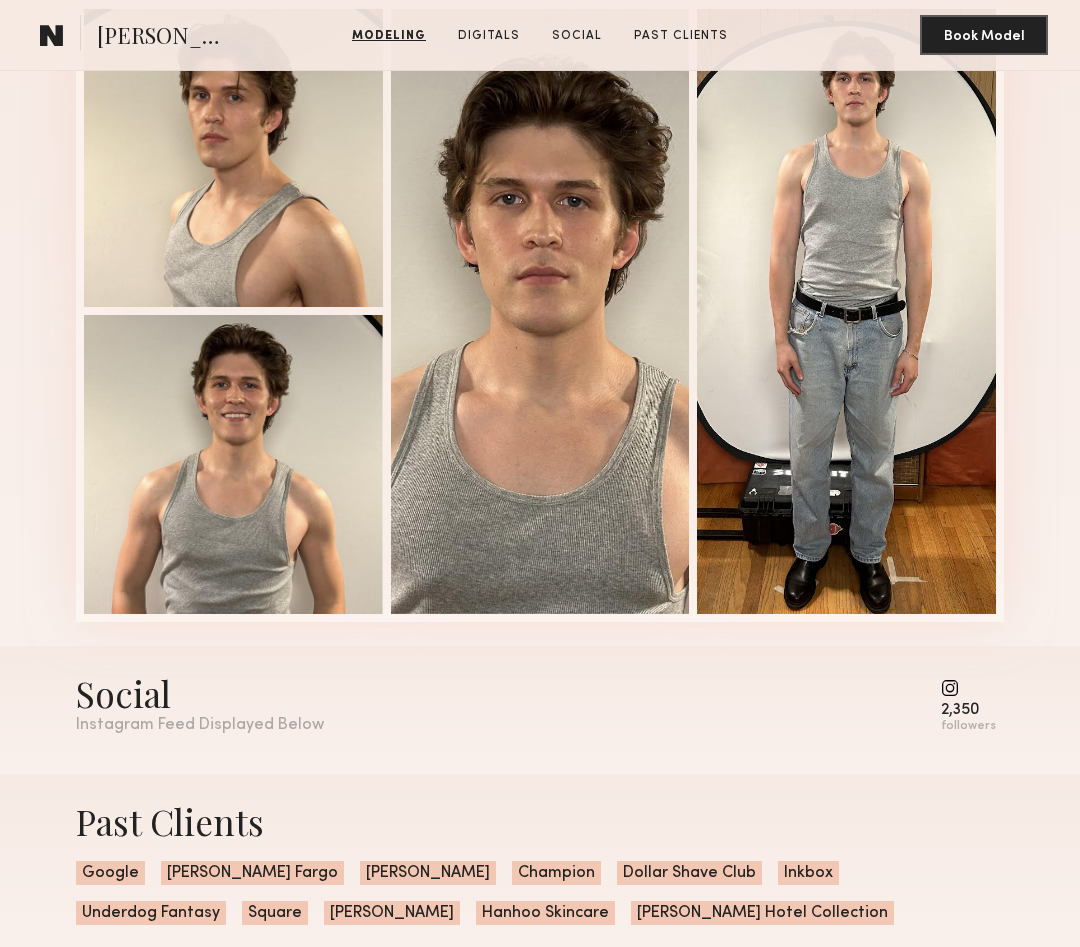 scroll, scrollTop: 1947, scrollLeft: 0, axis: vertical 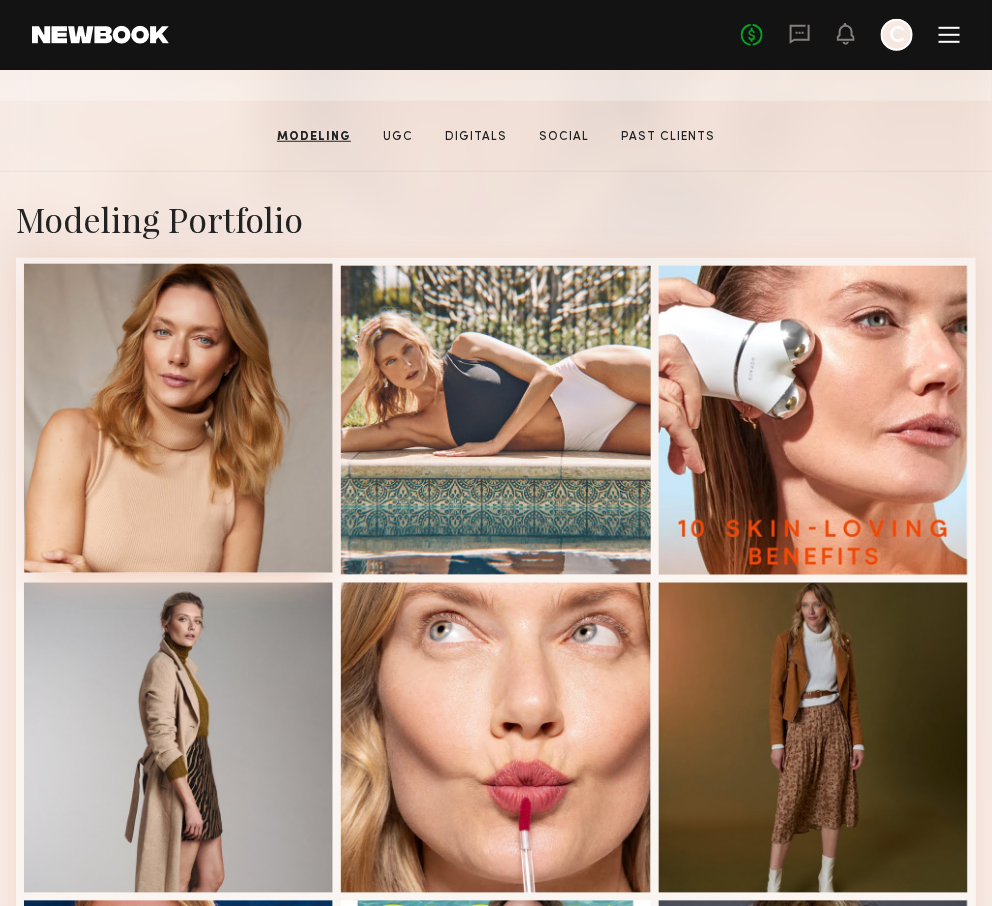 click at bounding box center [178, 418] 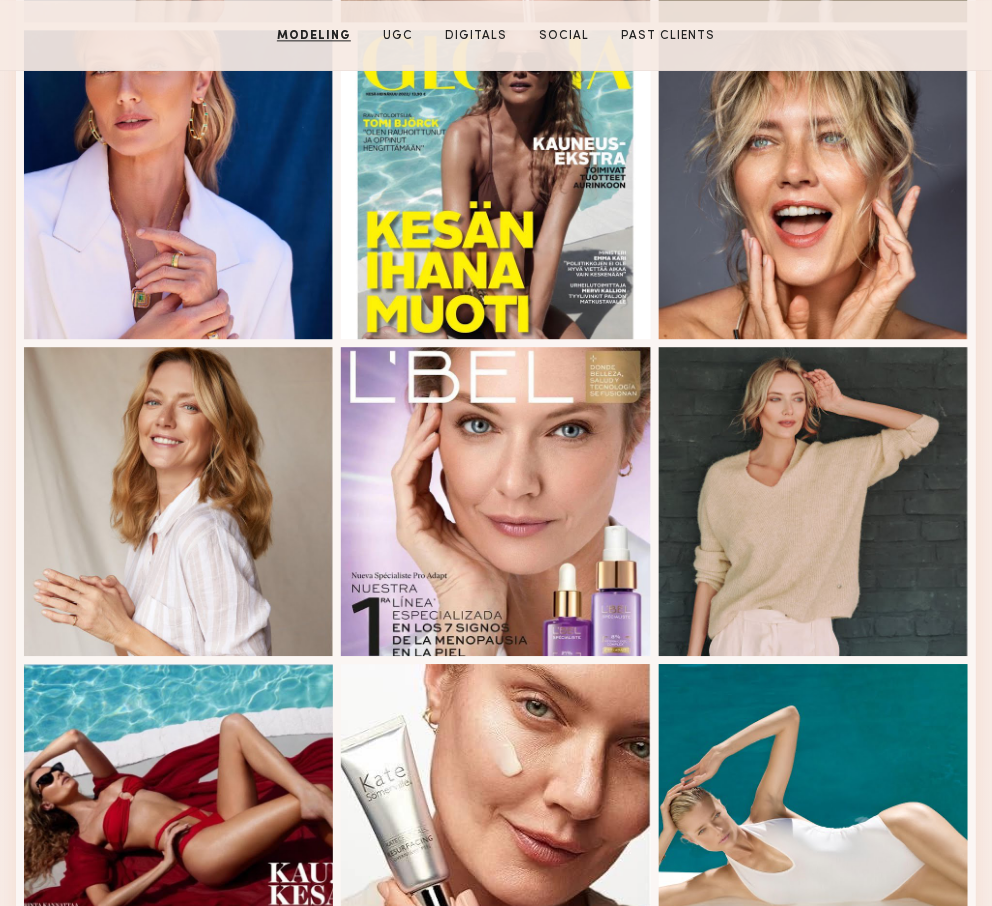 scroll, scrollTop: 1236, scrollLeft: 0, axis: vertical 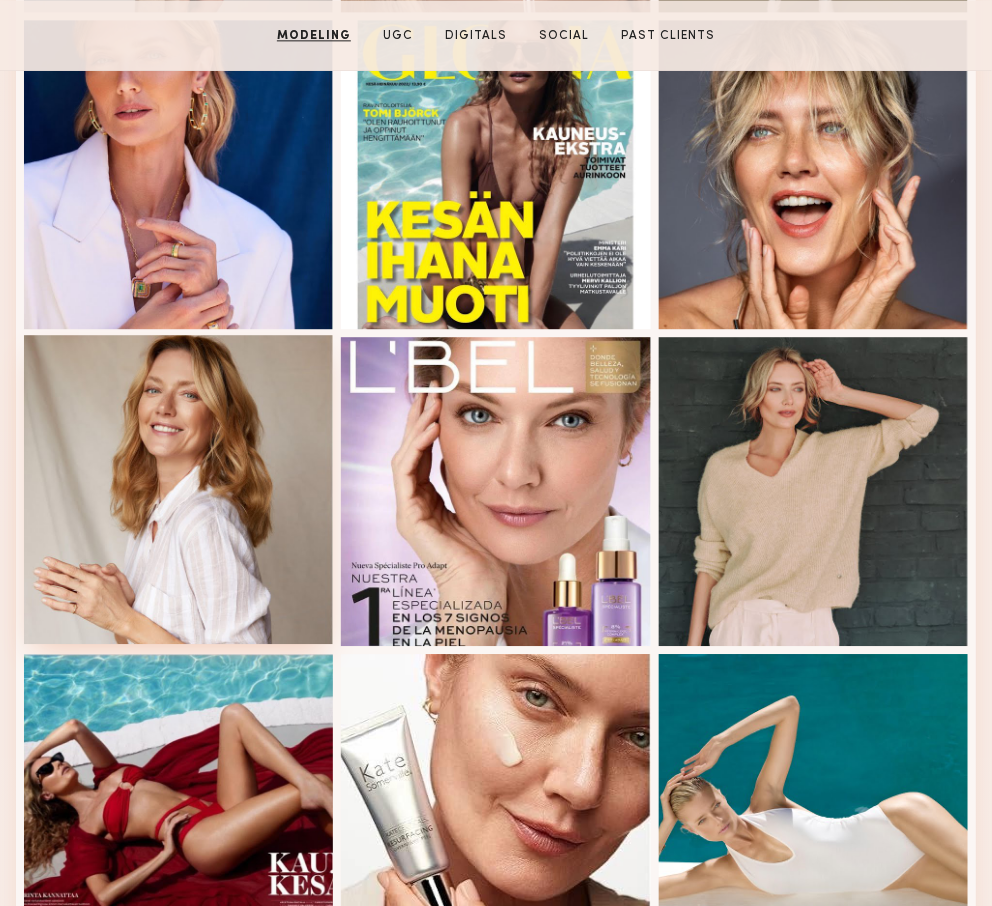 click at bounding box center (178, 489) 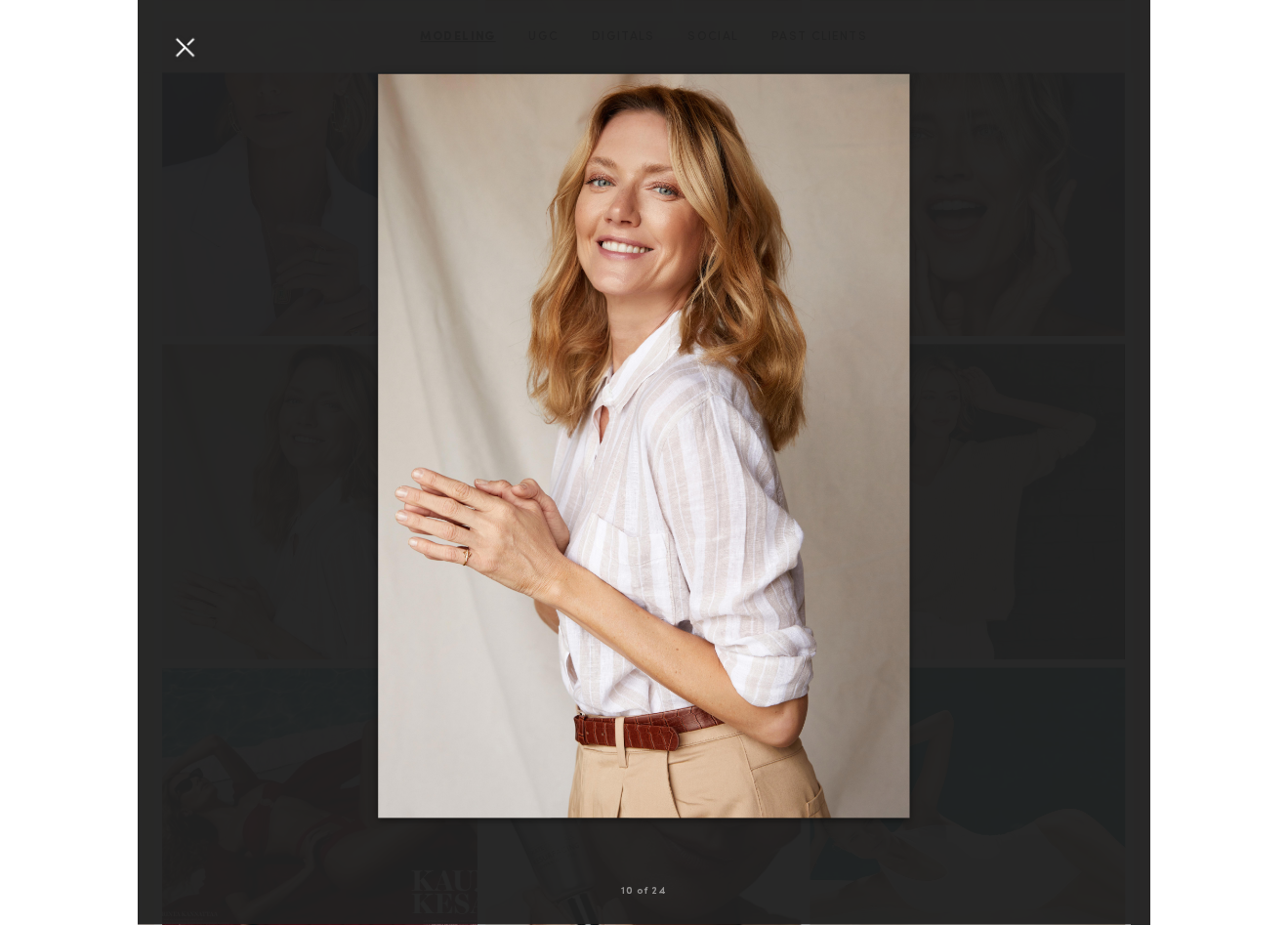 scroll, scrollTop: 1215, scrollLeft: 0, axis: vertical 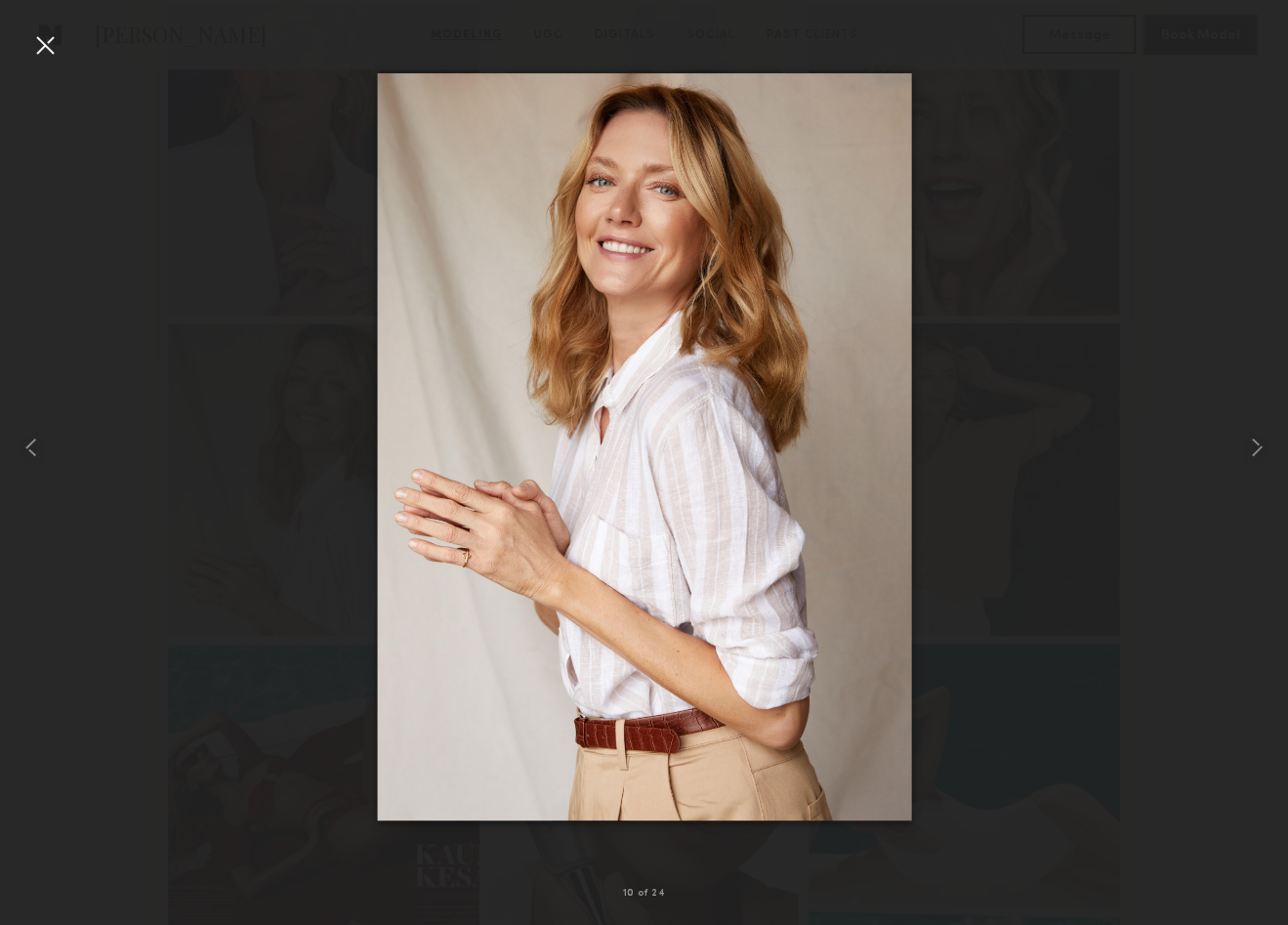 click at bounding box center (45, 45) 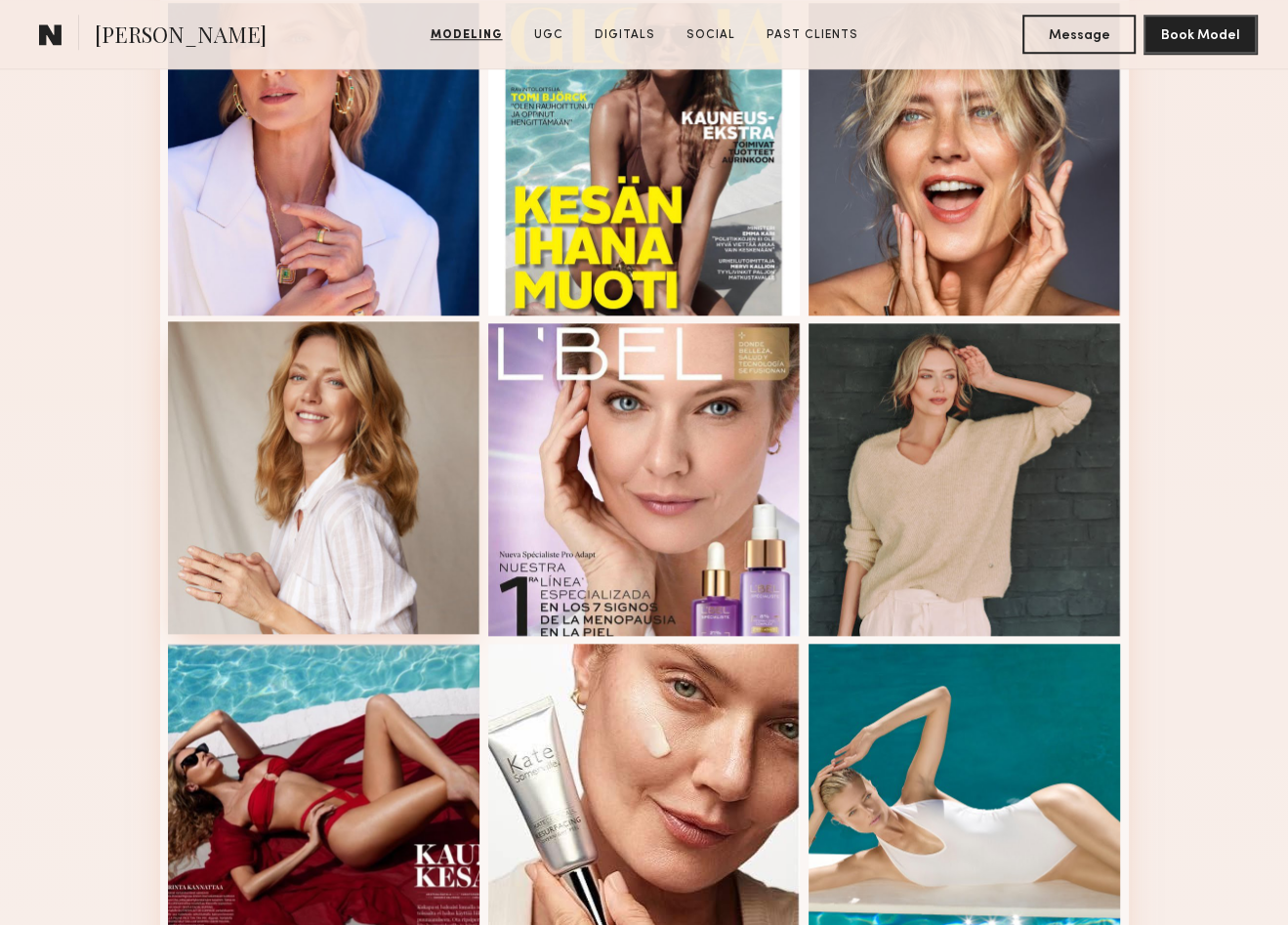 click at bounding box center (324, 478) 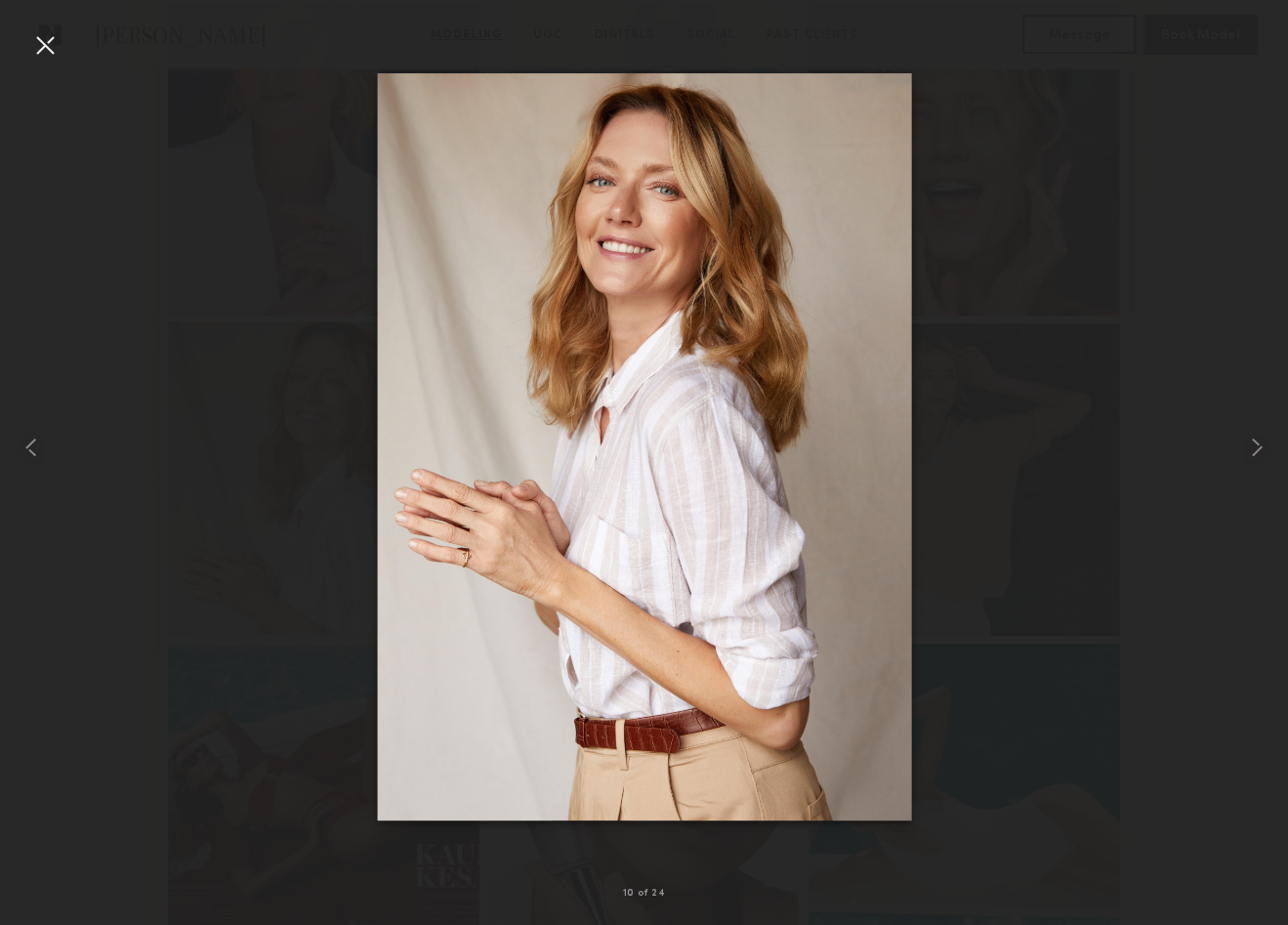 click at bounding box center (644, 446) 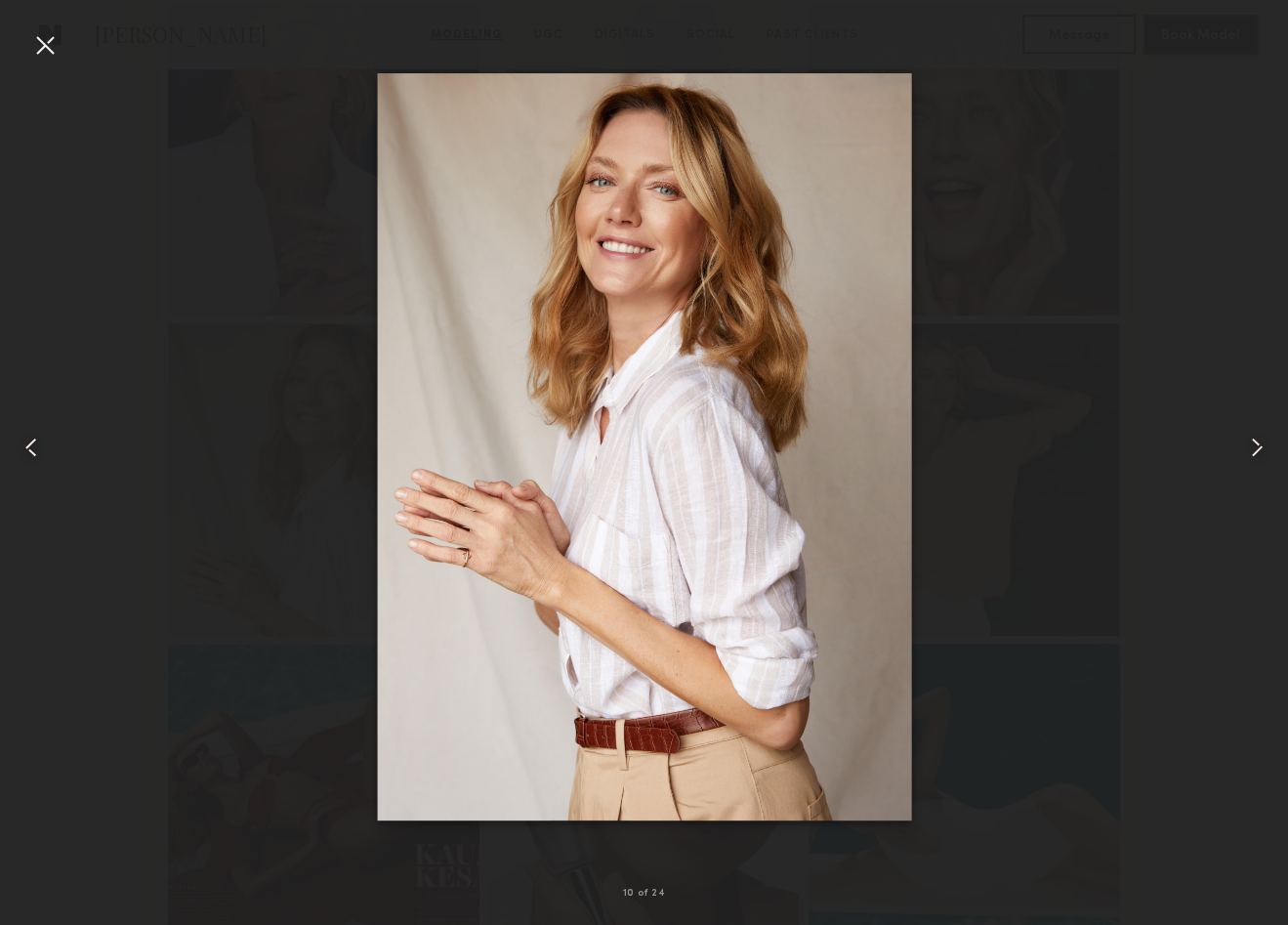 click at bounding box center (45, 45) 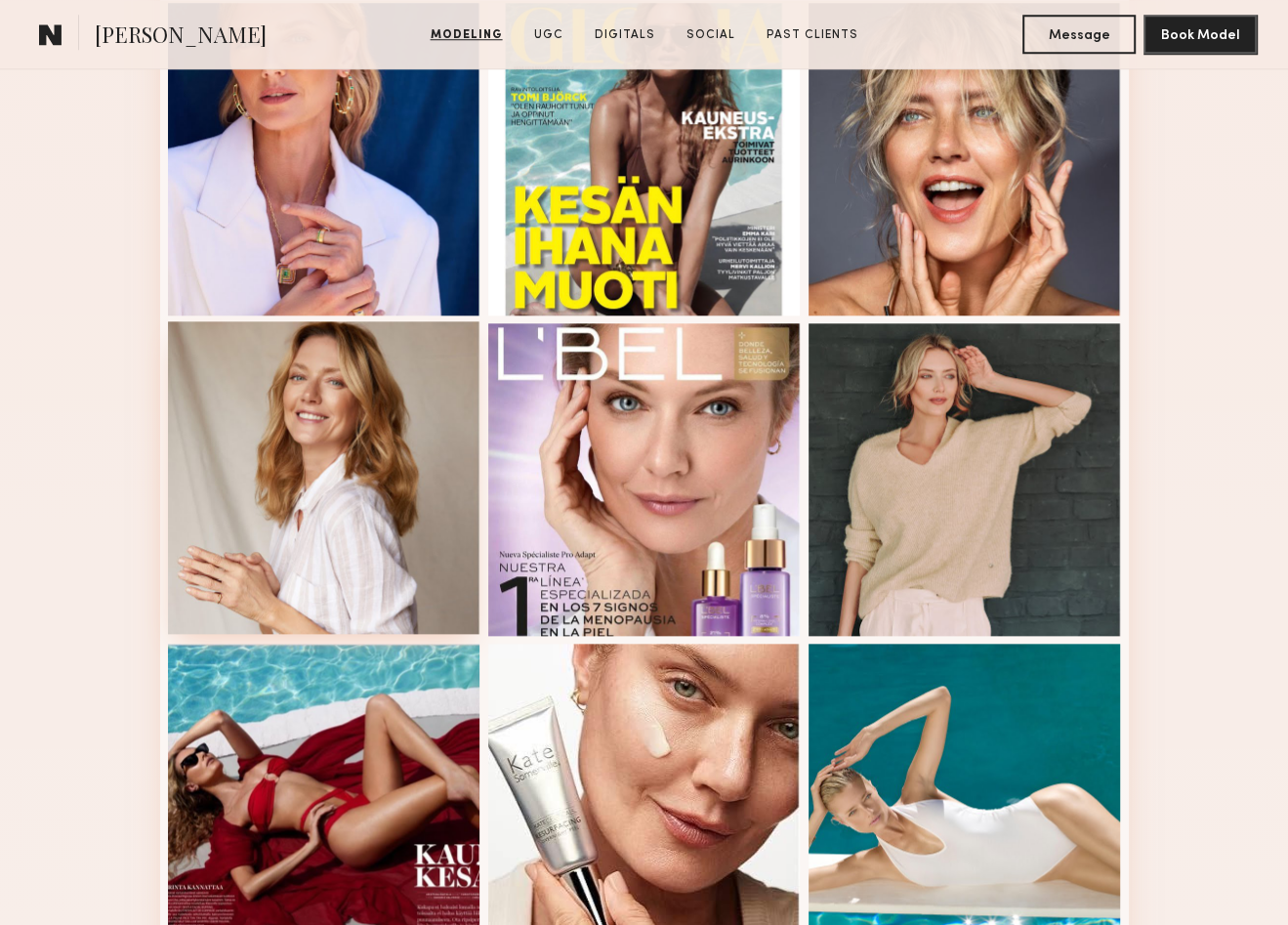 click at bounding box center (324, 478) 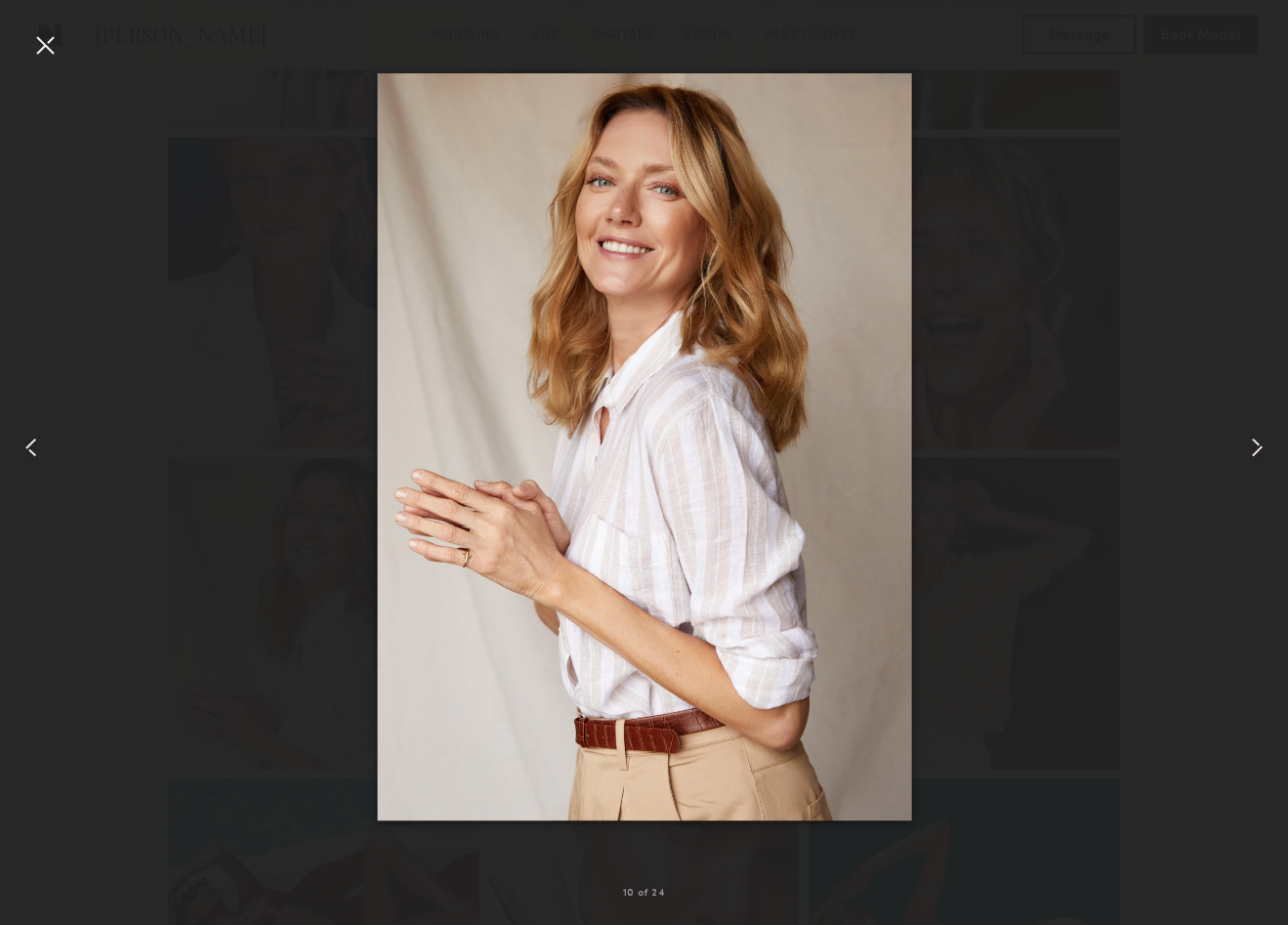 scroll, scrollTop: 1118, scrollLeft: 0, axis: vertical 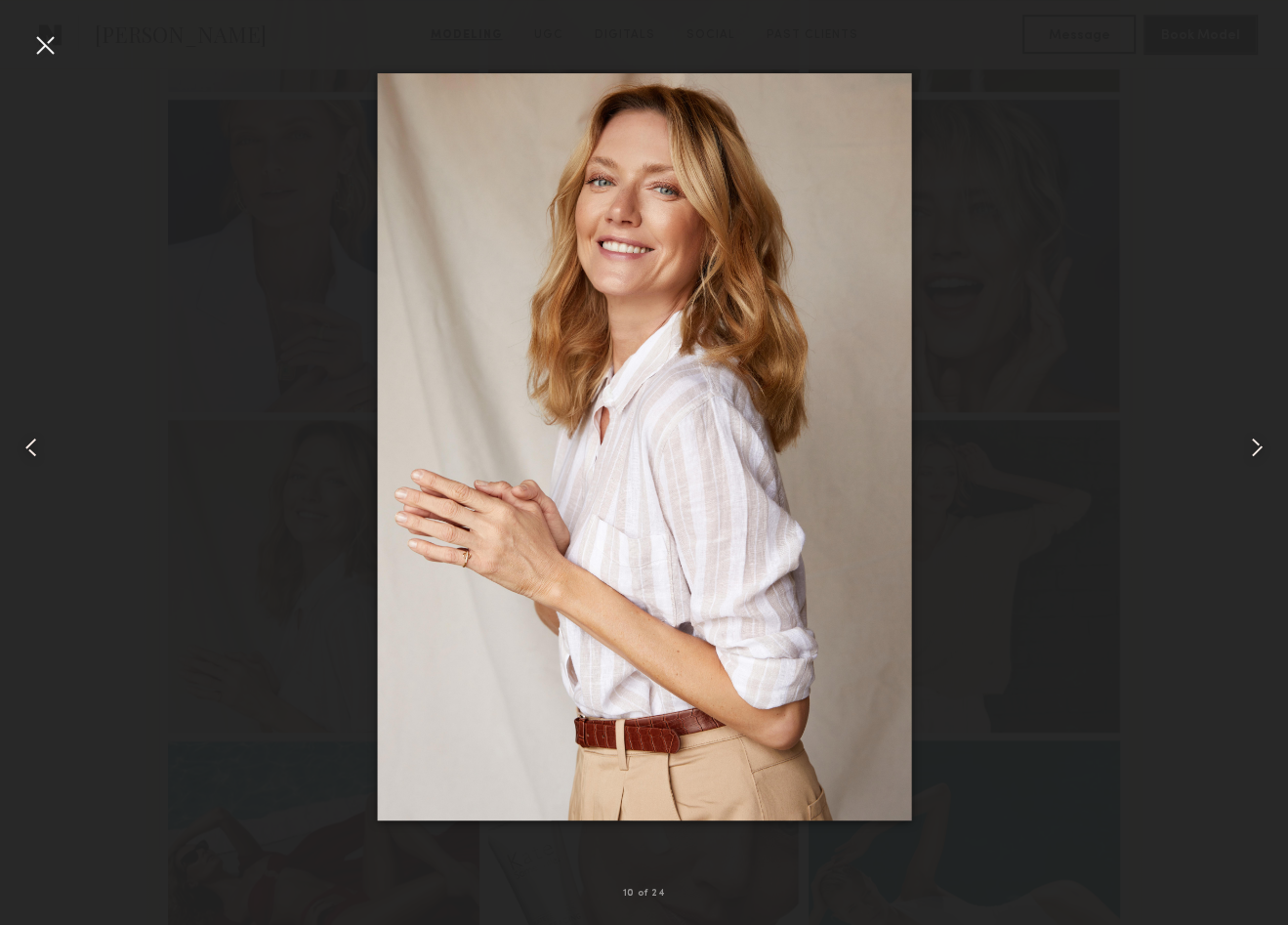 click at bounding box center [45, 45] 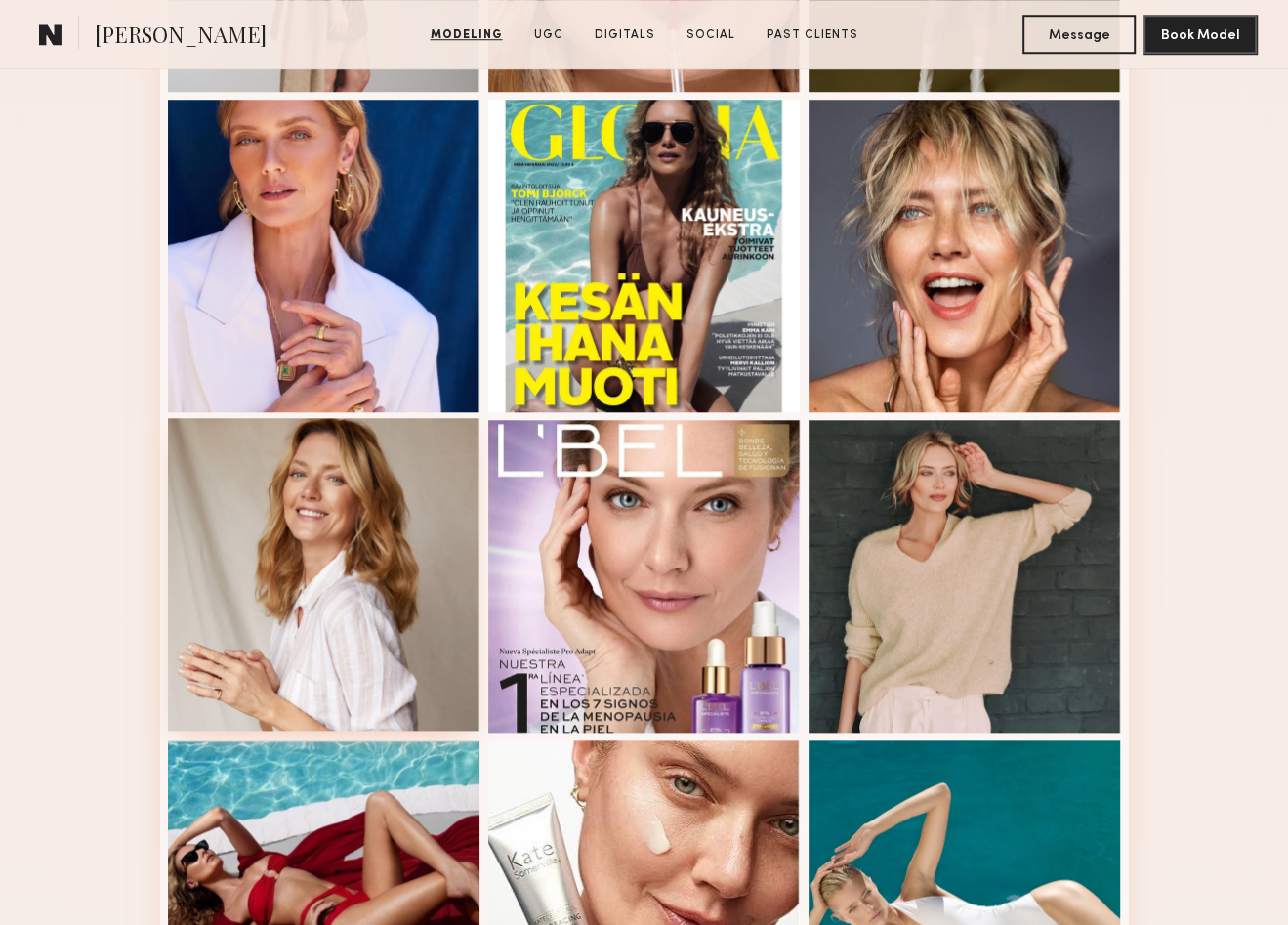 click at bounding box center [324, 574] 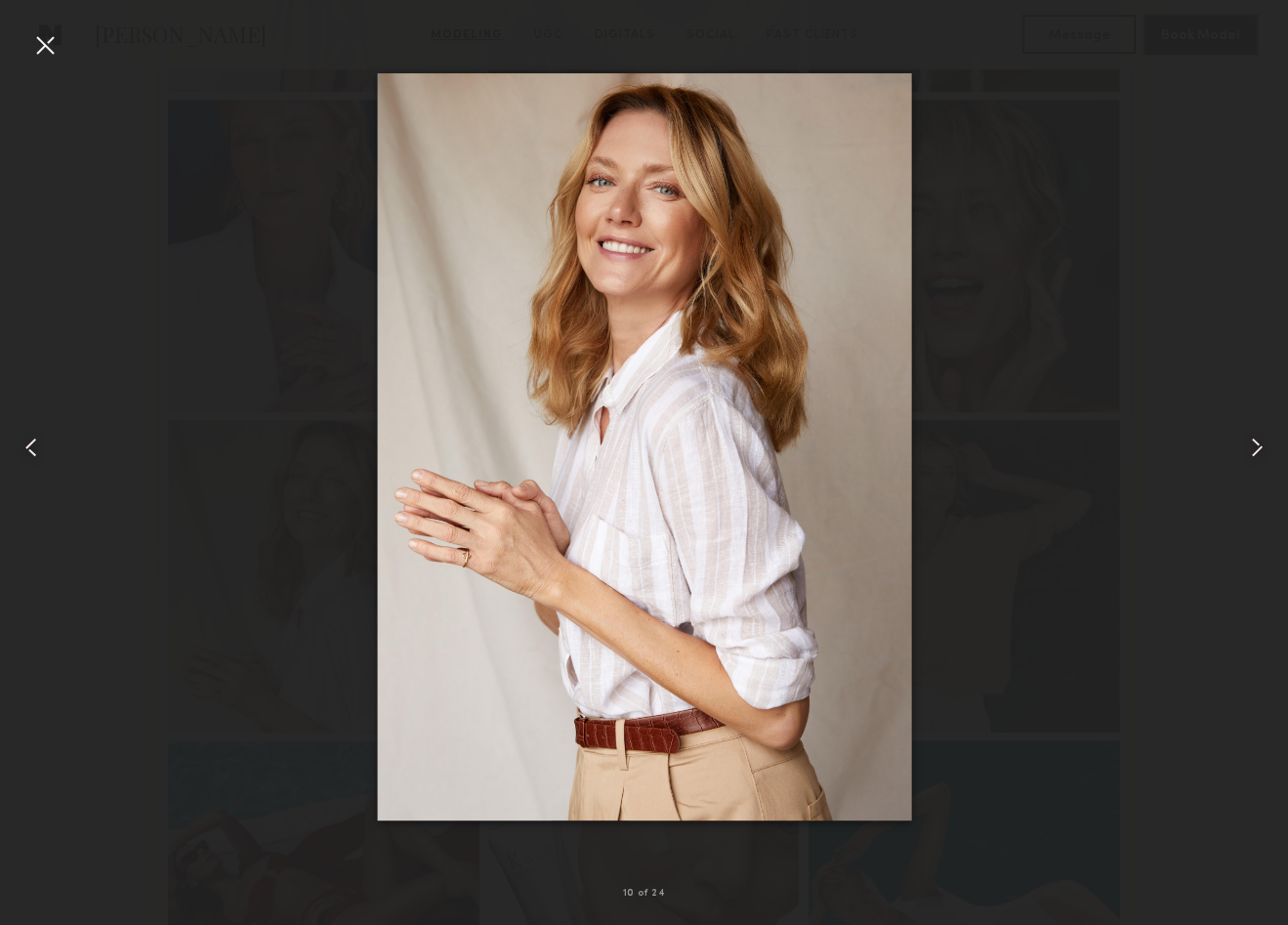 click at bounding box center (1257, 447) 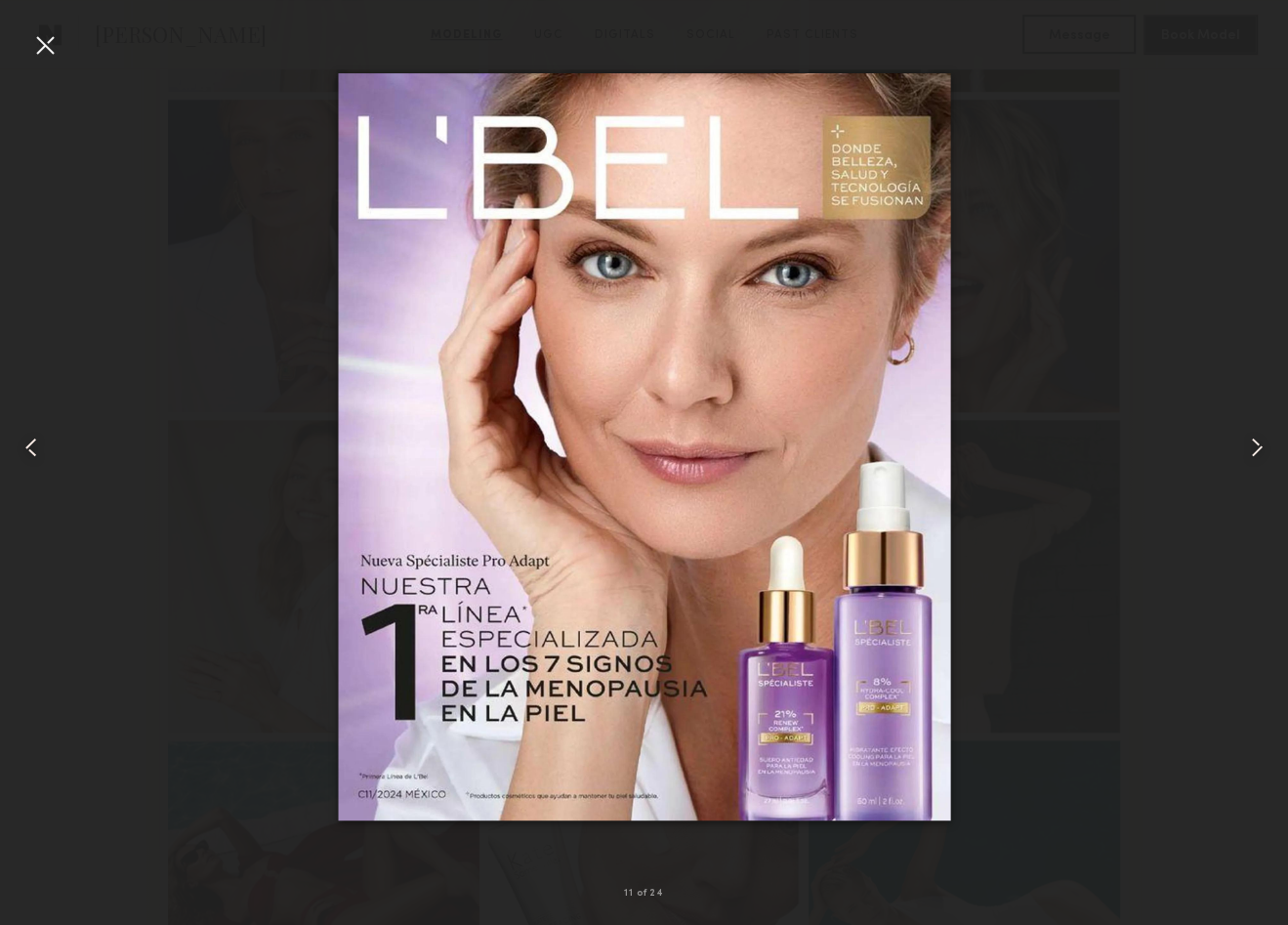 click at bounding box center [31, 447] 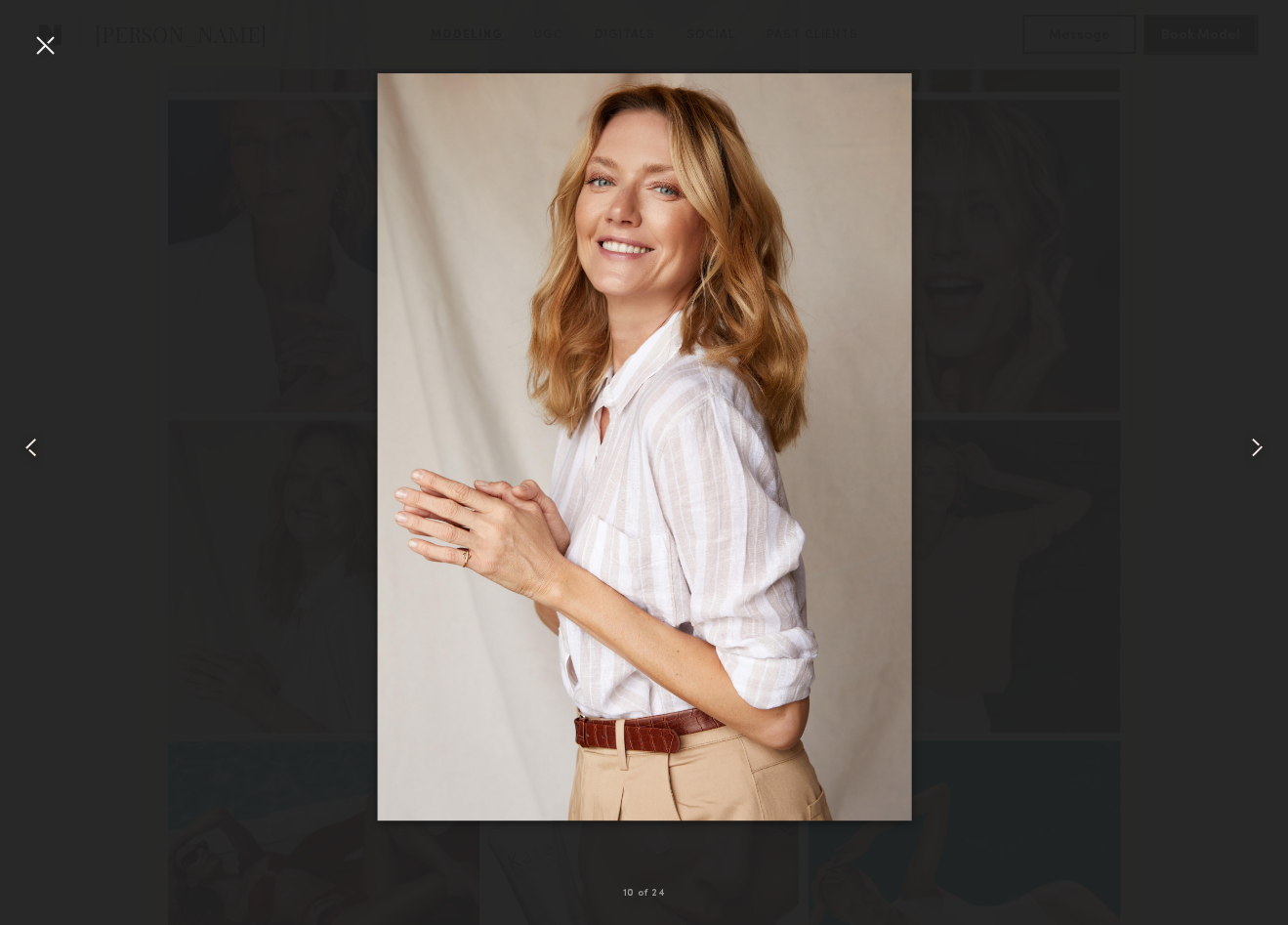 click at bounding box center (31, 447) 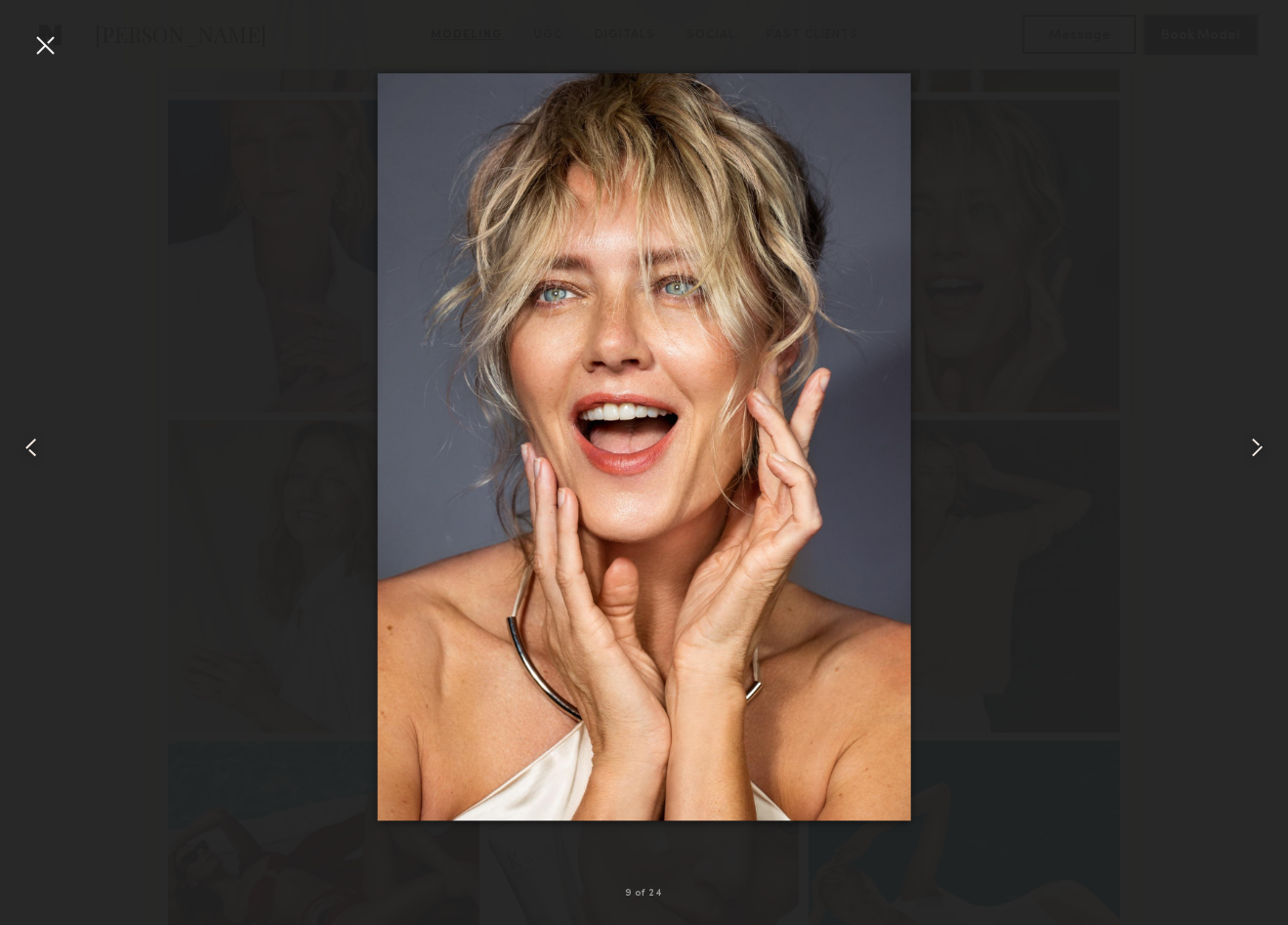 click at bounding box center (1257, 447) 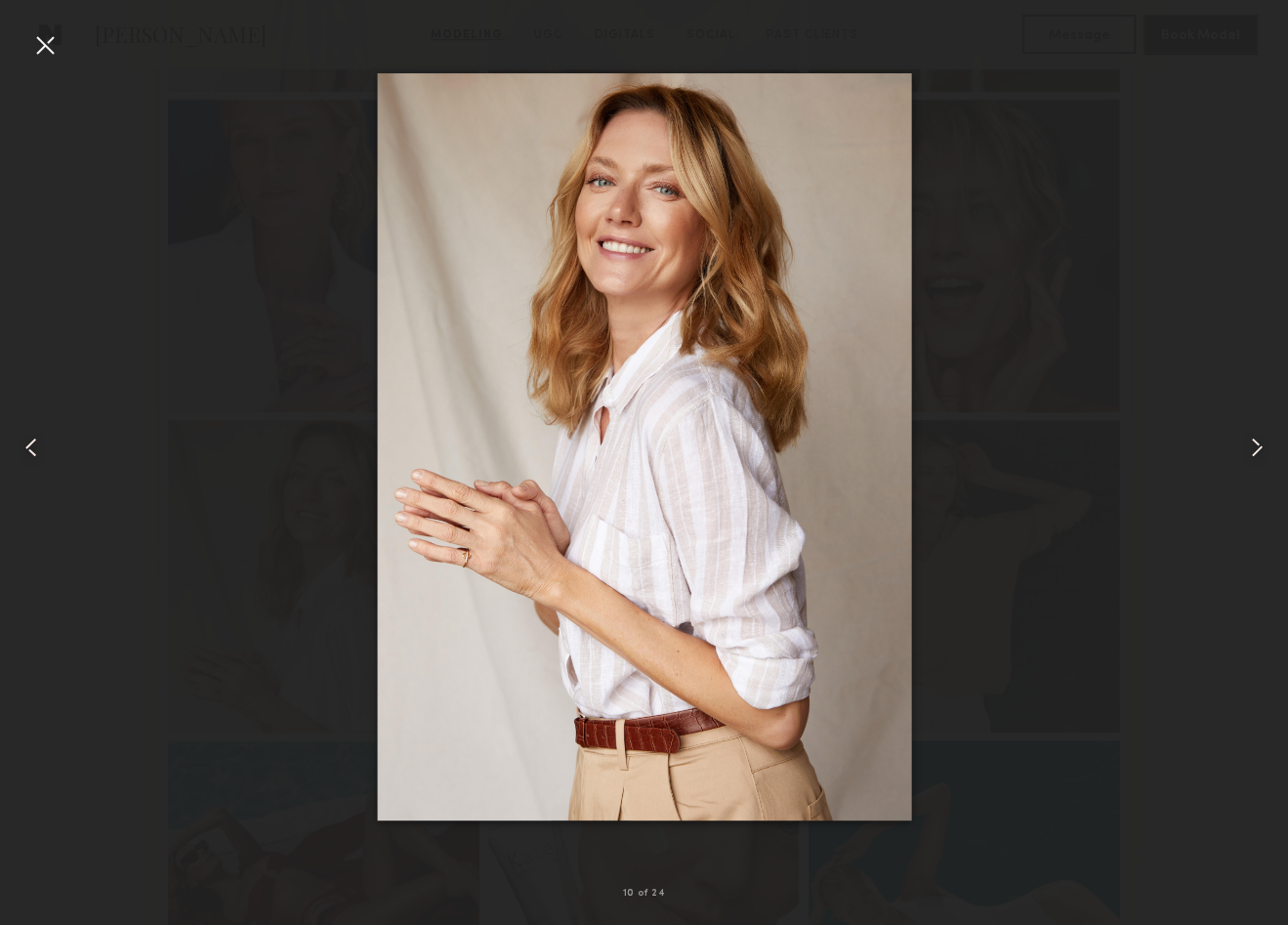 click at bounding box center [1257, 447] 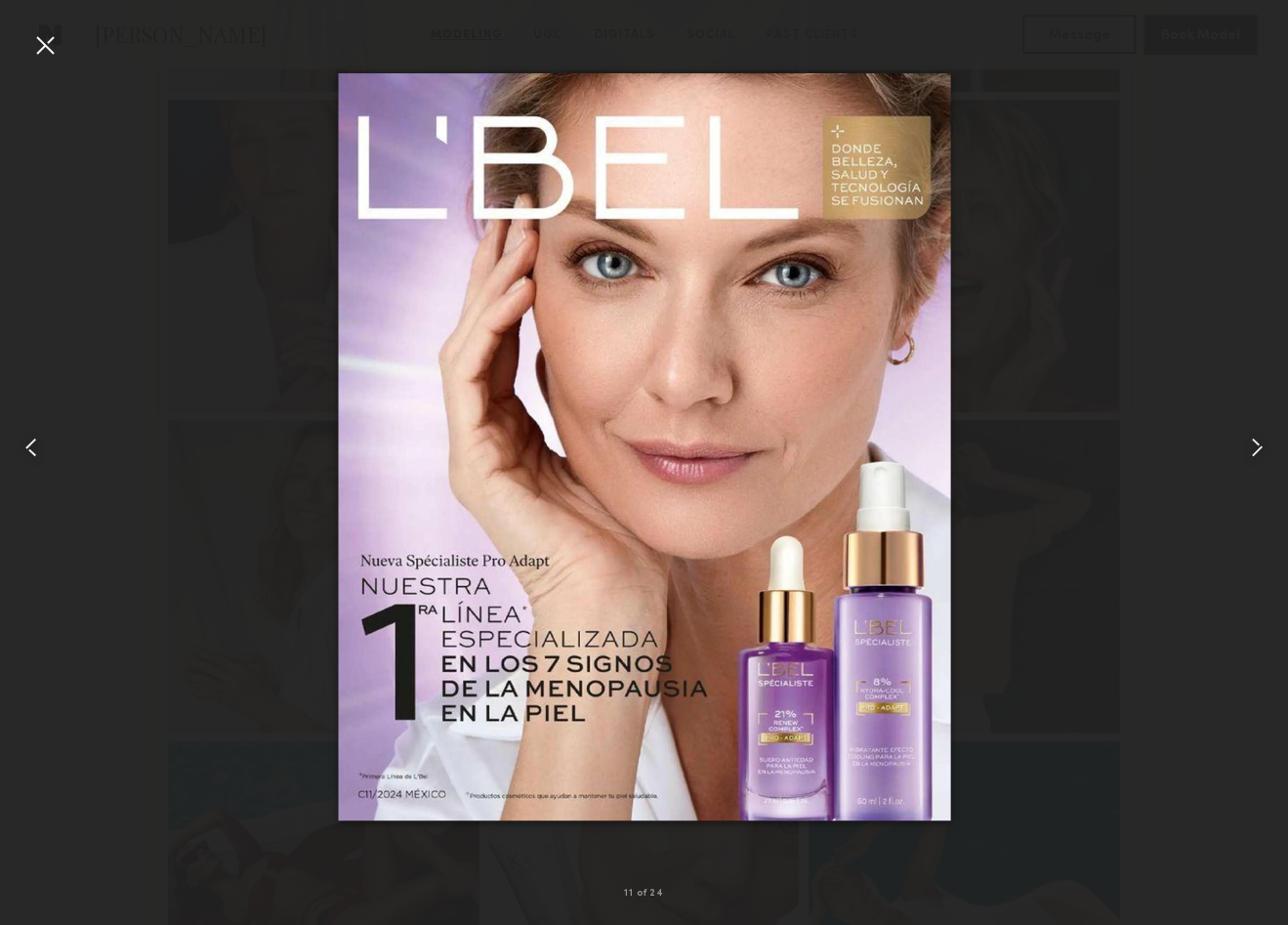 click at bounding box center [1257, 447] 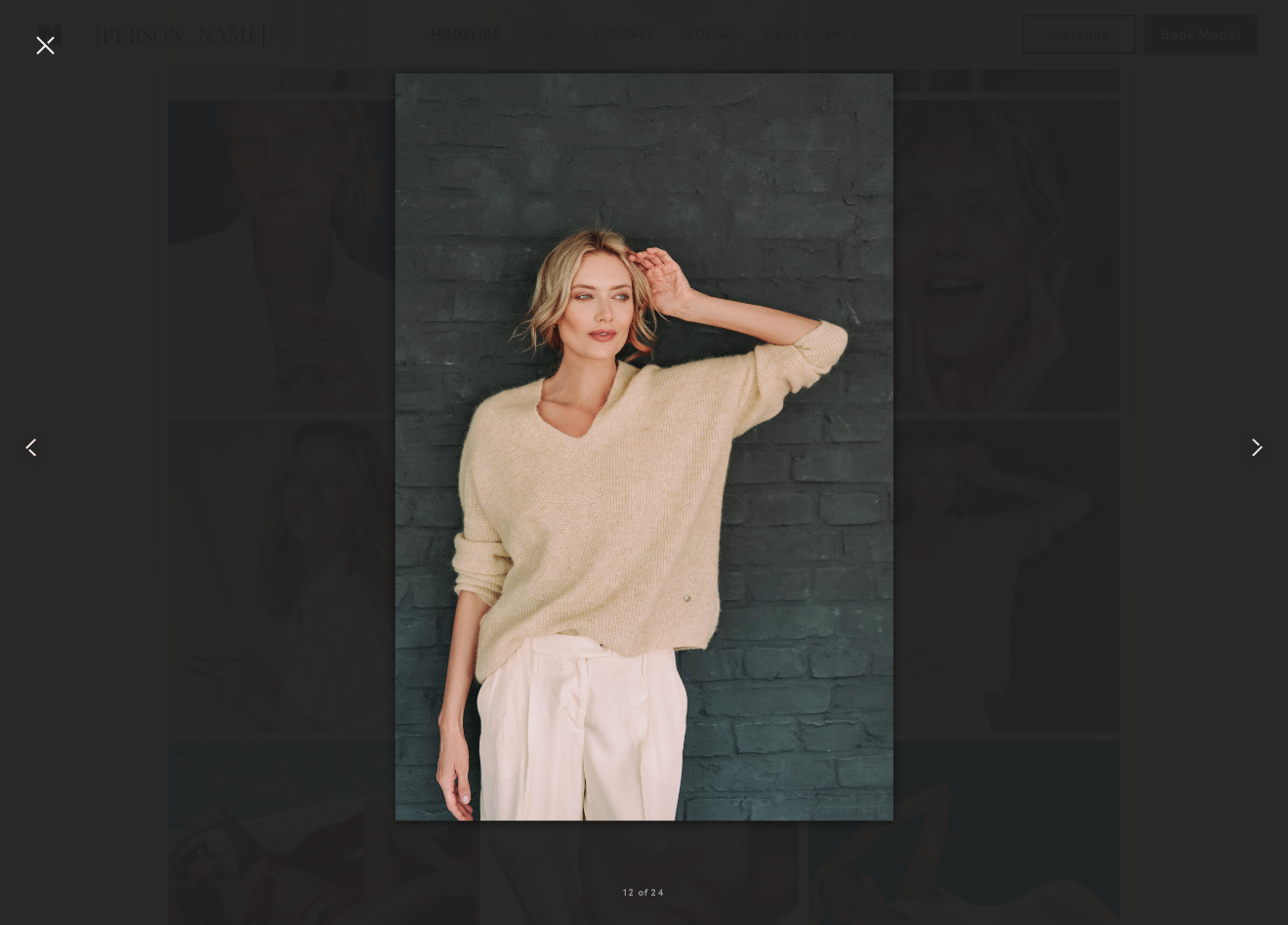 click at bounding box center [1257, 447] 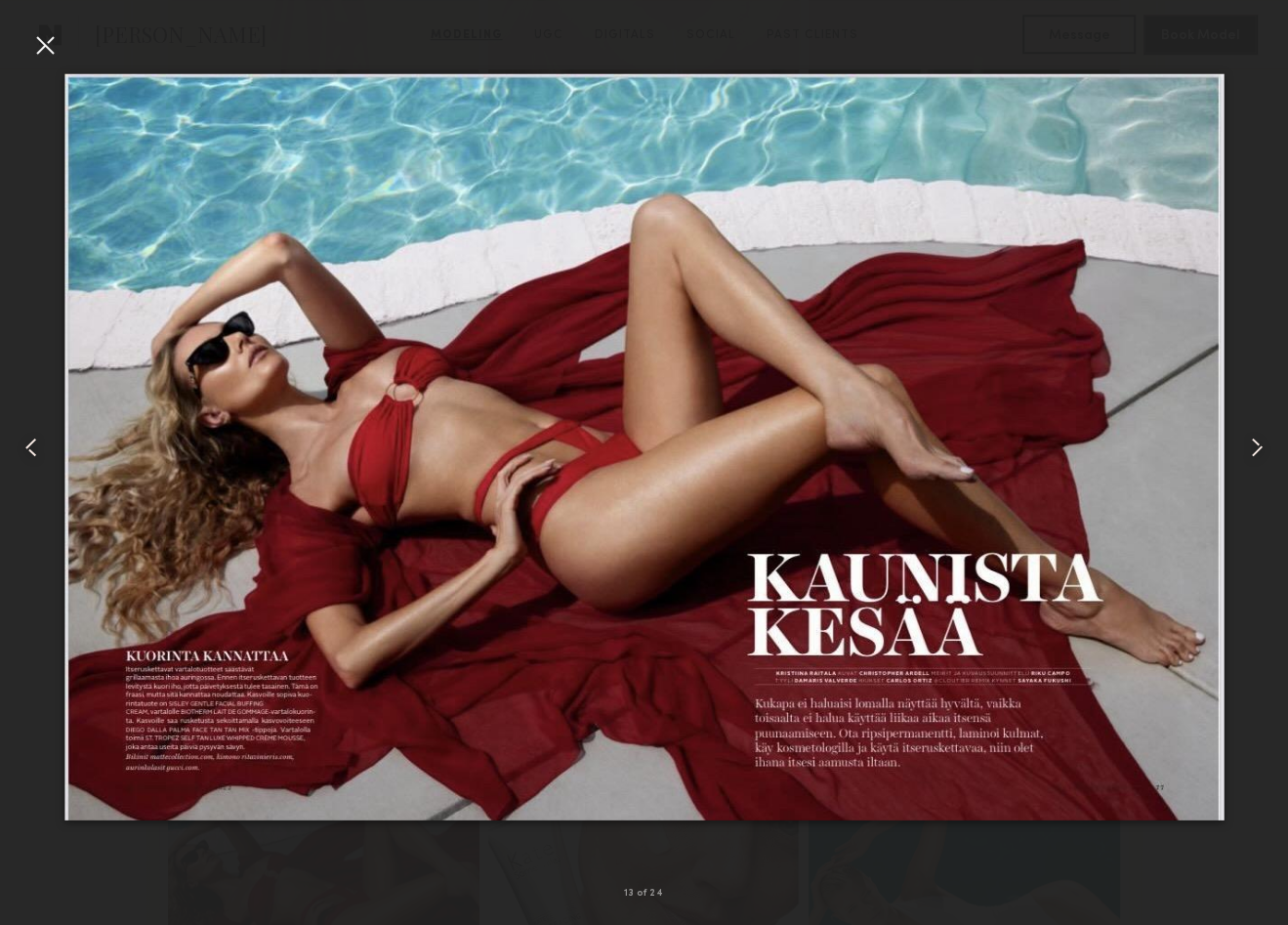 click at bounding box center (1257, 447) 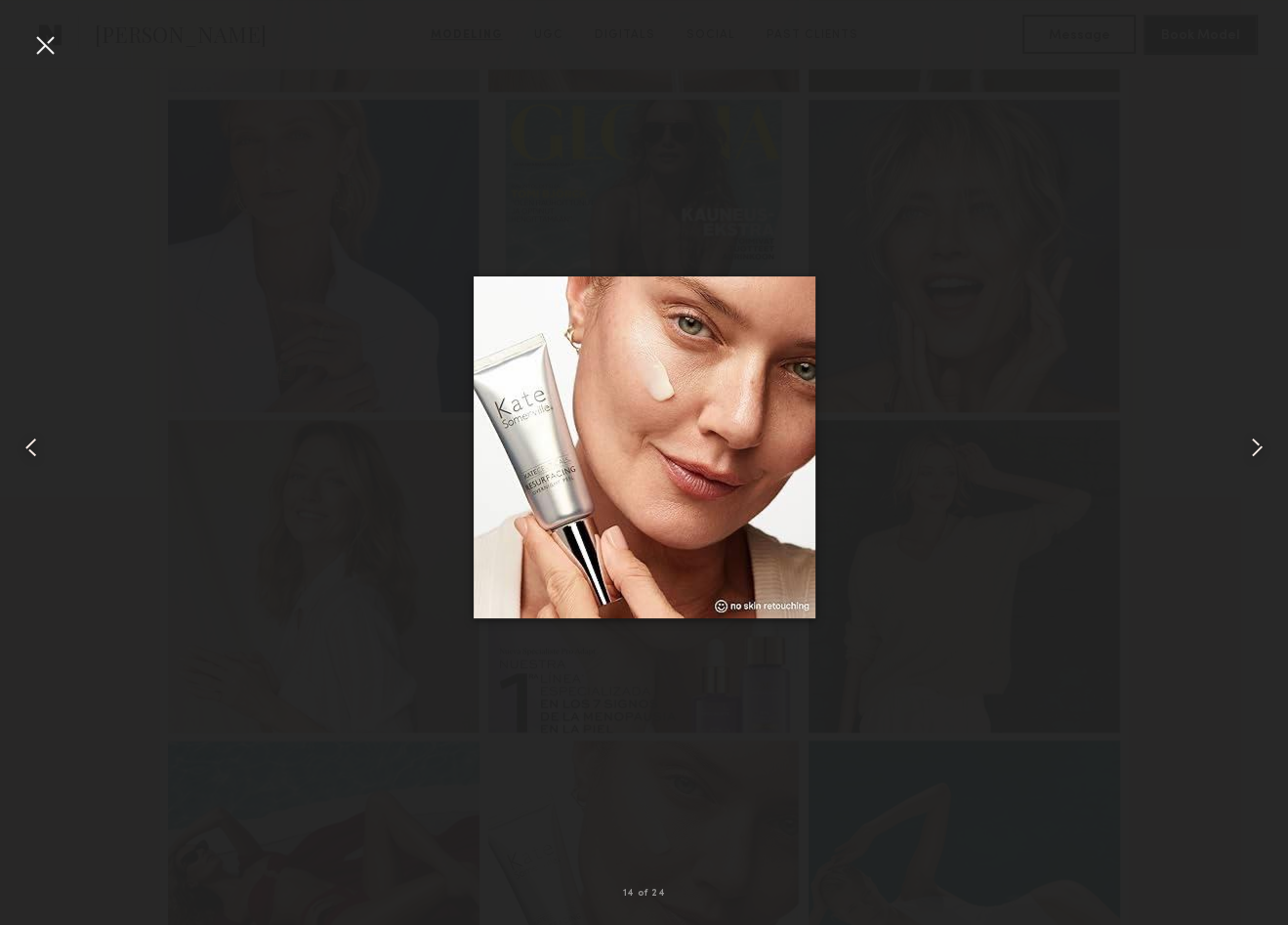 click at bounding box center (1257, 447) 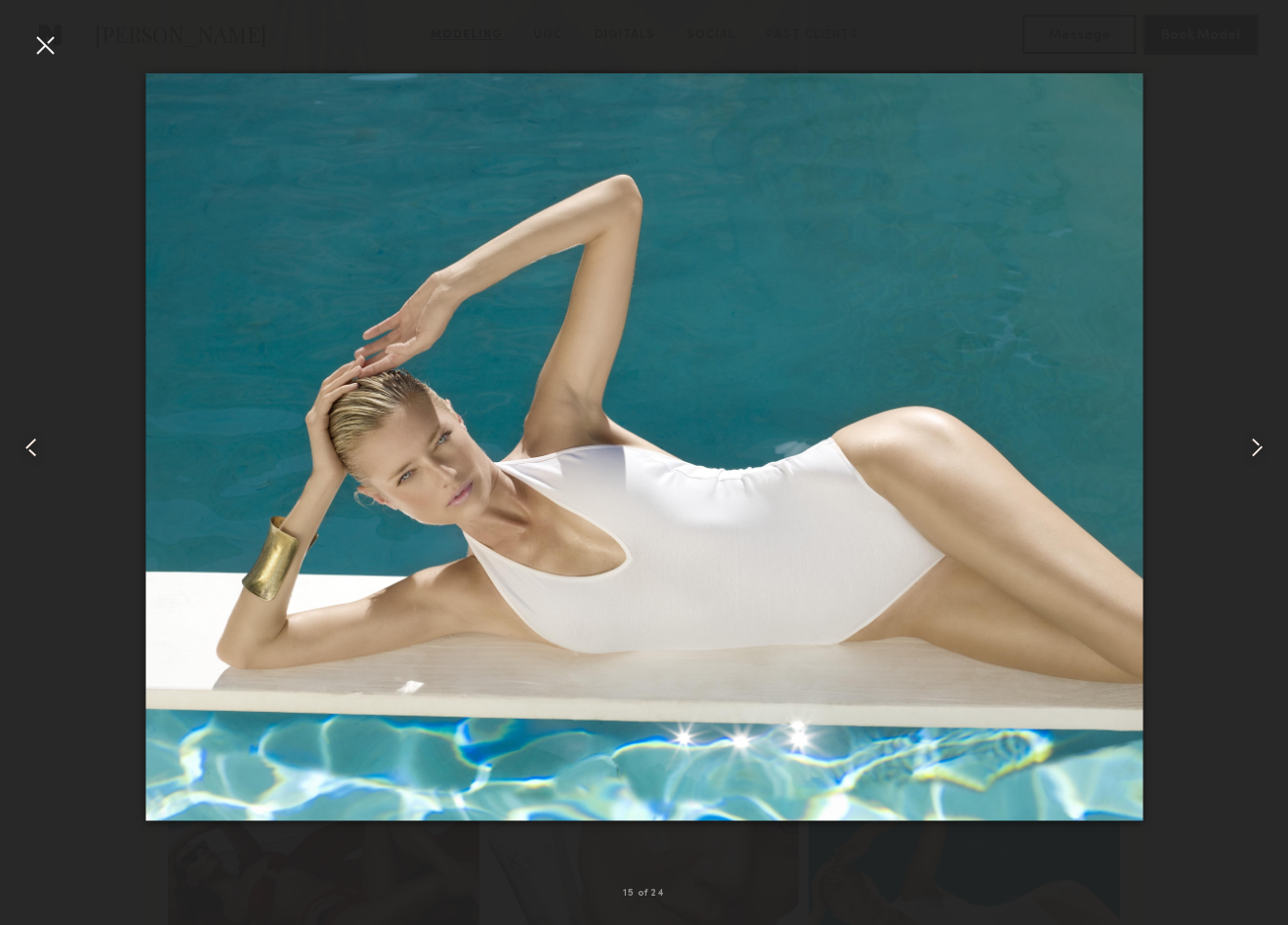click at bounding box center (1257, 447) 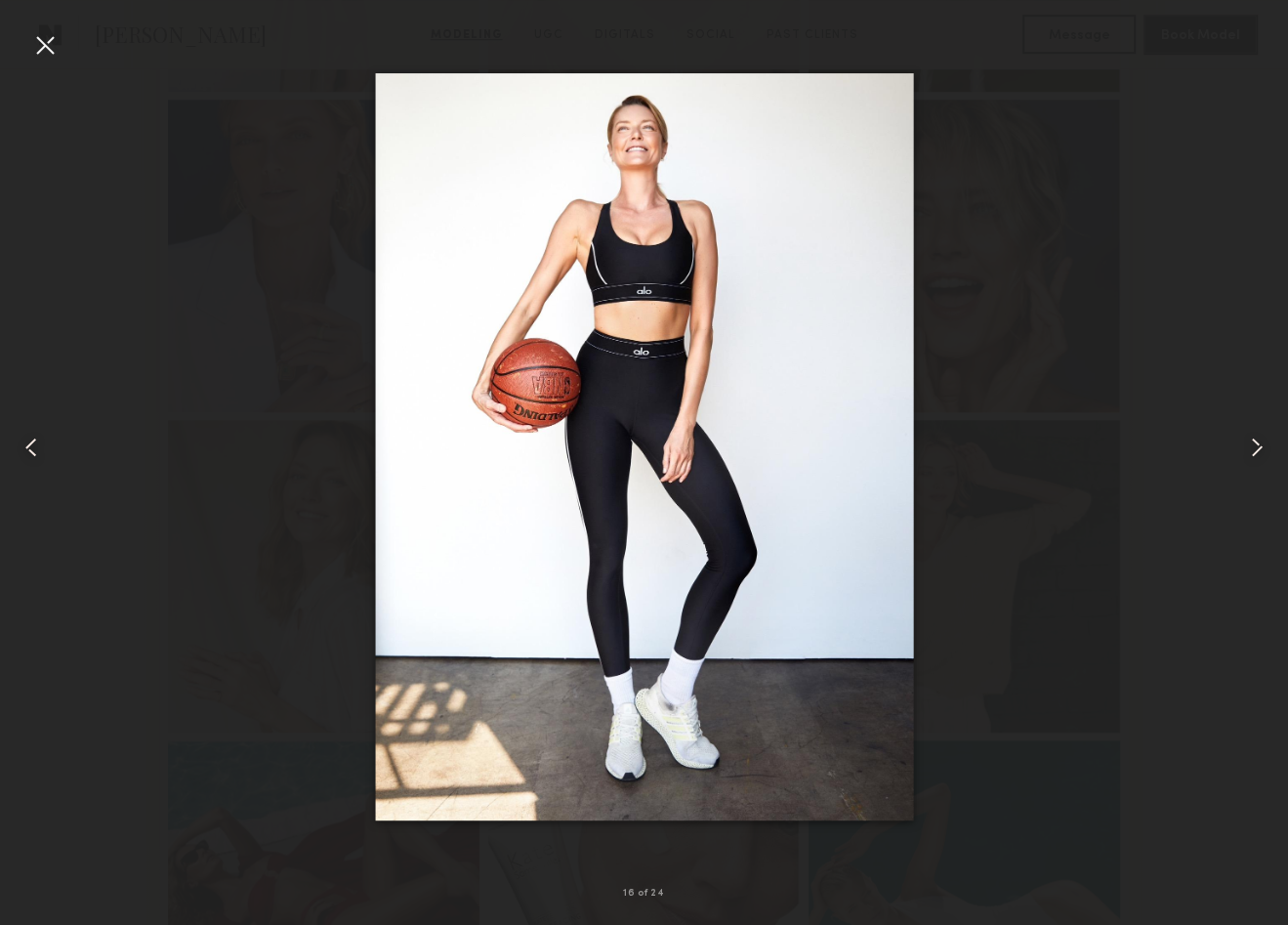 click at bounding box center (1257, 447) 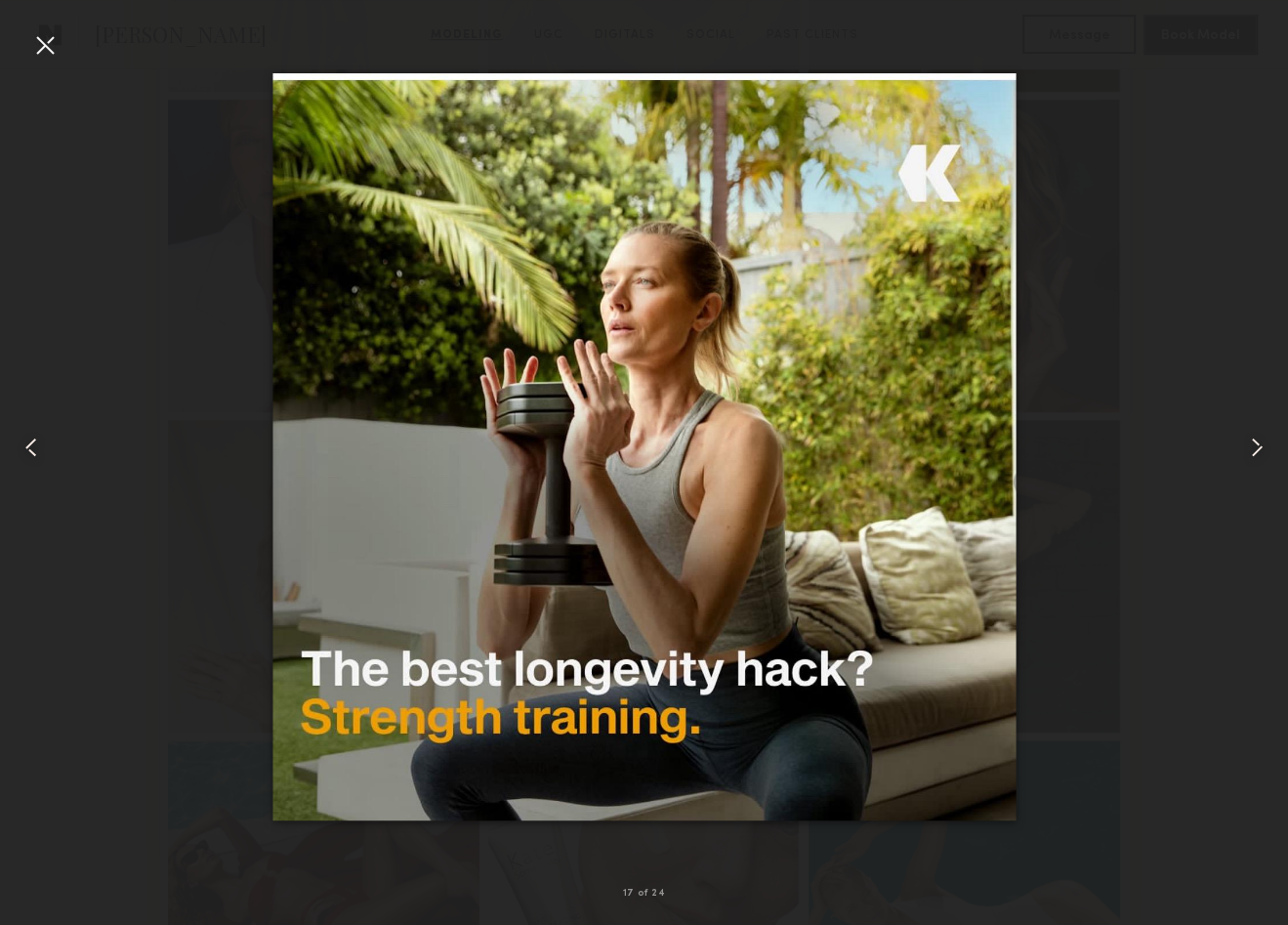 click at bounding box center (31, 447) 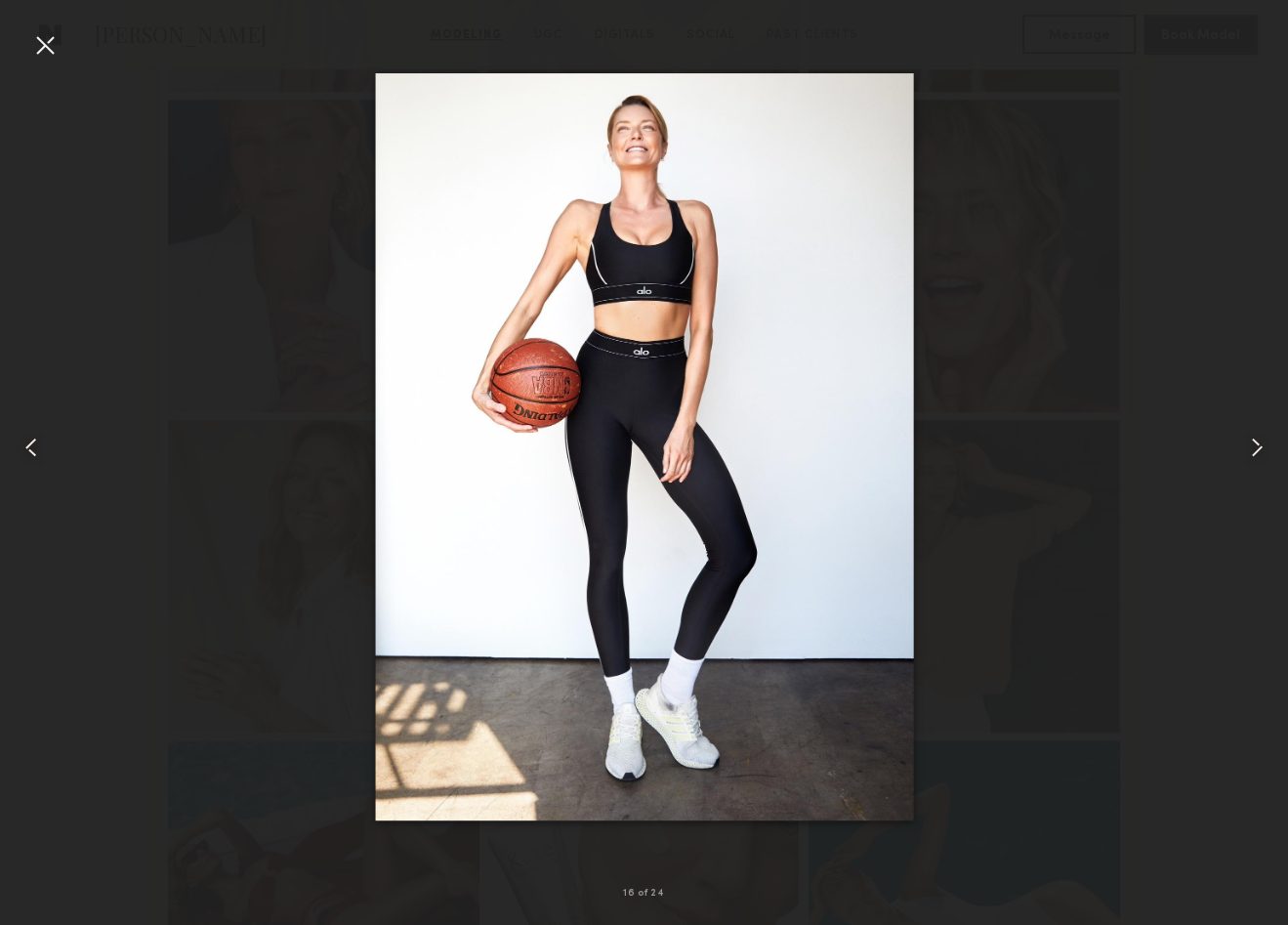 click at bounding box center [1257, 447] 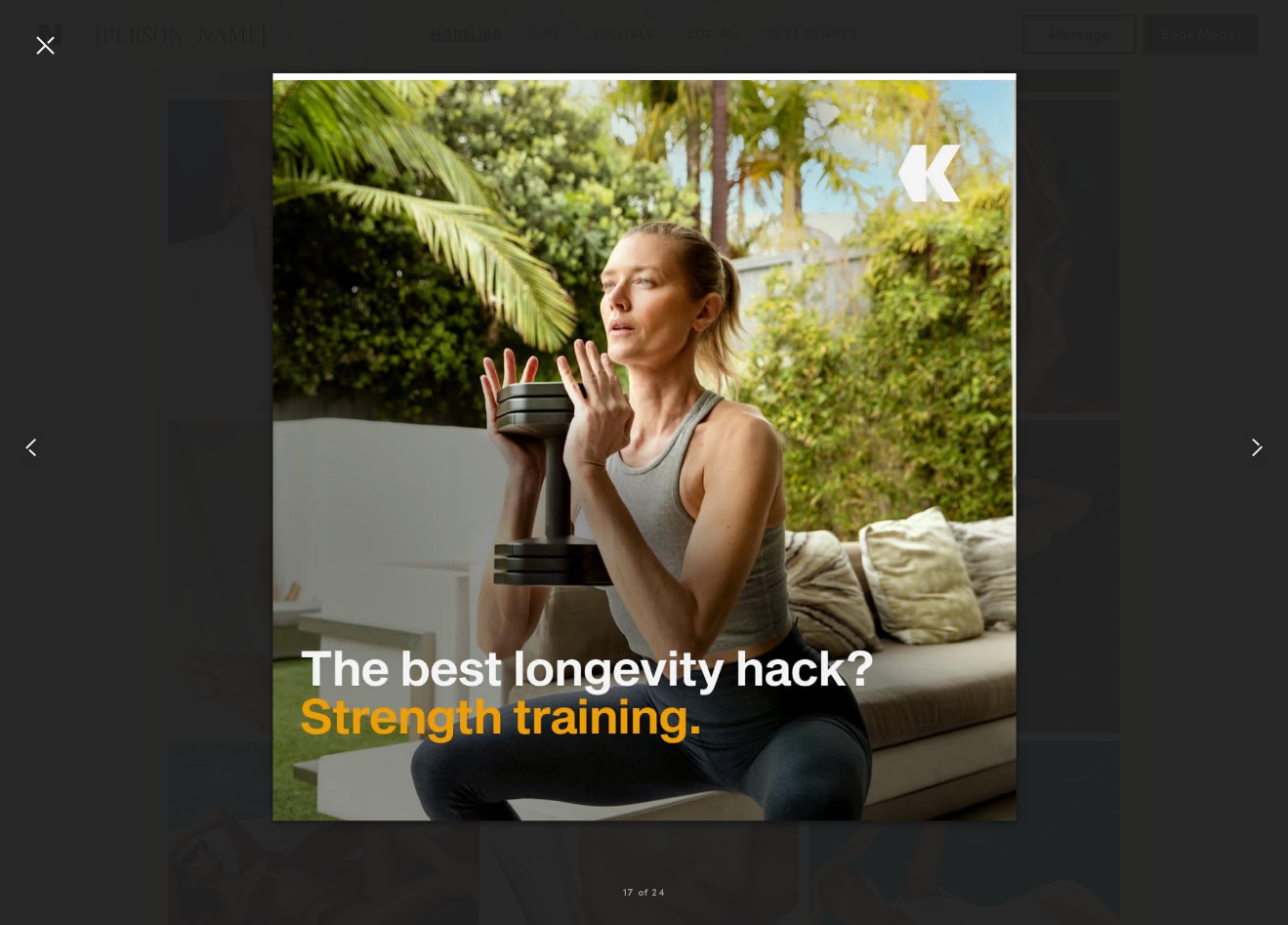 click at bounding box center [1257, 447] 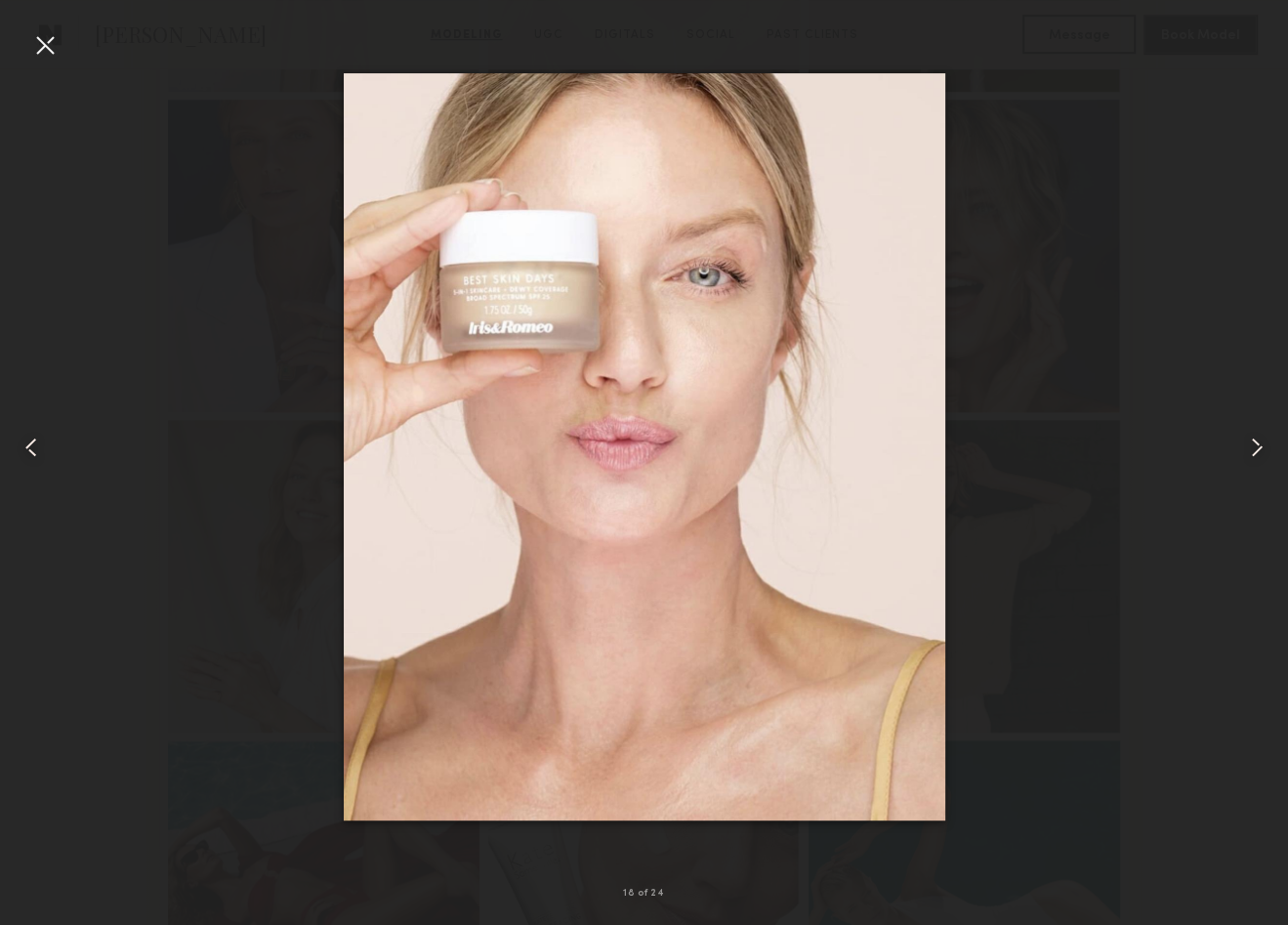 click at bounding box center (1257, 447) 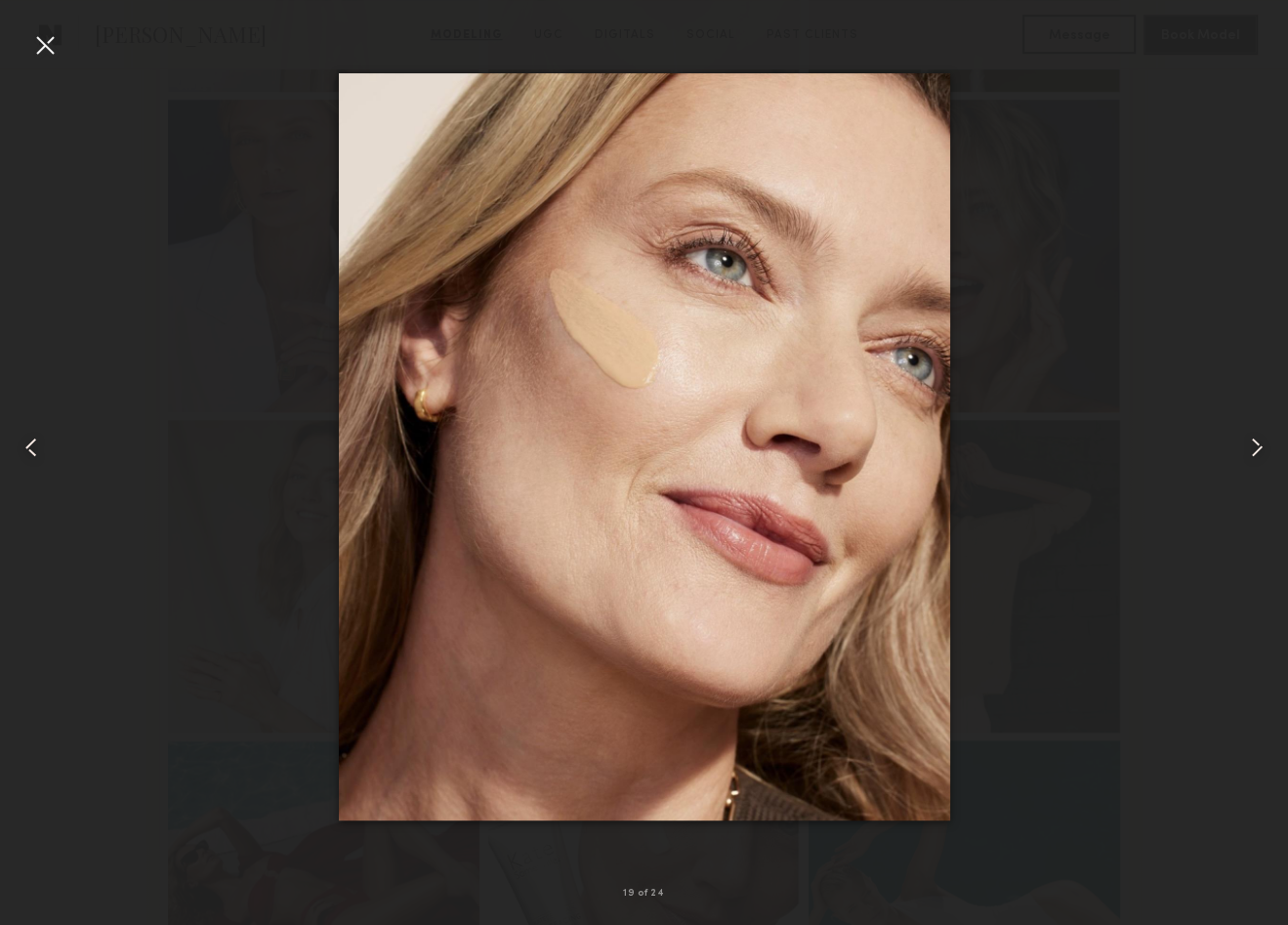 click at bounding box center (1257, 447) 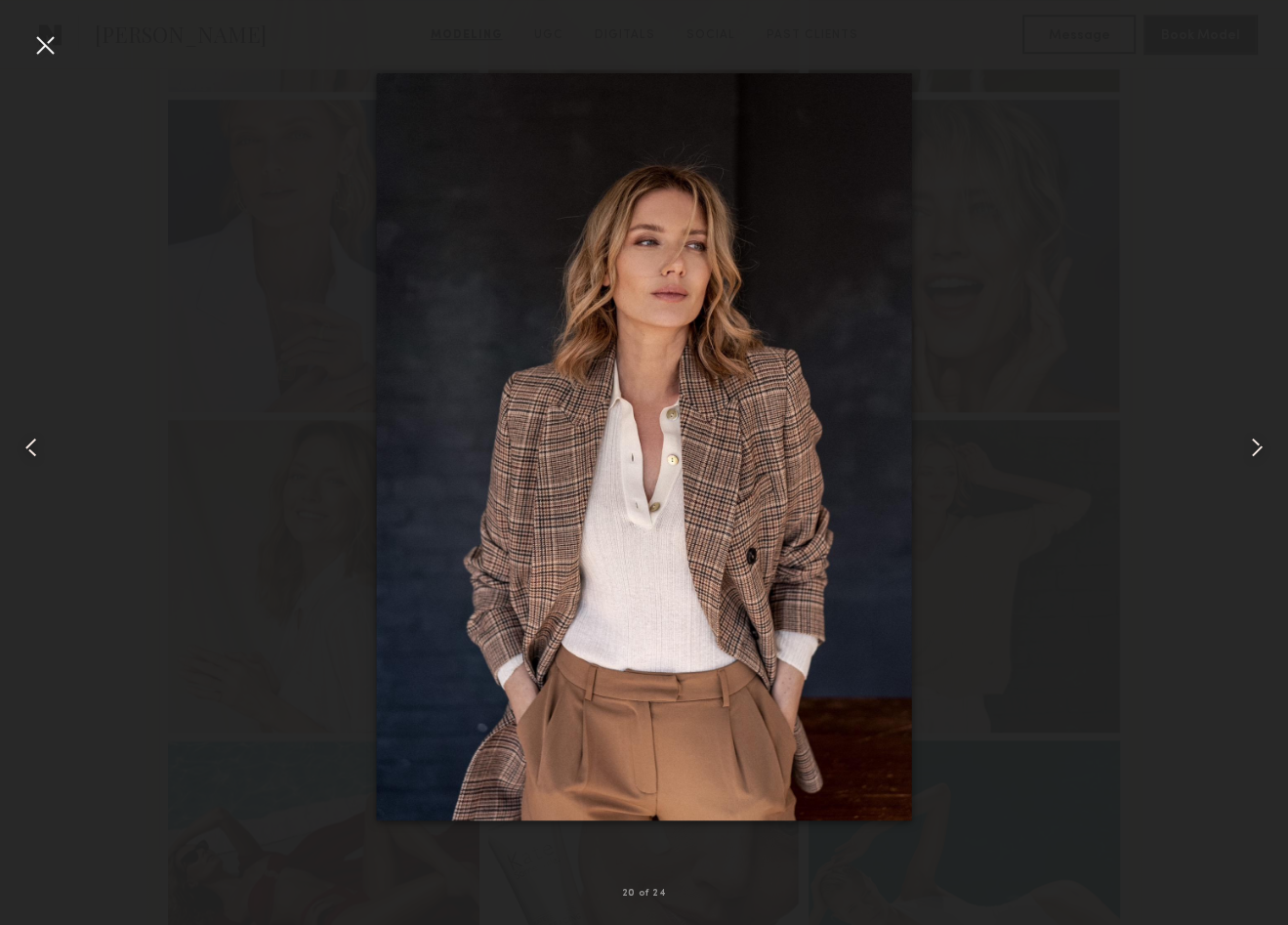 click at bounding box center [1257, 447] 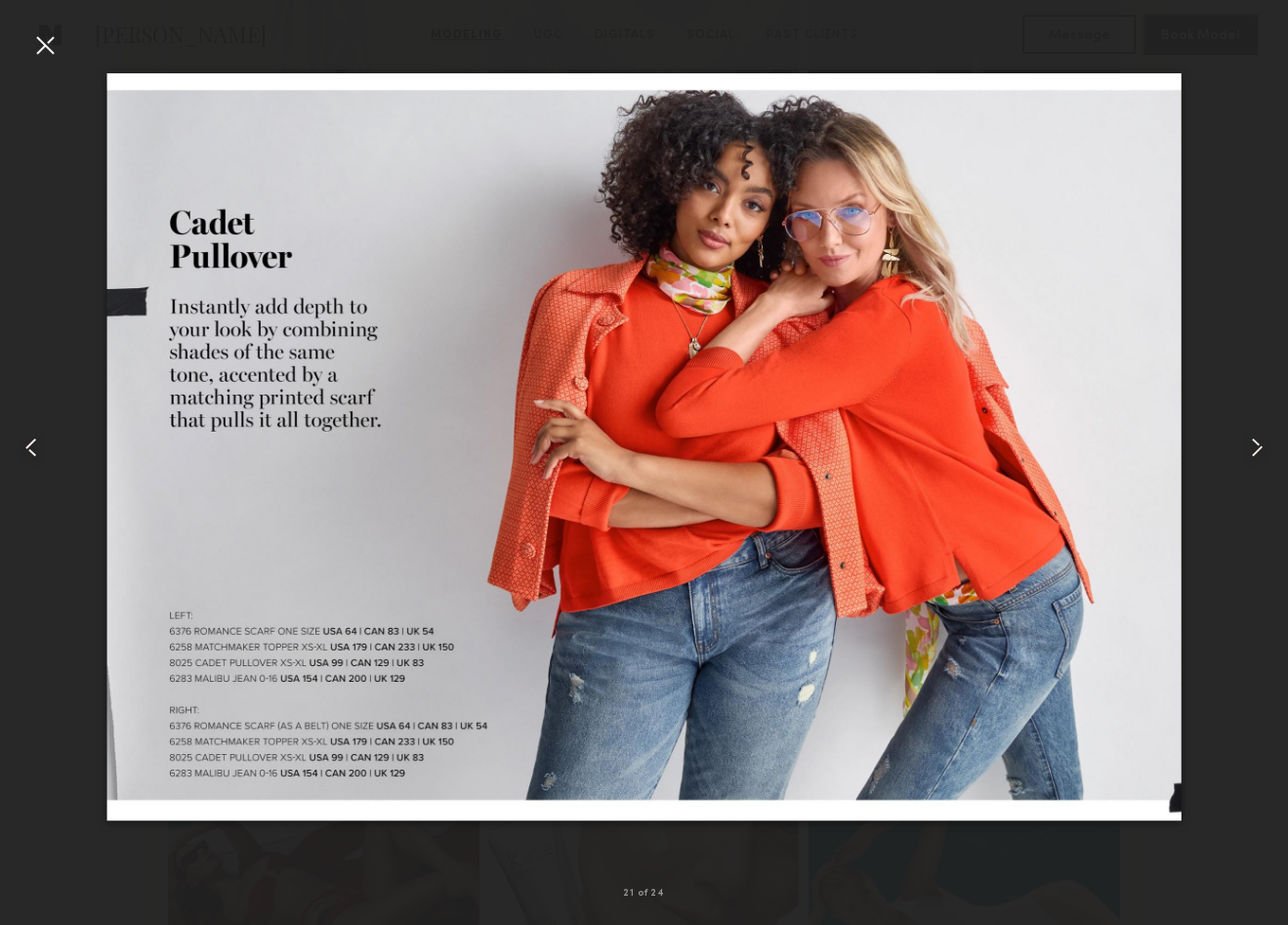 click at bounding box center (1257, 447) 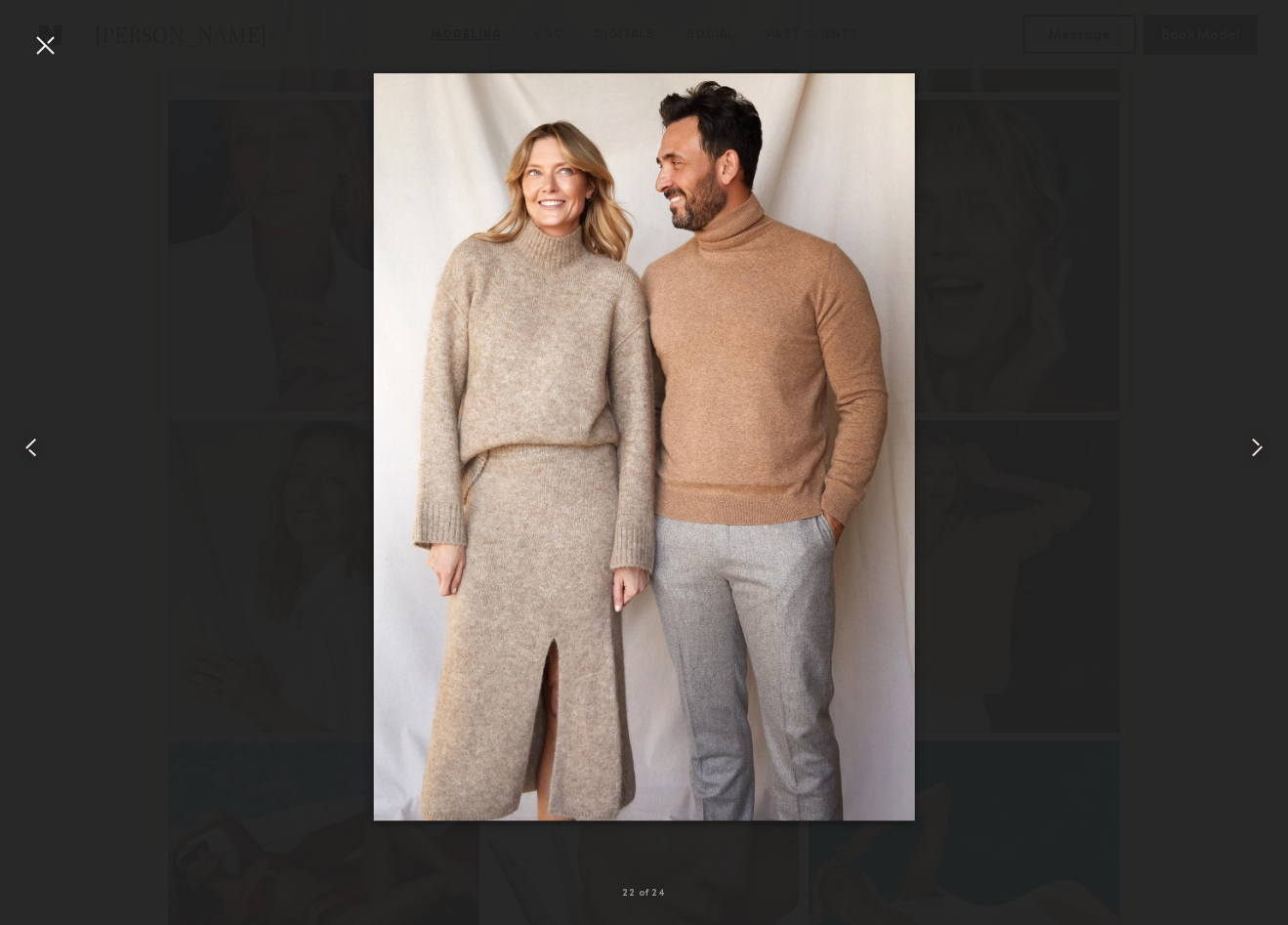 click at bounding box center [1257, 447] 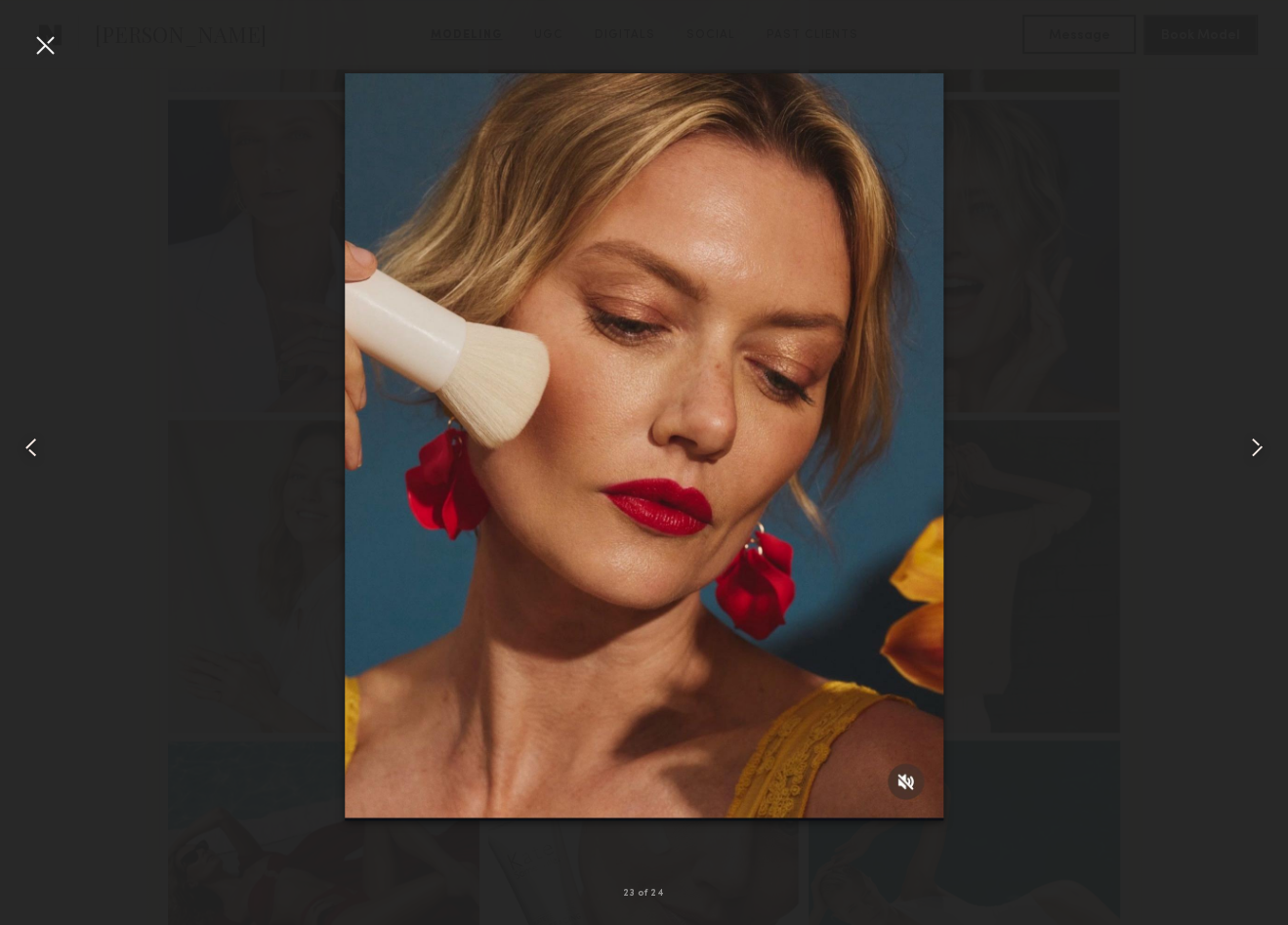 click at bounding box center [1257, 447] 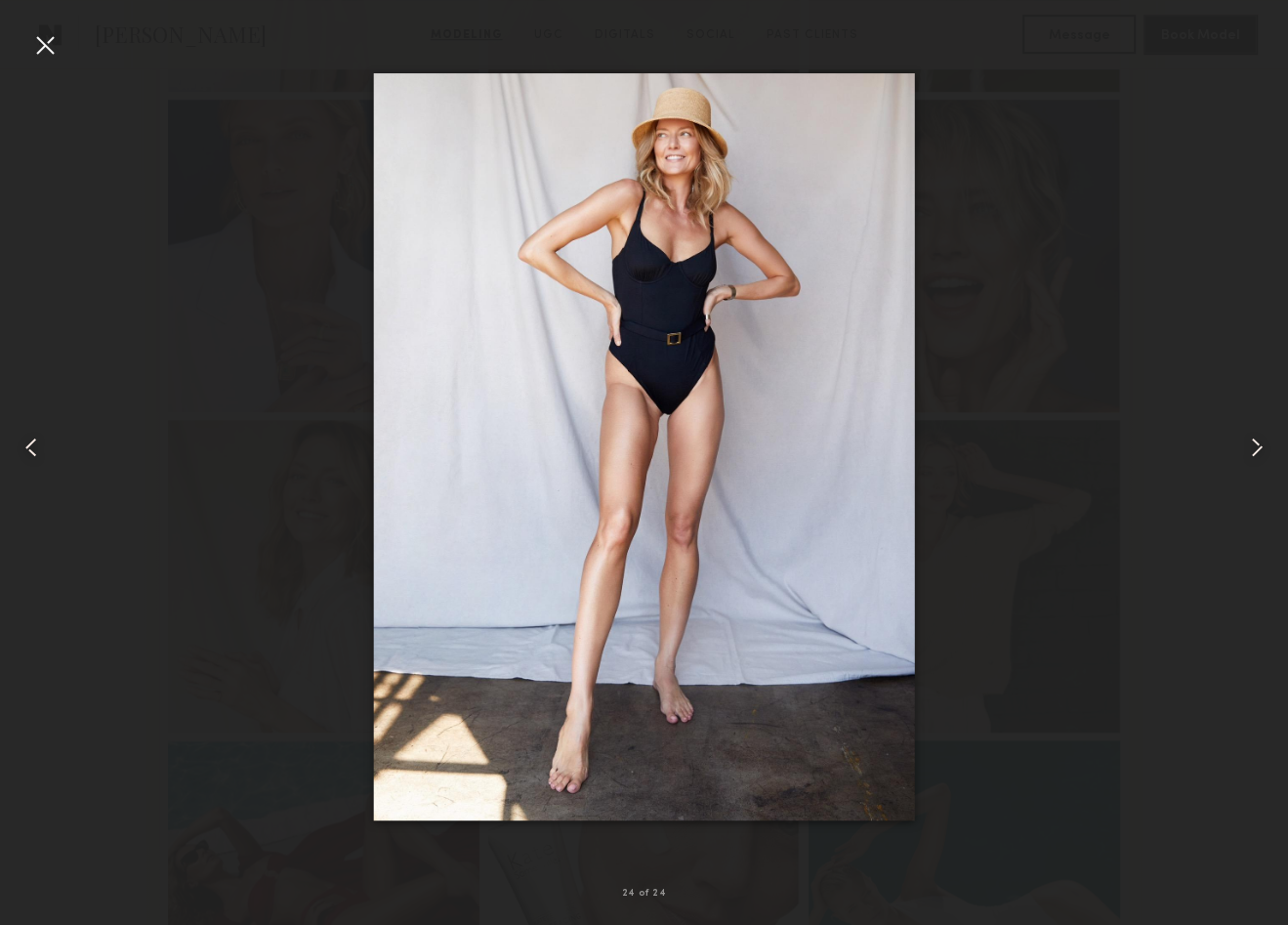 click at bounding box center [1257, 447] 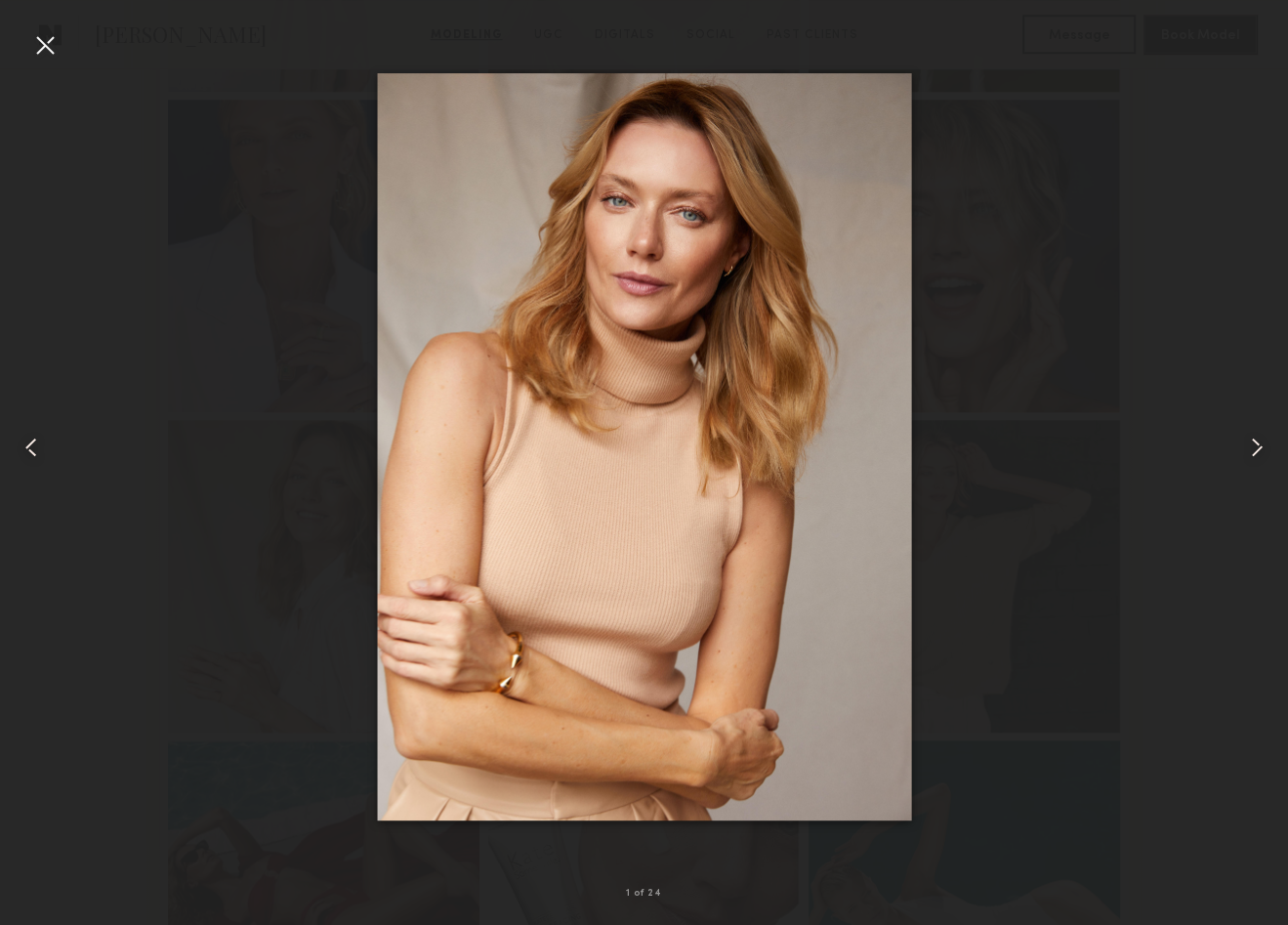 click at bounding box center [45, 45] 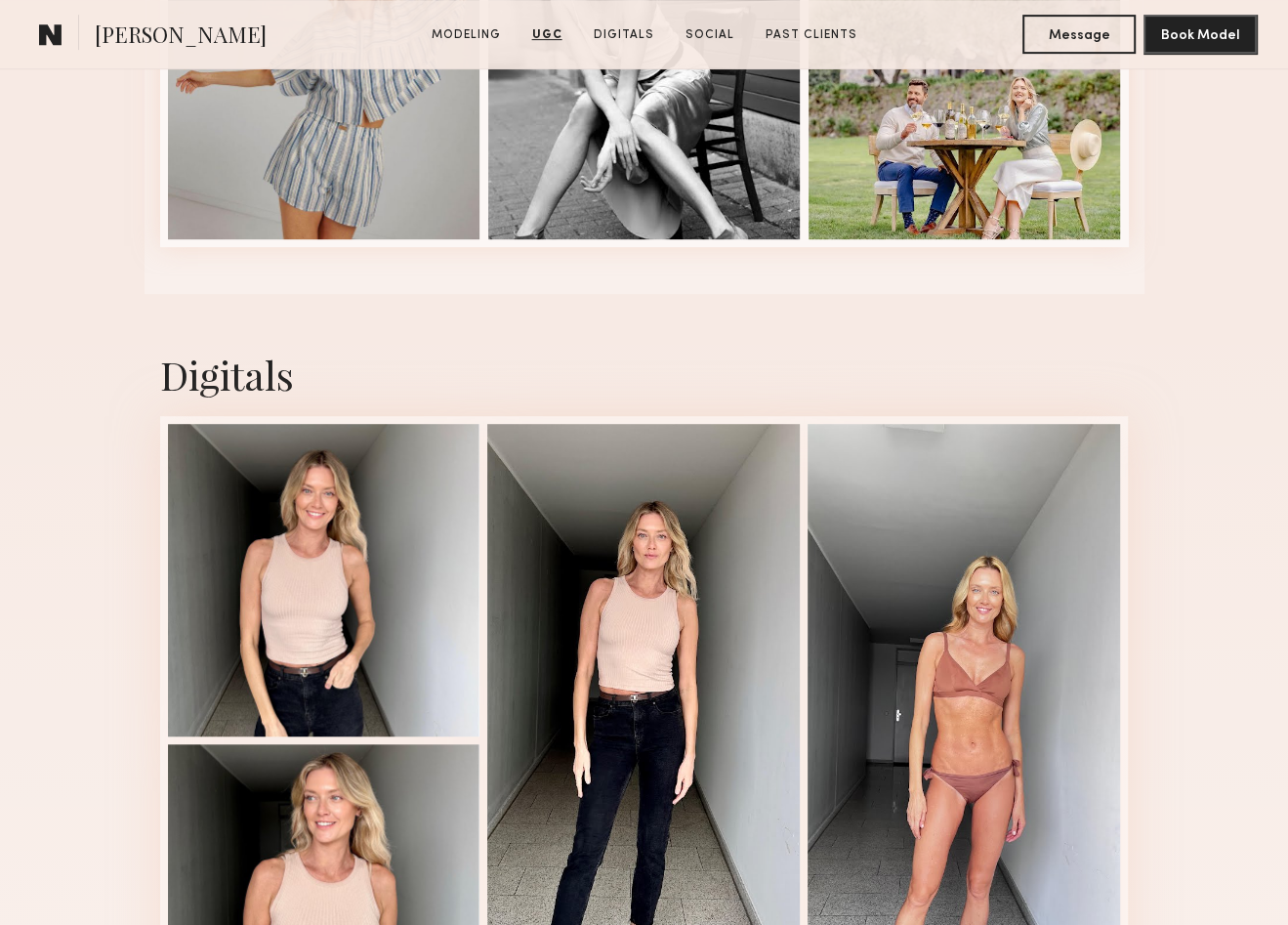 scroll, scrollTop: 5973, scrollLeft: 0, axis: vertical 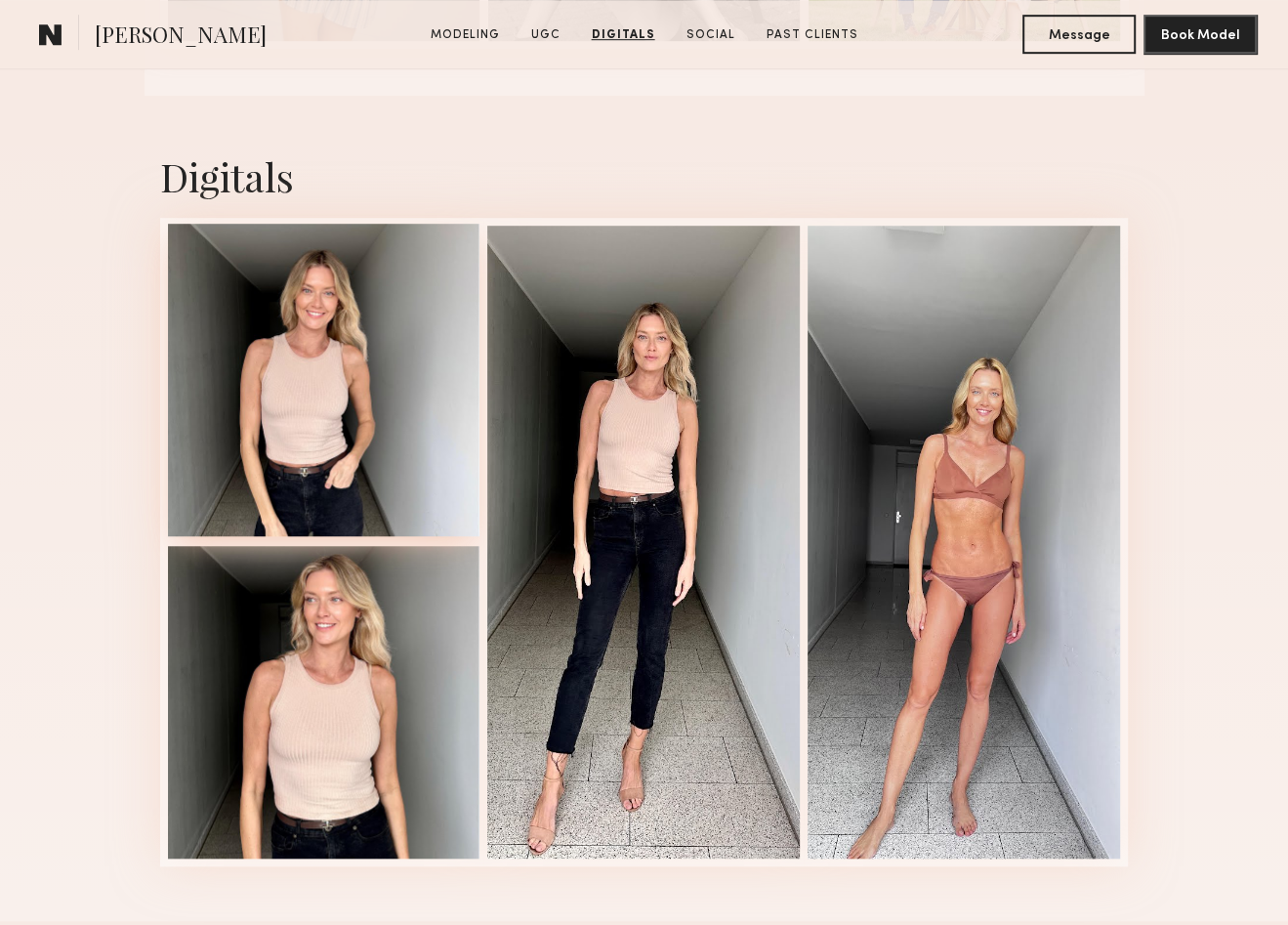 click at bounding box center (324, 380) 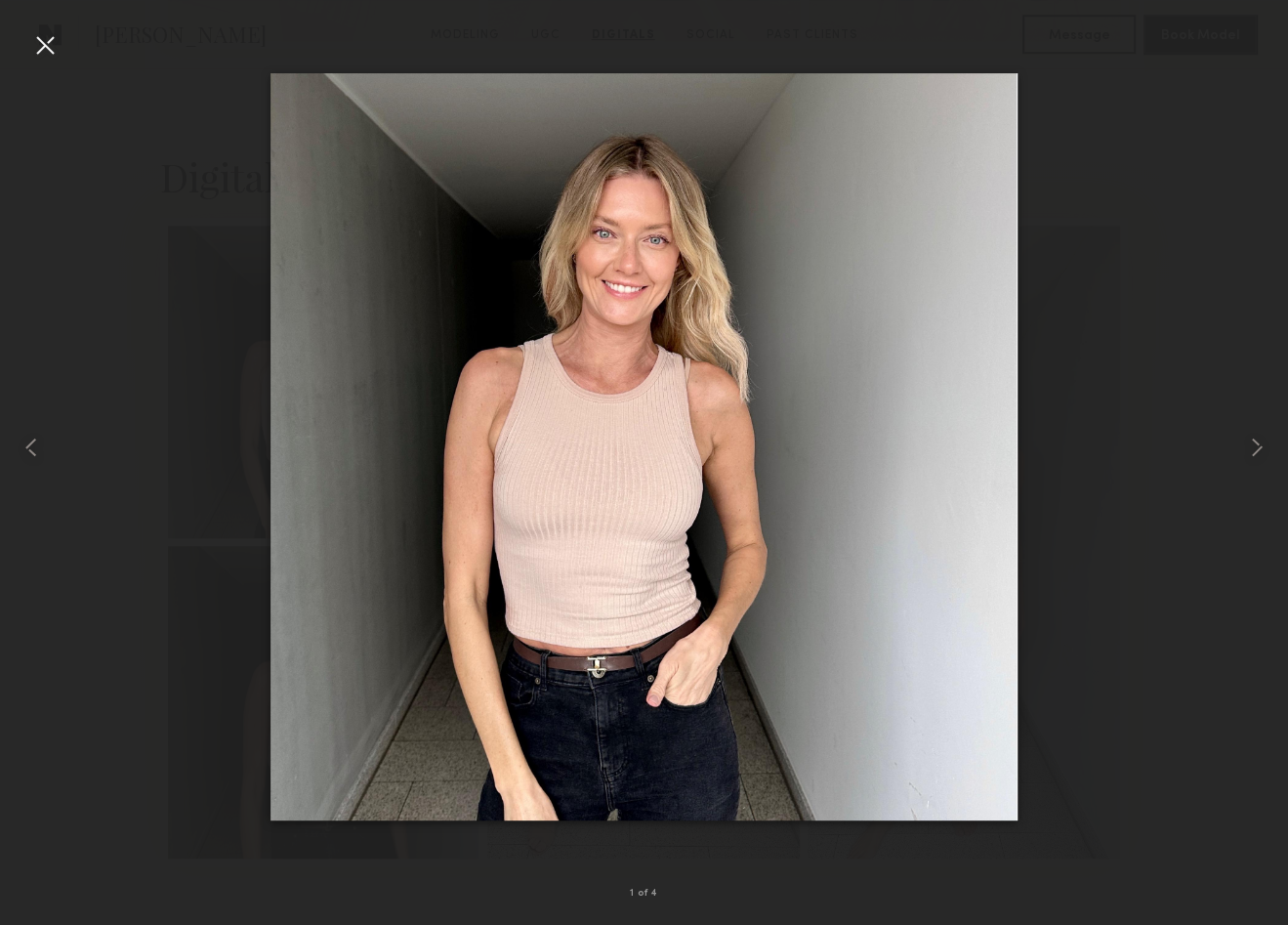 click at bounding box center (45, 45) 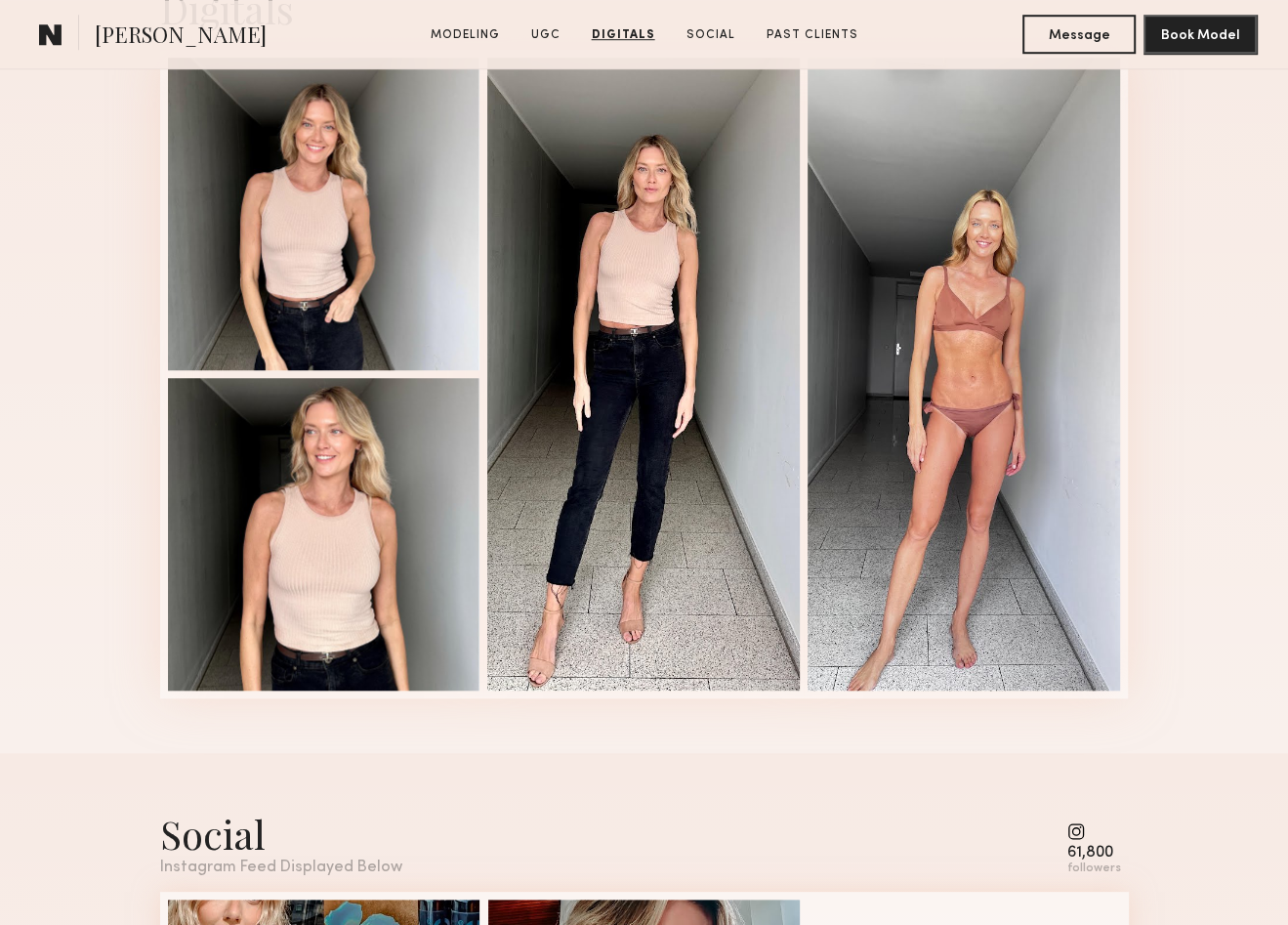 scroll, scrollTop: 6146, scrollLeft: 0, axis: vertical 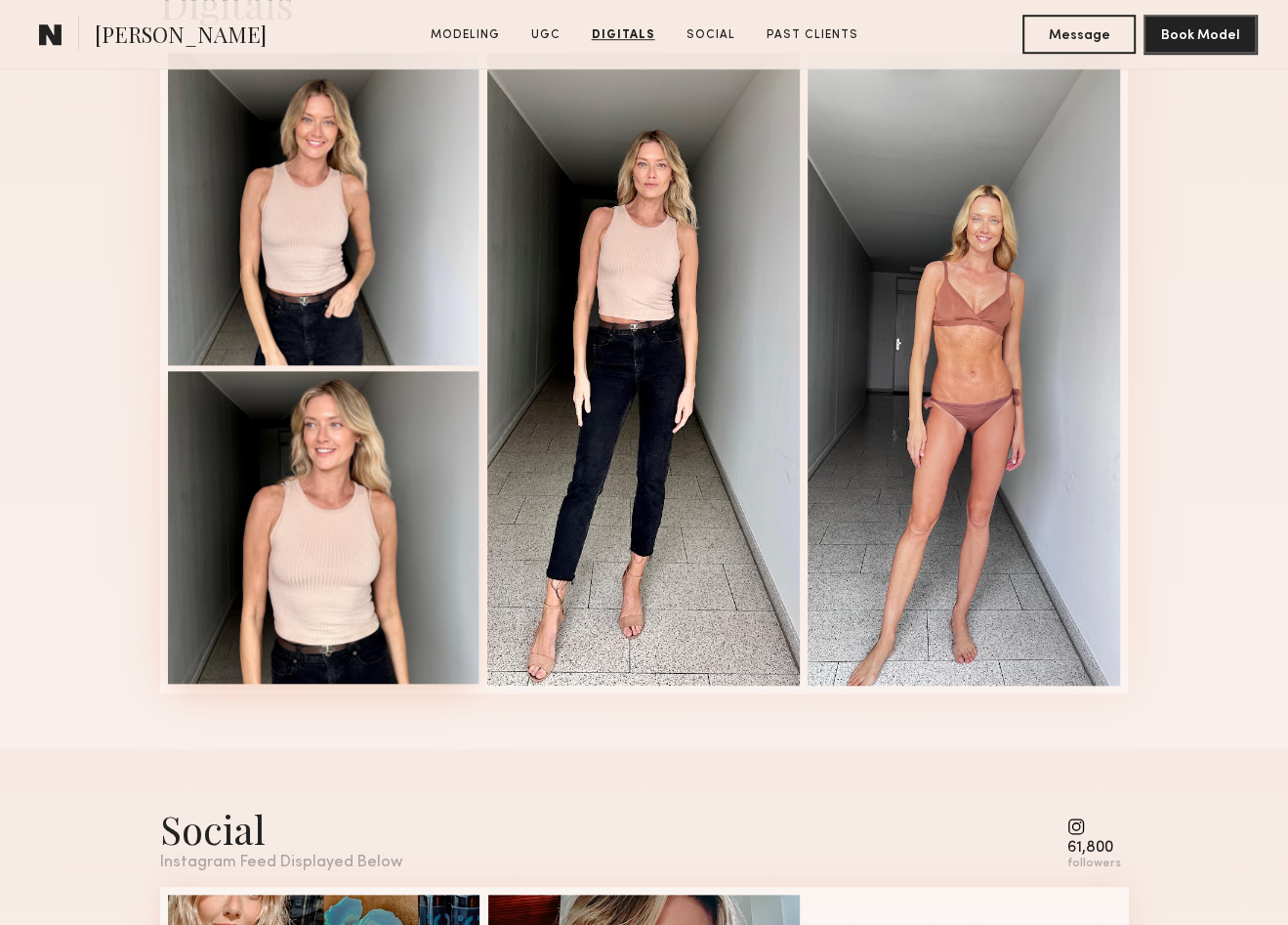 click at bounding box center [324, 527] 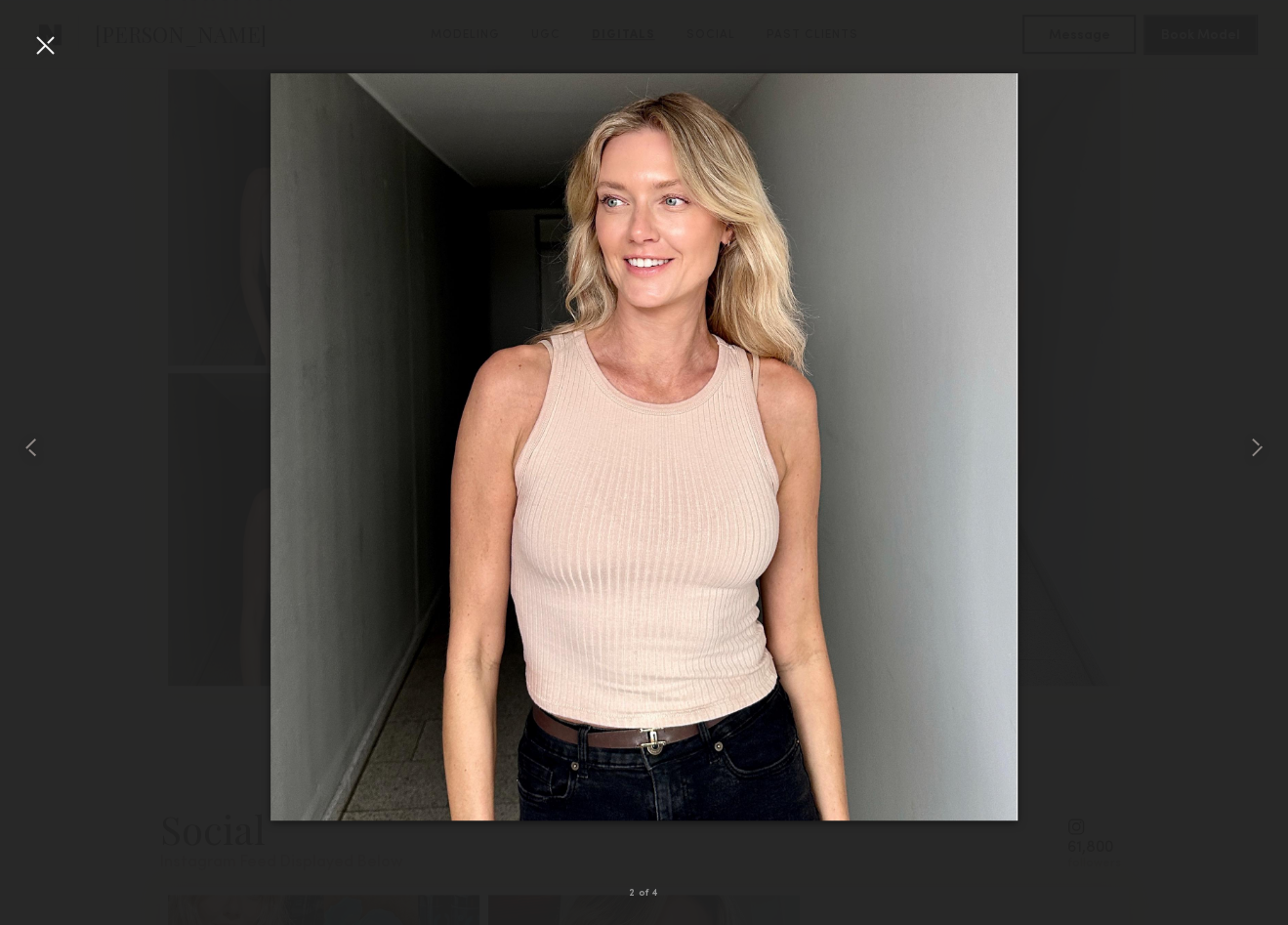 click at bounding box center (45, 45) 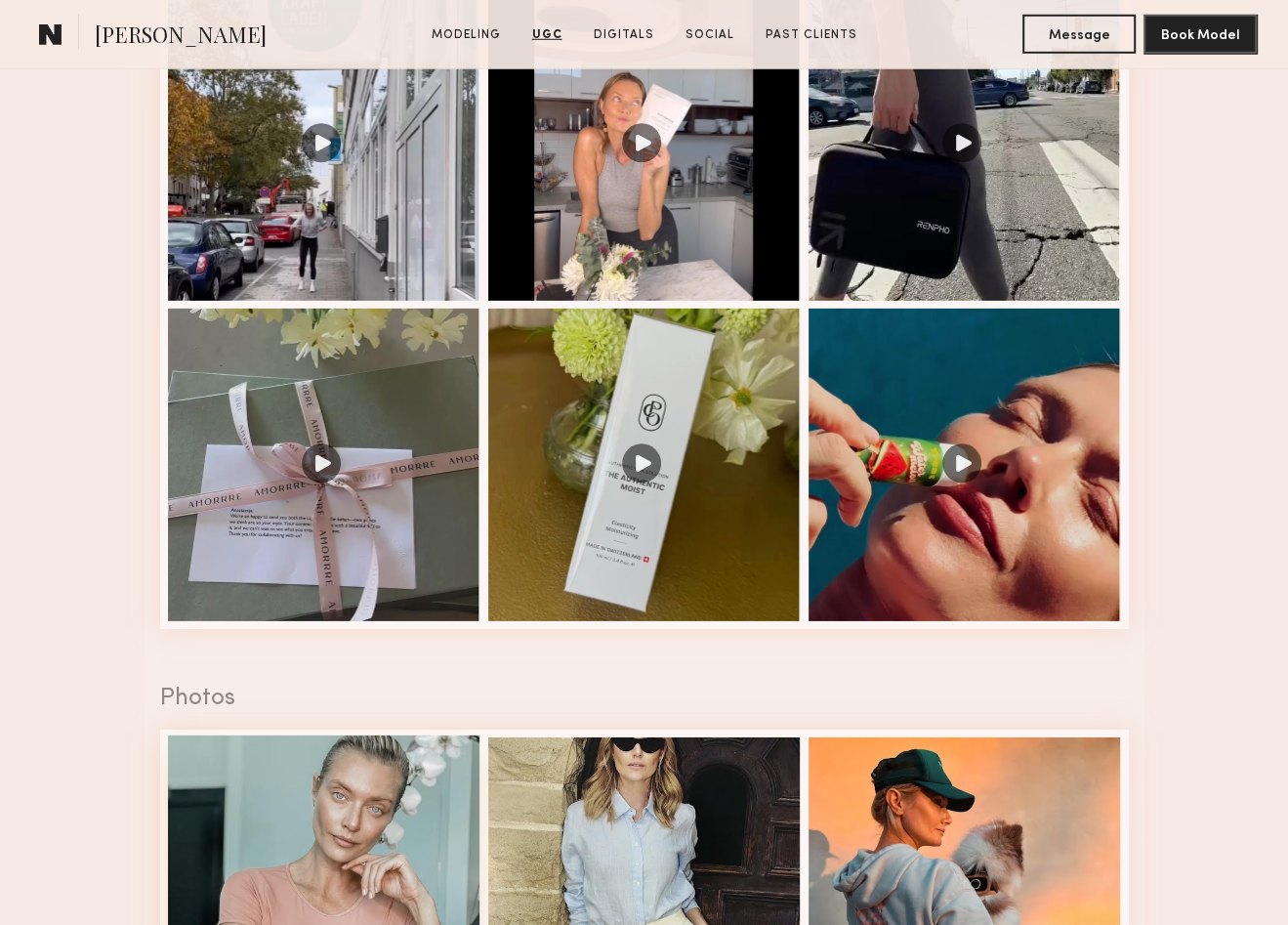 scroll, scrollTop: 4216, scrollLeft: 0, axis: vertical 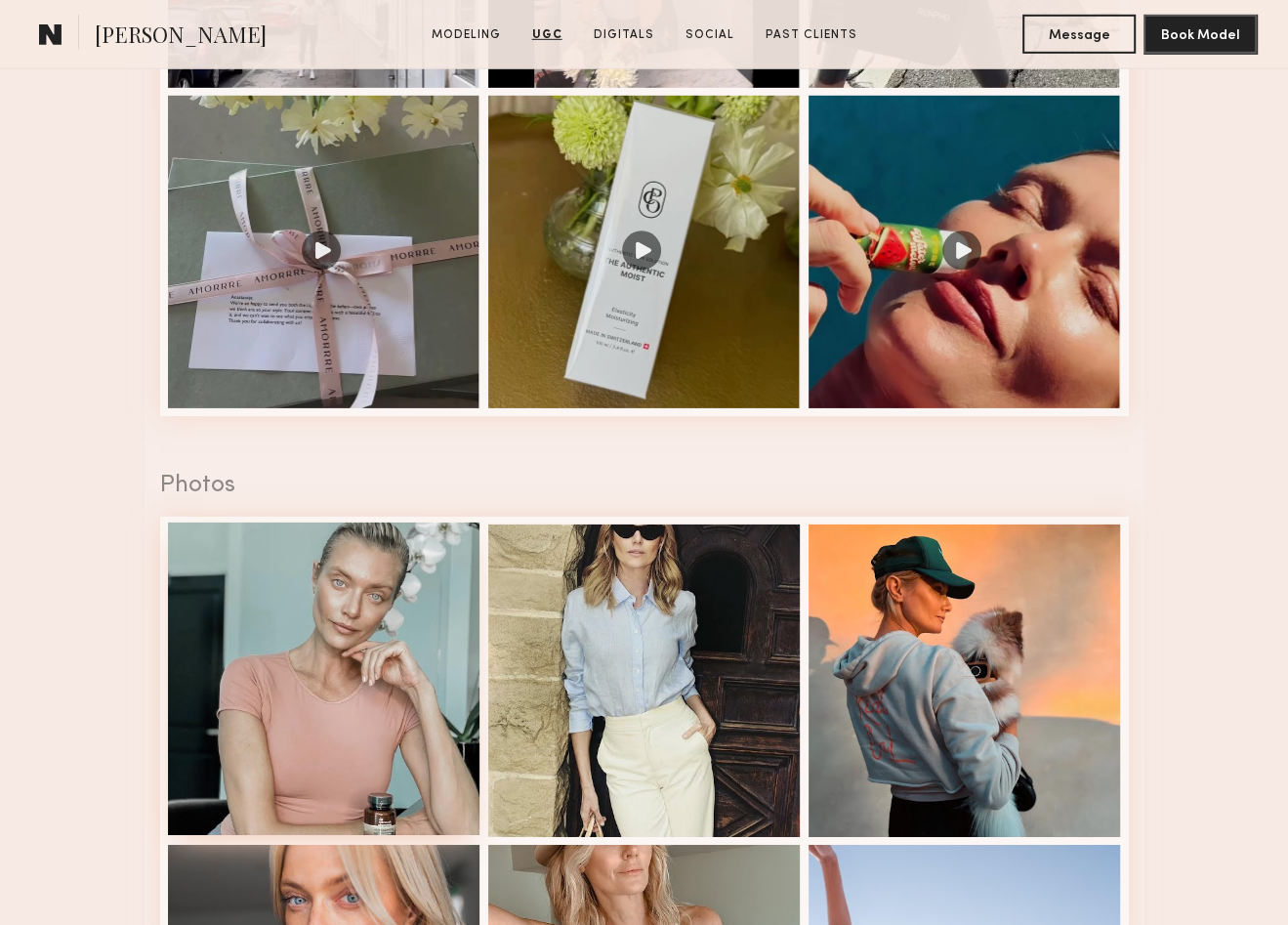 click 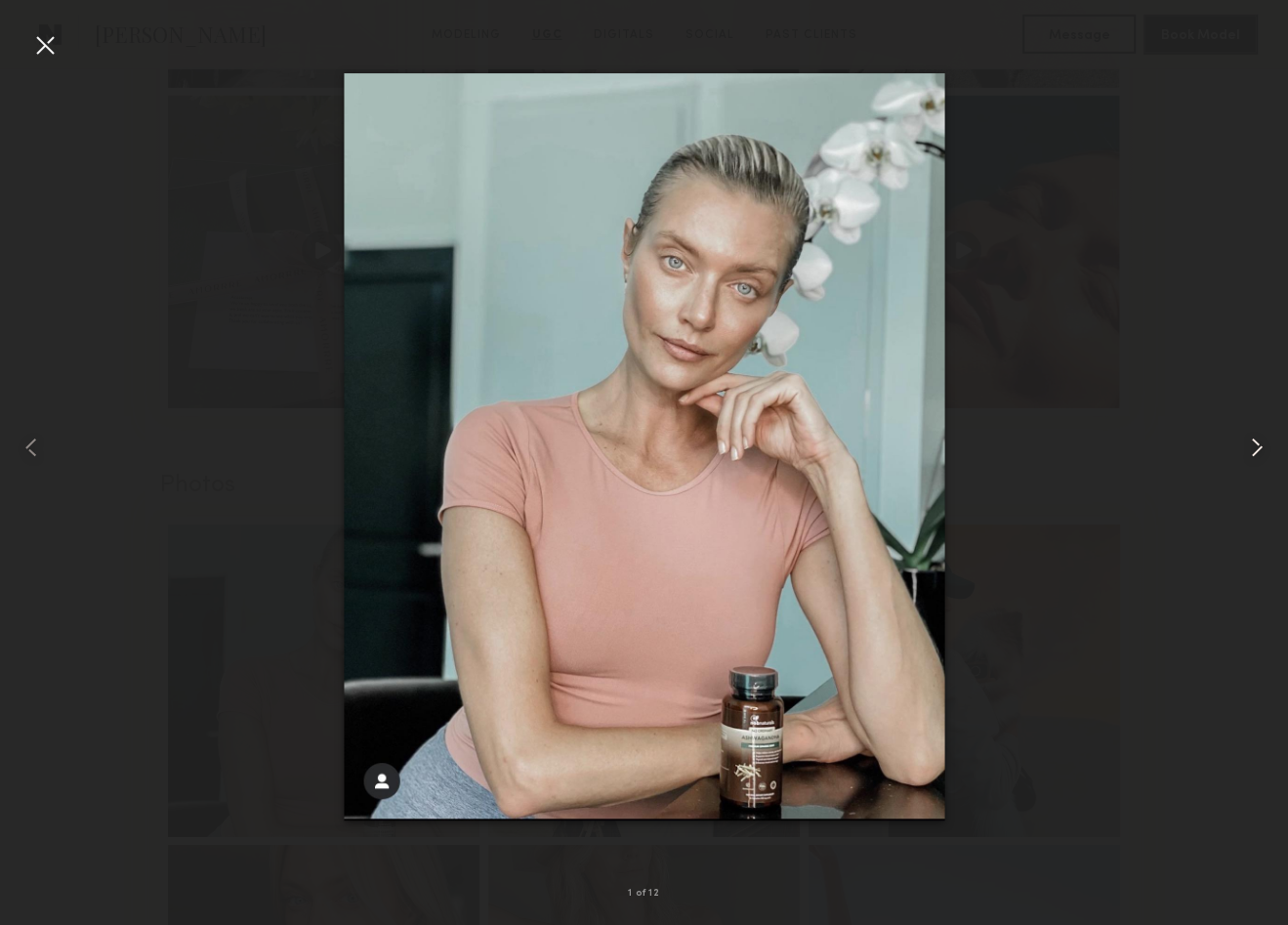 click at bounding box center (1257, 447) 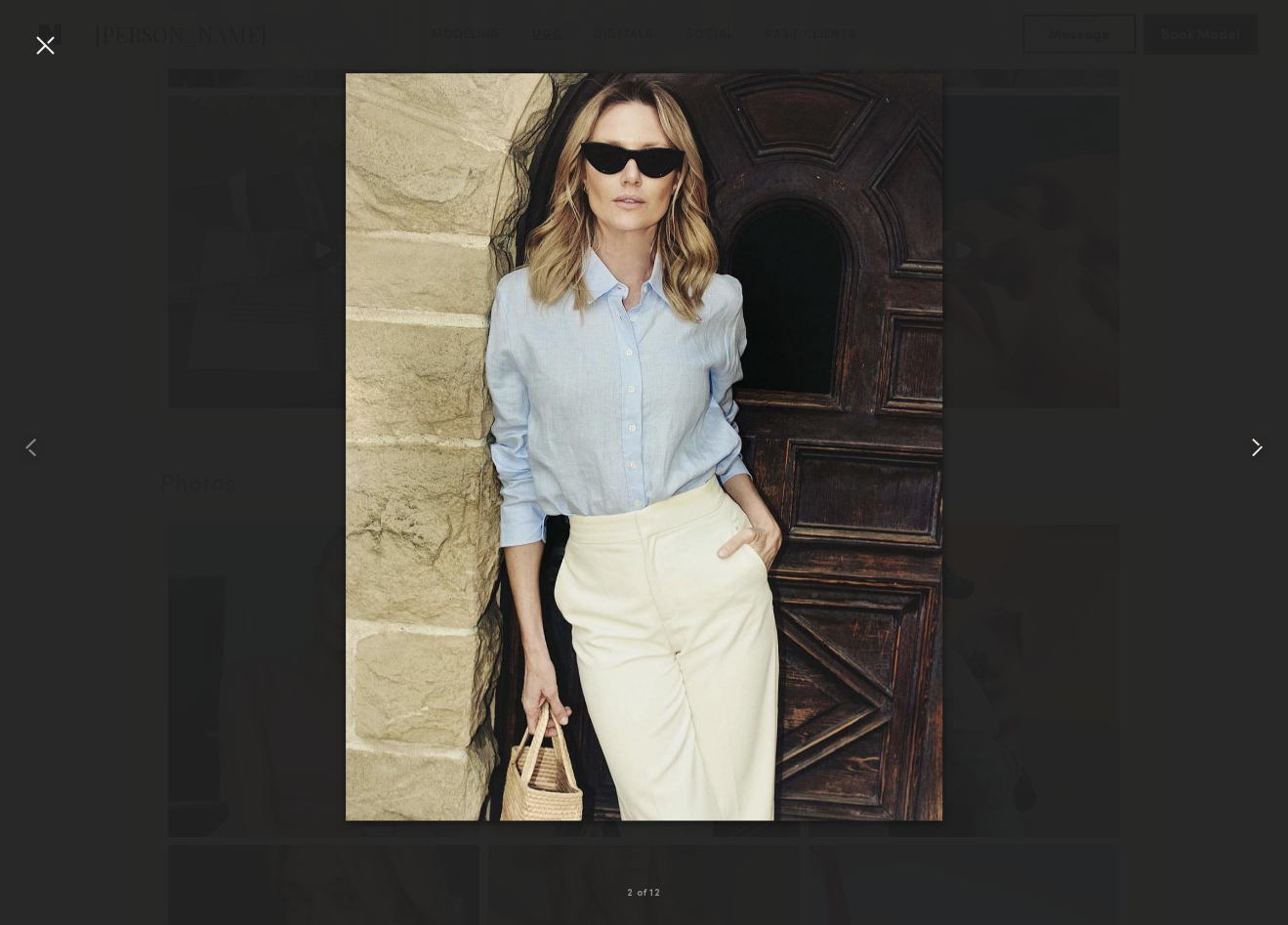 click at bounding box center [1257, 447] 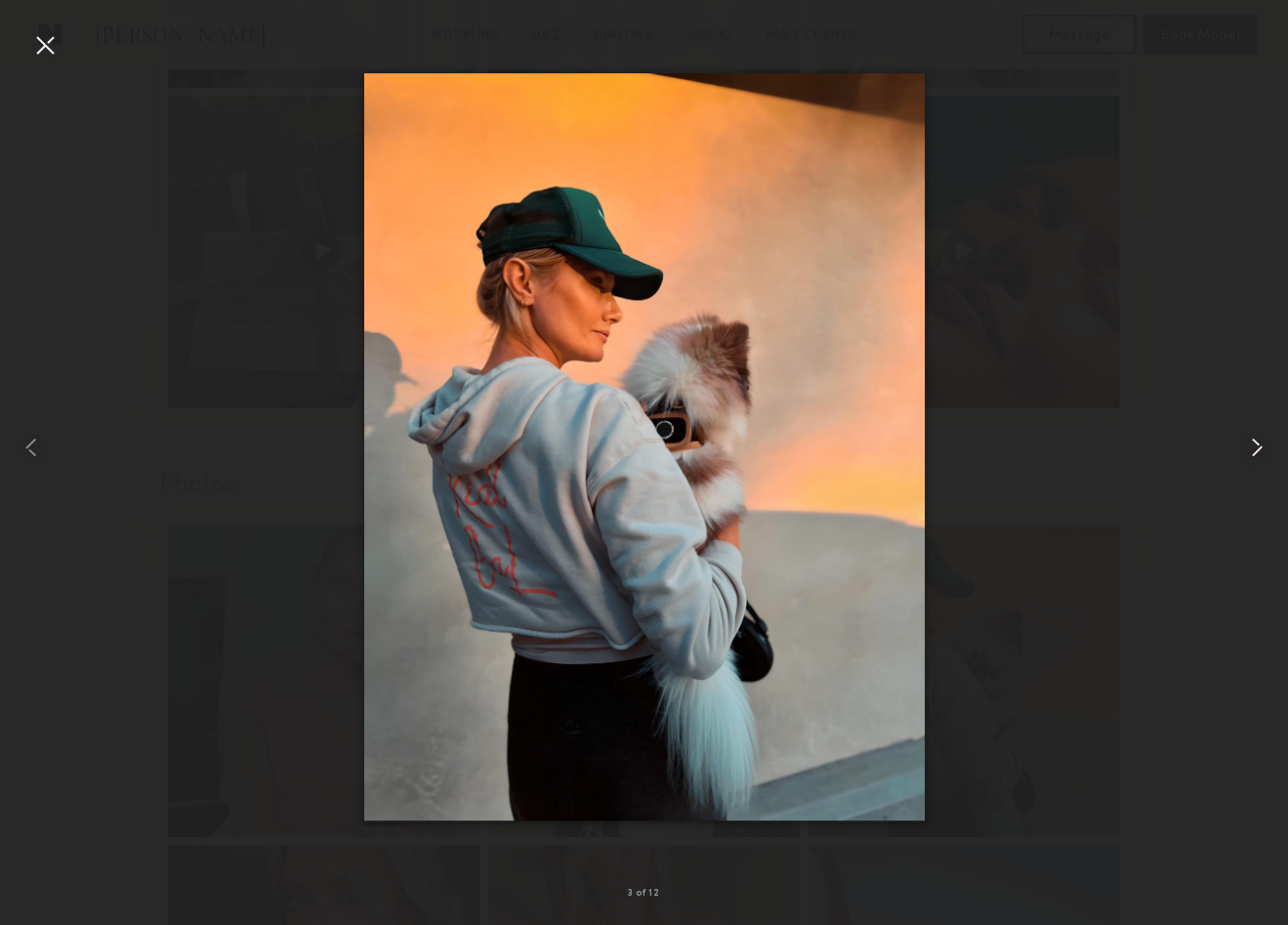 click at bounding box center (1257, 447) 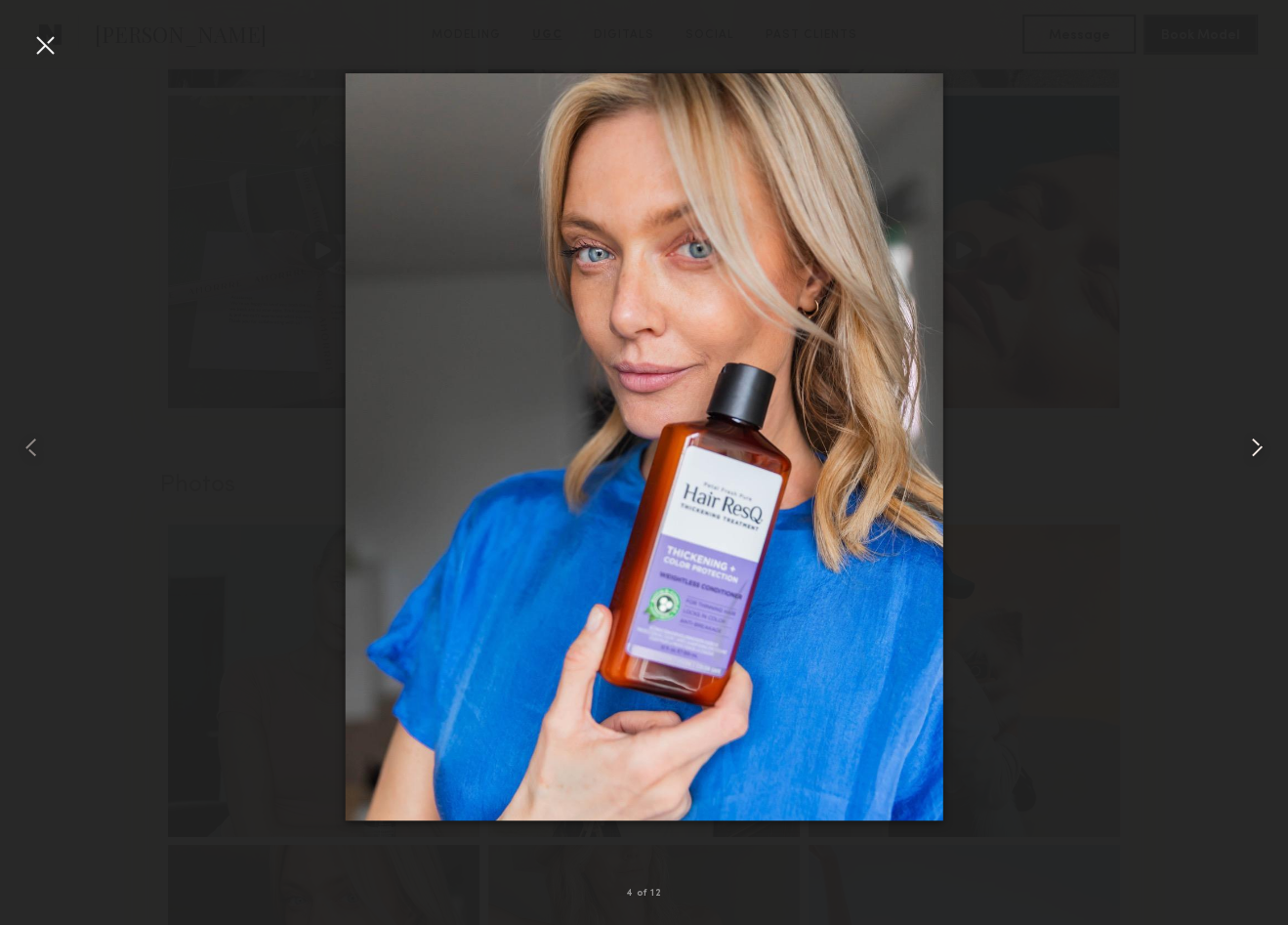 click at bounding box center [1257, 447] 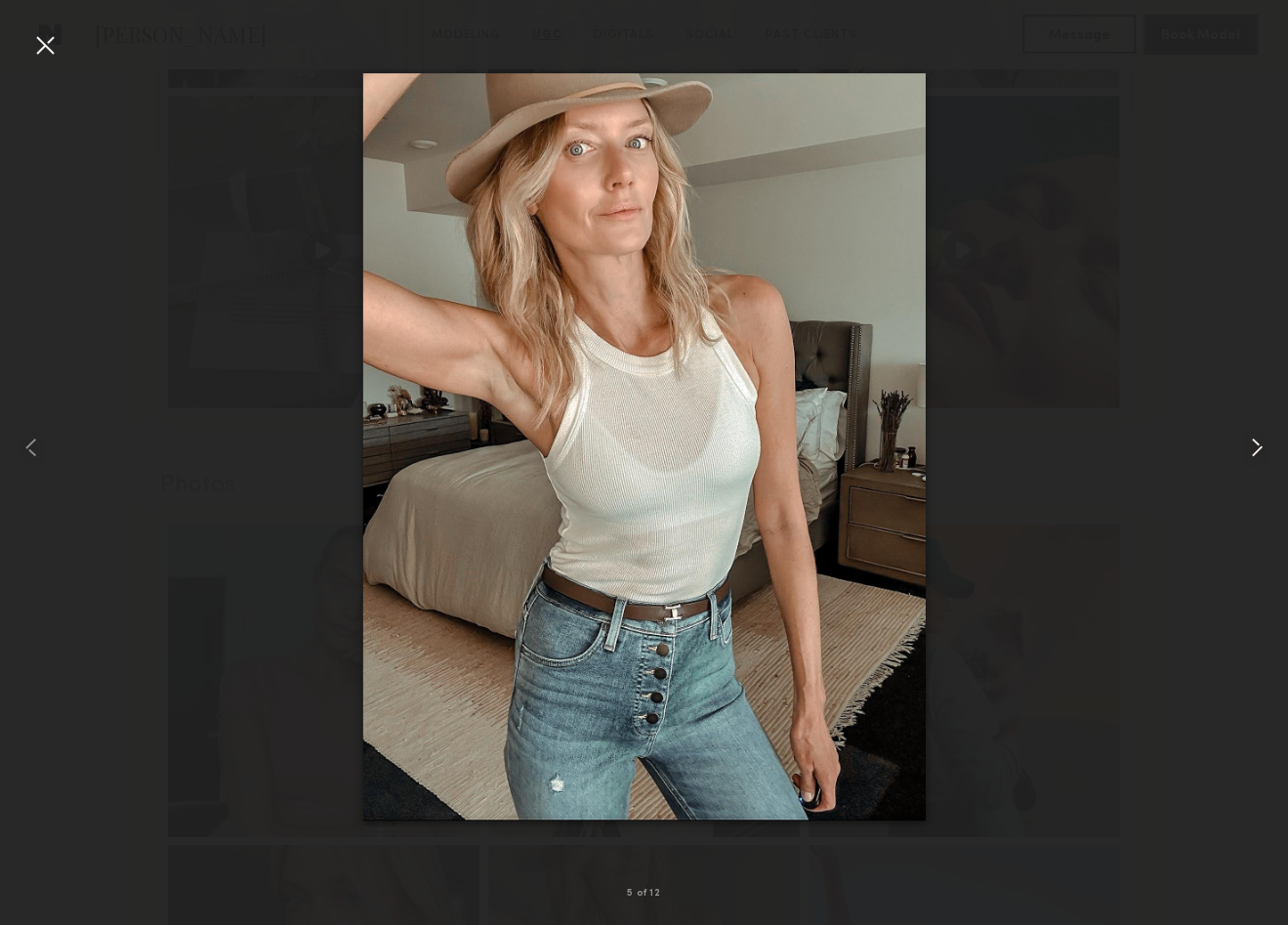 click at bounding box center (1257, 447) 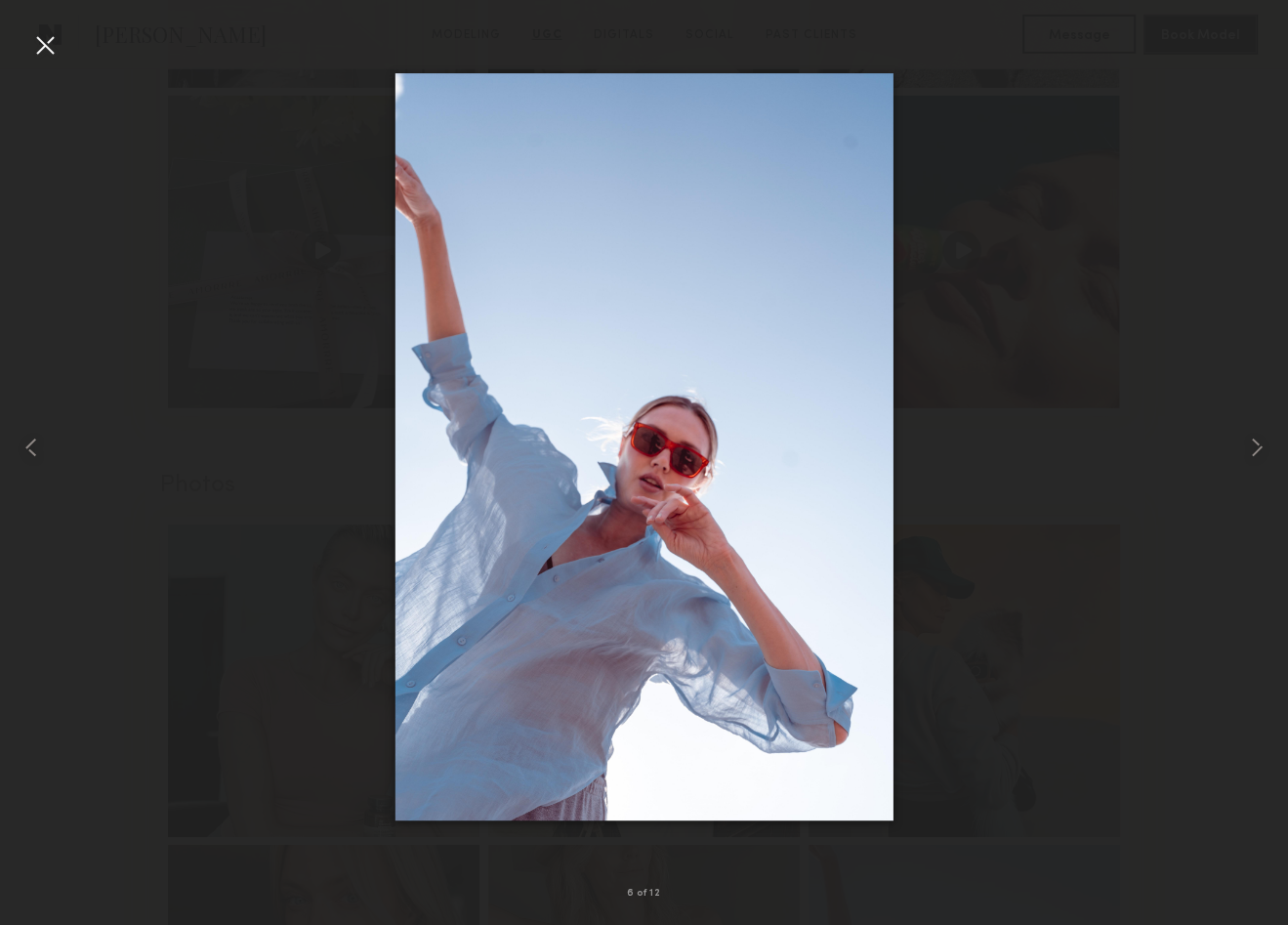click at bounding box center (45, 45) 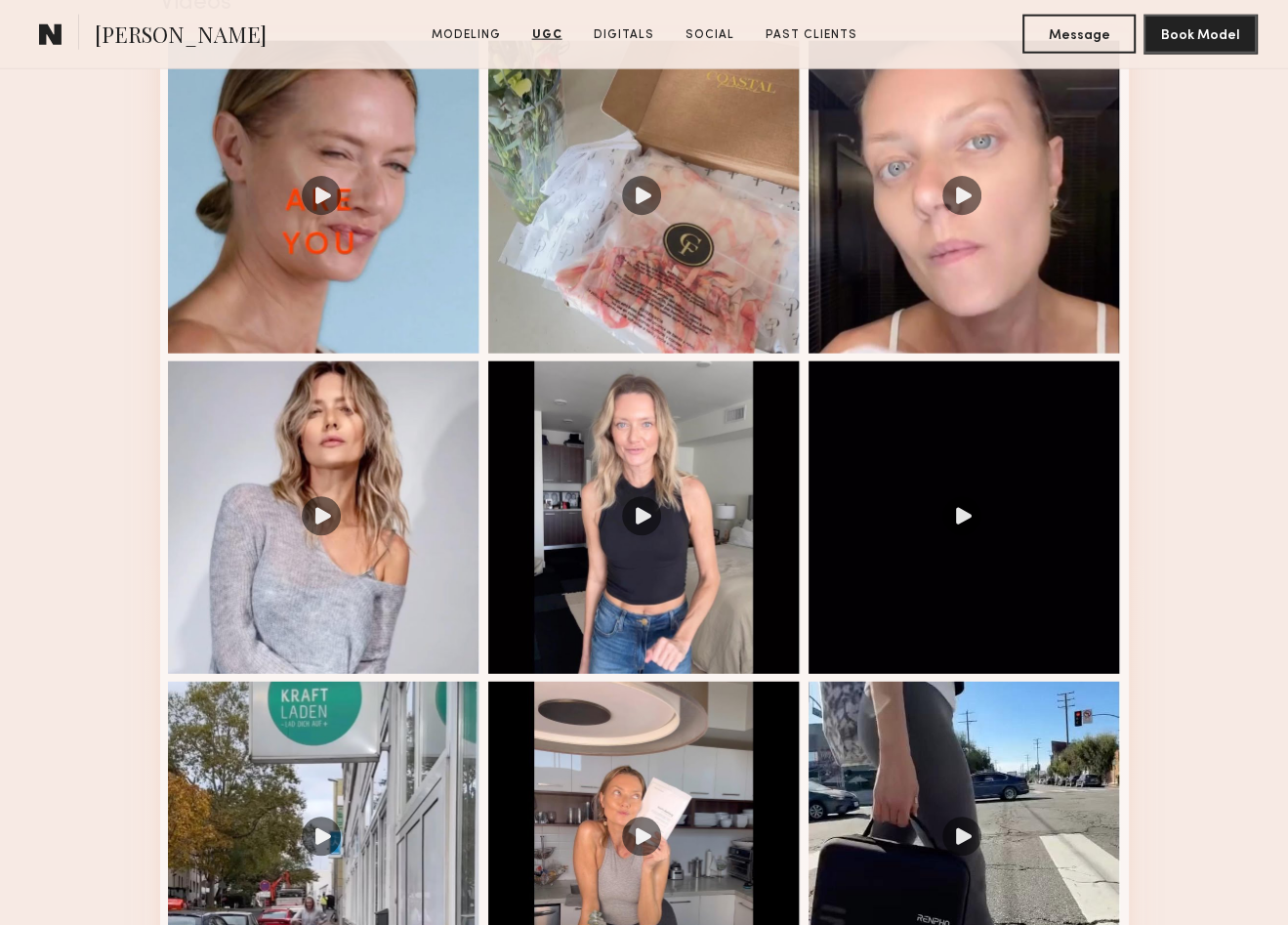scroll, scrollTop: 3307, scrollLeft: 0, axis: vertical 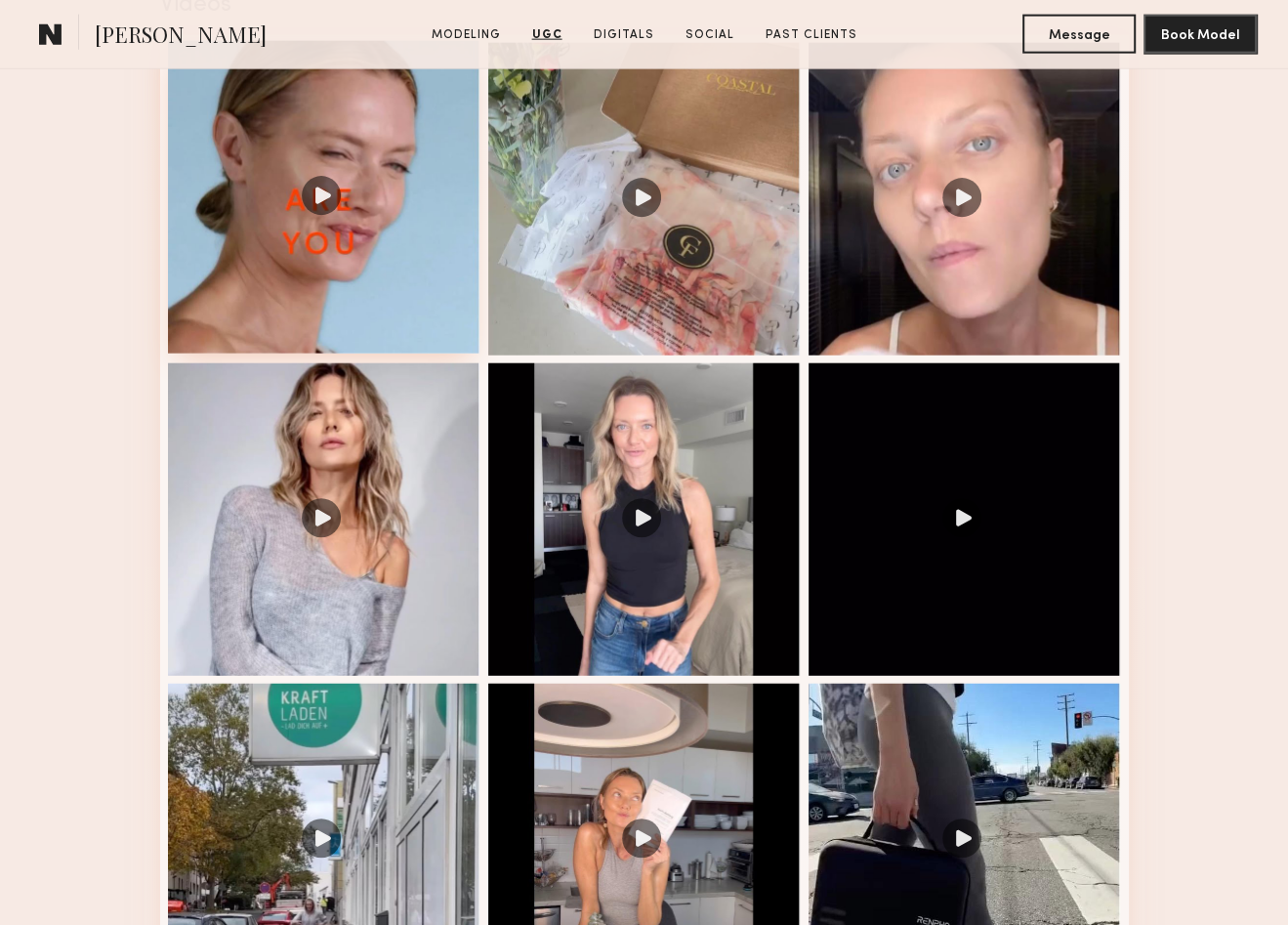 click at bounding box center [324, 197] 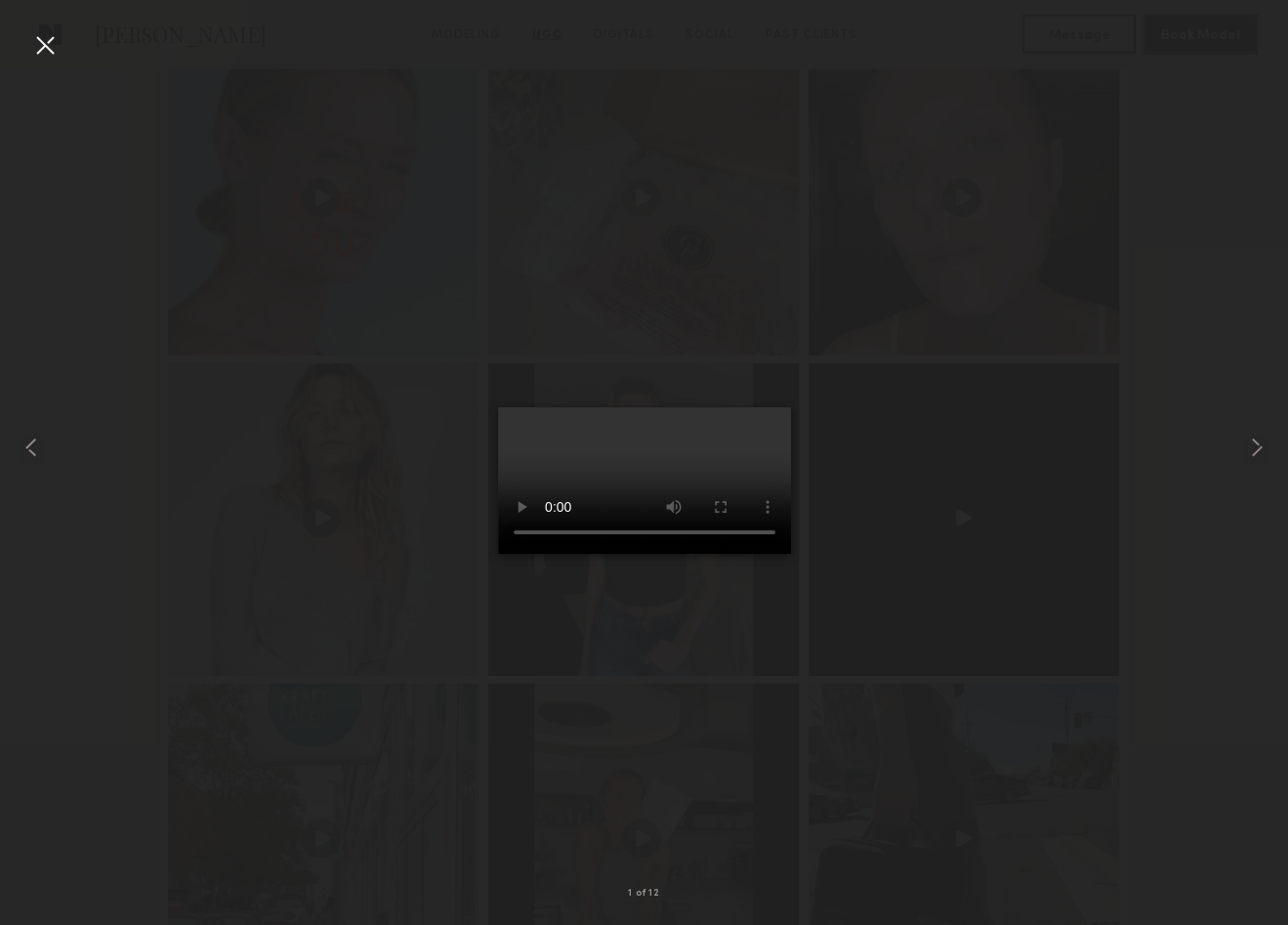 click at bounding box center [644, 446] 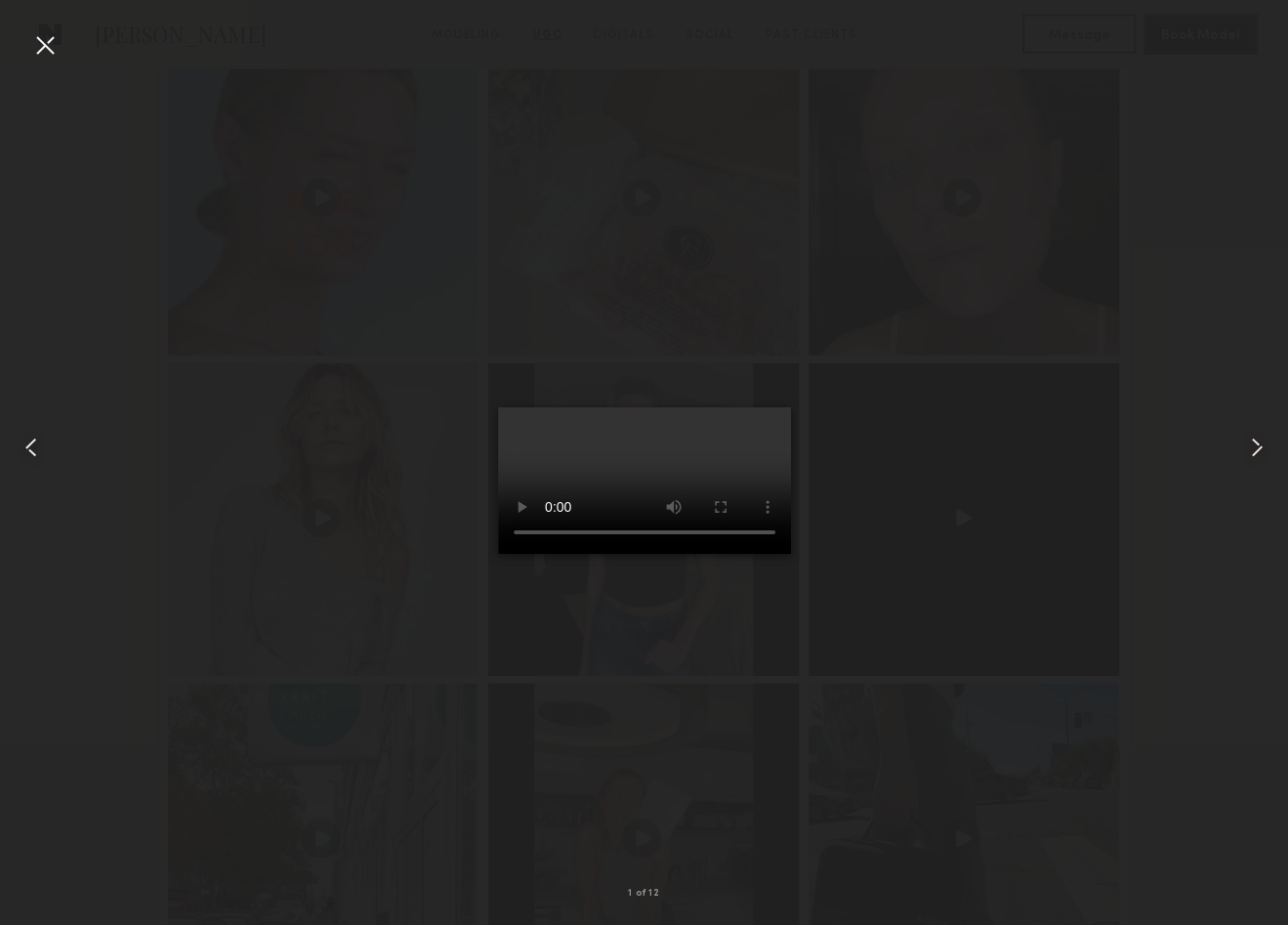 click at bounding box center (45, 45) 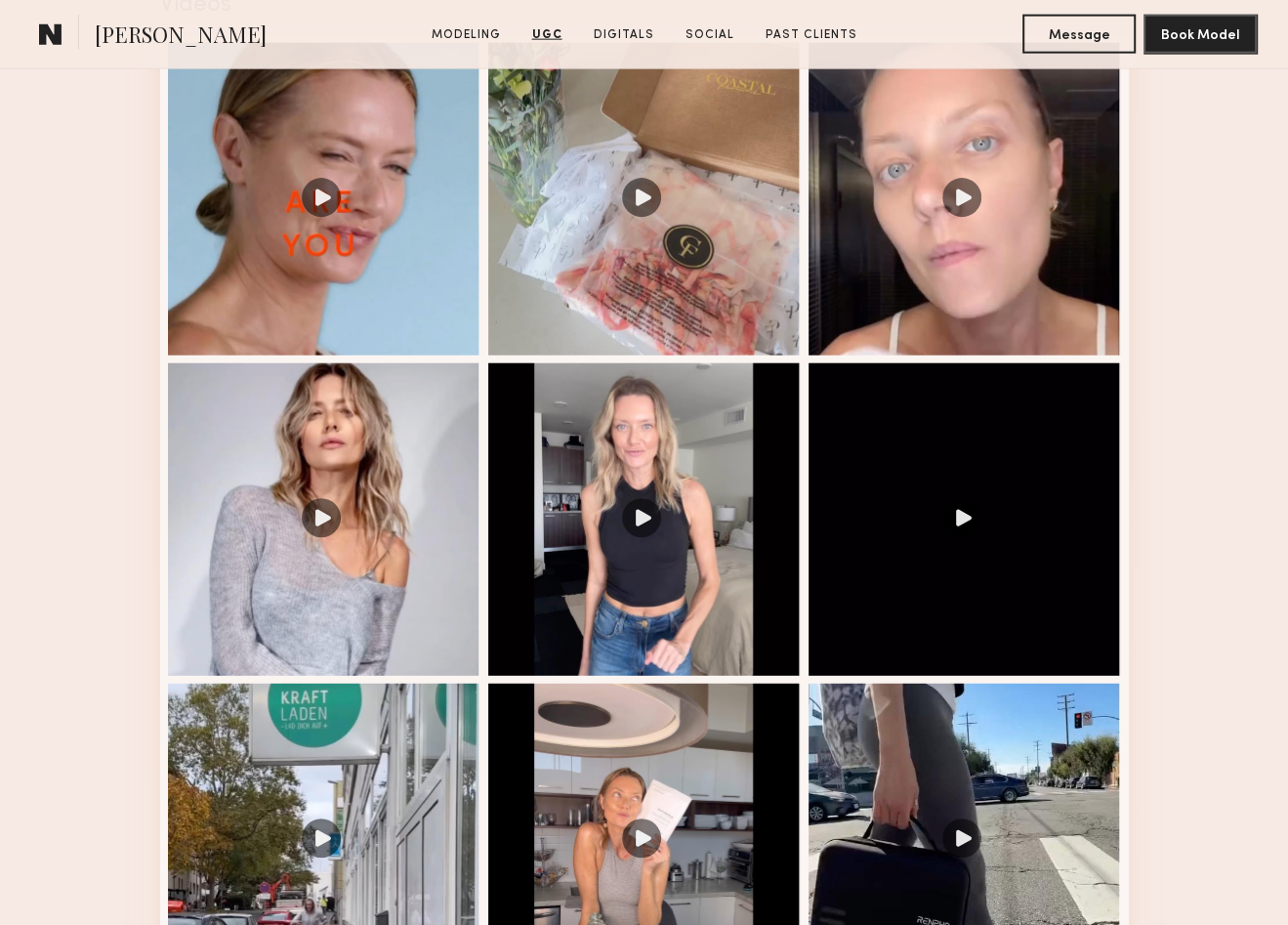 click 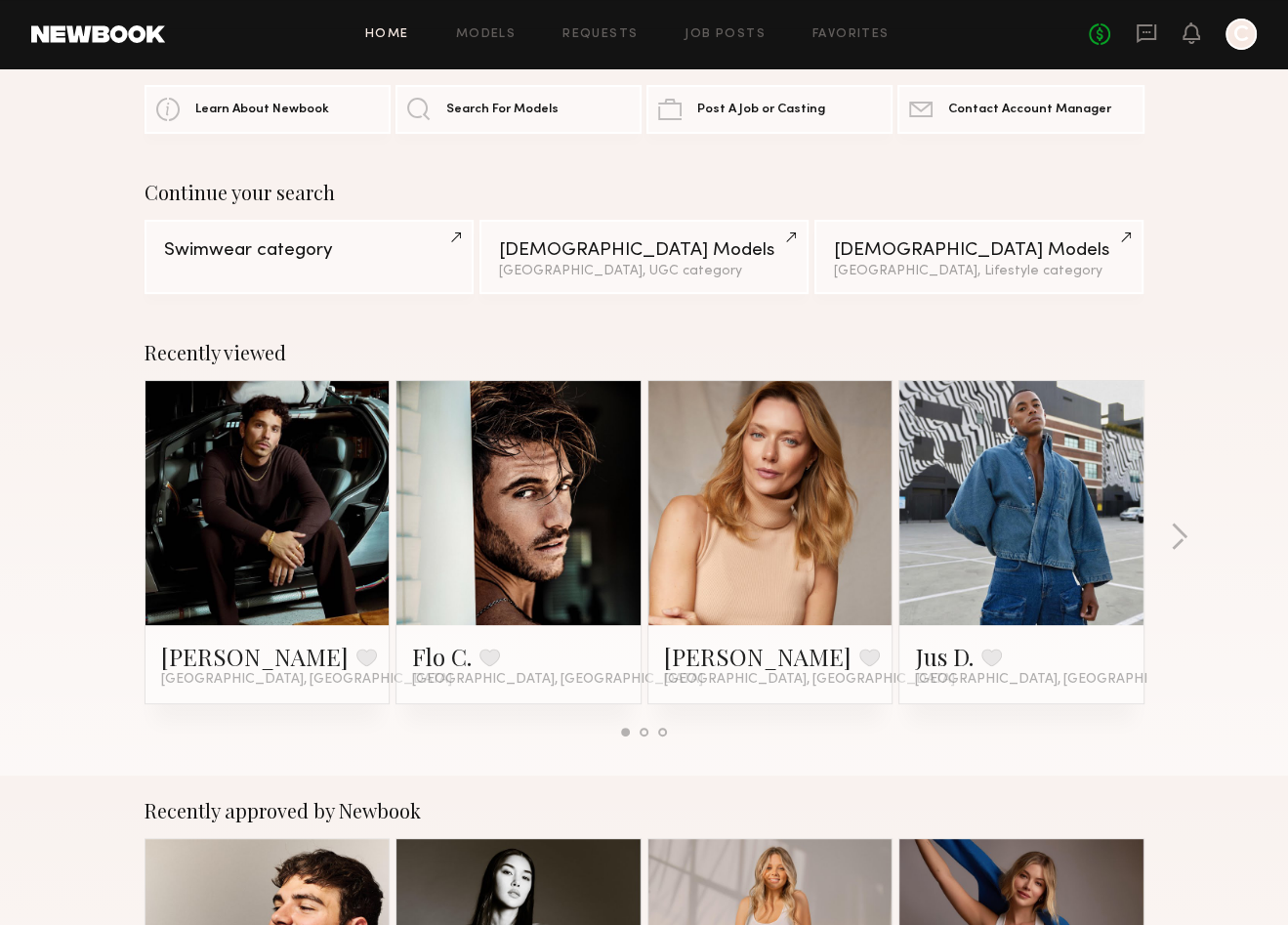 scroll, scrollTop: 64, scrollLeft: 0, axis: vertical 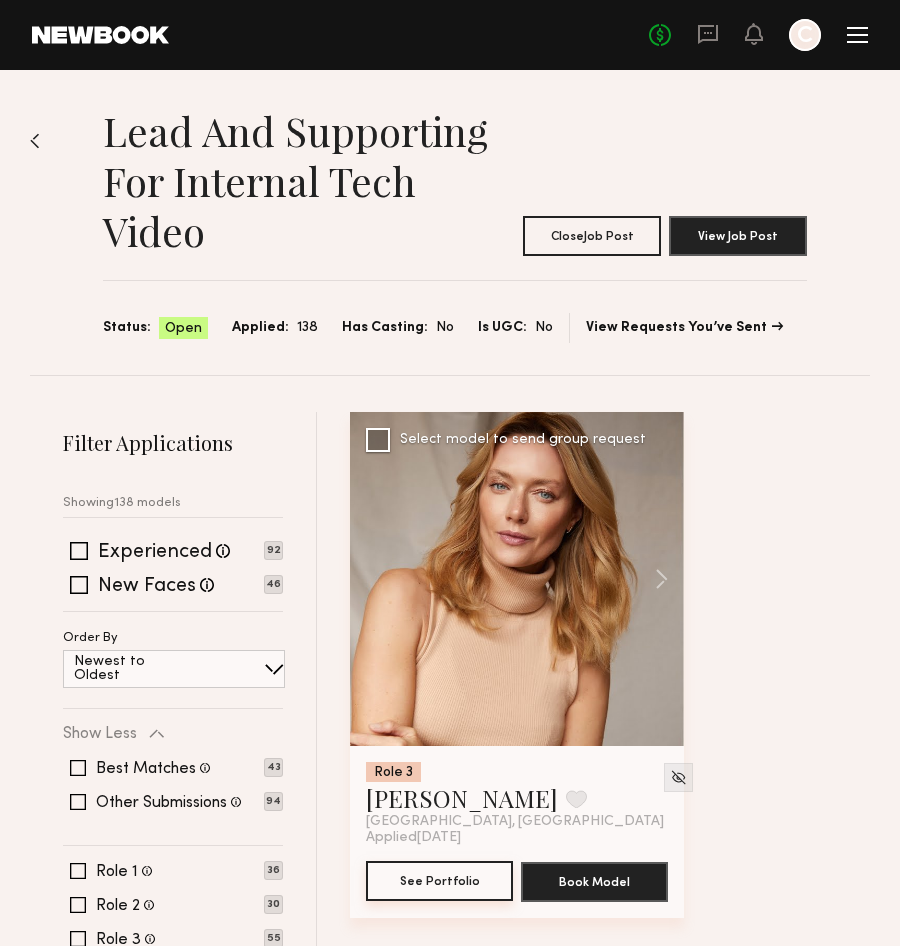 click on "See Portfolio" 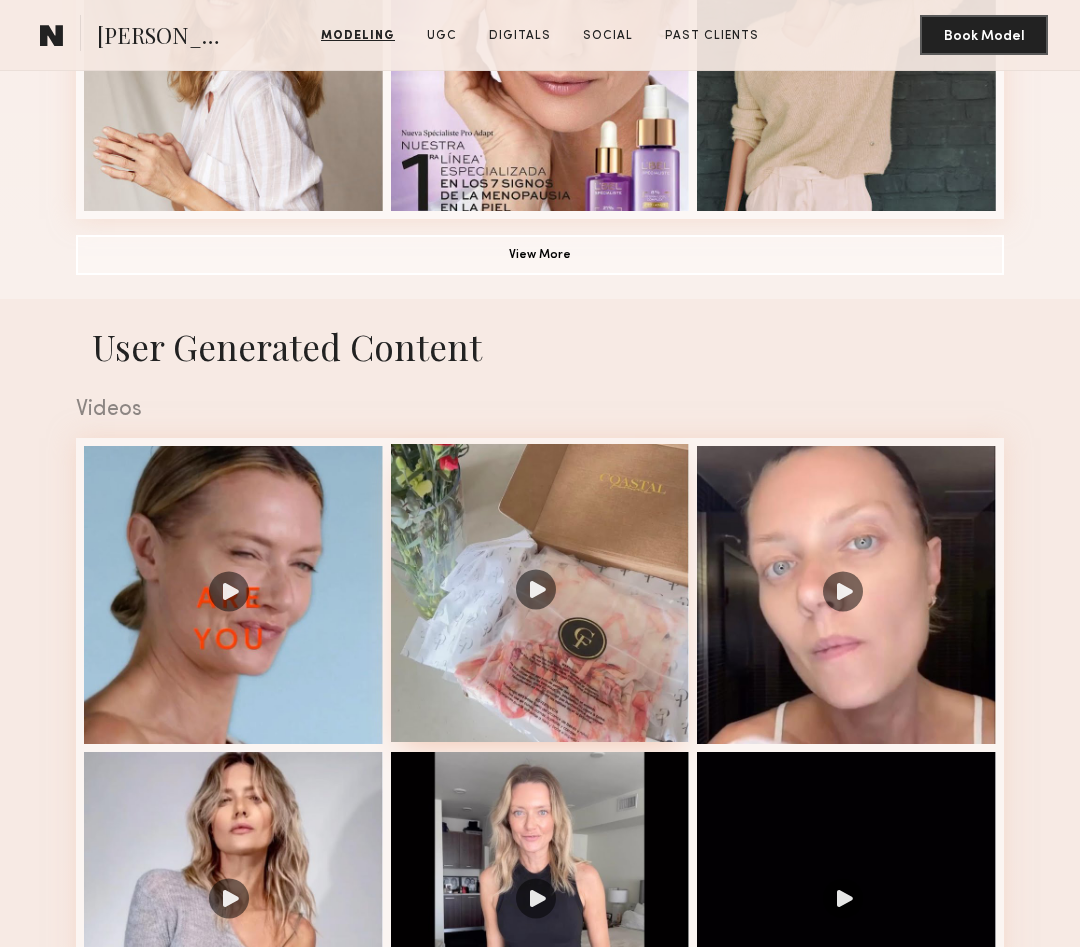 scroll, scrollTop: 1765, scrollLeft: 0, axis: vertical 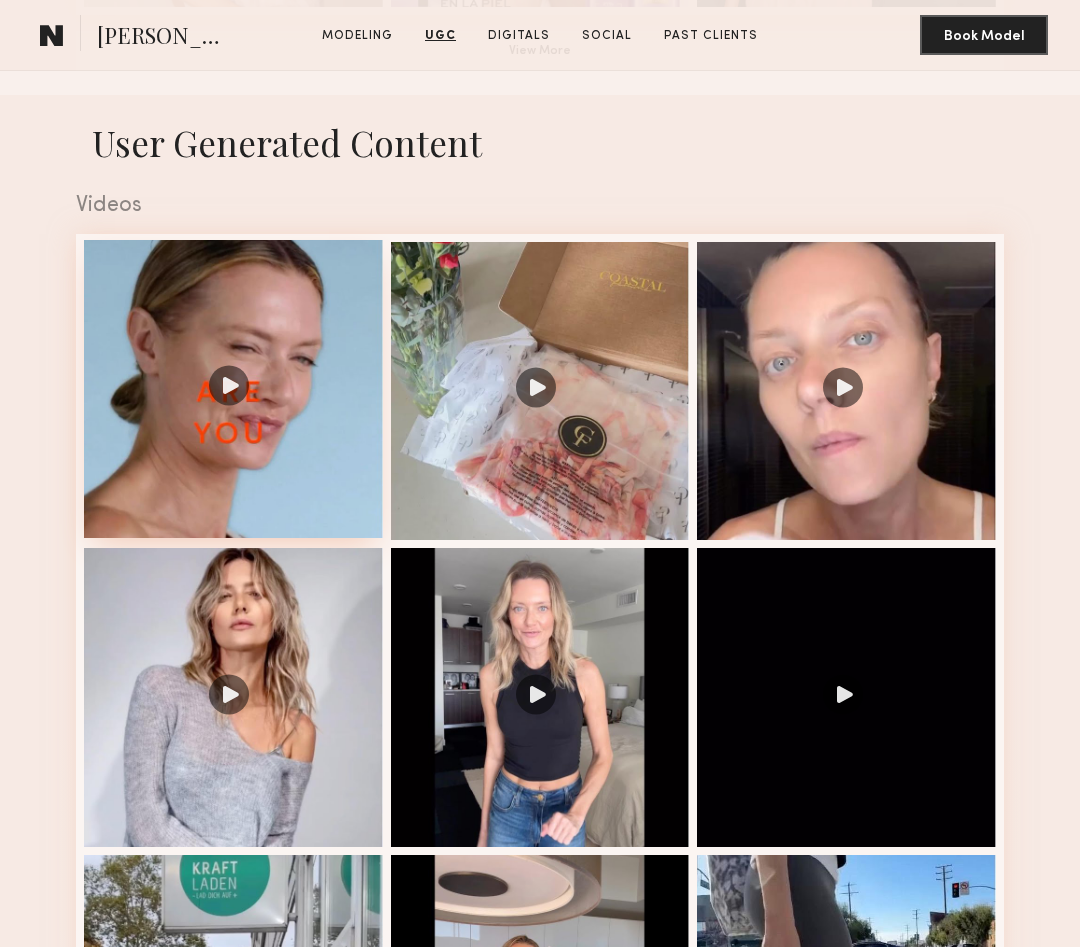 click at bounding box center [233, 389] 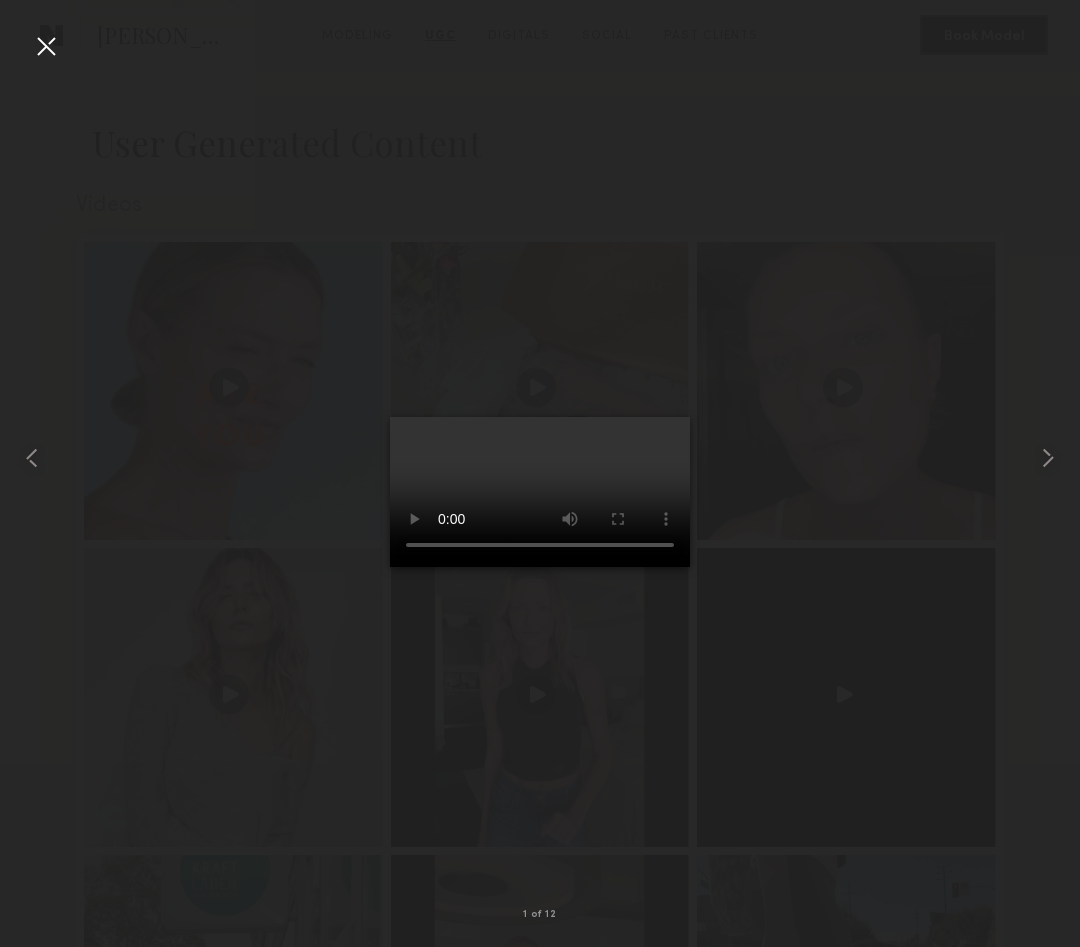 click at bounding box center [46, 46] 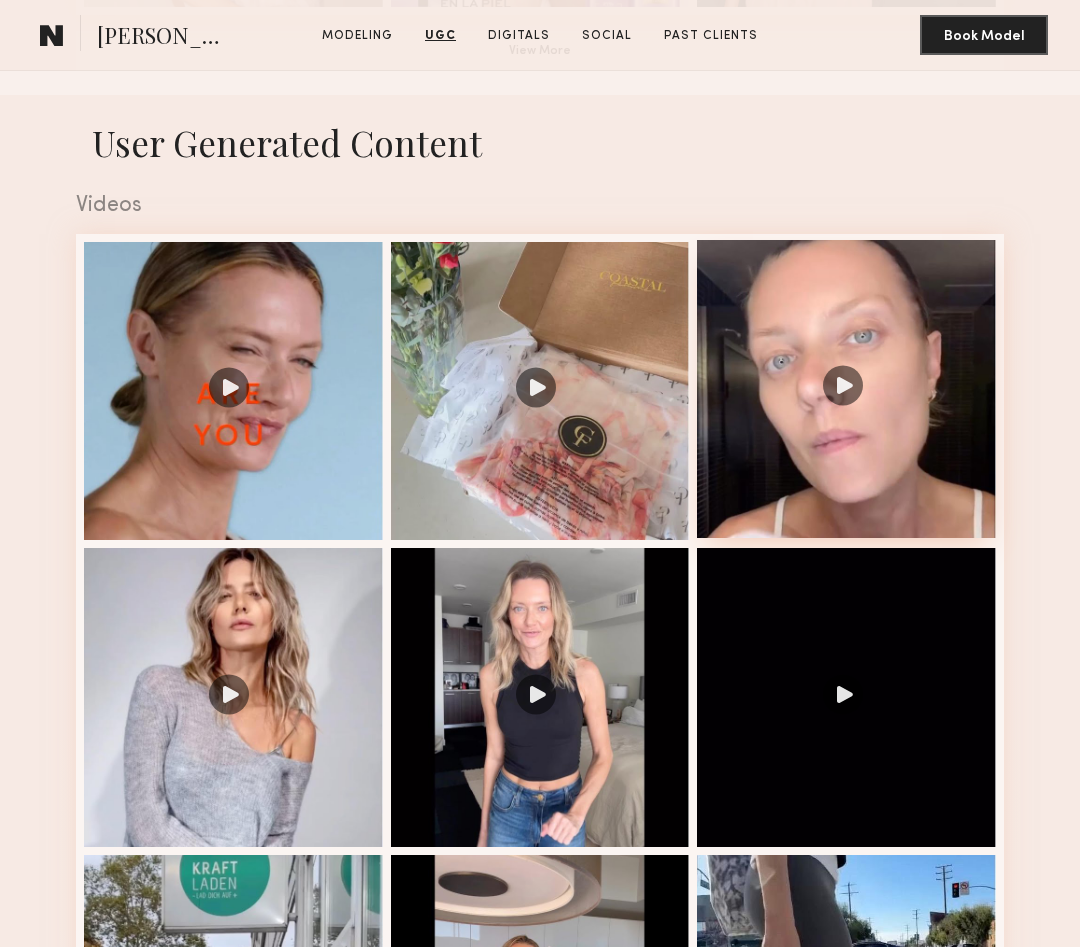 click at bounding box center [846, 389] 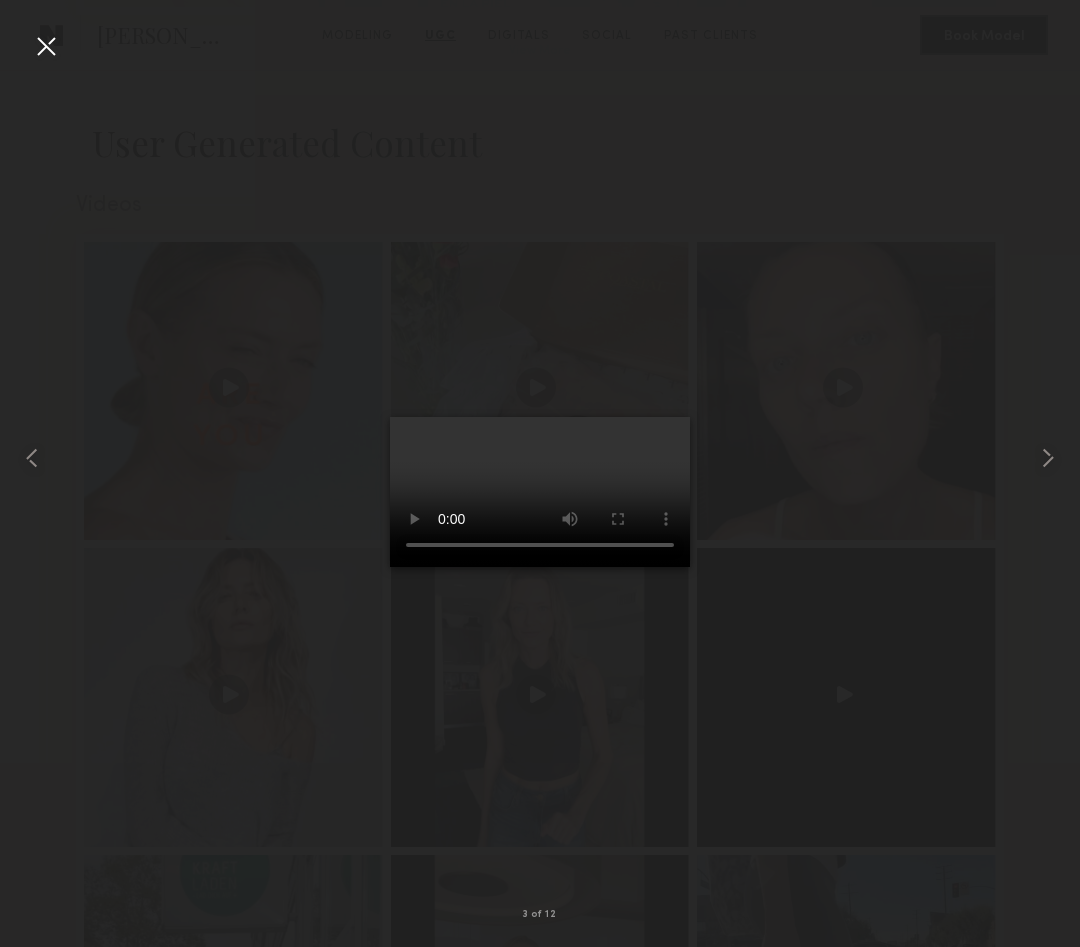 click at bounding box center (46, 46) 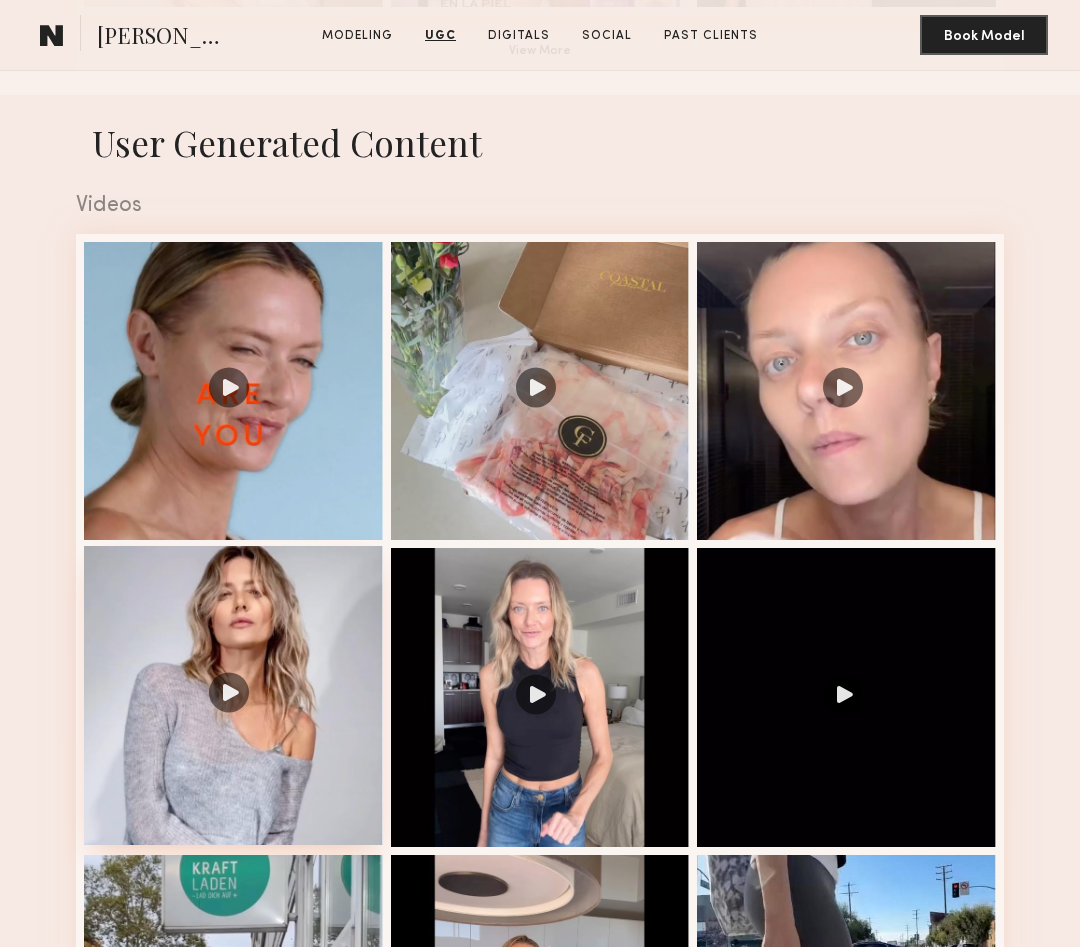 click at bounding box center (233, 695) 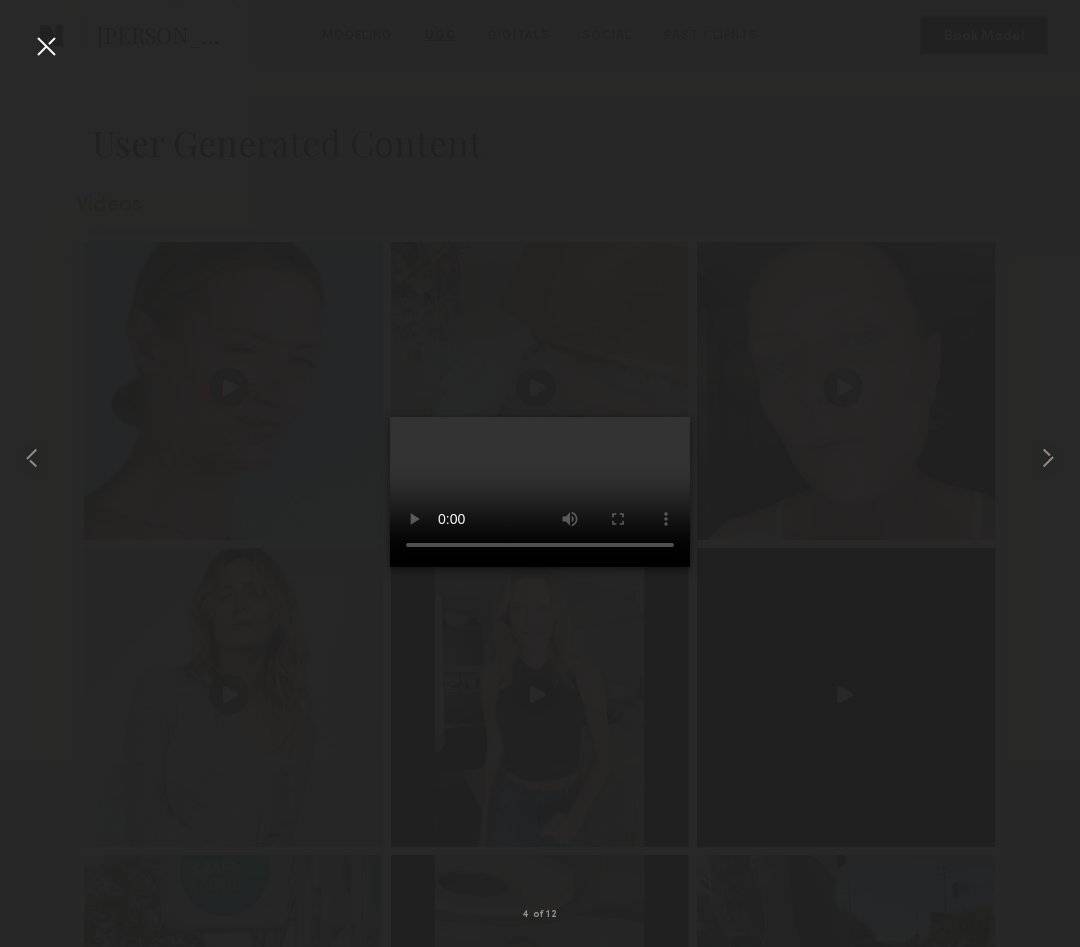 click at bounding box center (46, 46) 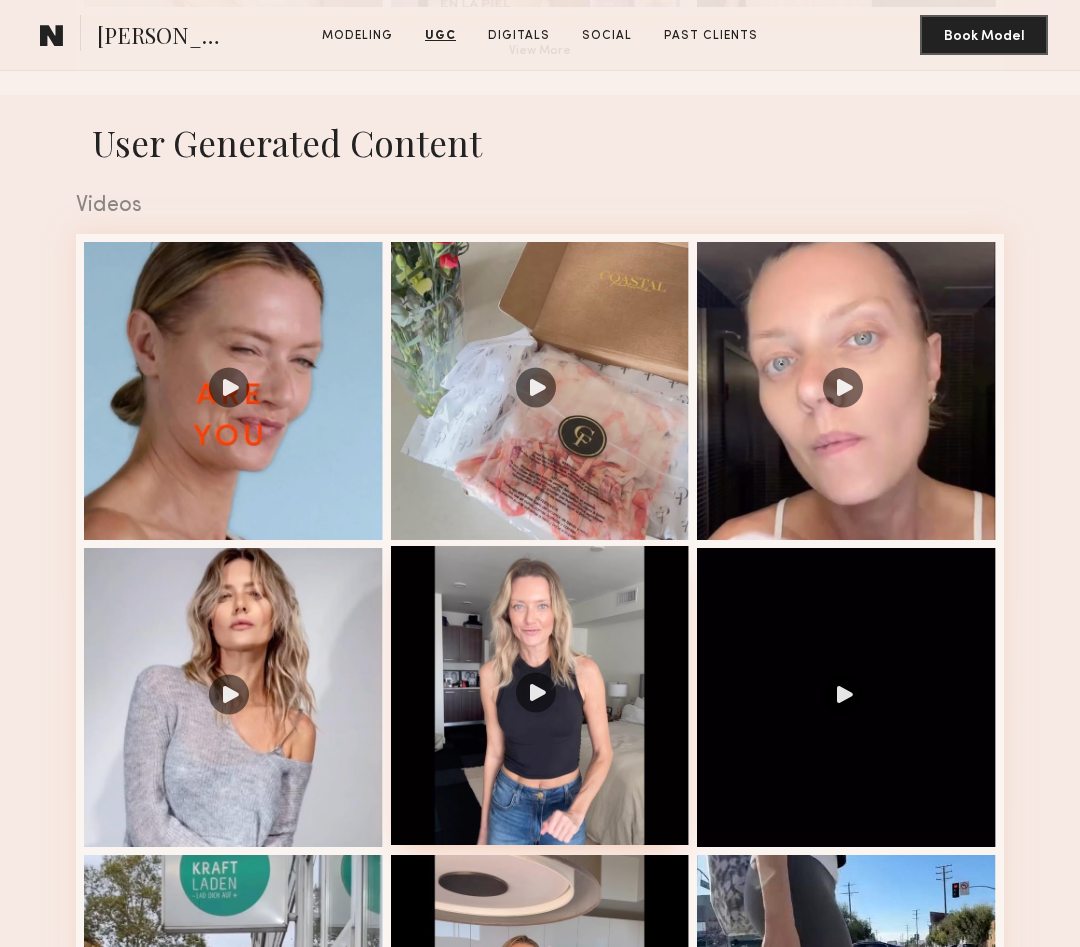 click at bounding box center [540, 695] 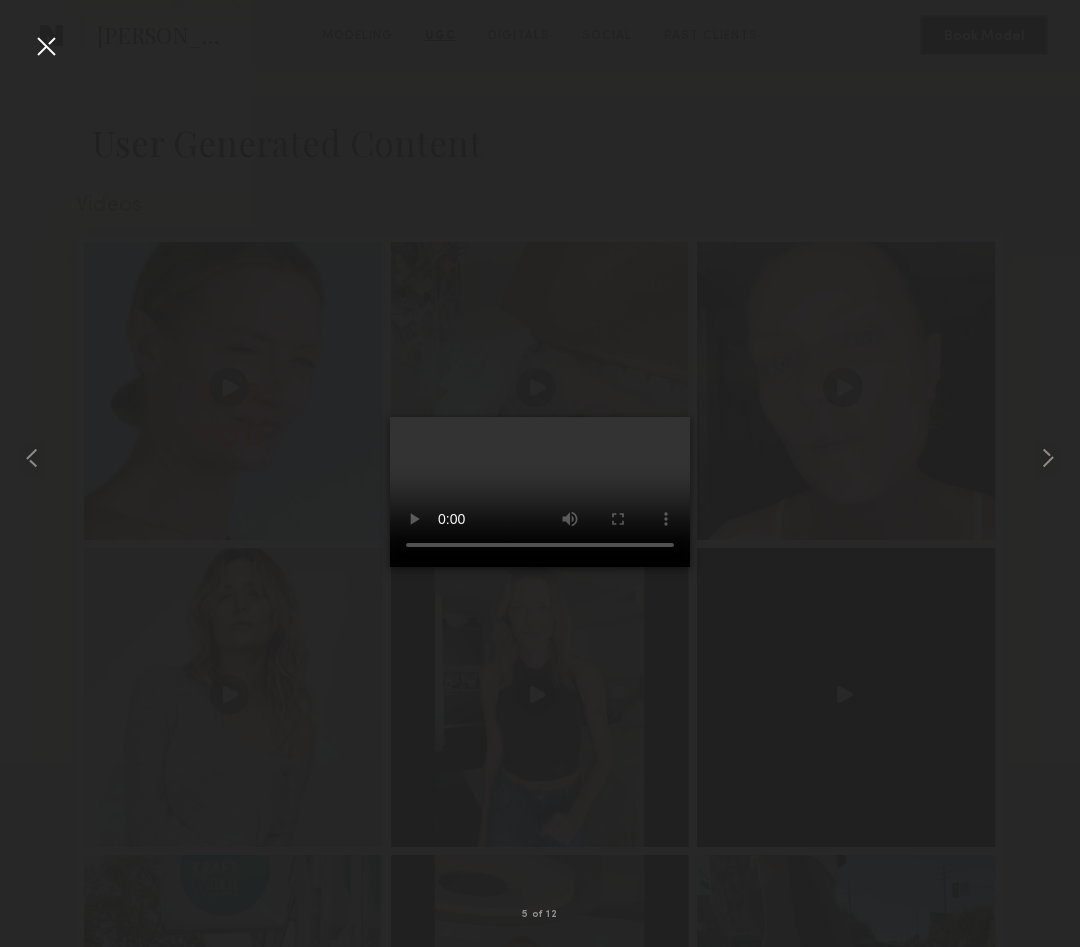 click at bounding box center [46, 46] 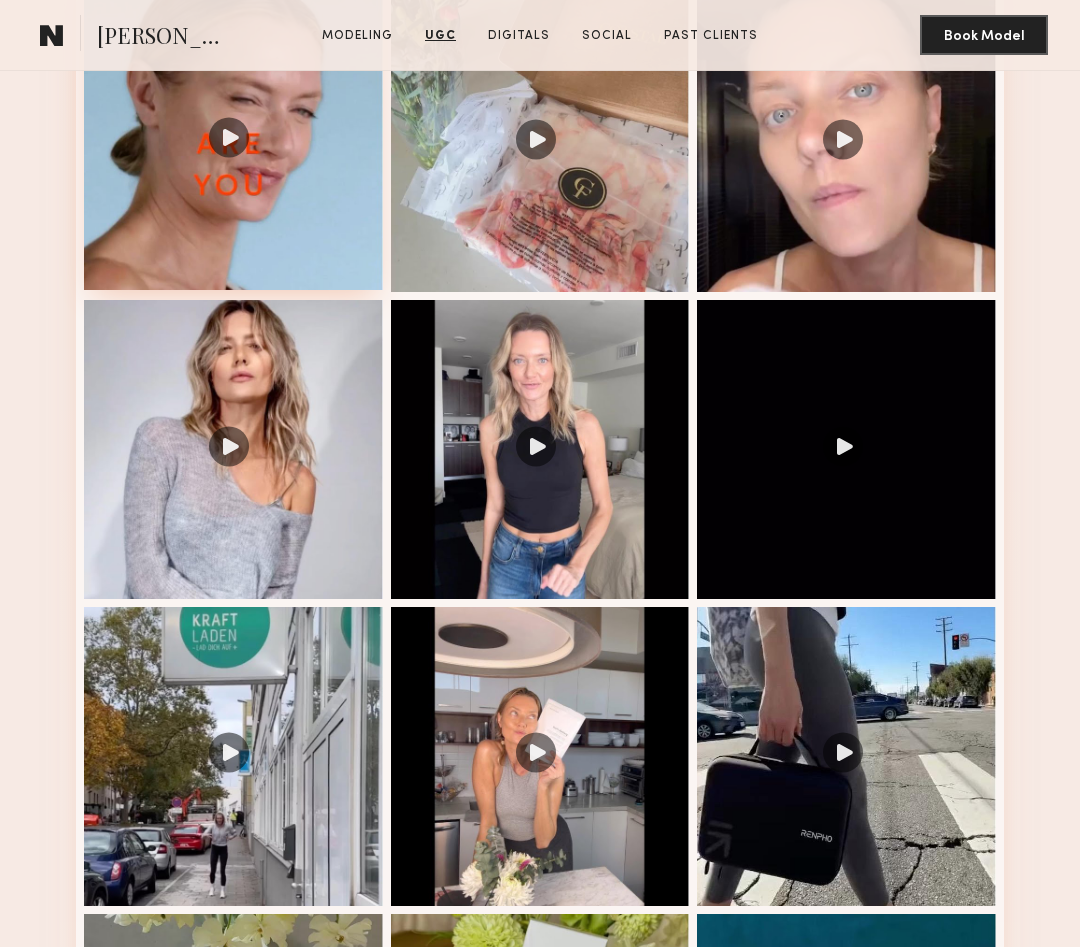 scroll, scrollTop: 2018, scrollLeft: 0, axis: vertical 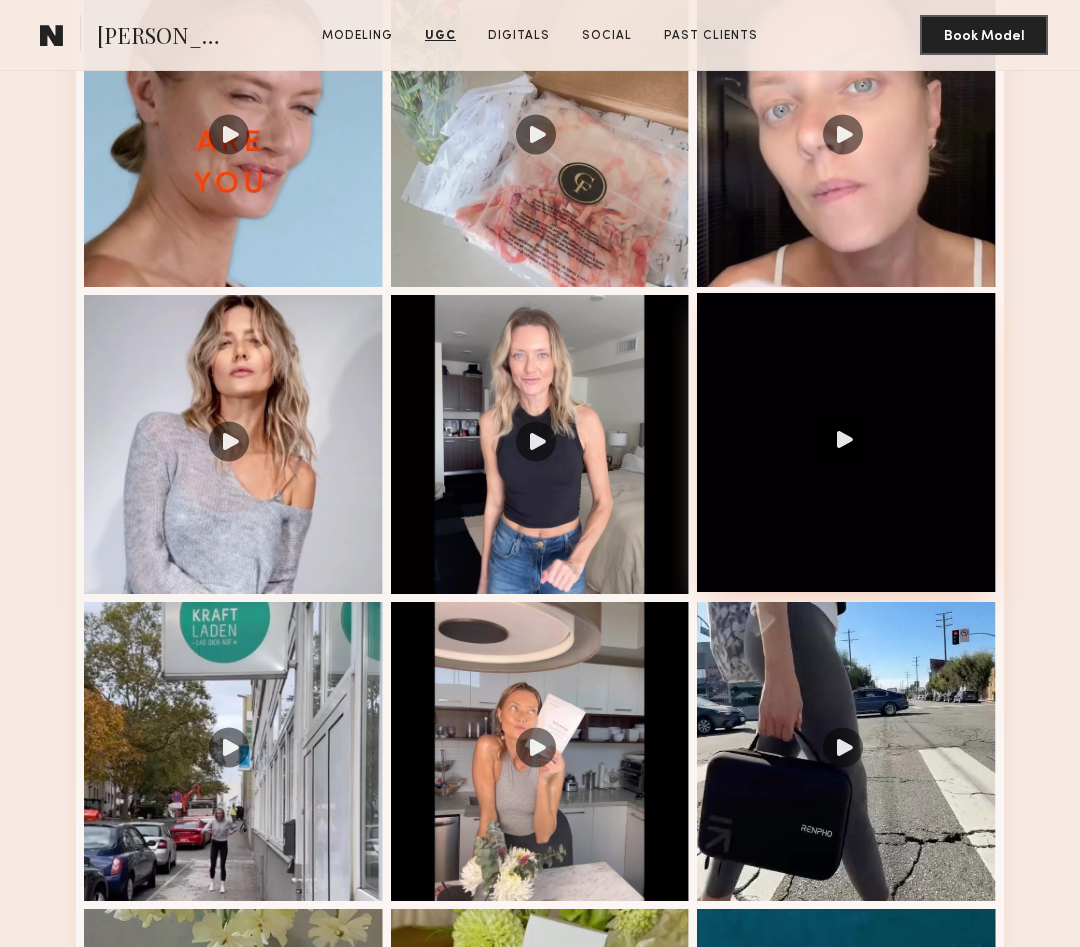 click at bounding box center (846, 442) 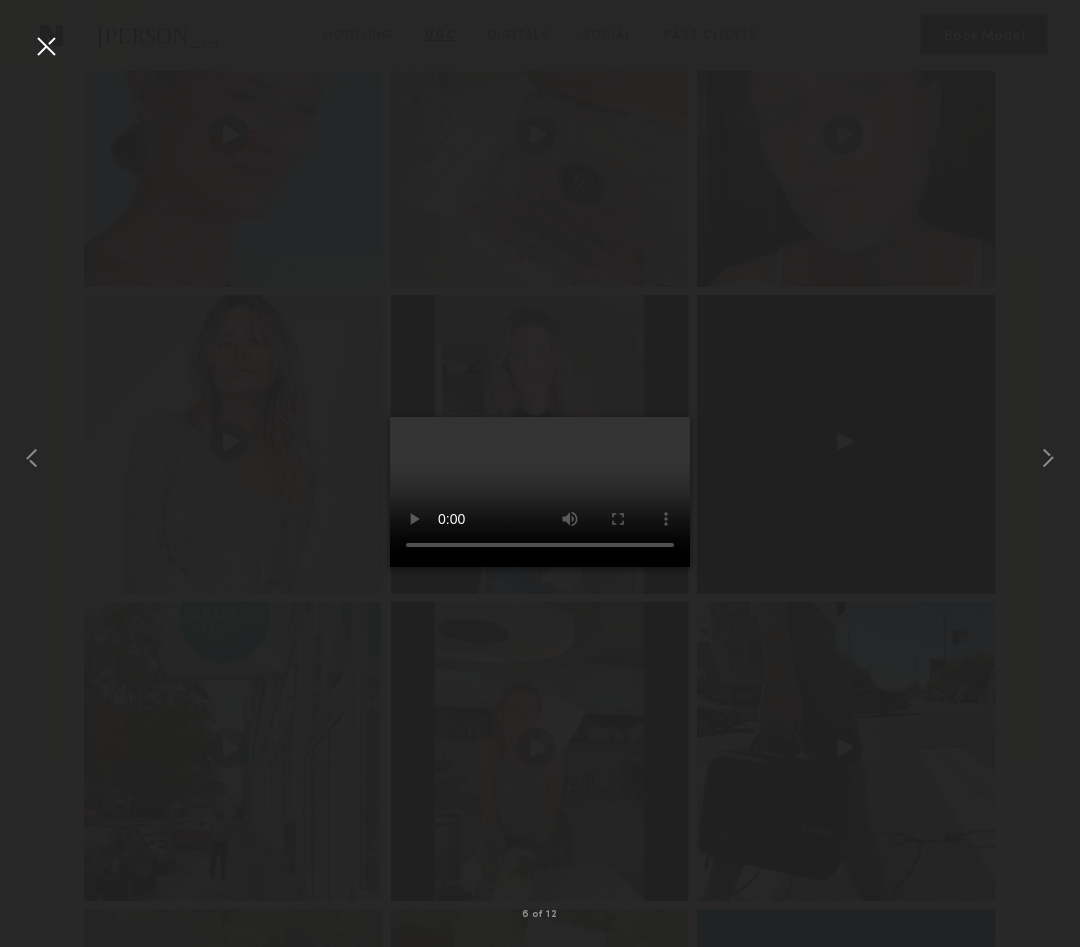 click at bounding box center [46, 46] 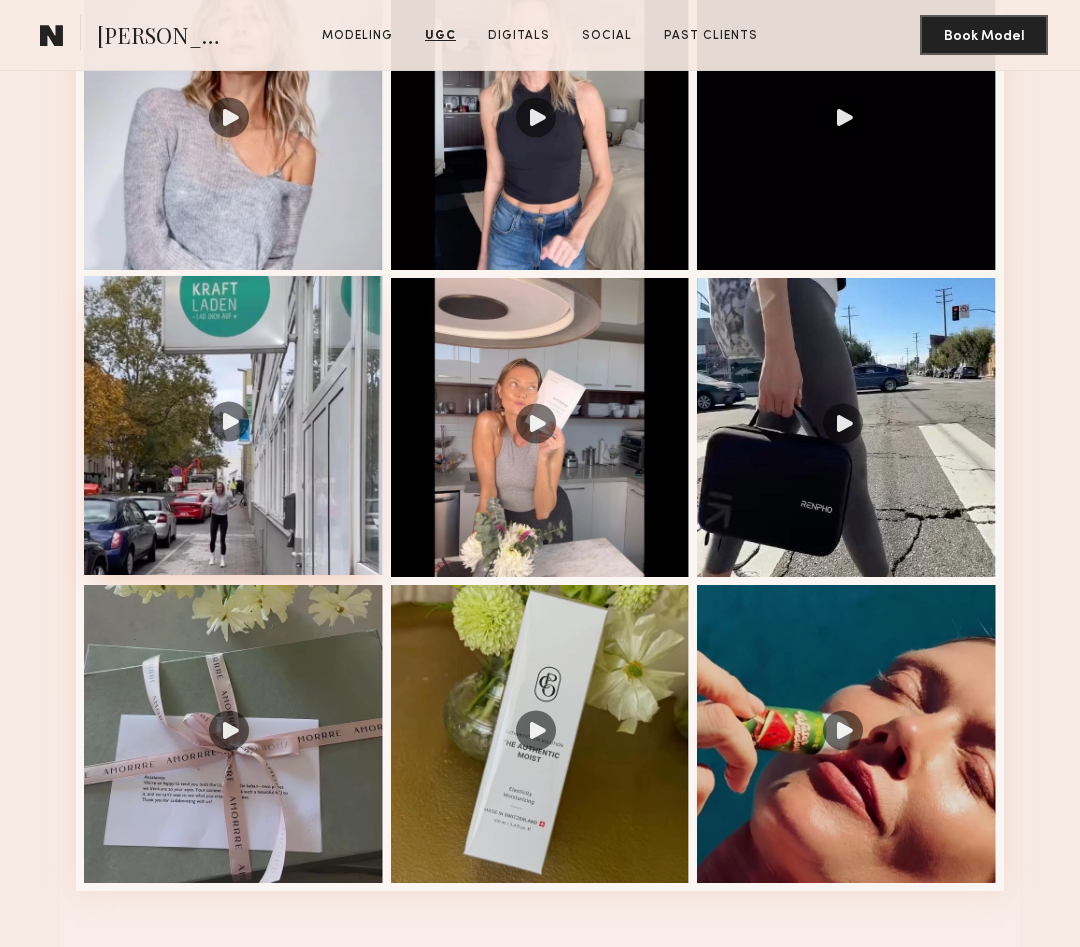 scroll, scrollTop: 2460, scrollLeft: 0, axis: vertical 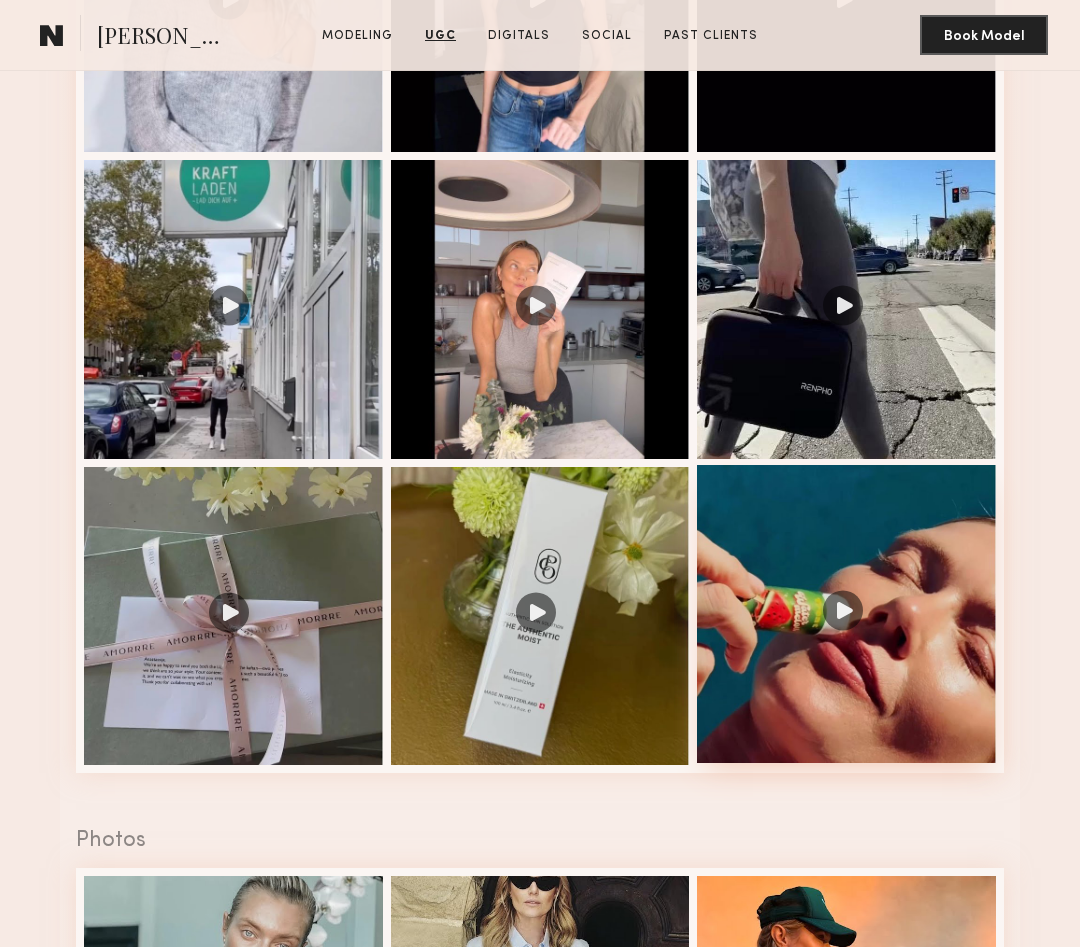 click at bounding box center [846, 614] 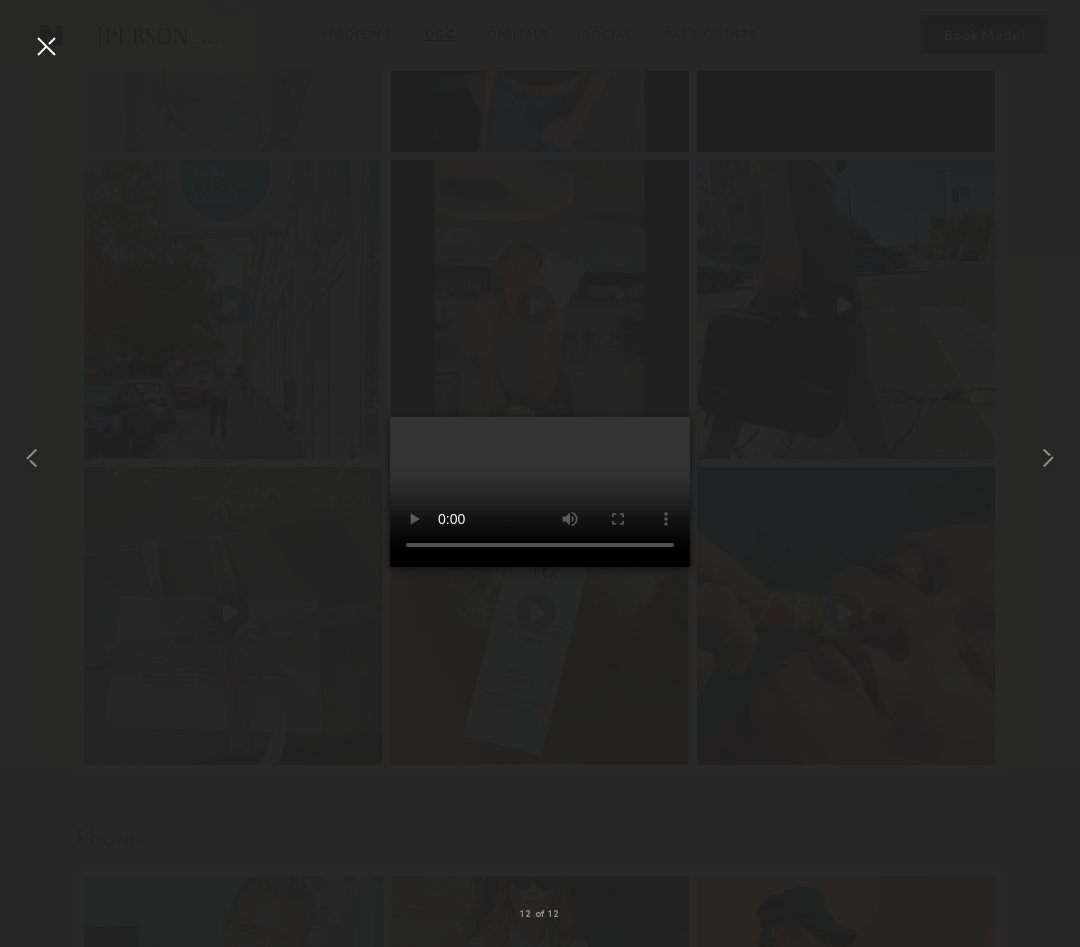 click at bounding box center [46, 46] 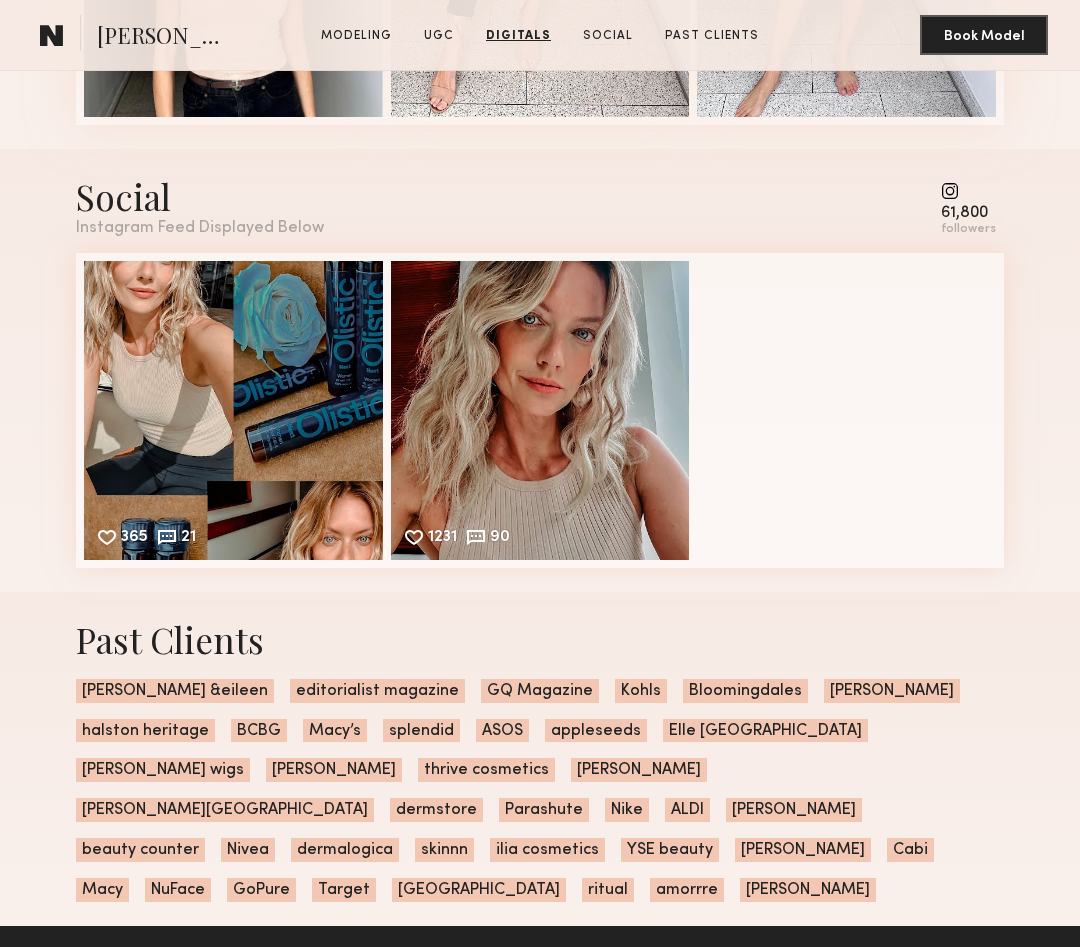 scroll, scrollTop: 5173, scrollLeft: 0, axis: vertical 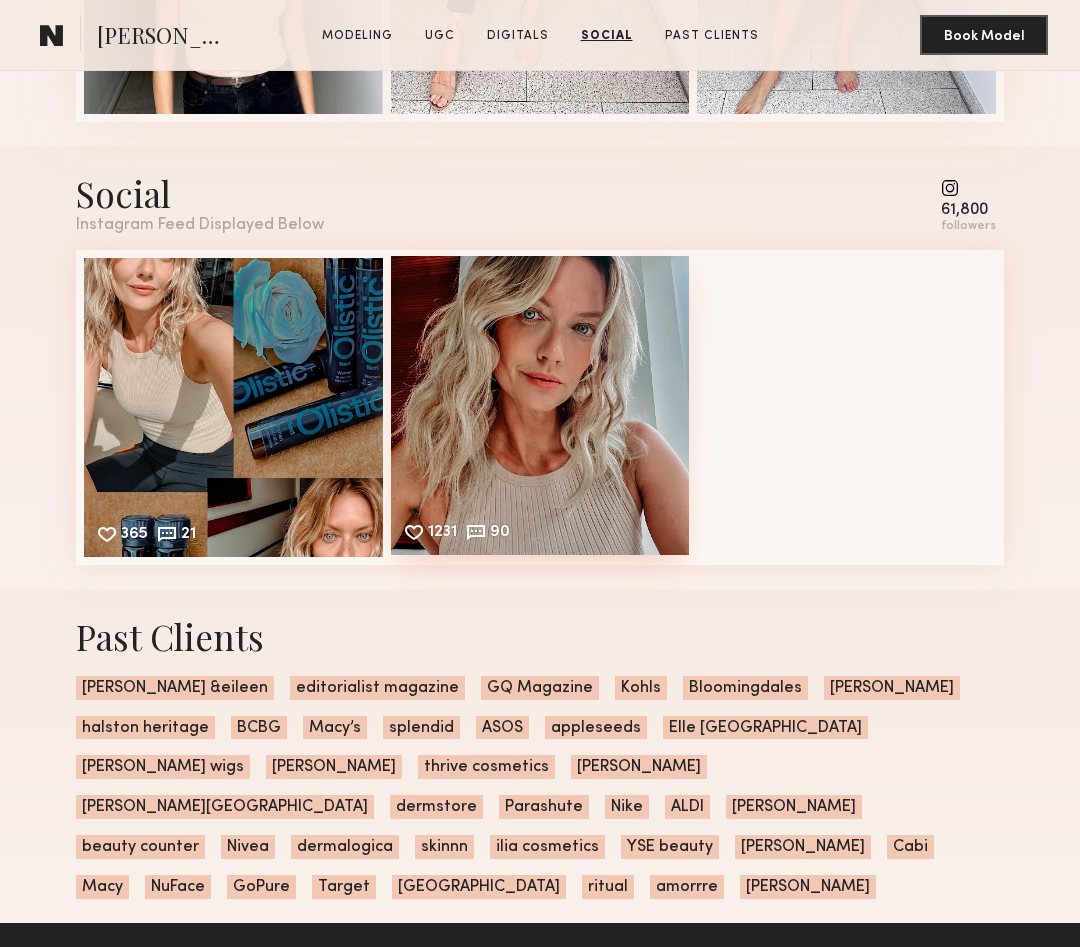 click on "1231 90  Likes & comments displayed  to show model’s engagement" at bounding box center [540, 405] 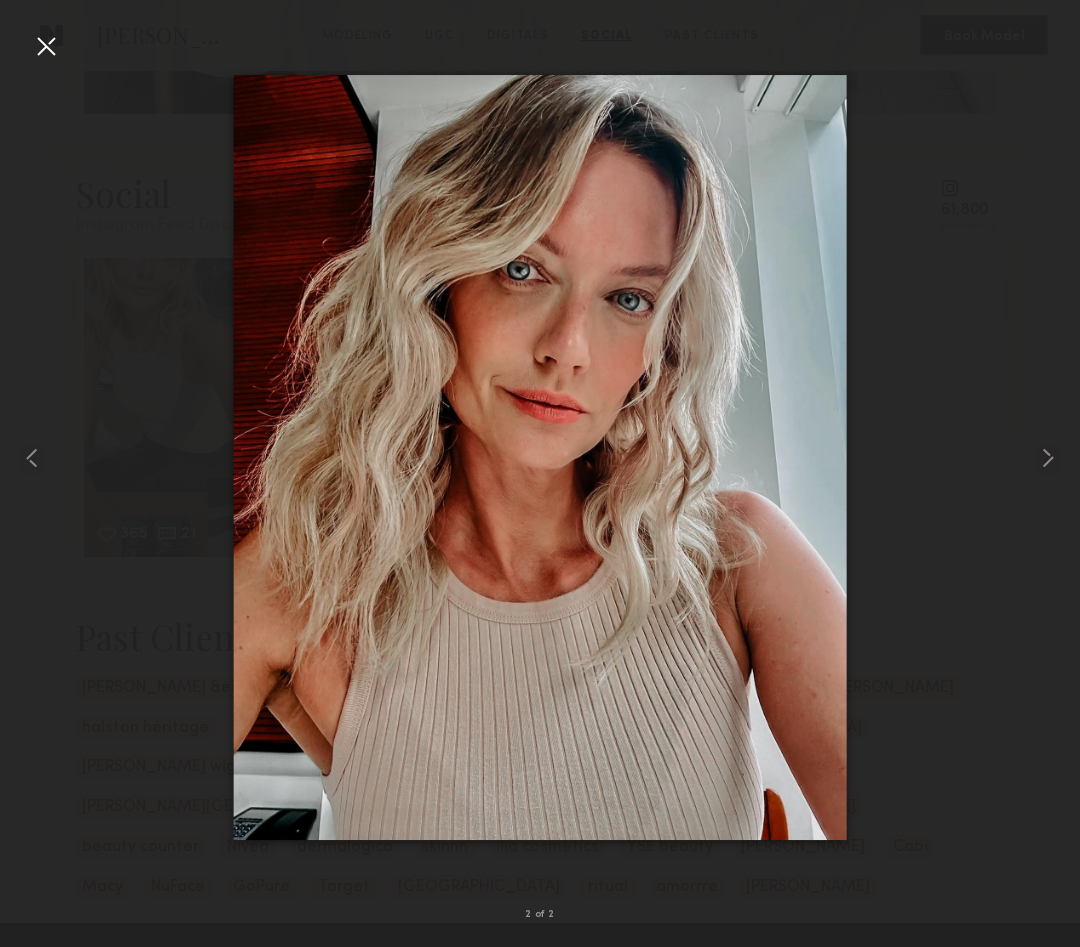 click at bounding box center (46, 46) 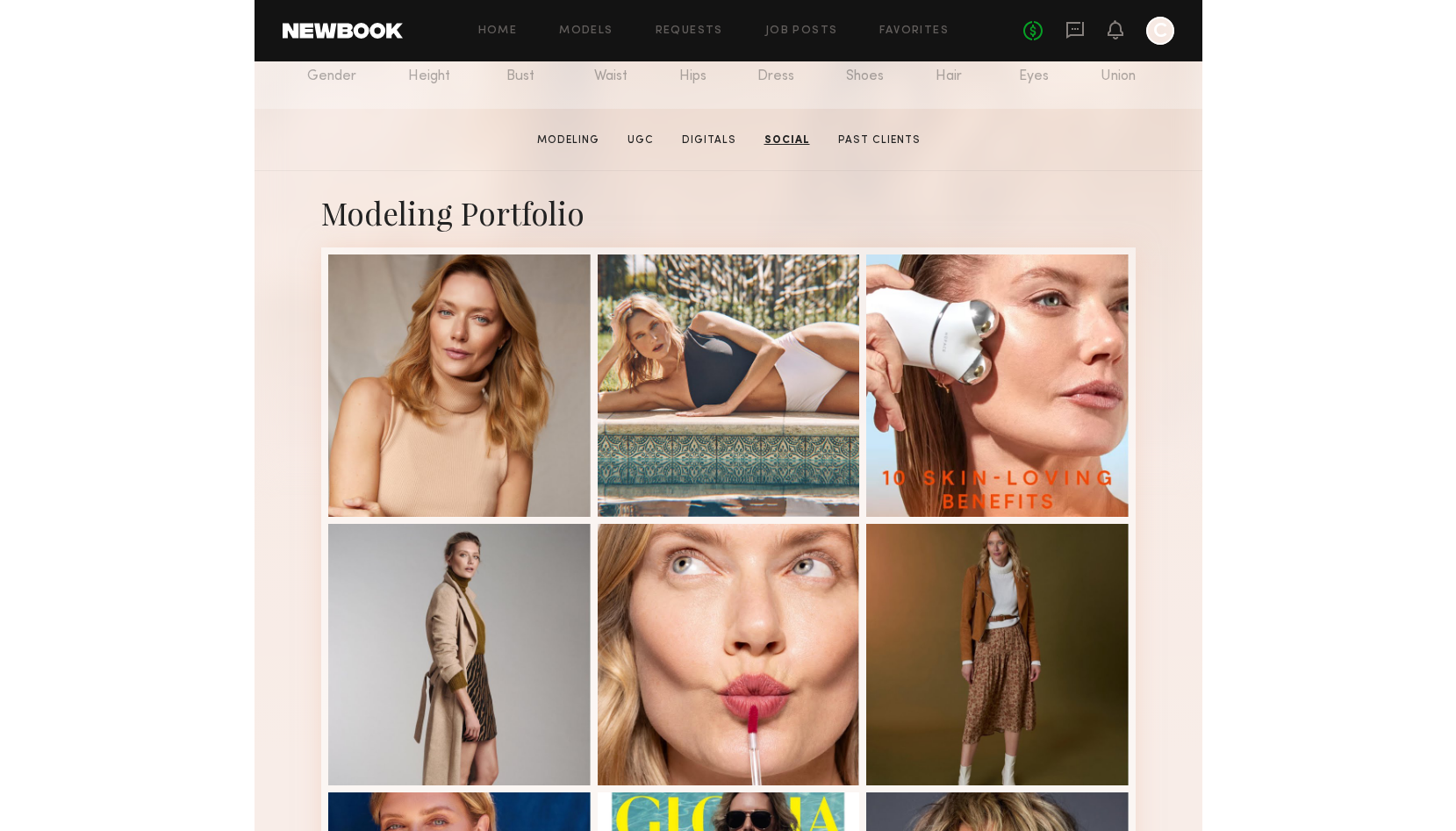 scroll, scrollTop: 0, scrollLeft: 0, axis: both 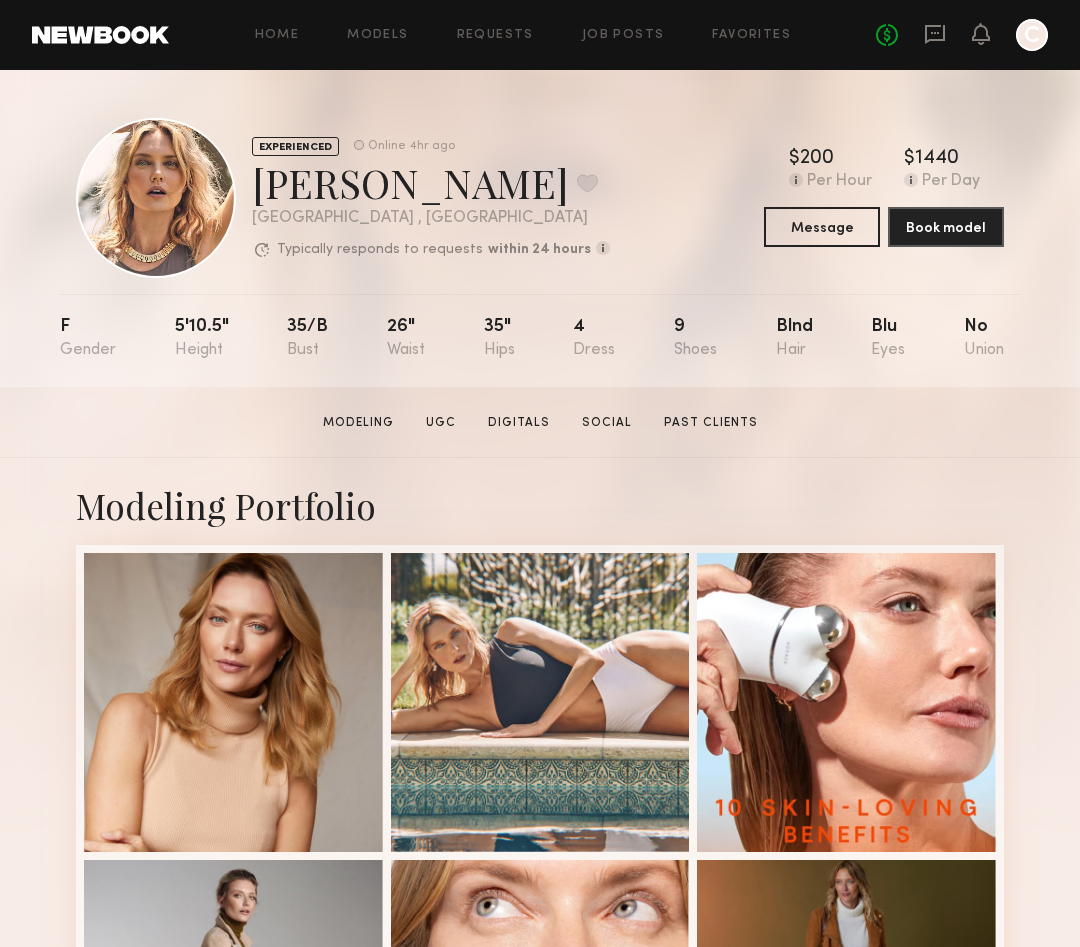 drag, startPoint x: 255, startPoint y: 194, endPoint x: 491, endPoint y: 191, distance: 236.01907 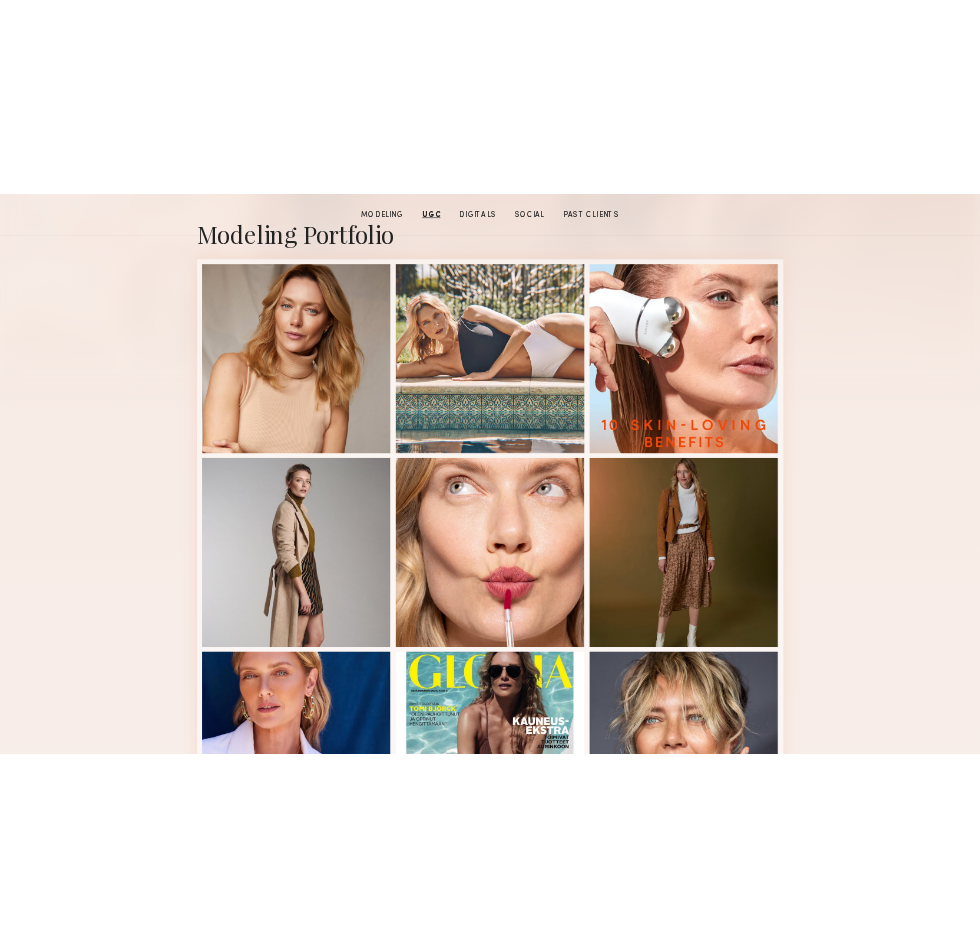 scroll, scrollTop: 0, scrollLeft: 0, axis: both 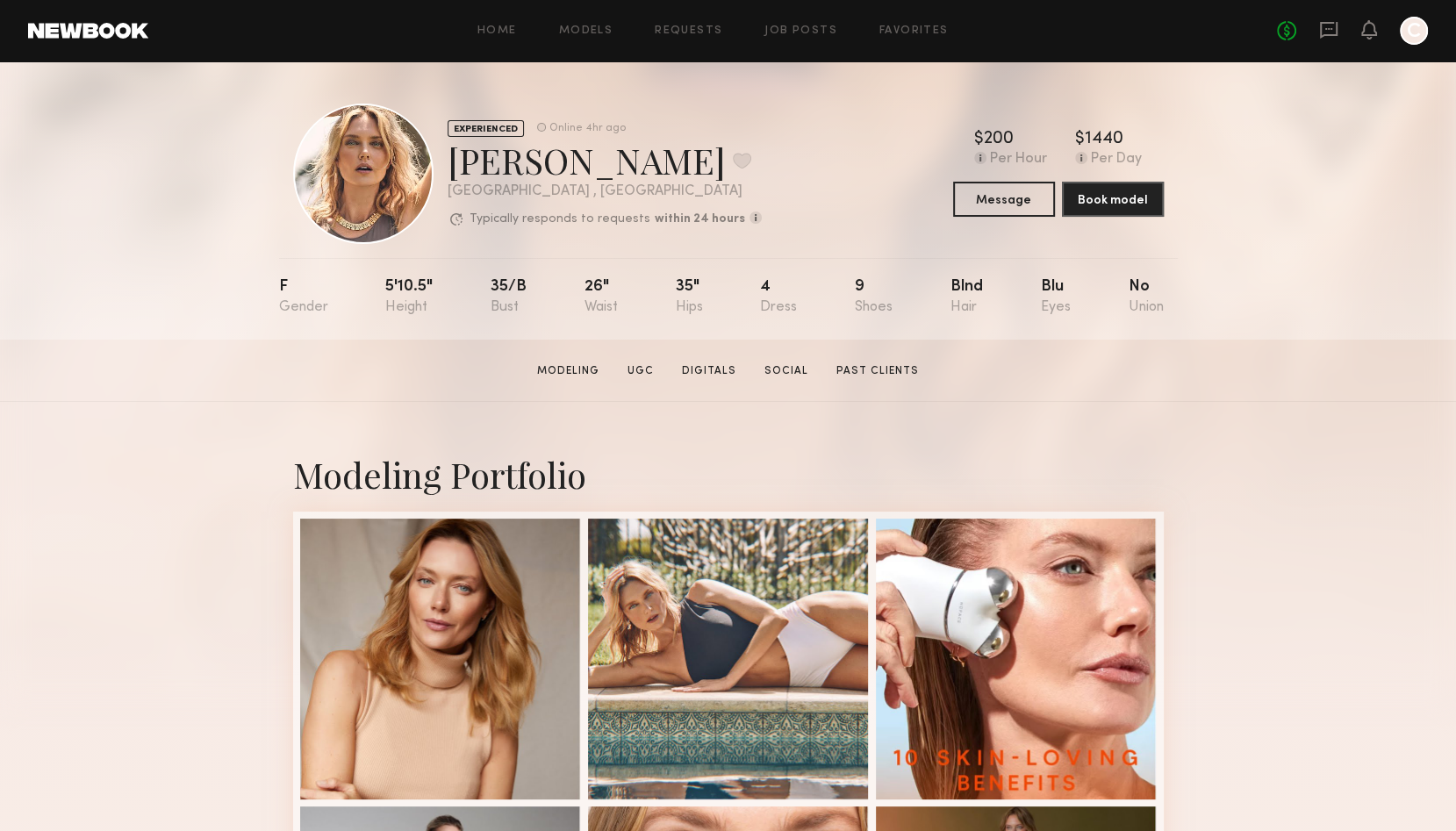 copy on "Anastassija M" 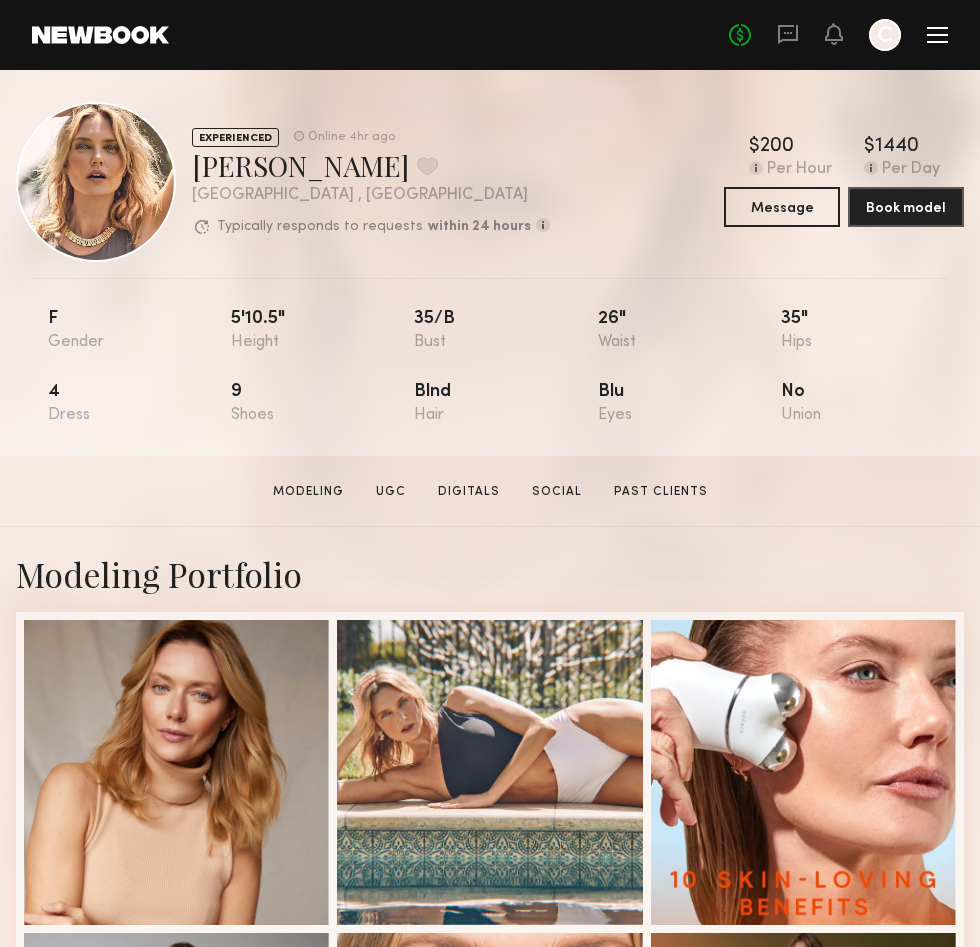 copy on "Anastassija M" 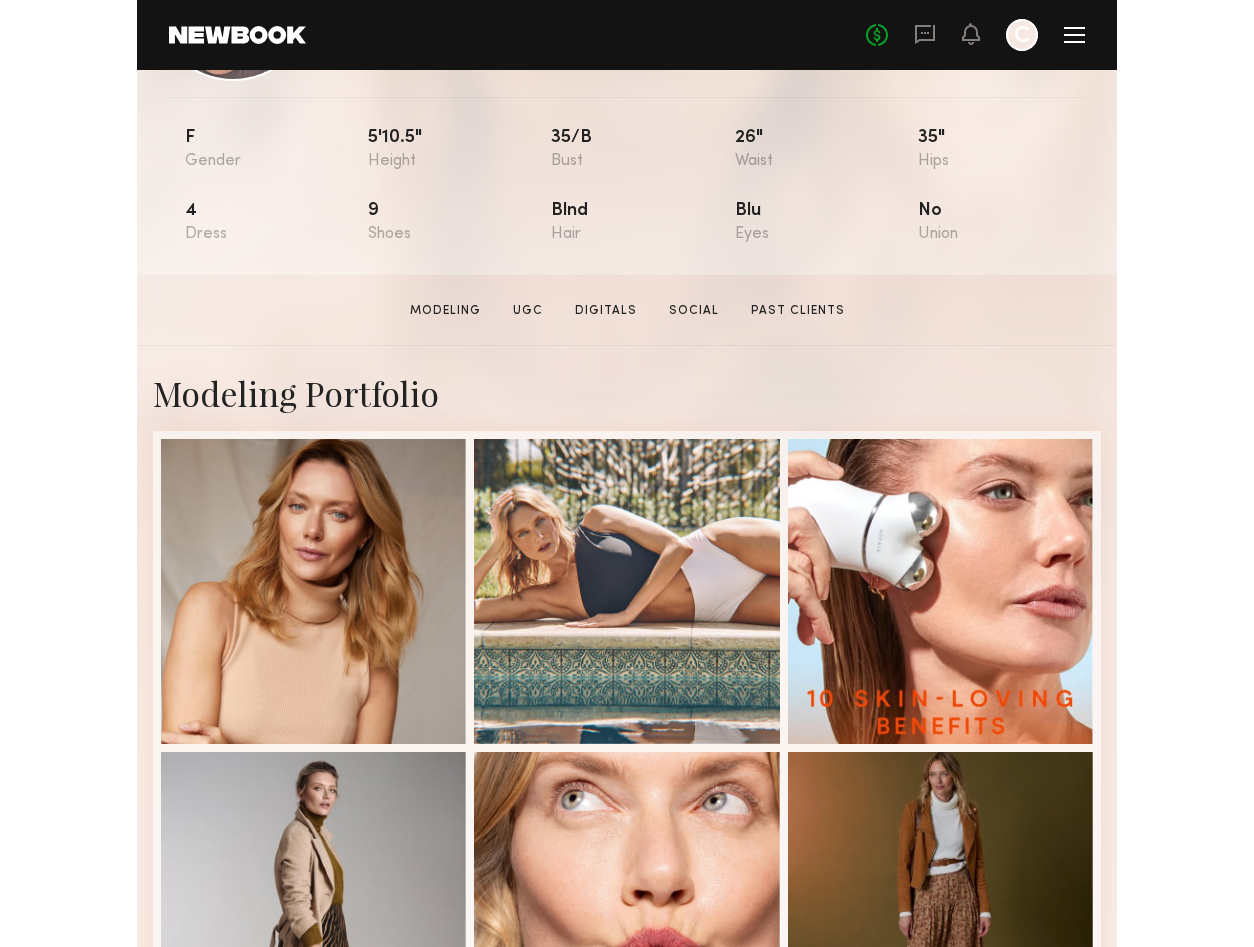 scroll, scrollTop: 0, scrollLeft: 0, axis: both 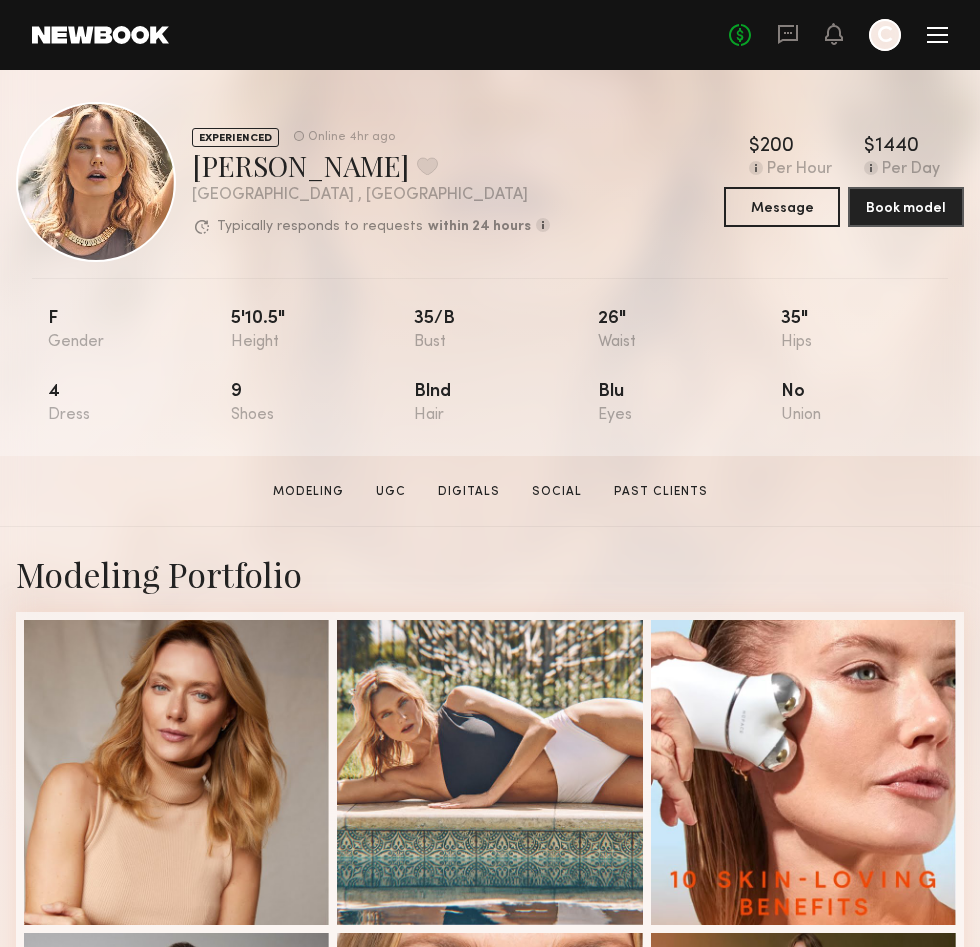 click 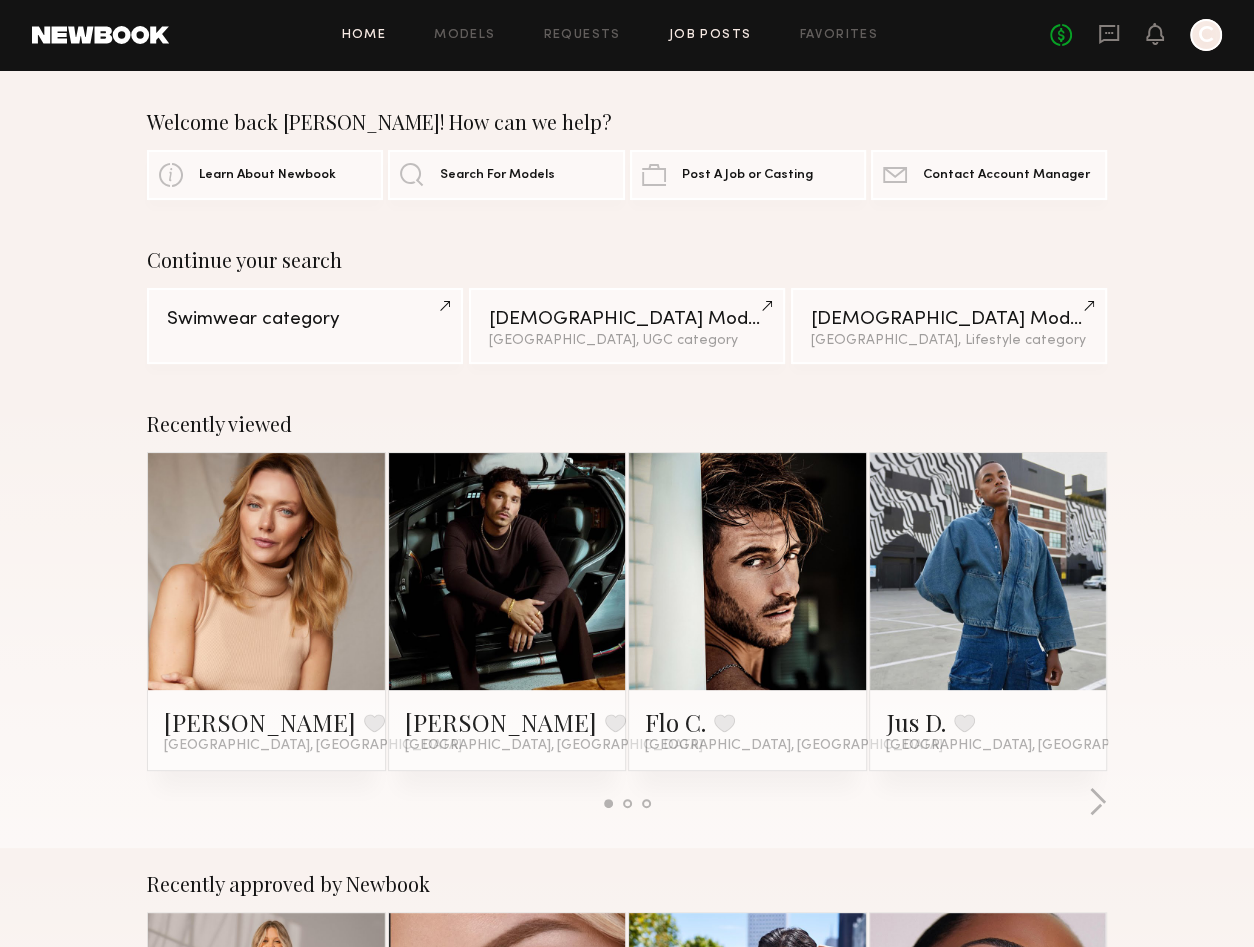 click on "Job Posts" 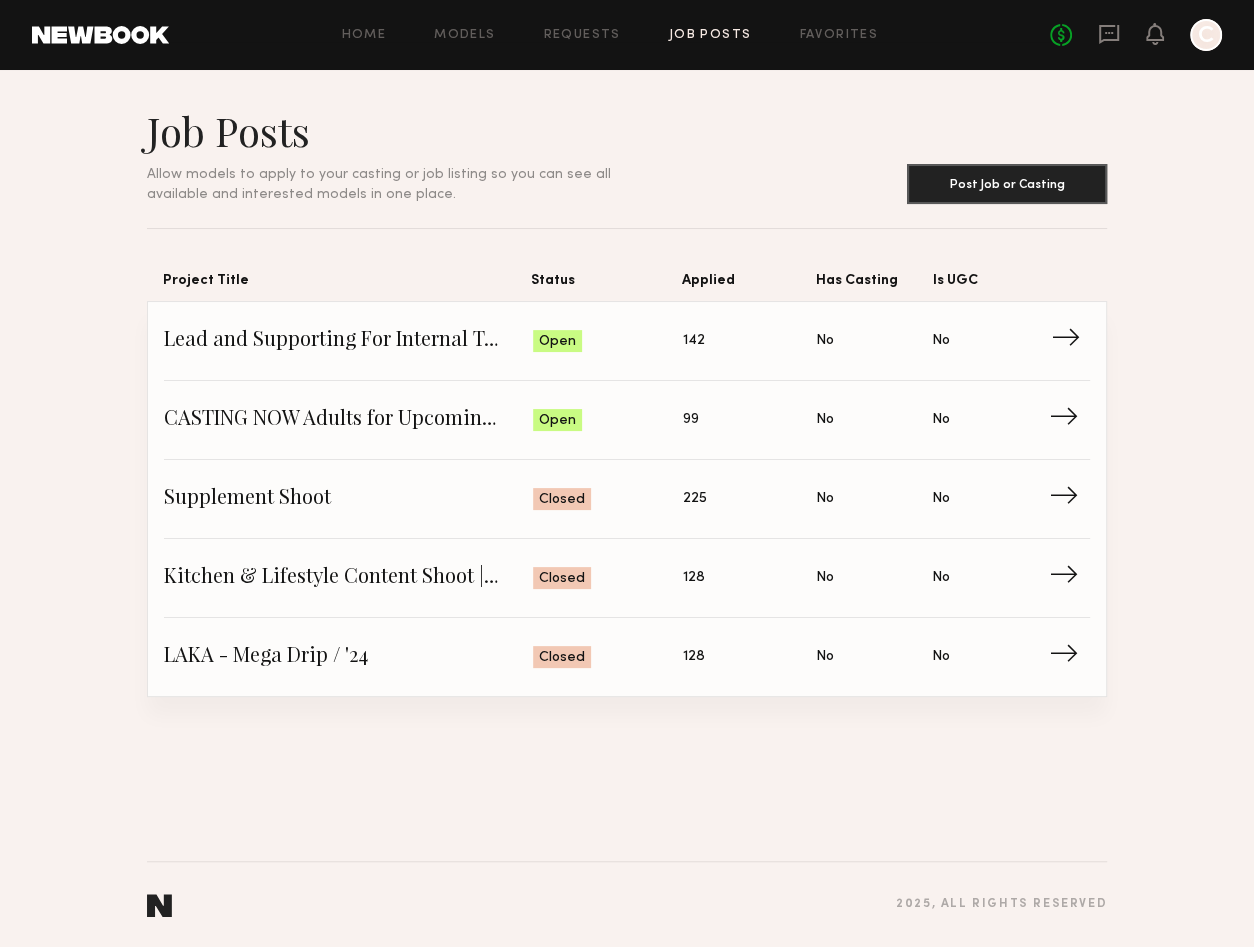 click on "Lead and Supporting For Internal Tech Video" 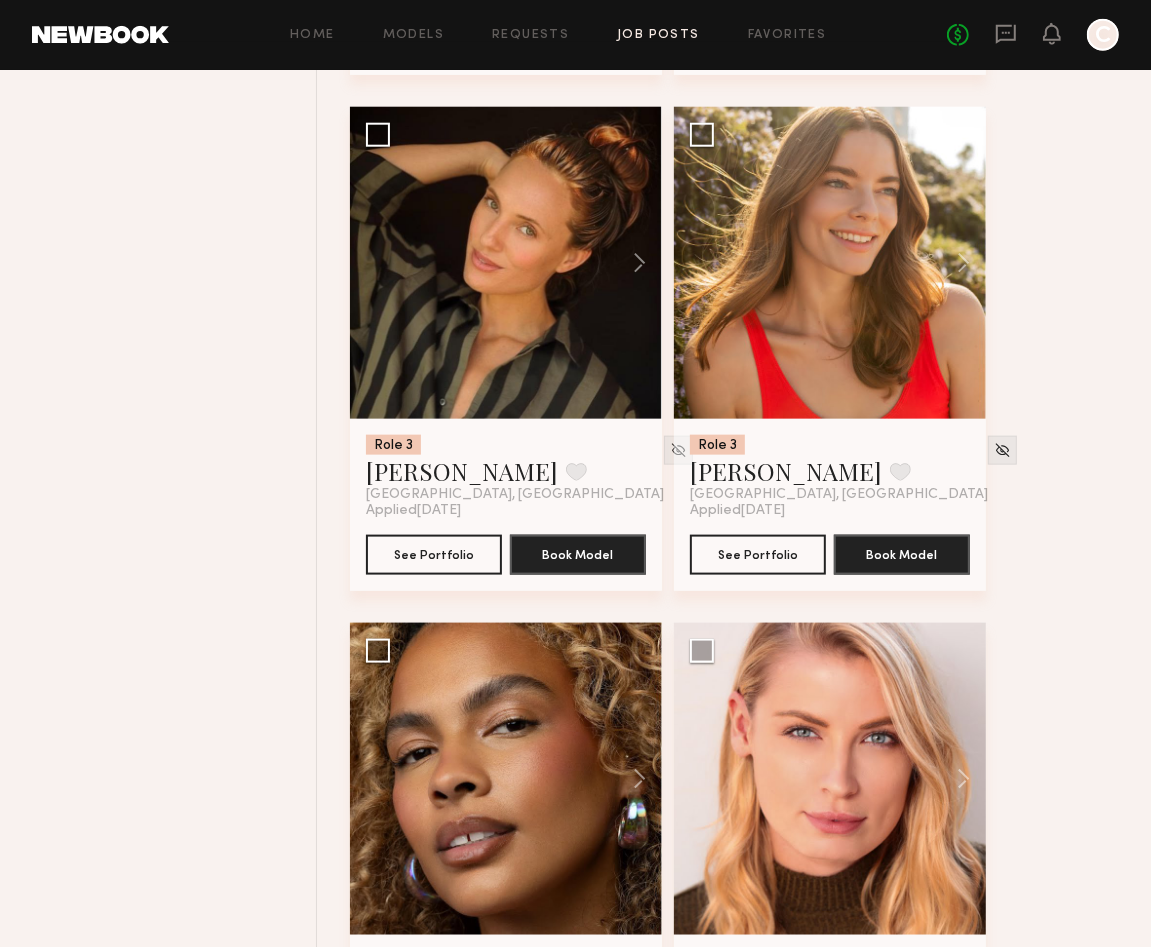 scroll, scrollTop: 1290, scrollLeft: 0, axis: vertical 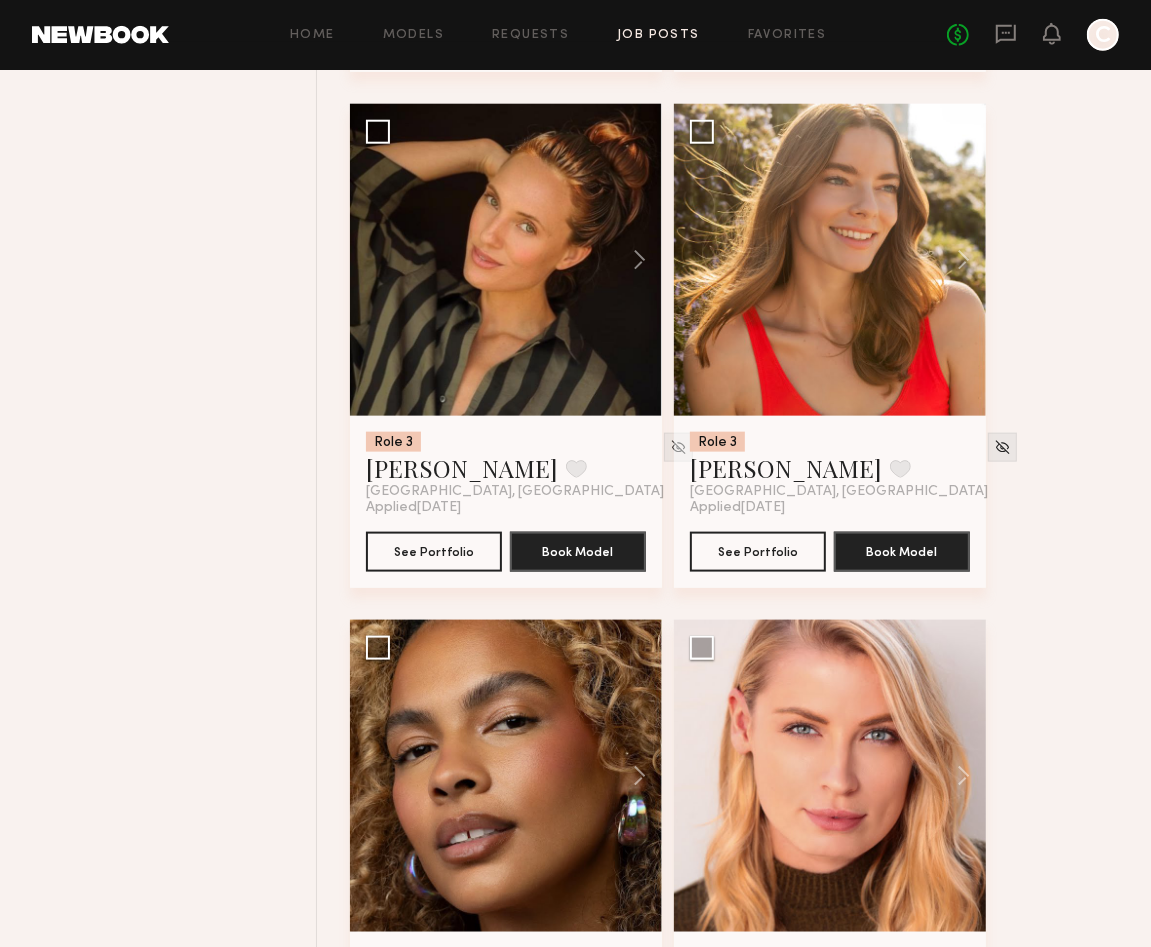 click on "Filter Applications Best Matches Experienced Showing  31   models Clear Experienced Talent we’ve deemed to have ample paid, professional modeling experience 96 New Faces Talent we’ve deemed to be in the early stages of their professional careers 46 Order By Newest to Oldest Newest to Oldest Oldest to Newest Show Less Best Matches Models shown below match all requirements specified in your job post 44 Other Submissions Models shown below have applied to this job but do not match all requirements specified in your job posting 96 Role 1 Female, 25–35, Black/ African American 37 Role 2 Female, 25–35, Asian 31 Role 3 Female, 32–45, White / Caucasian 55 Role 4 Male, 35–45, Black/ African American 19 Show Hidden Talent you’ve removed from consideration 0" 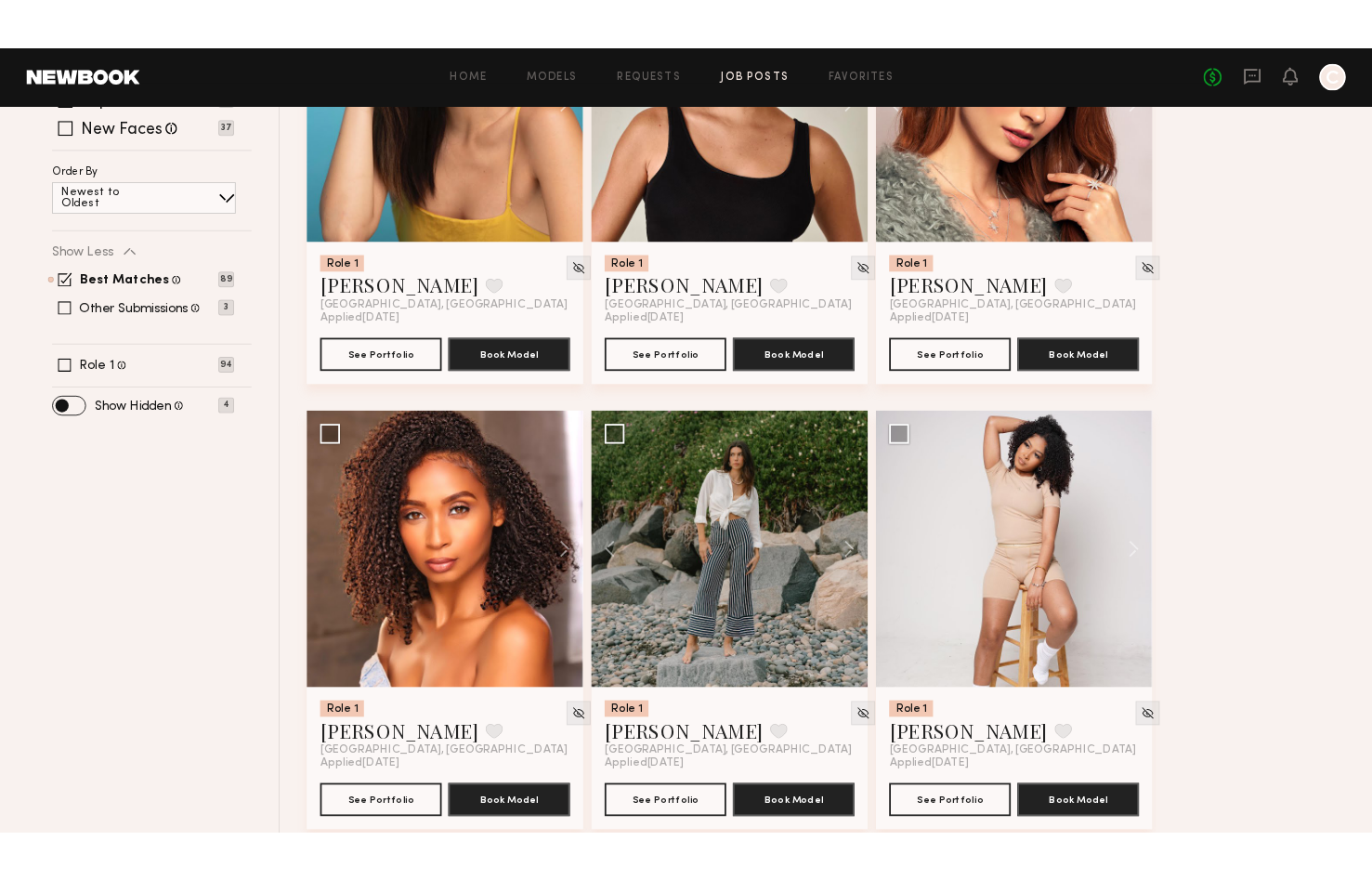 scroll, scrollTop: 0, scrollLeft: 0, axis: both 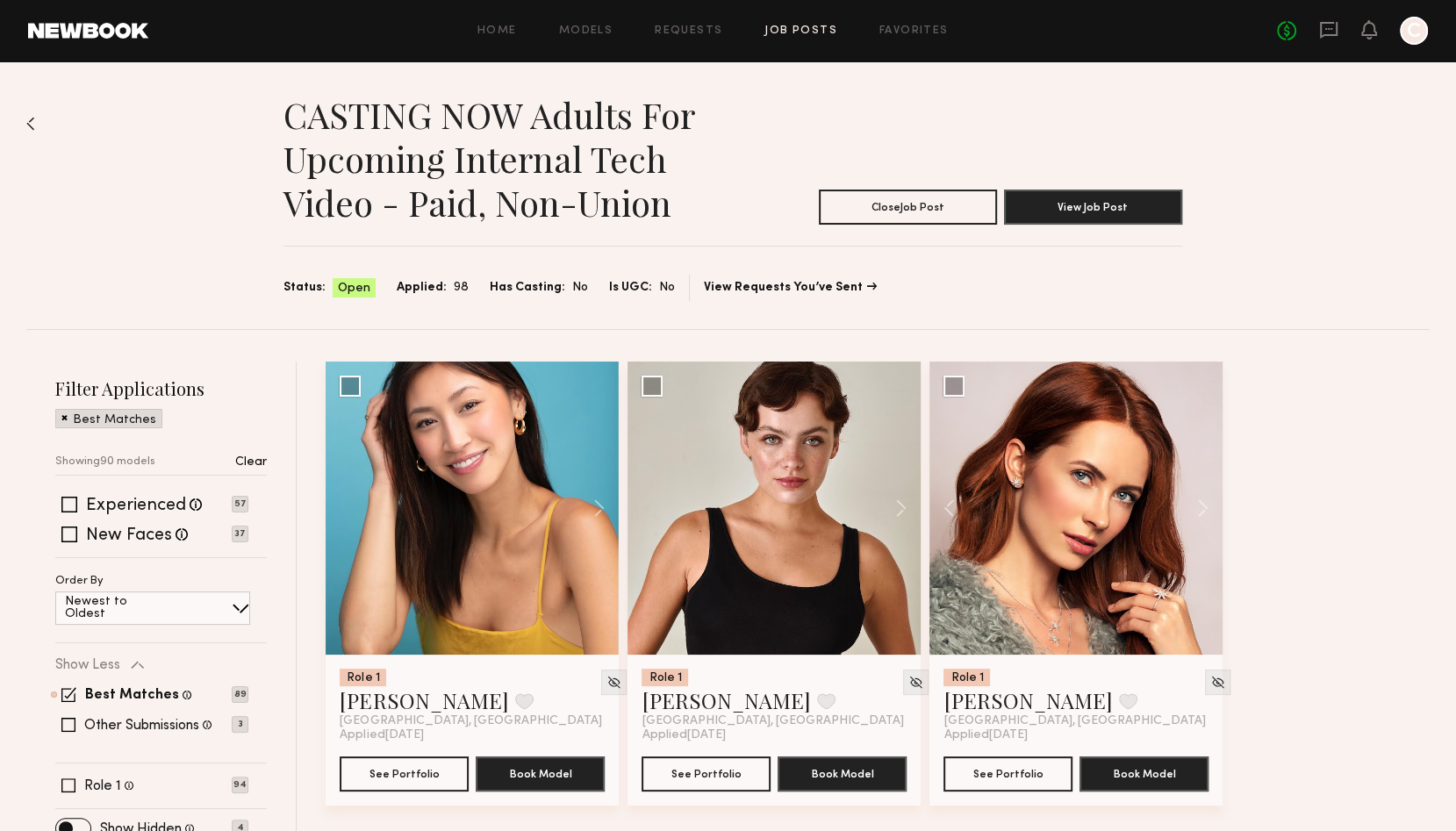 click on "Job Posts" 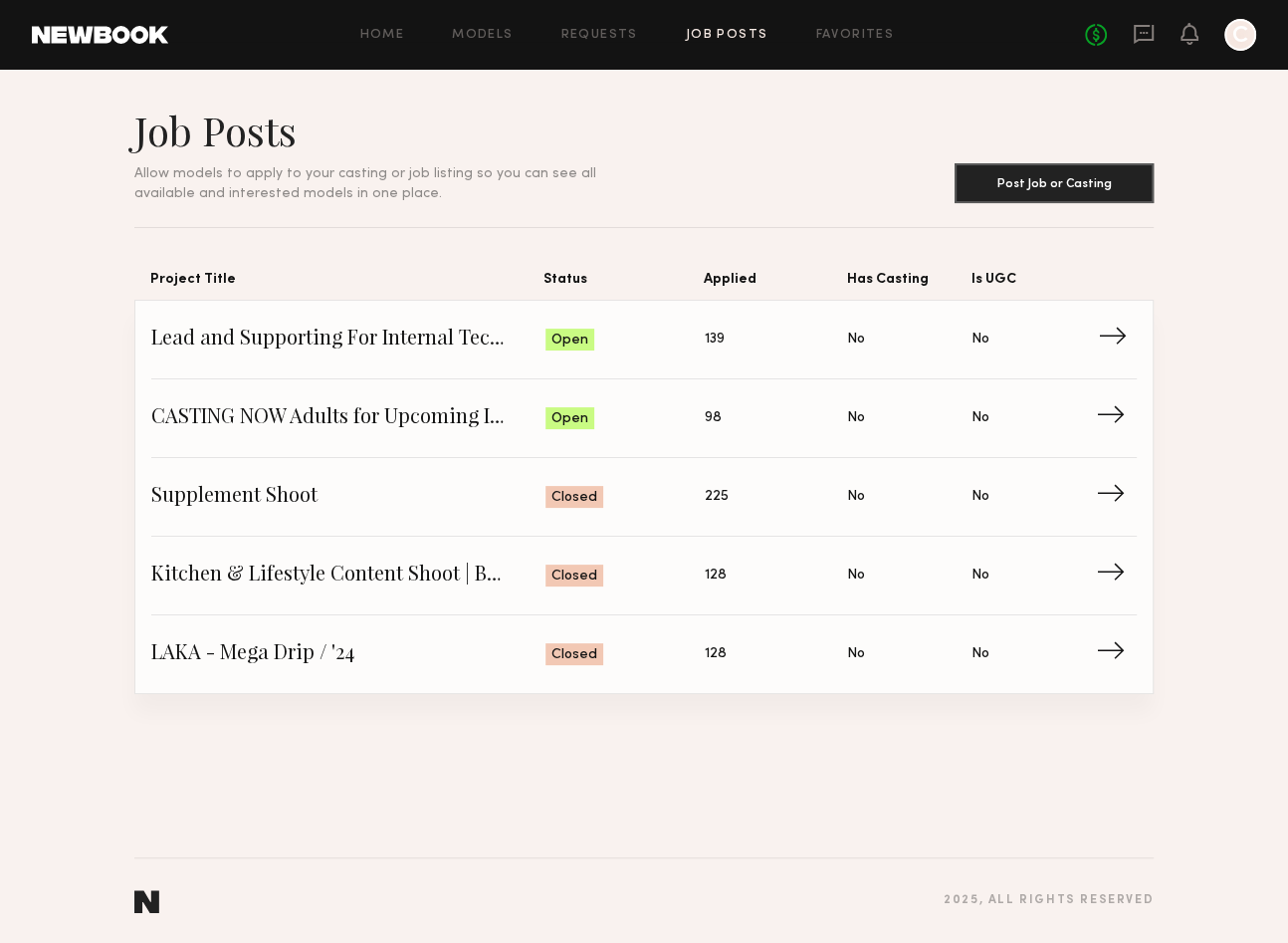 click on "Status: Open" 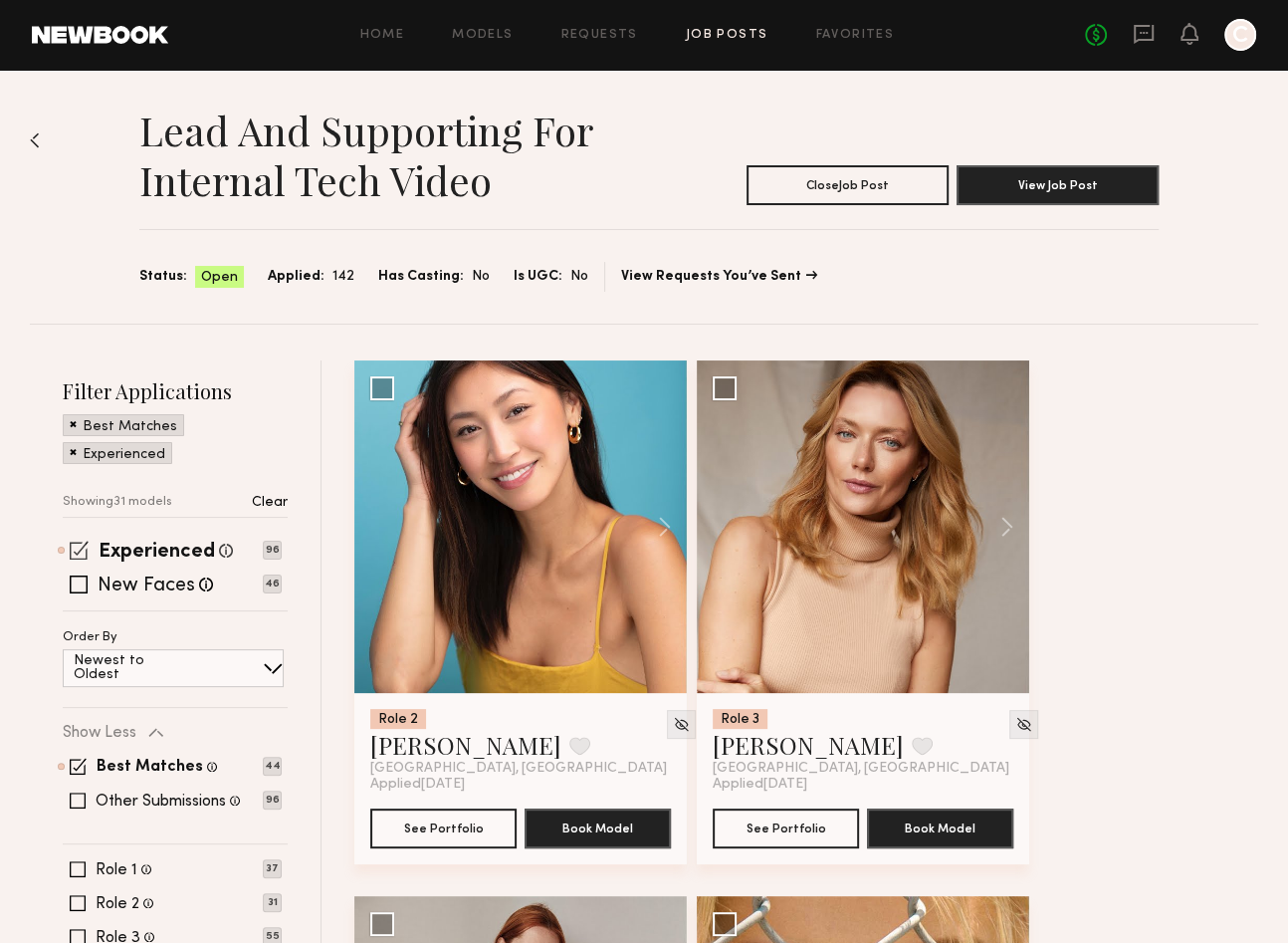 click 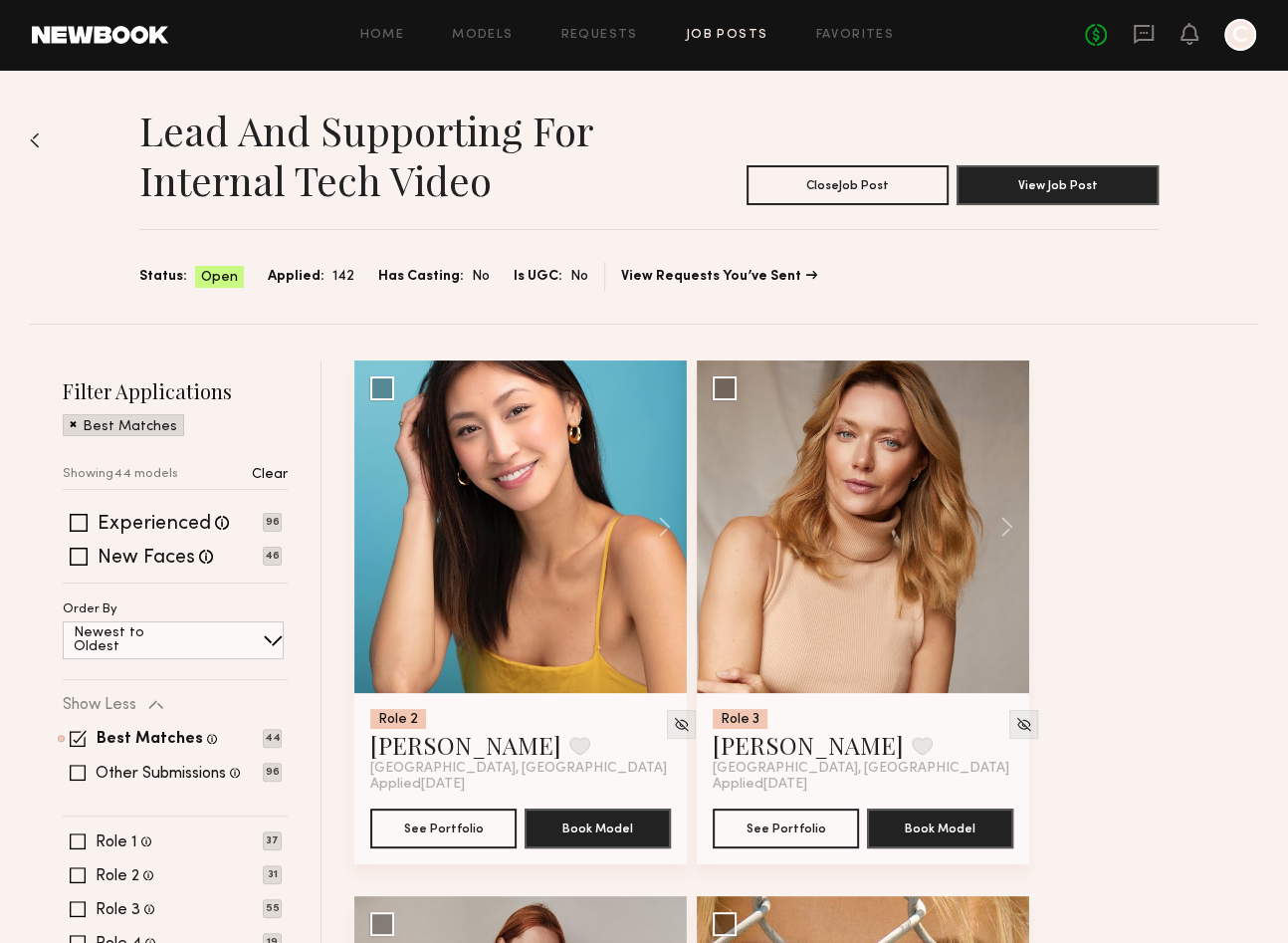 click on "Home Models Requests Job Posts Favorites Sign Out No fees up to $5,000 C" 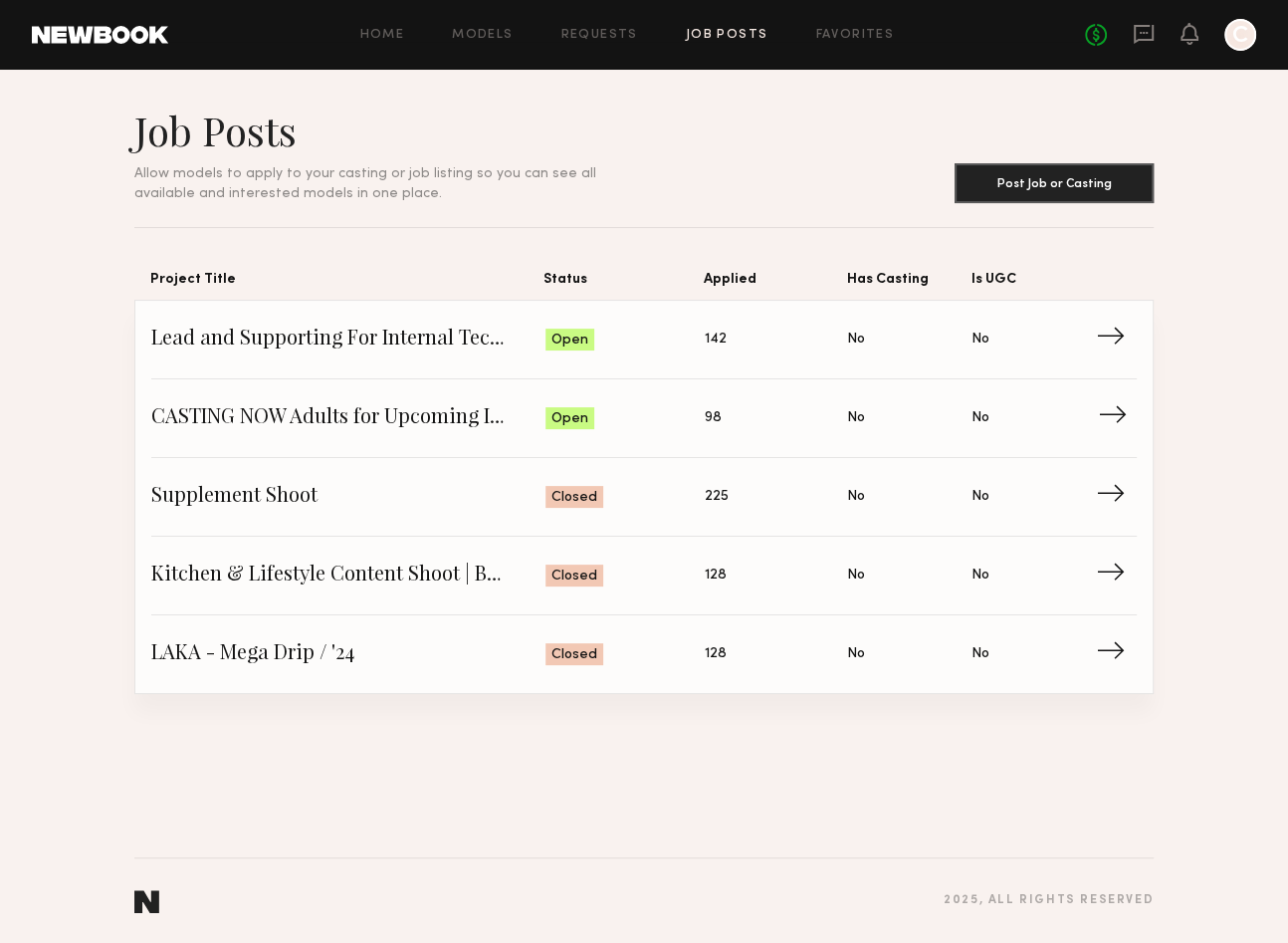 click on "Status: Open" 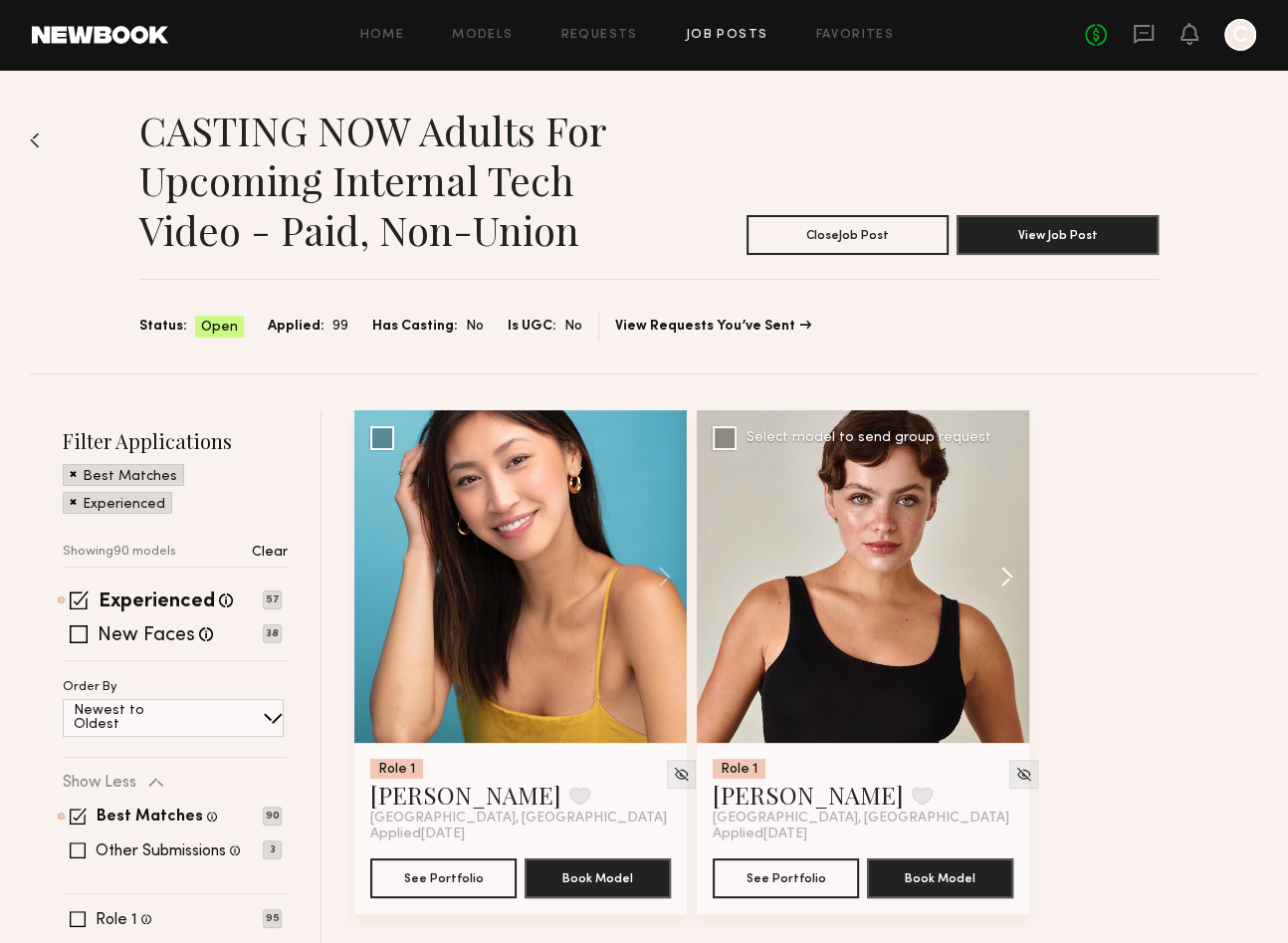 click 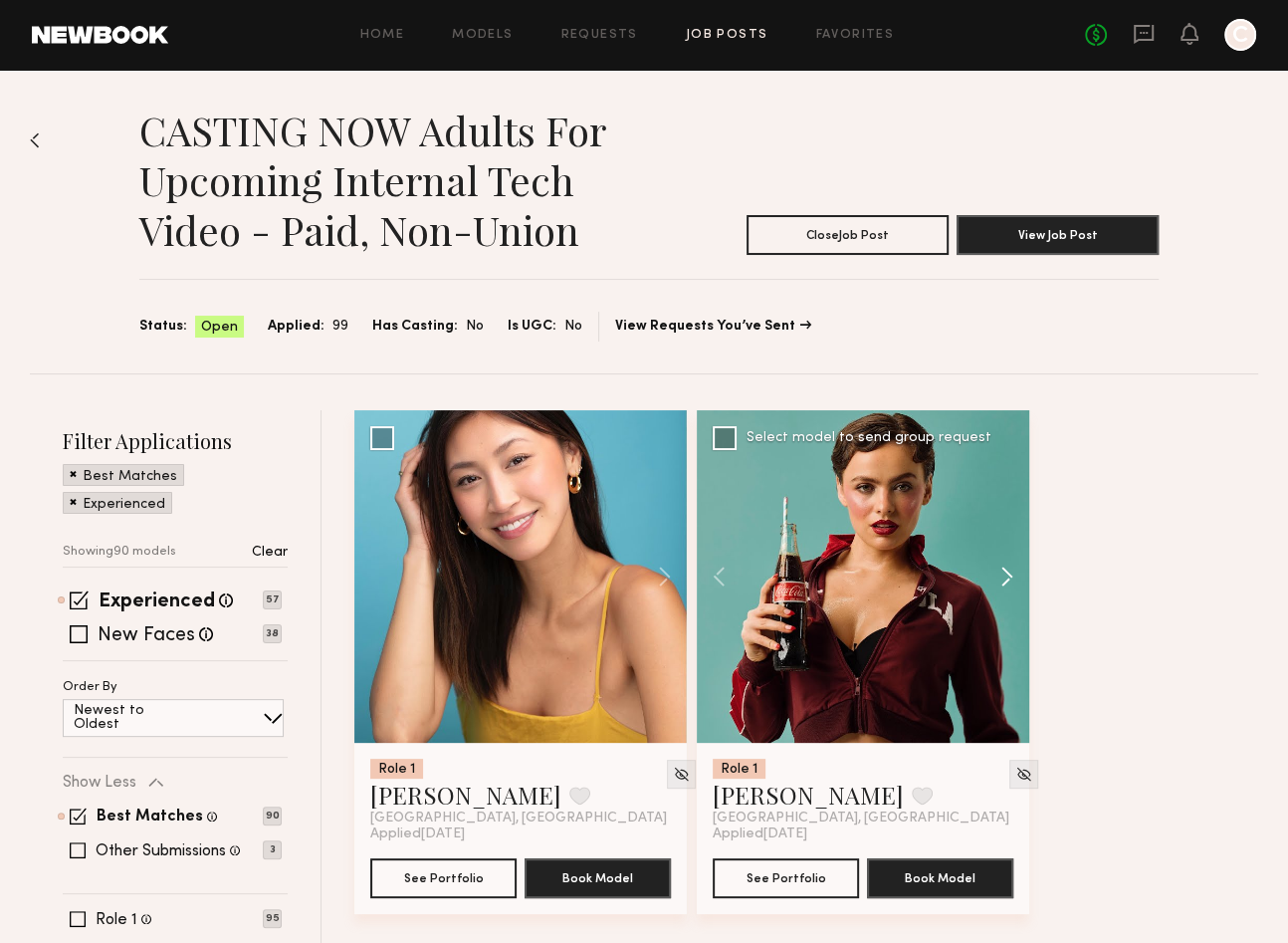 click 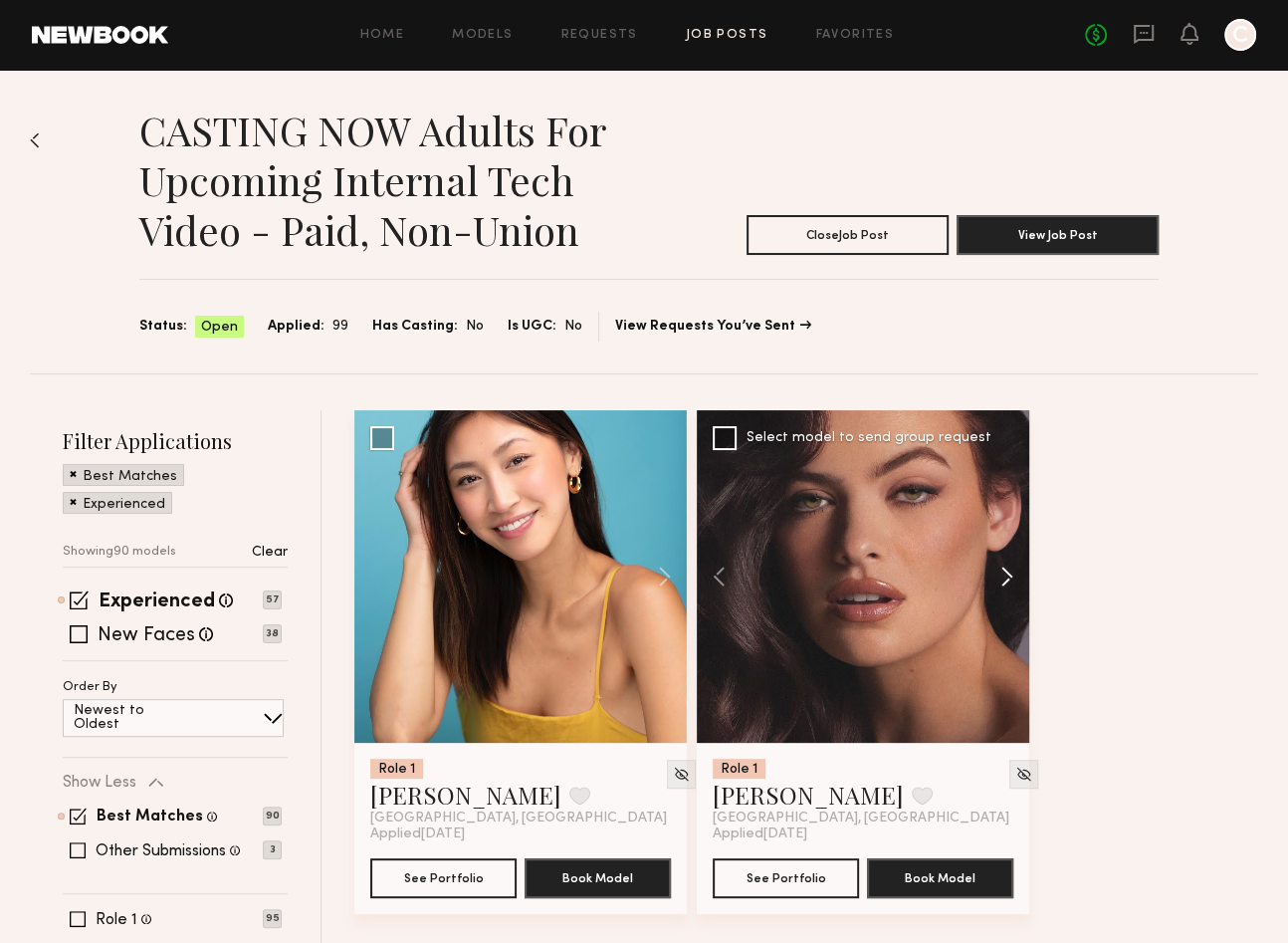 click 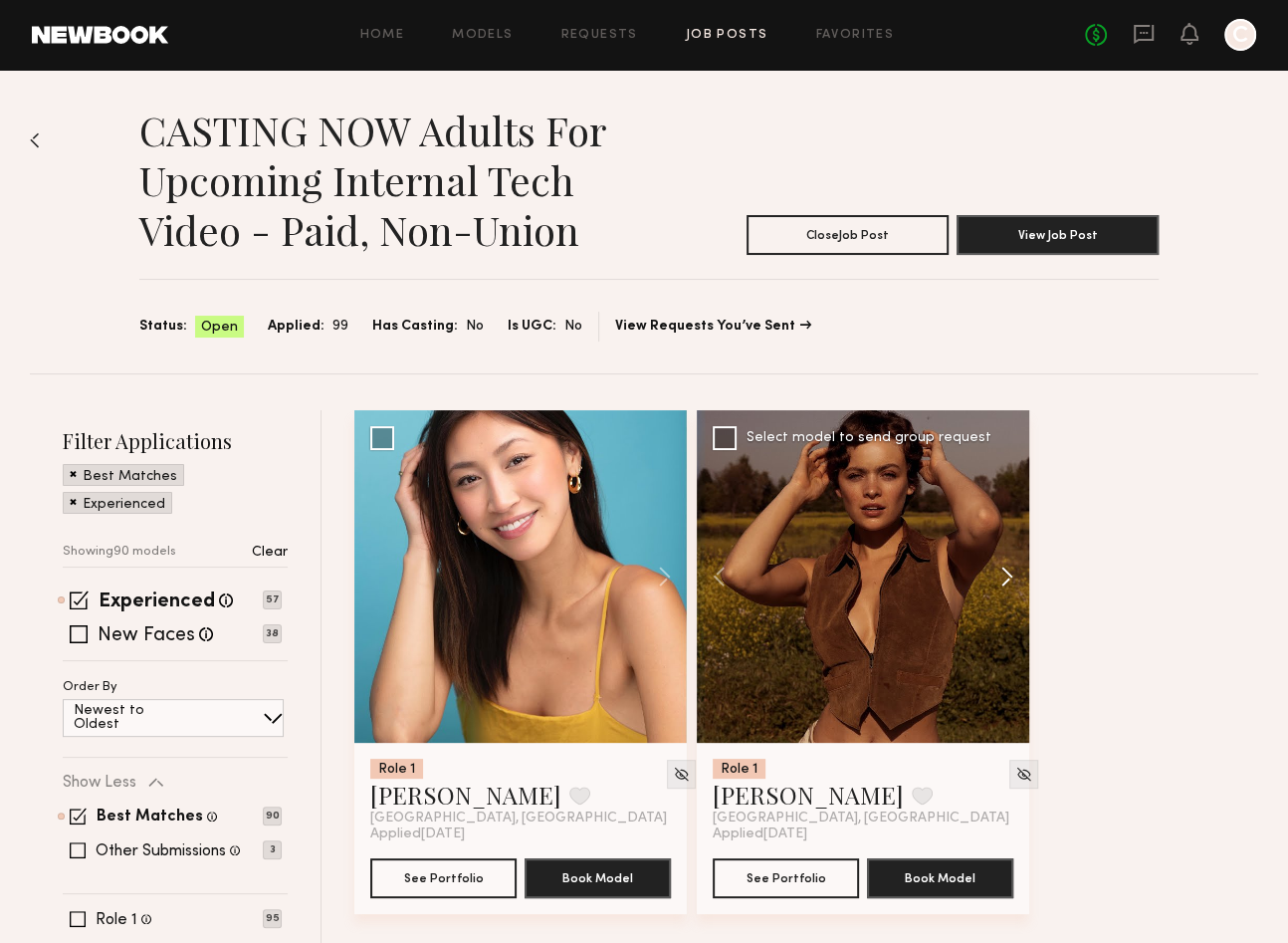 click 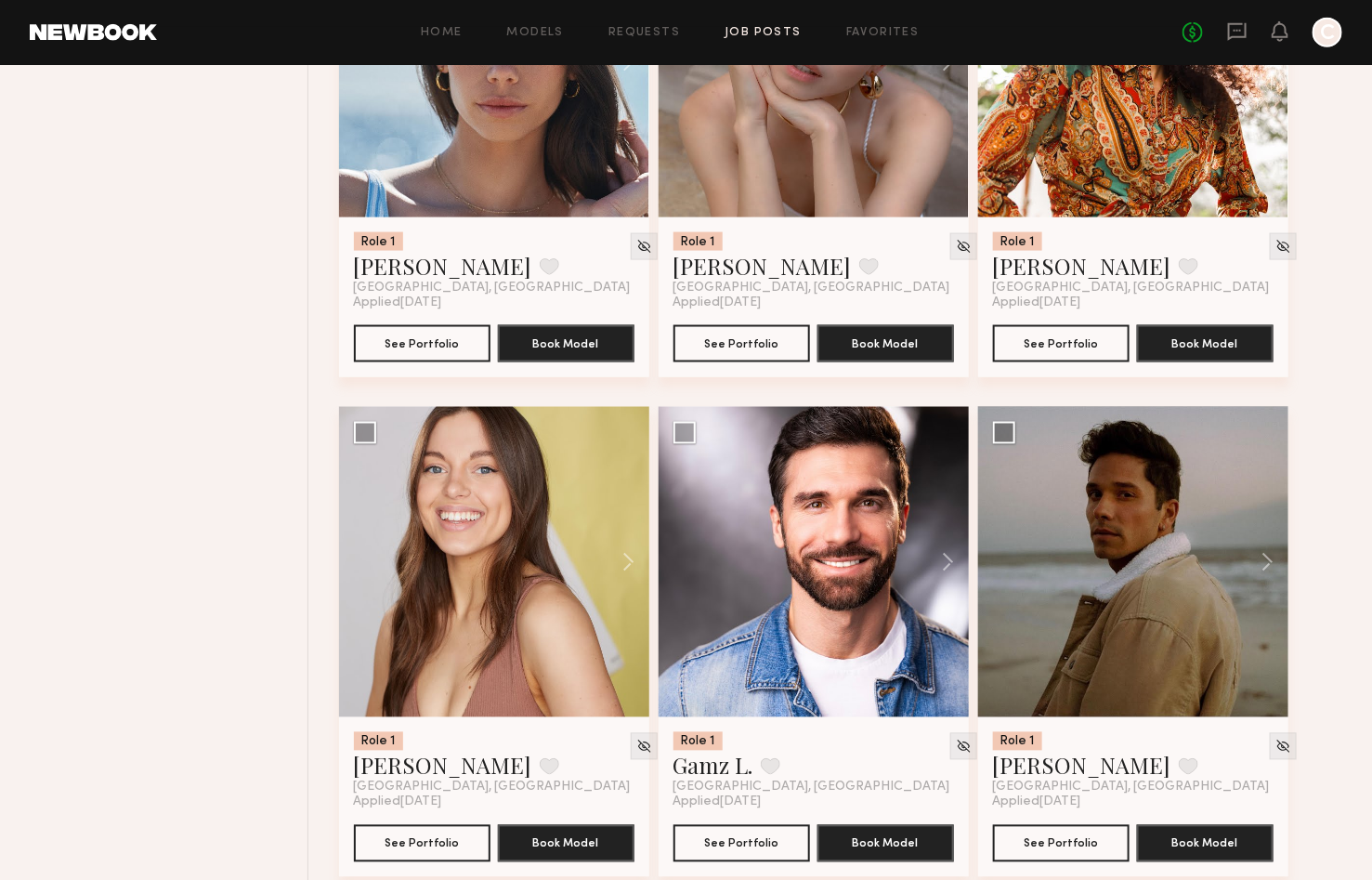 scroll, scrollTop: 652, scrollLeft: 0, axis: vertical 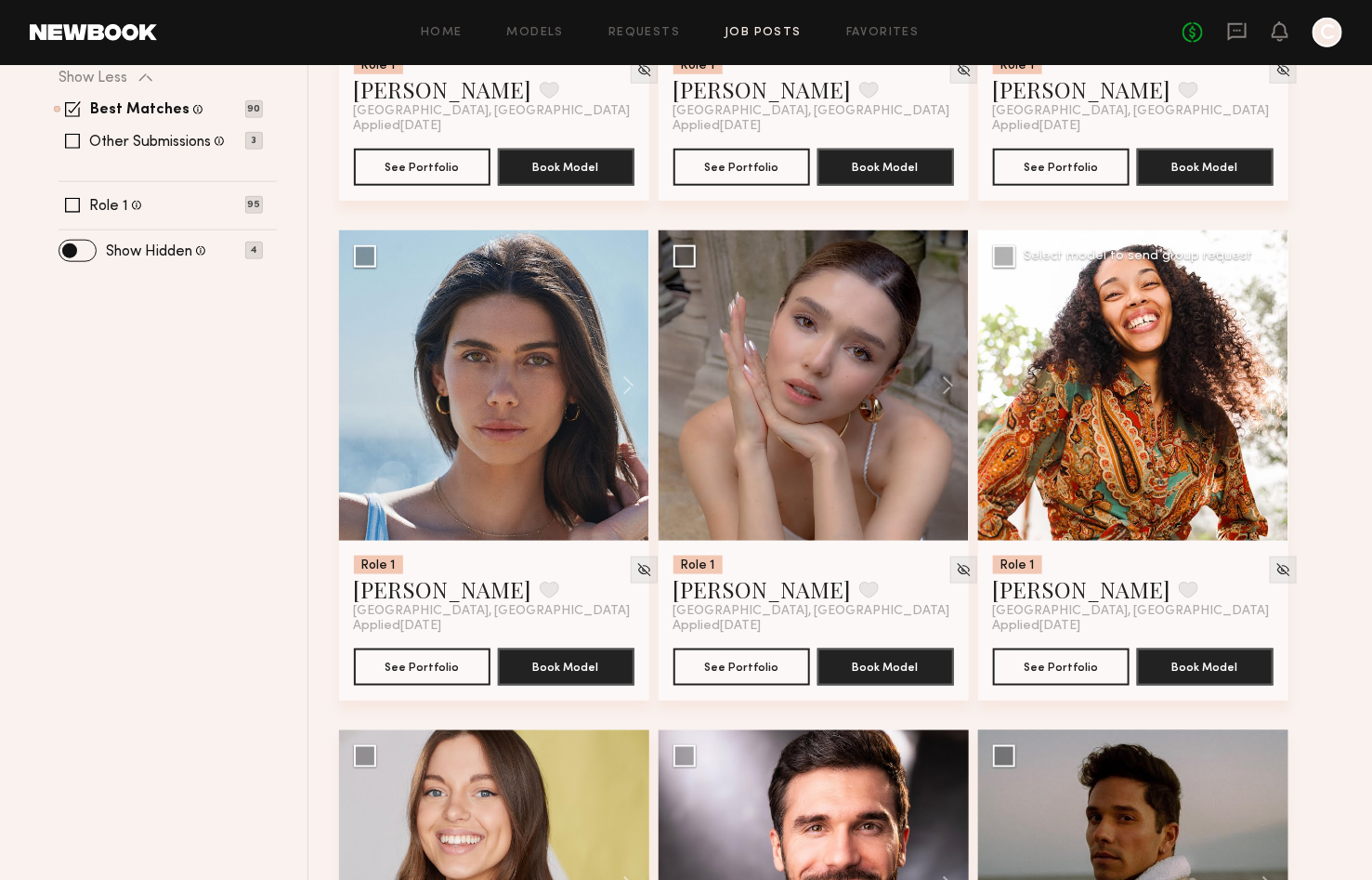 click 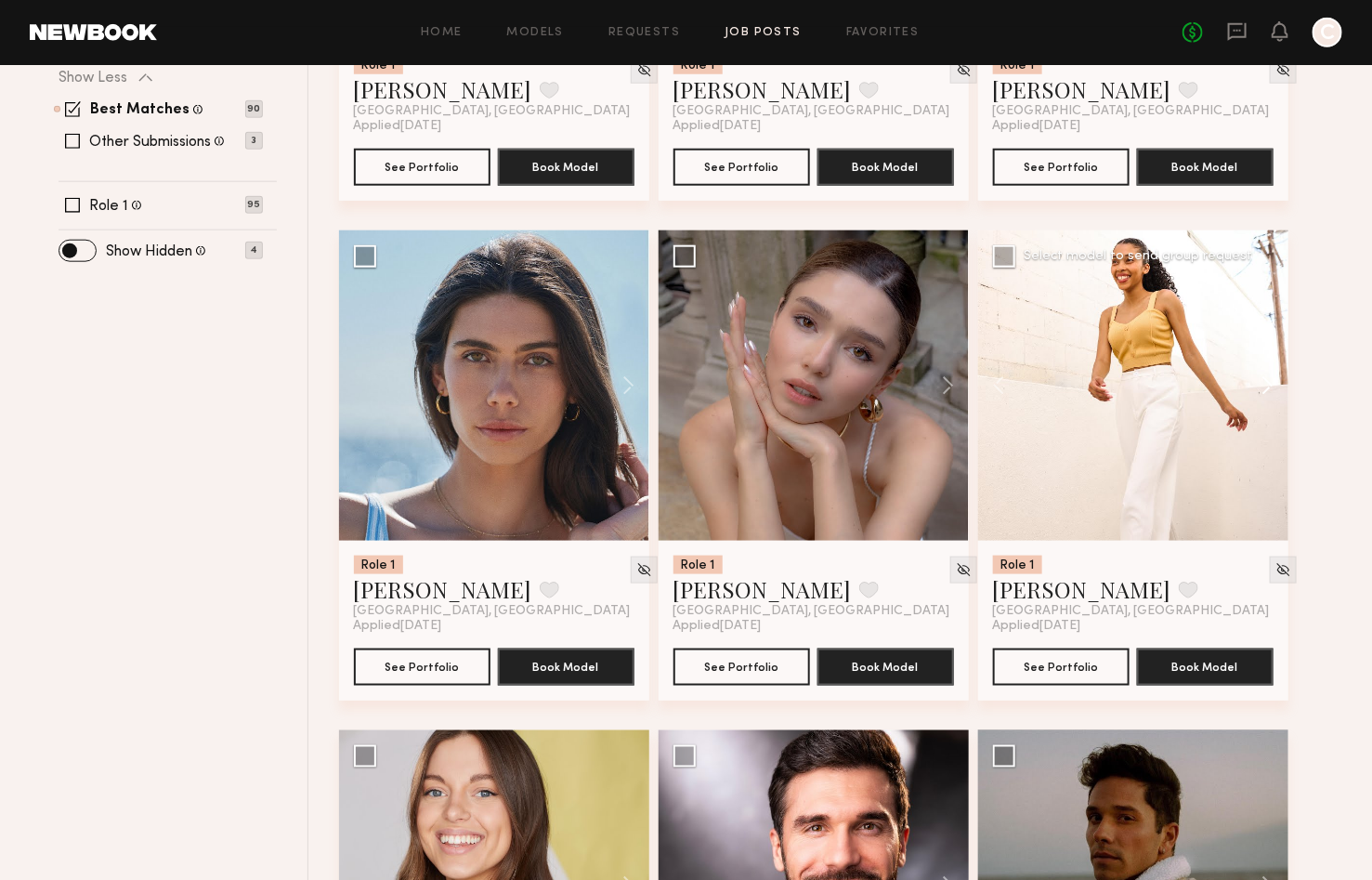 click 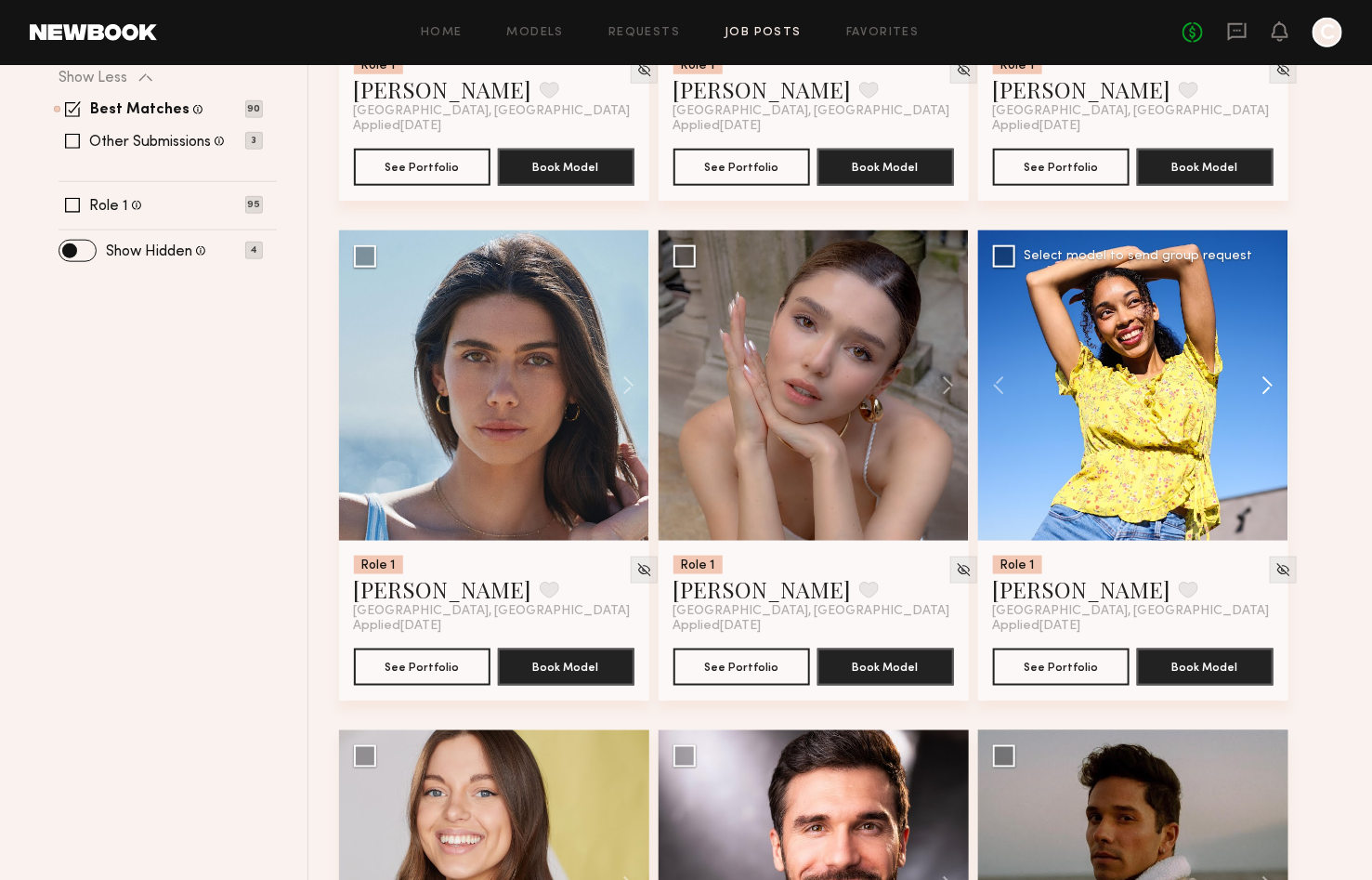 click 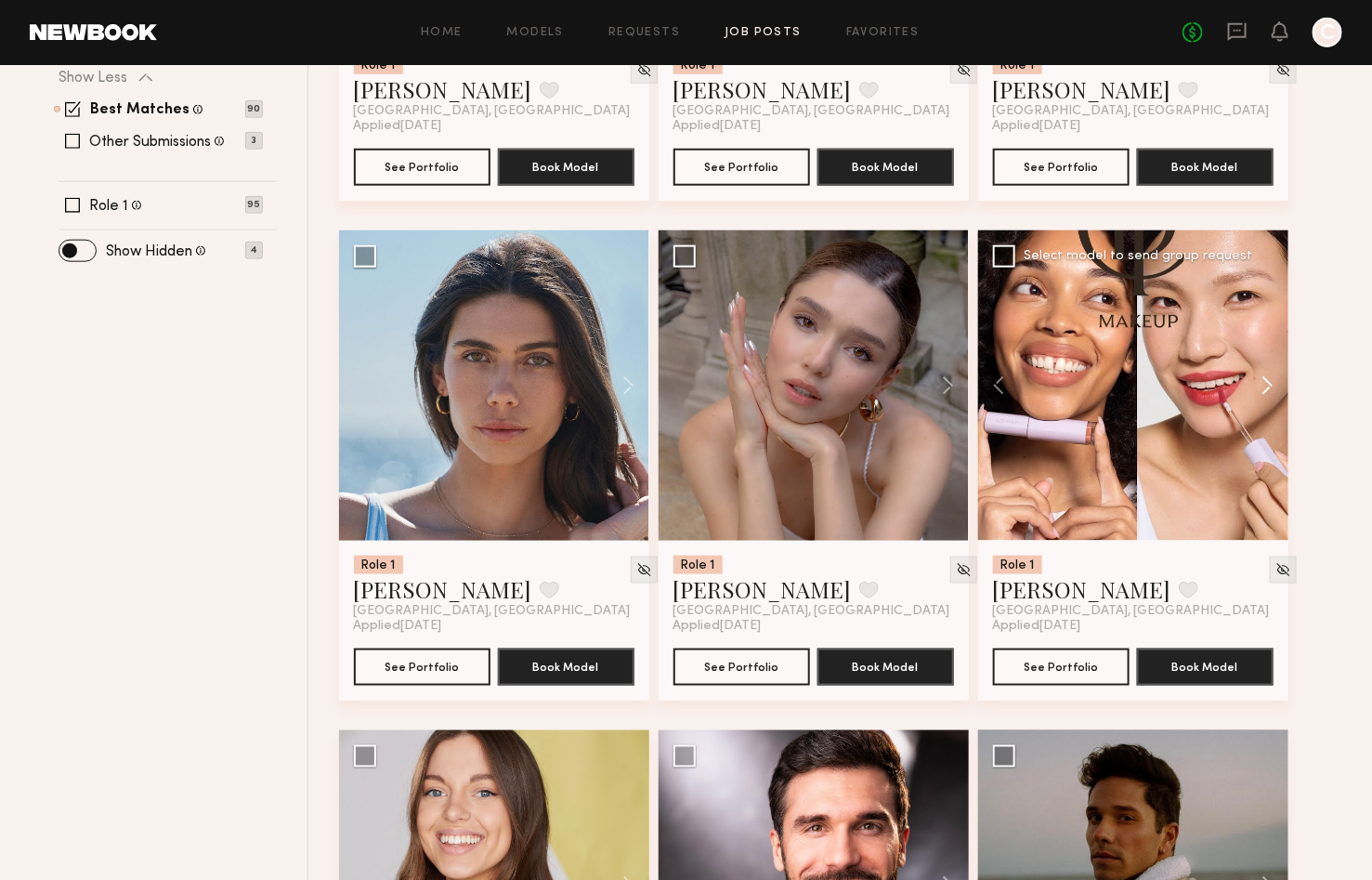 click 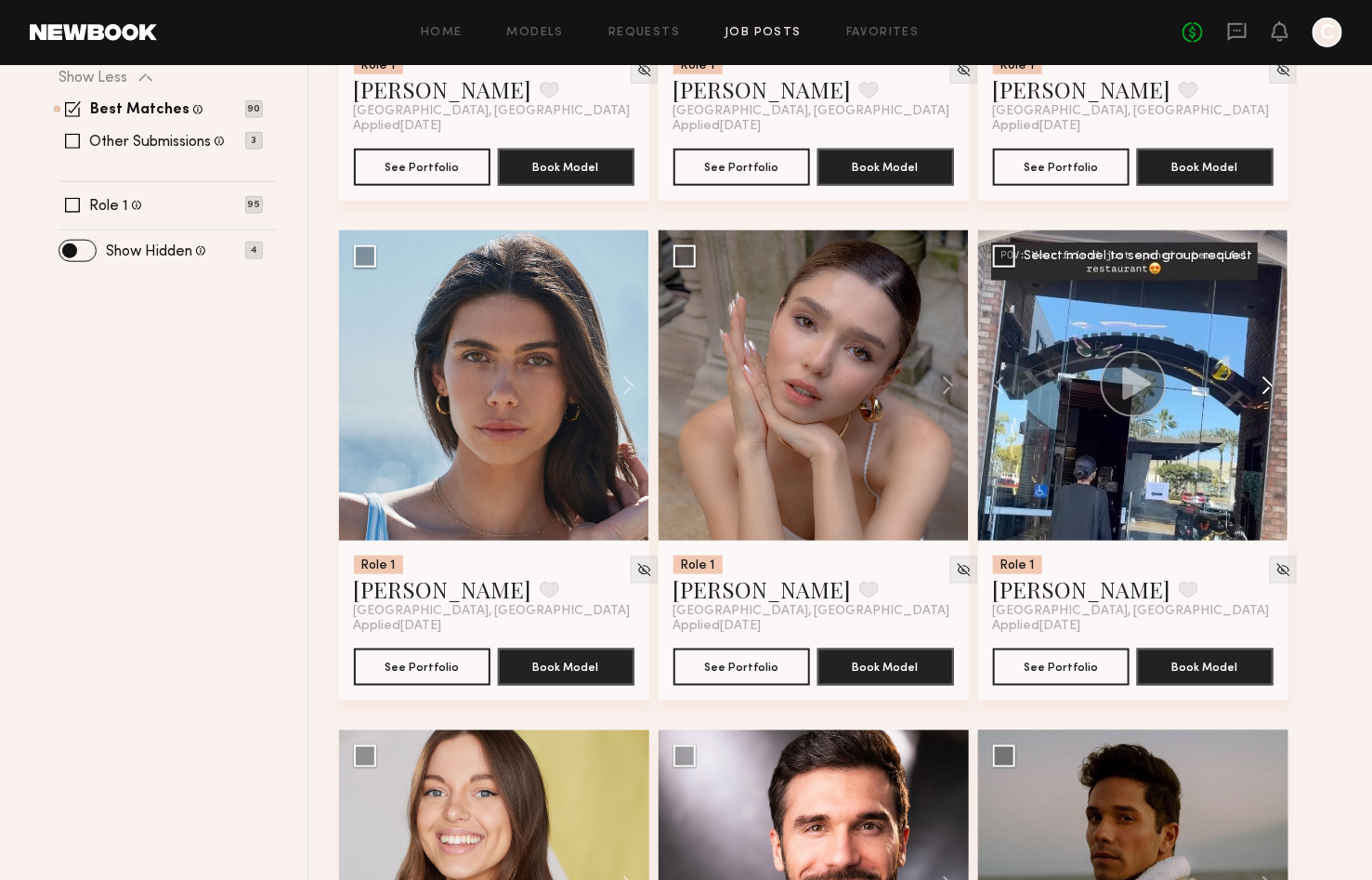 click 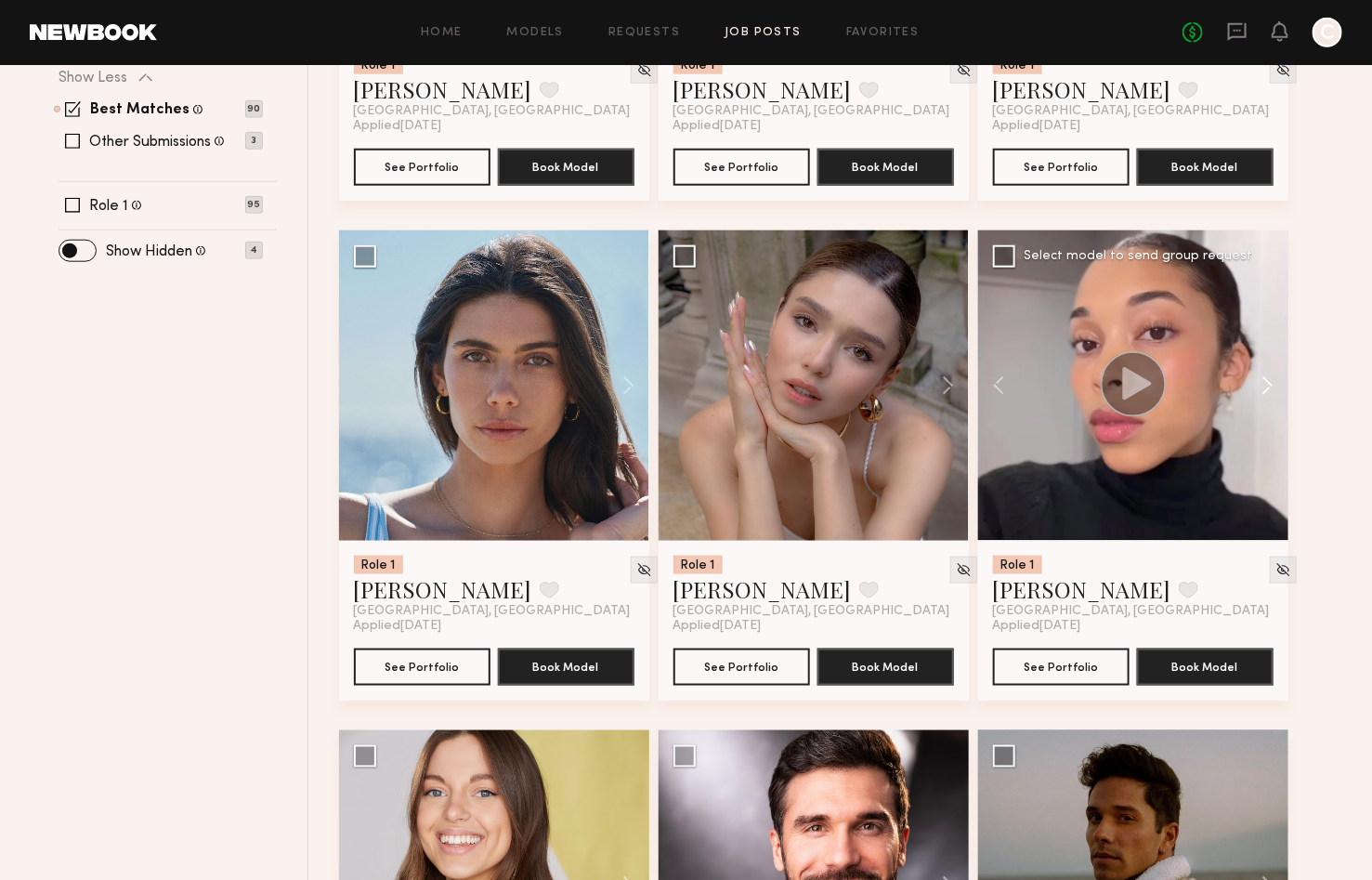 click 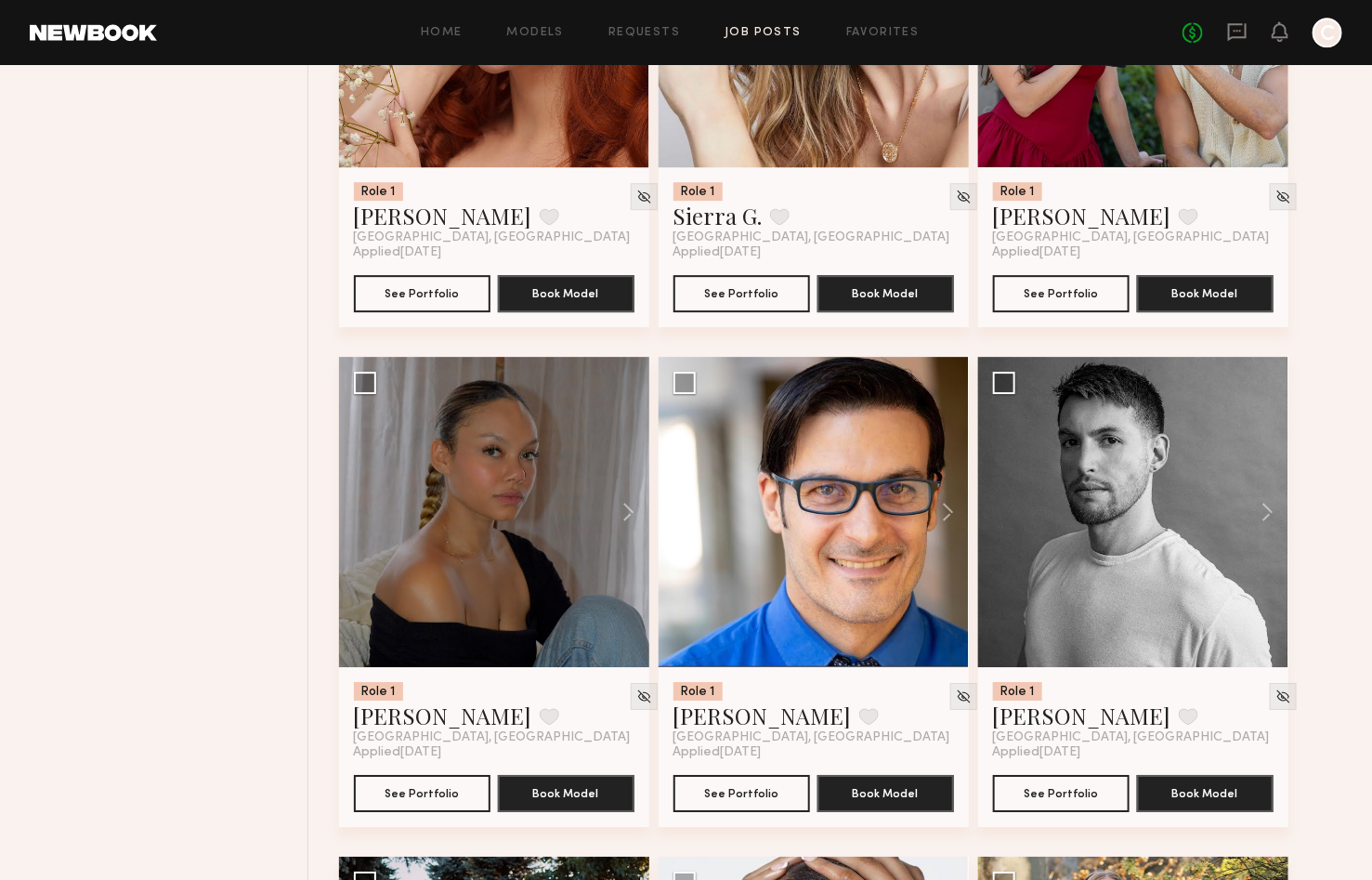 scroll, scrollTop: 2027, scrollLeft: 0, axis: vertical 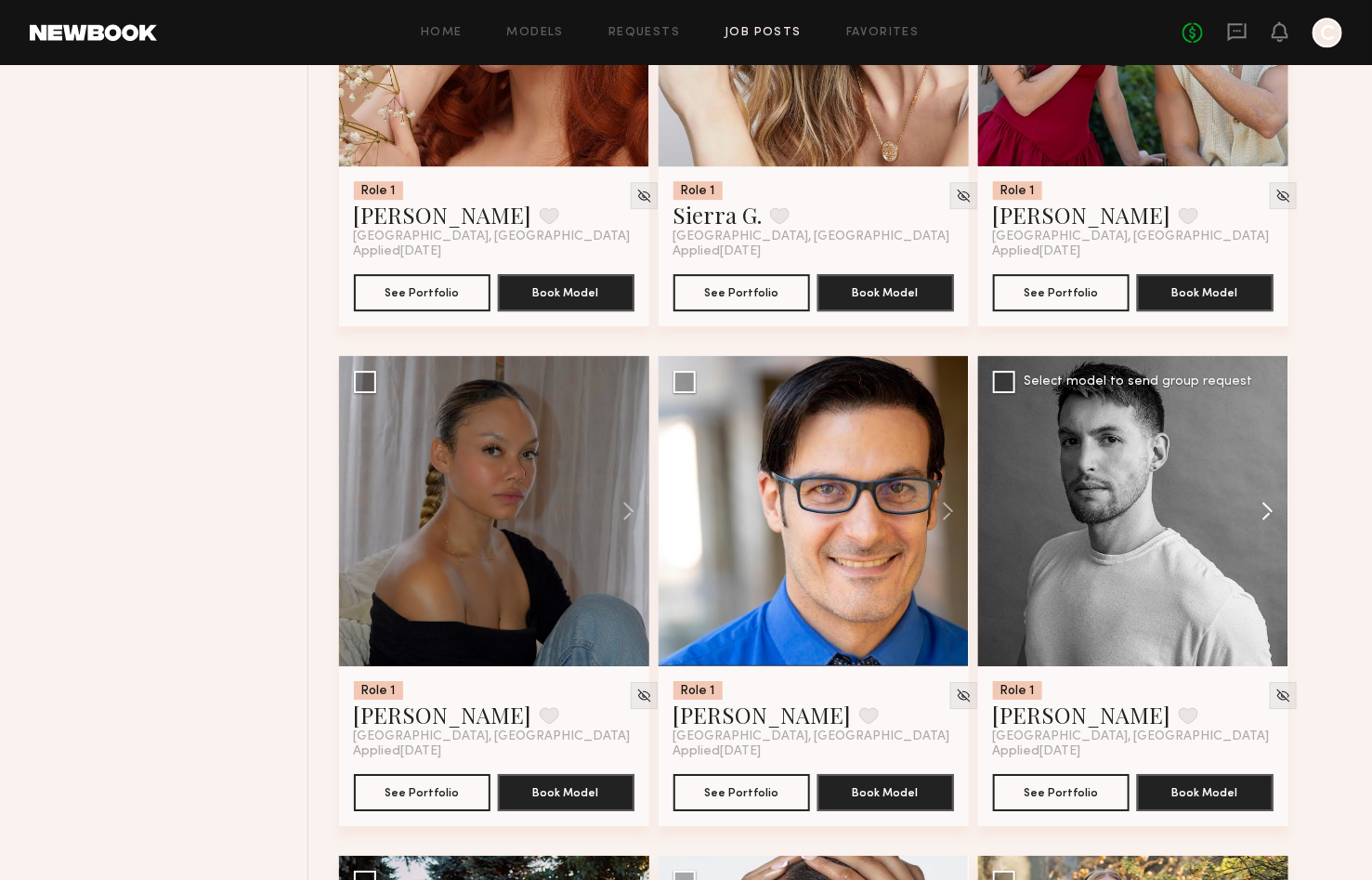 click 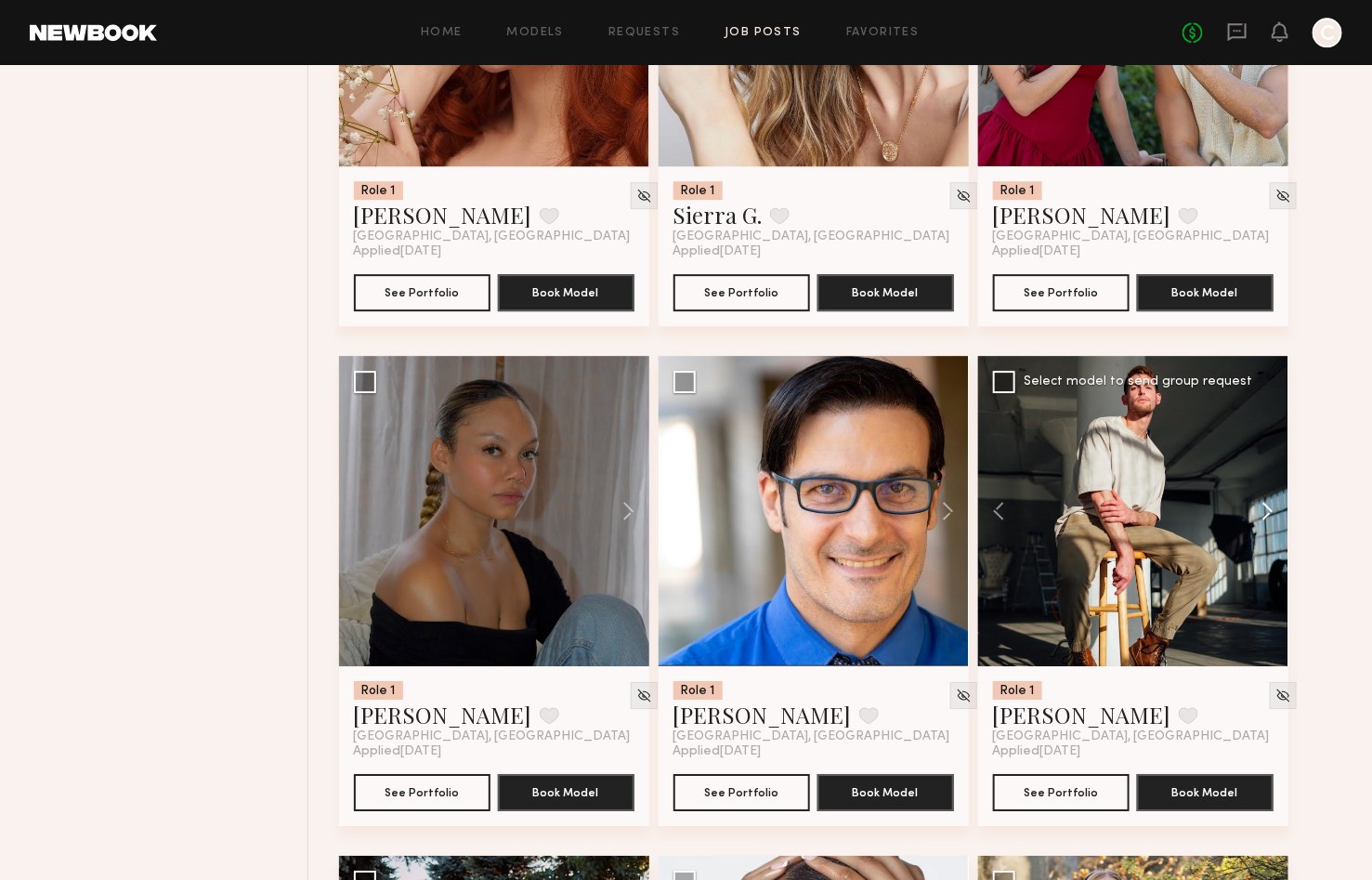 click 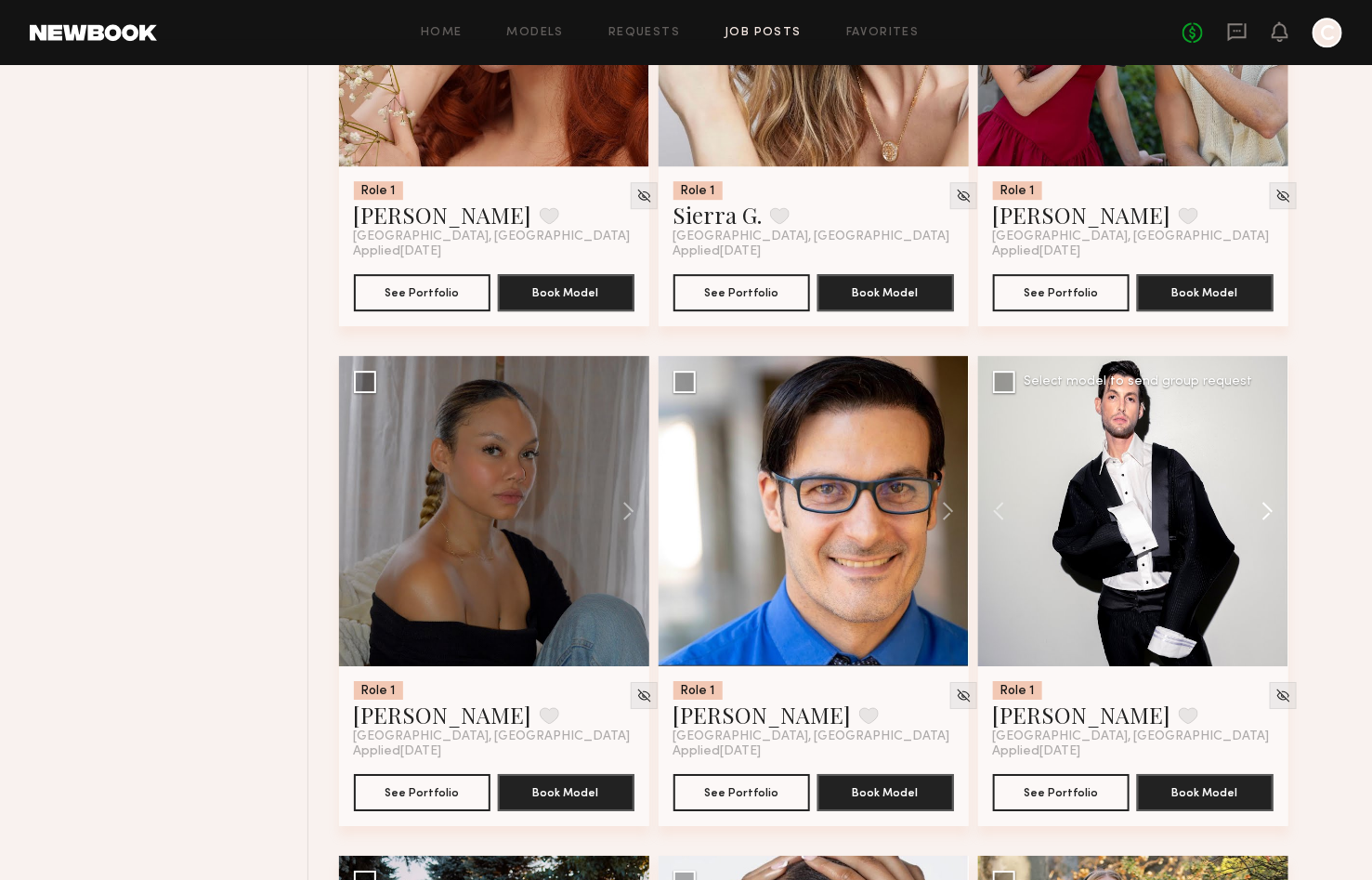 click 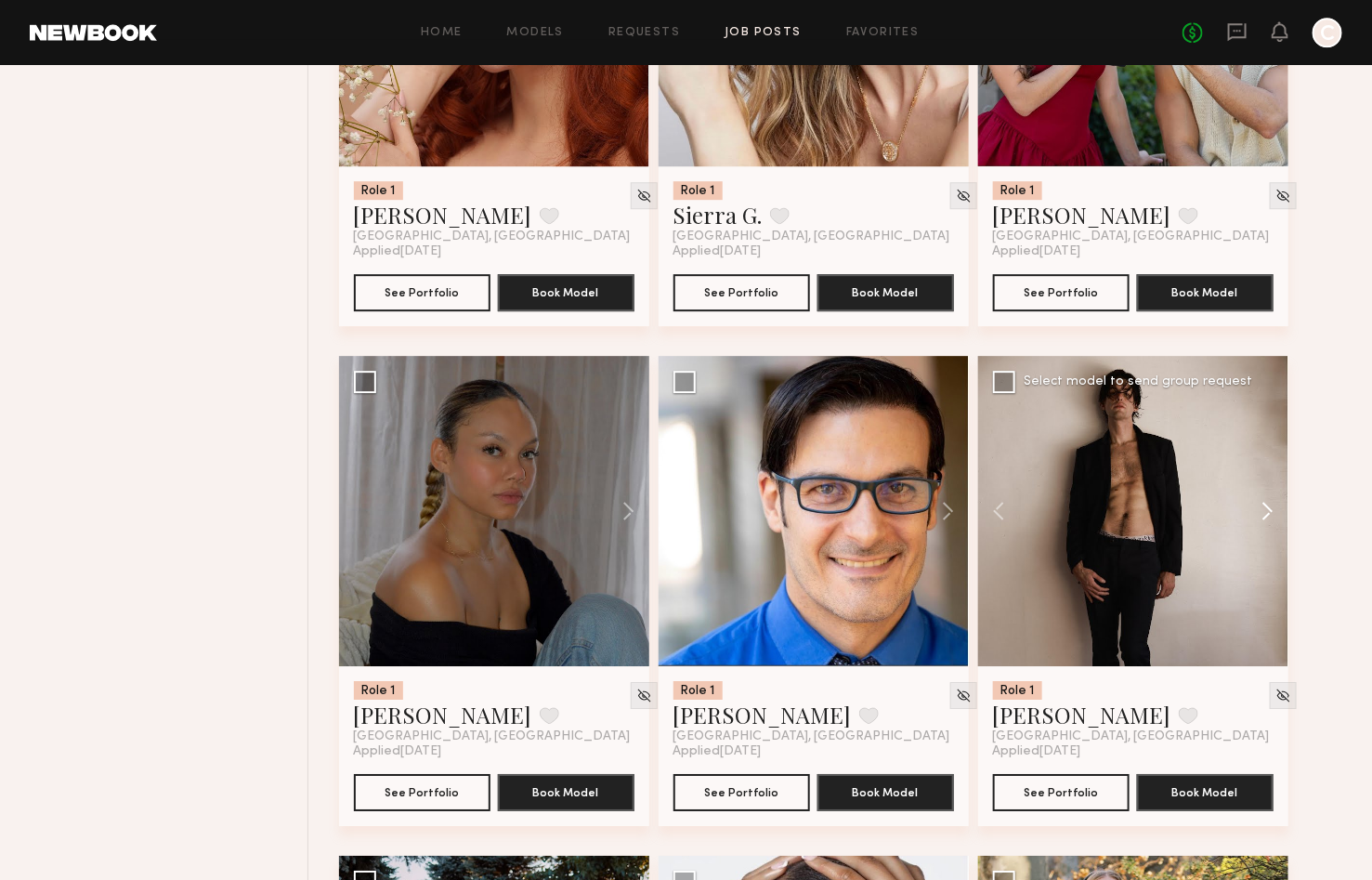 click 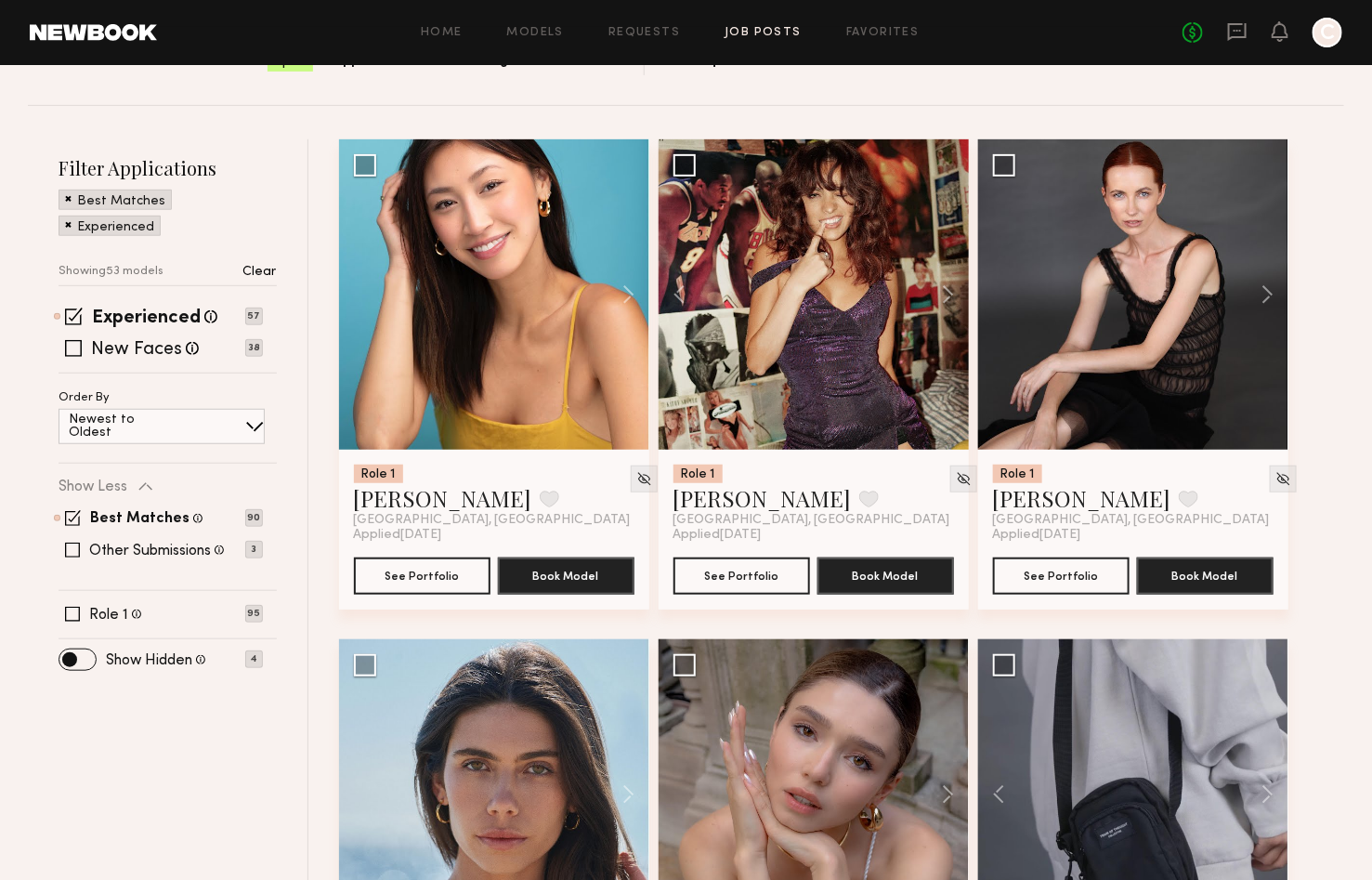 scroll, scrollTop: 248, scrollLeft: 0, axis: vertical 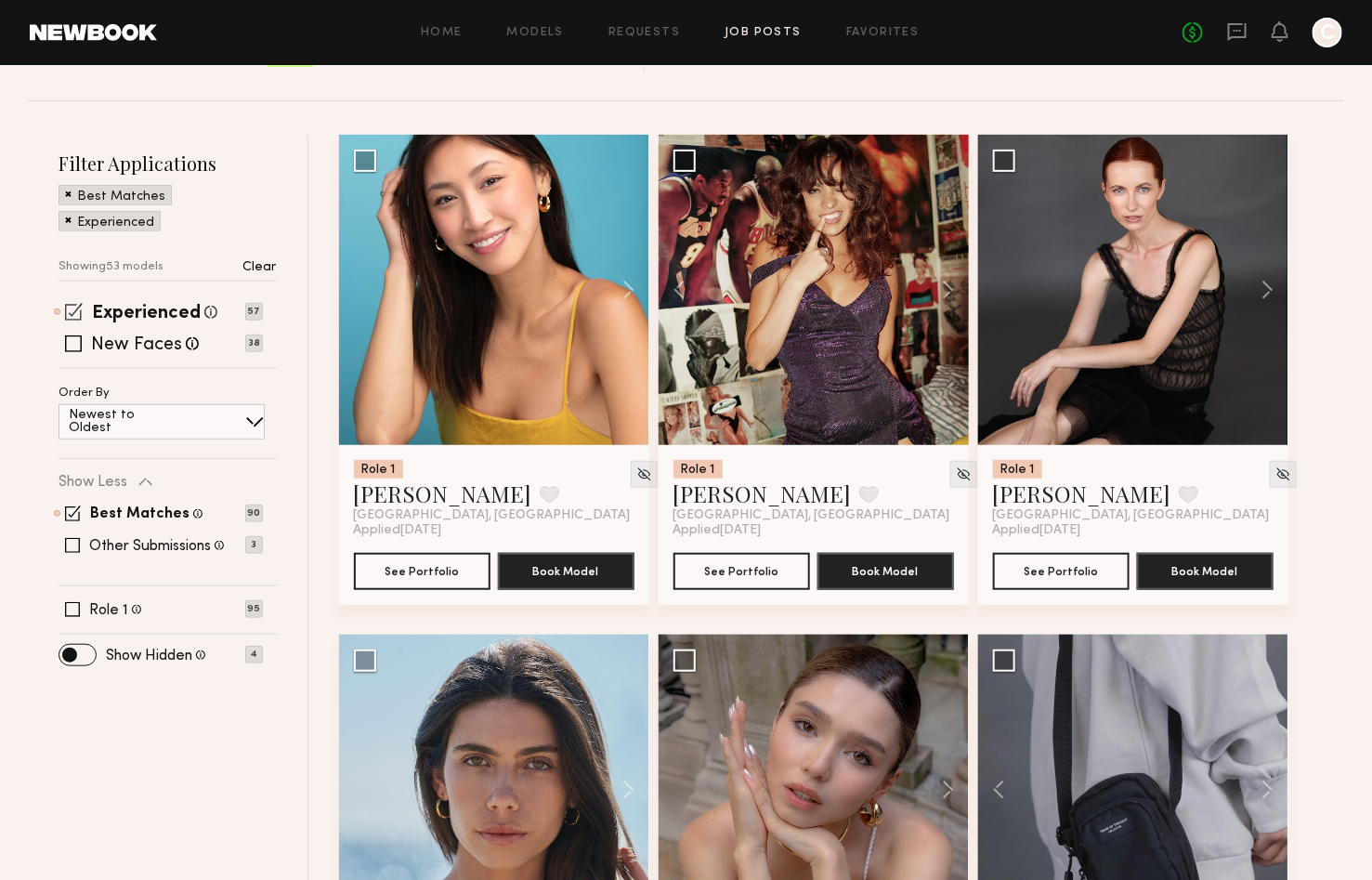 click 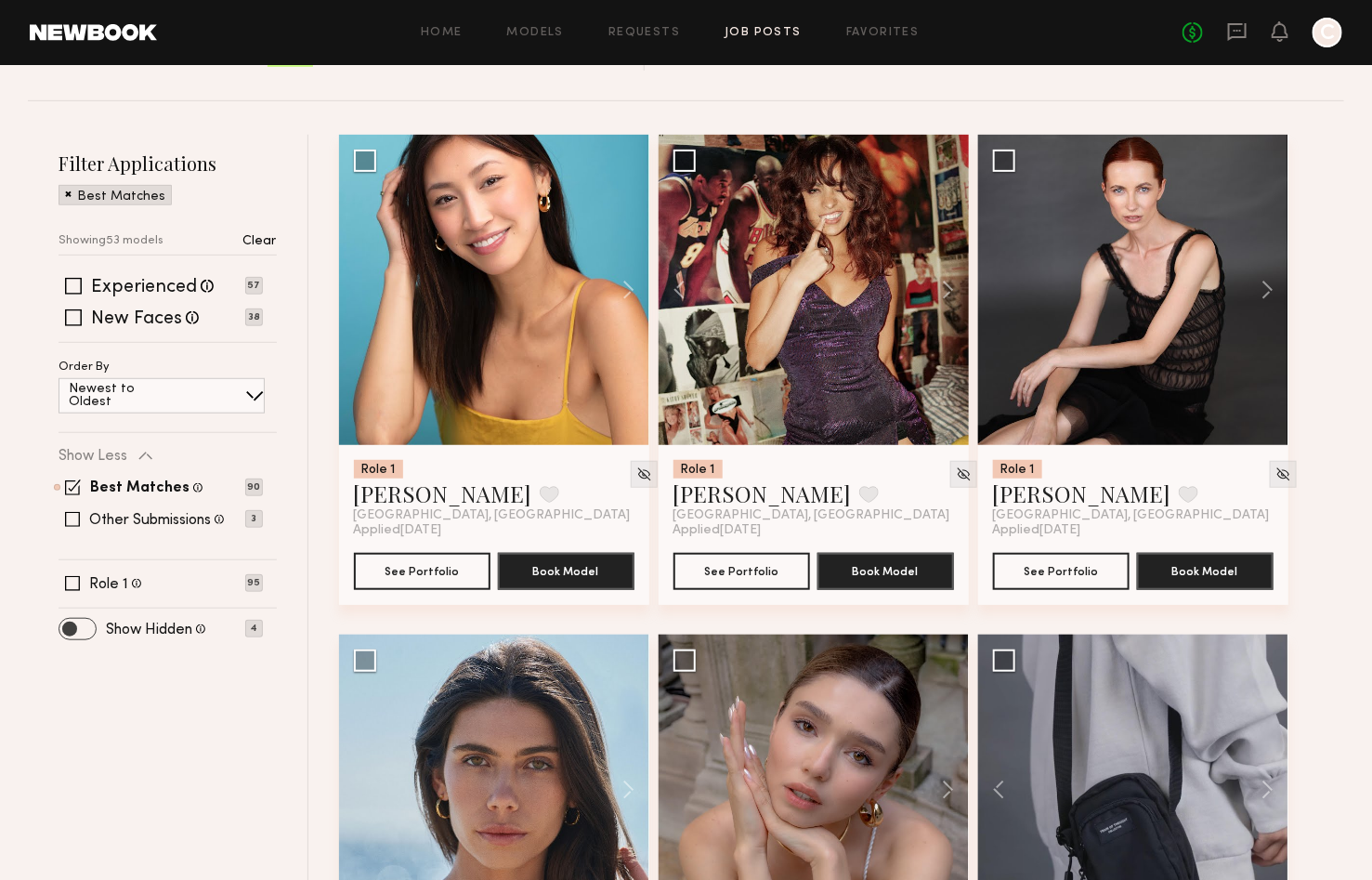 click 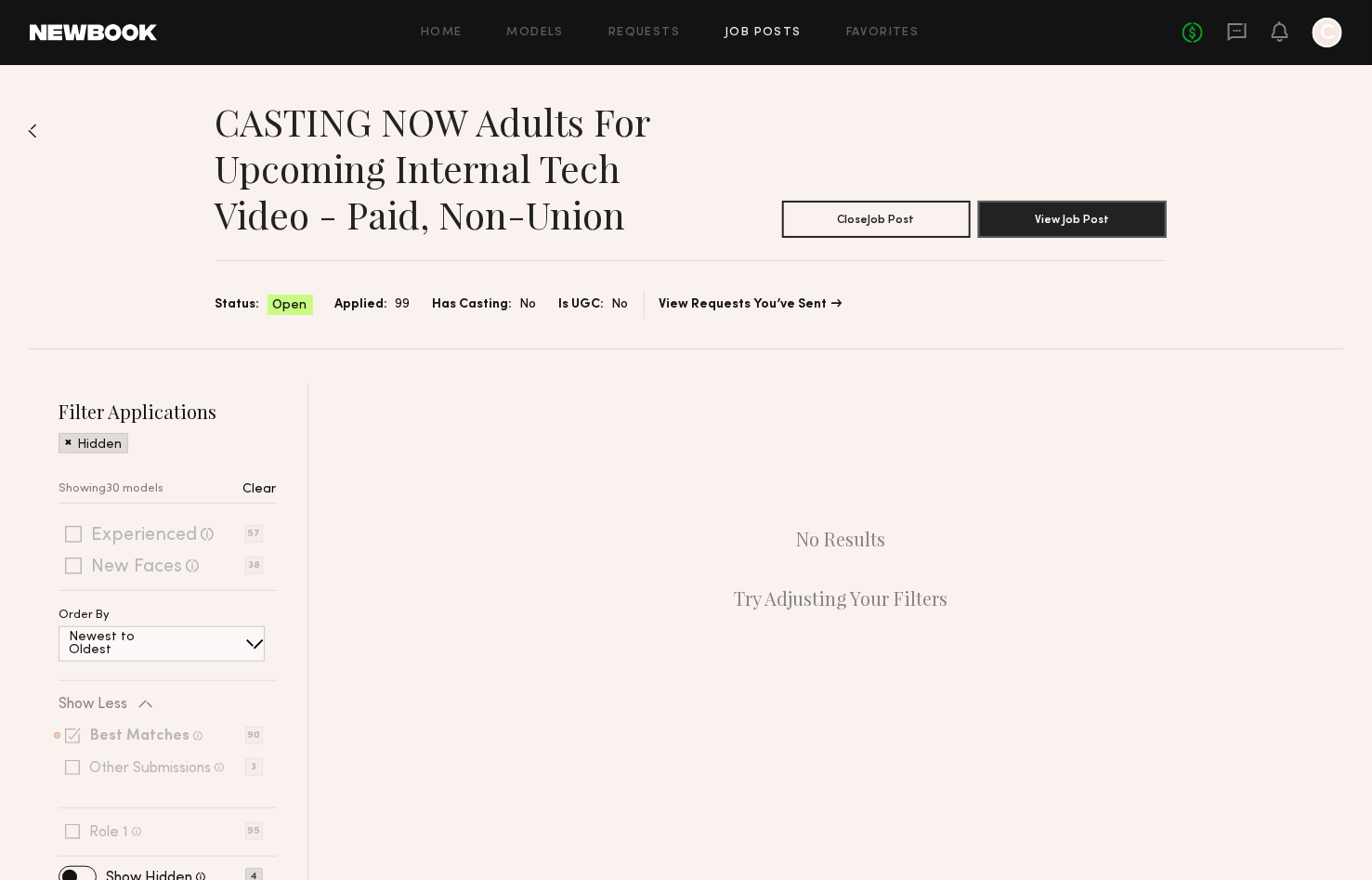 scroll, scrollTop: 20, scrollLeft: 0, axis: vertical 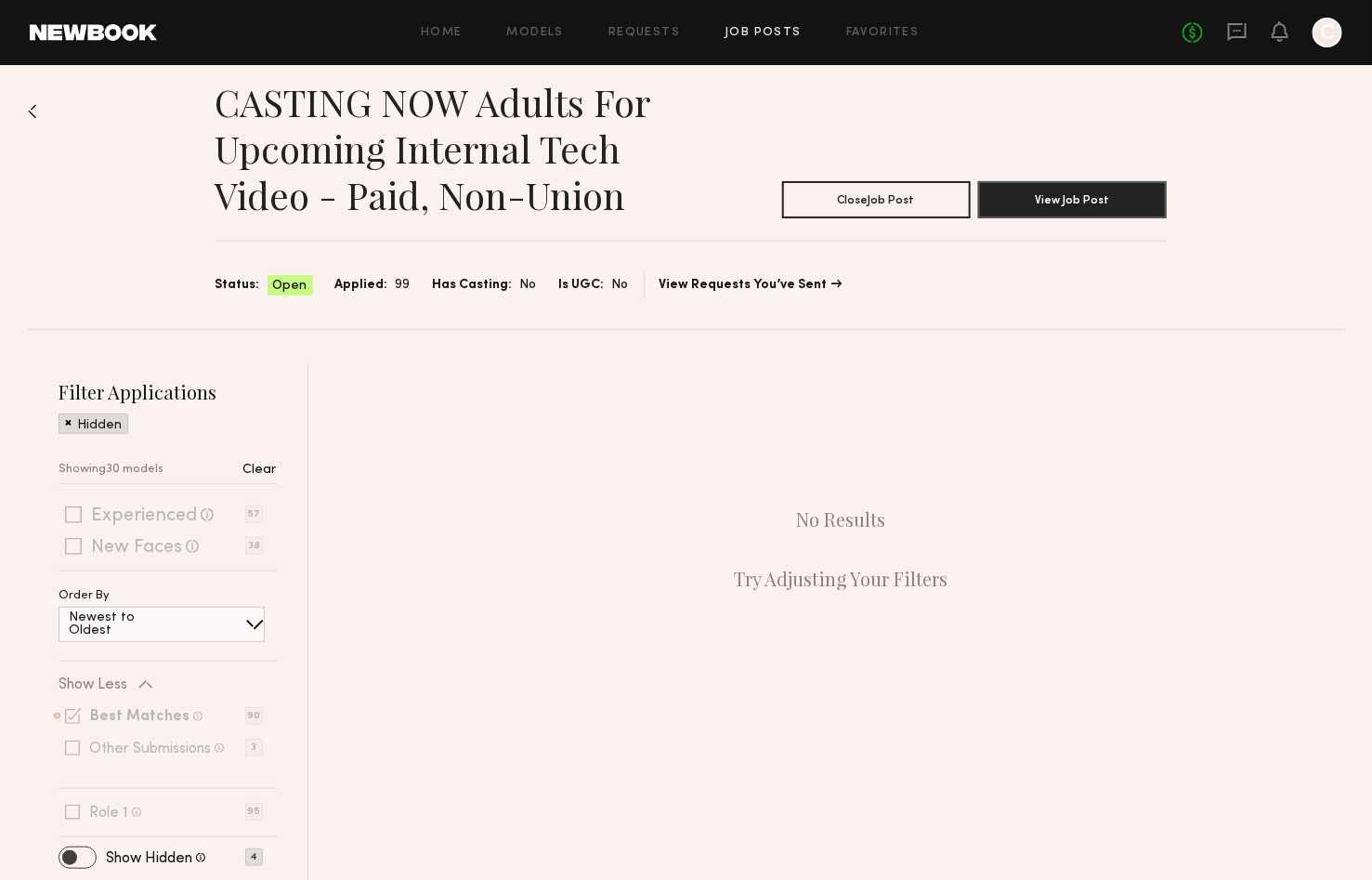 click 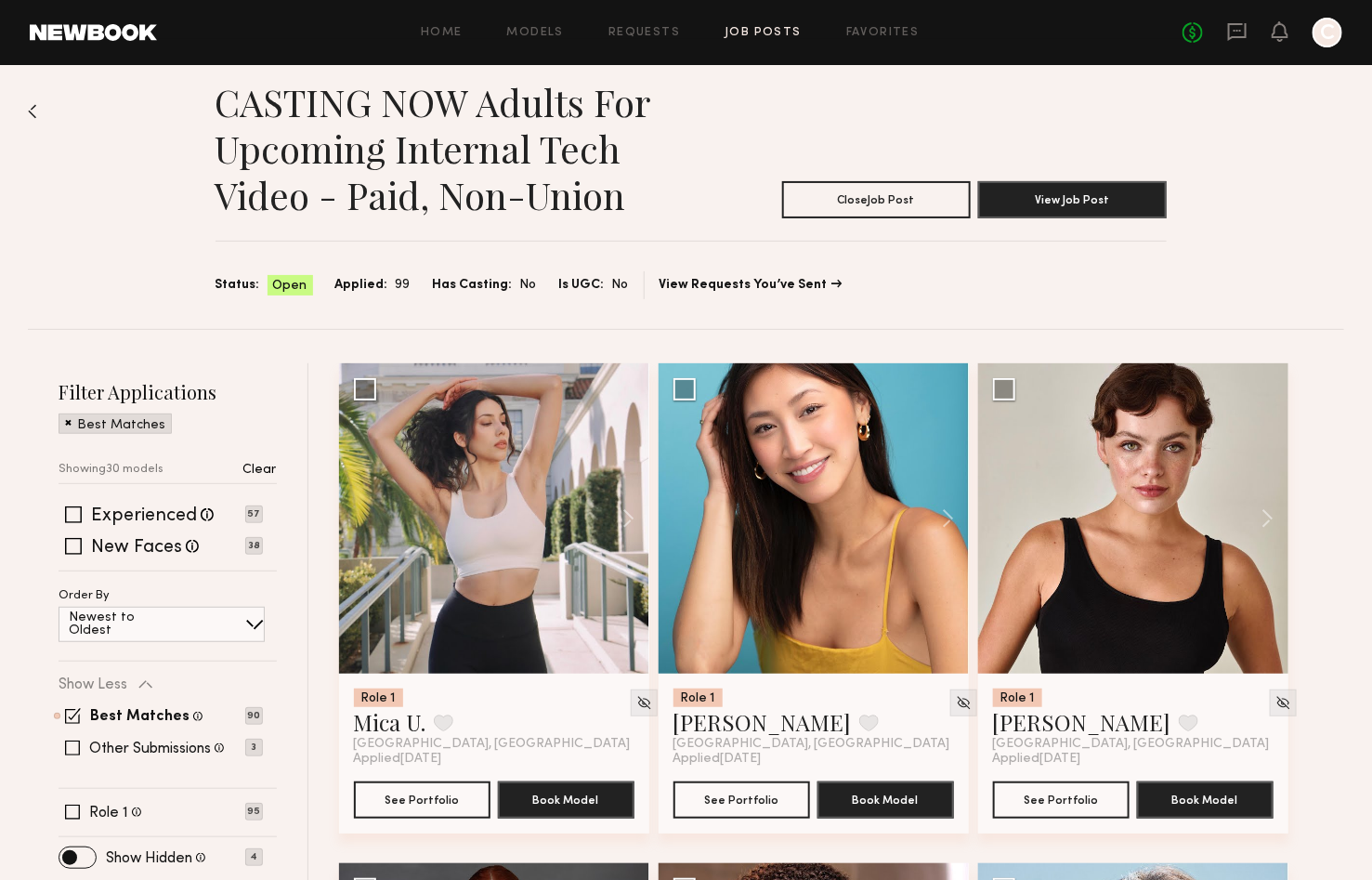 scroll, scrollTop: 232, scrollLeft: 0, axis: vertical 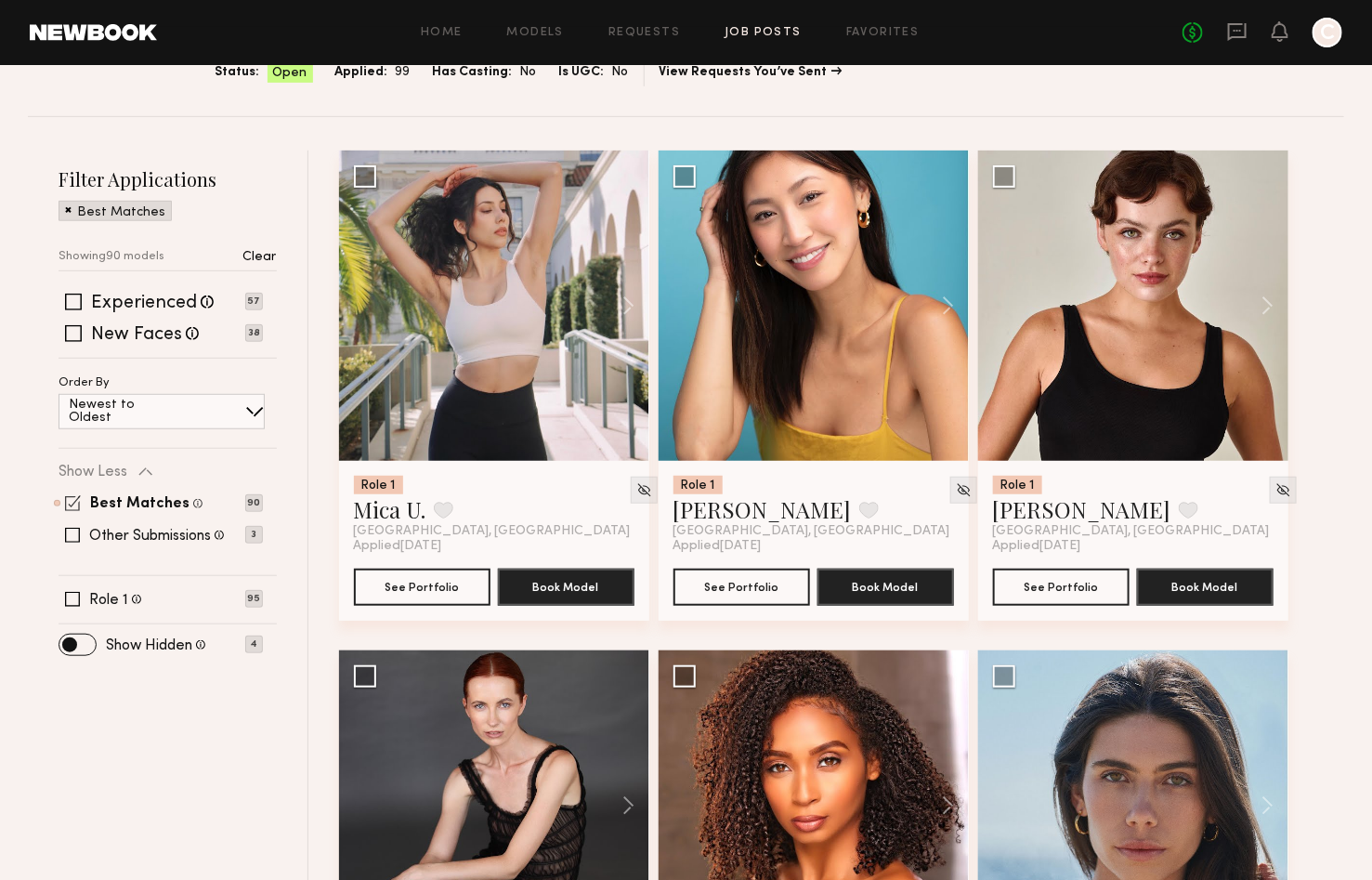 click 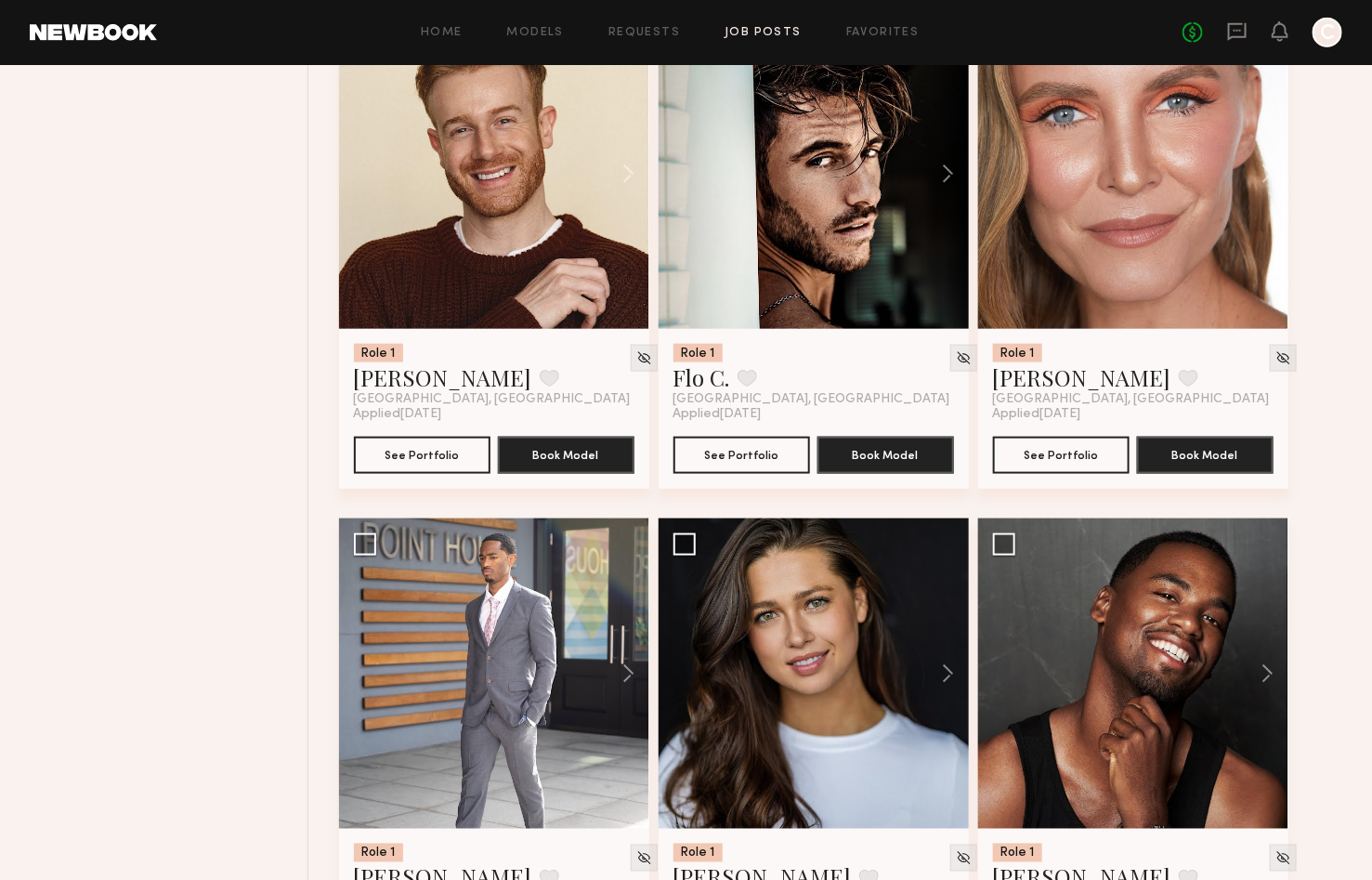 scroll, scrollTop: 14373, scrollLeft: 0, axis: vertical 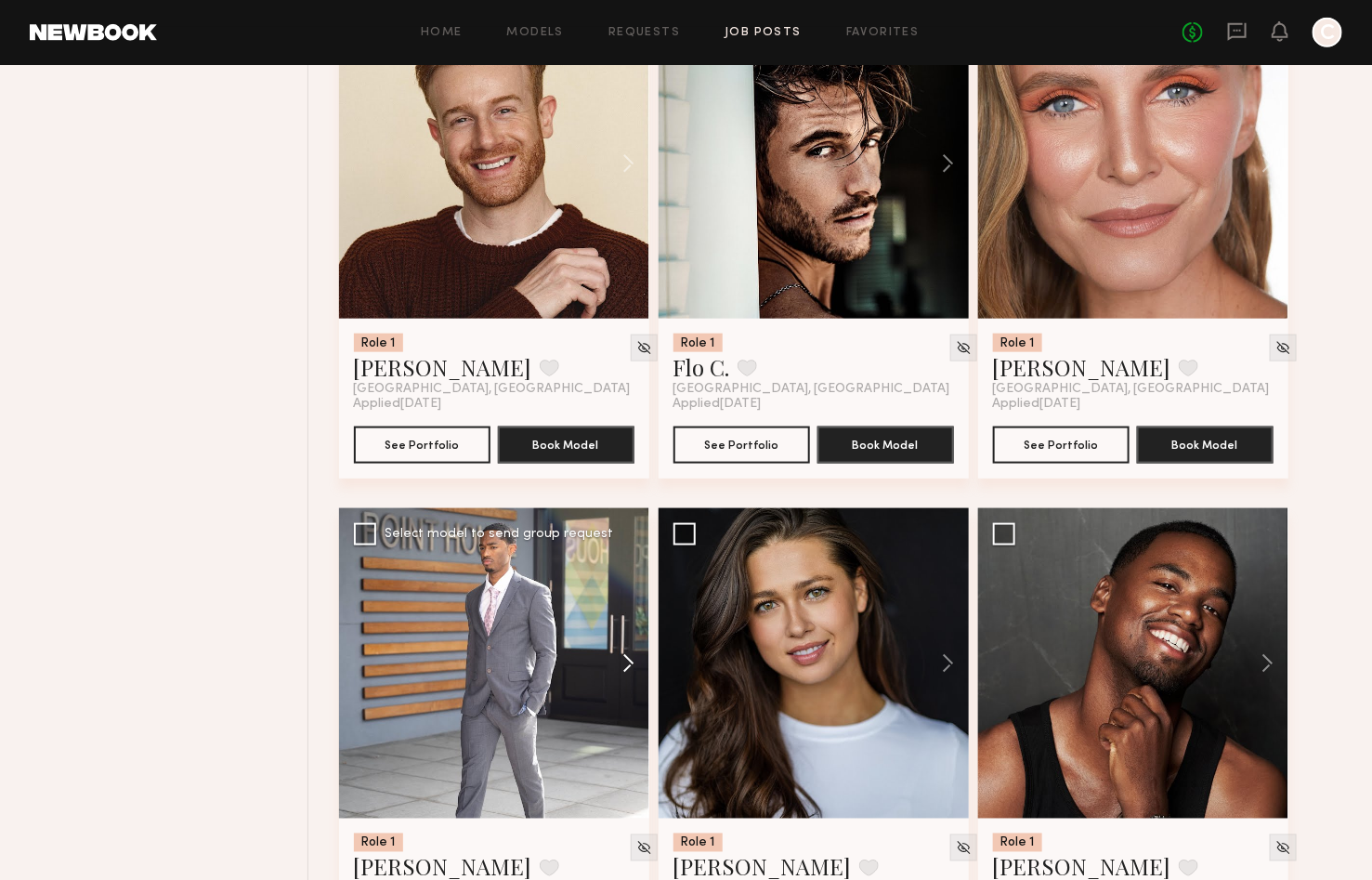 click 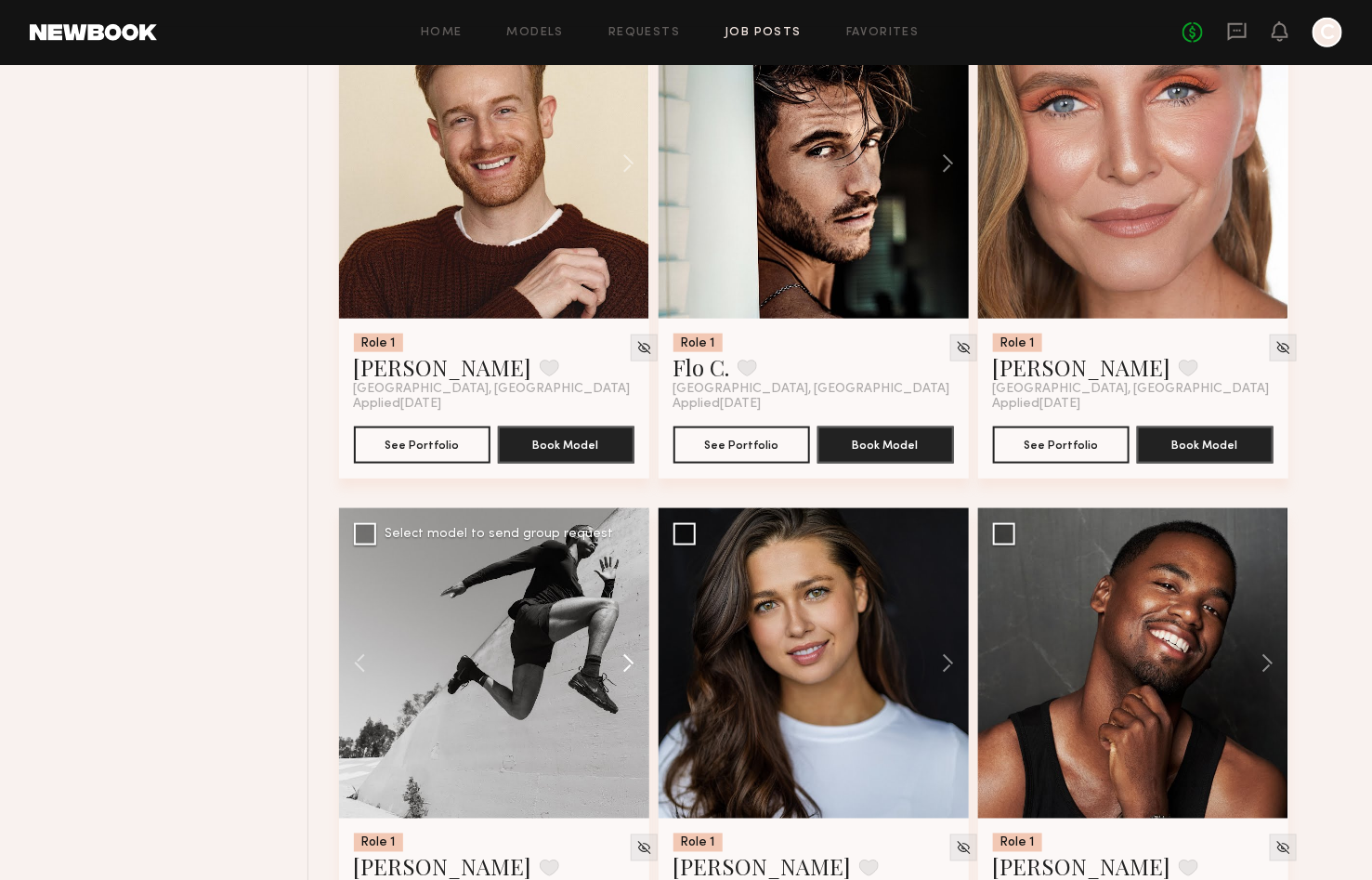 click 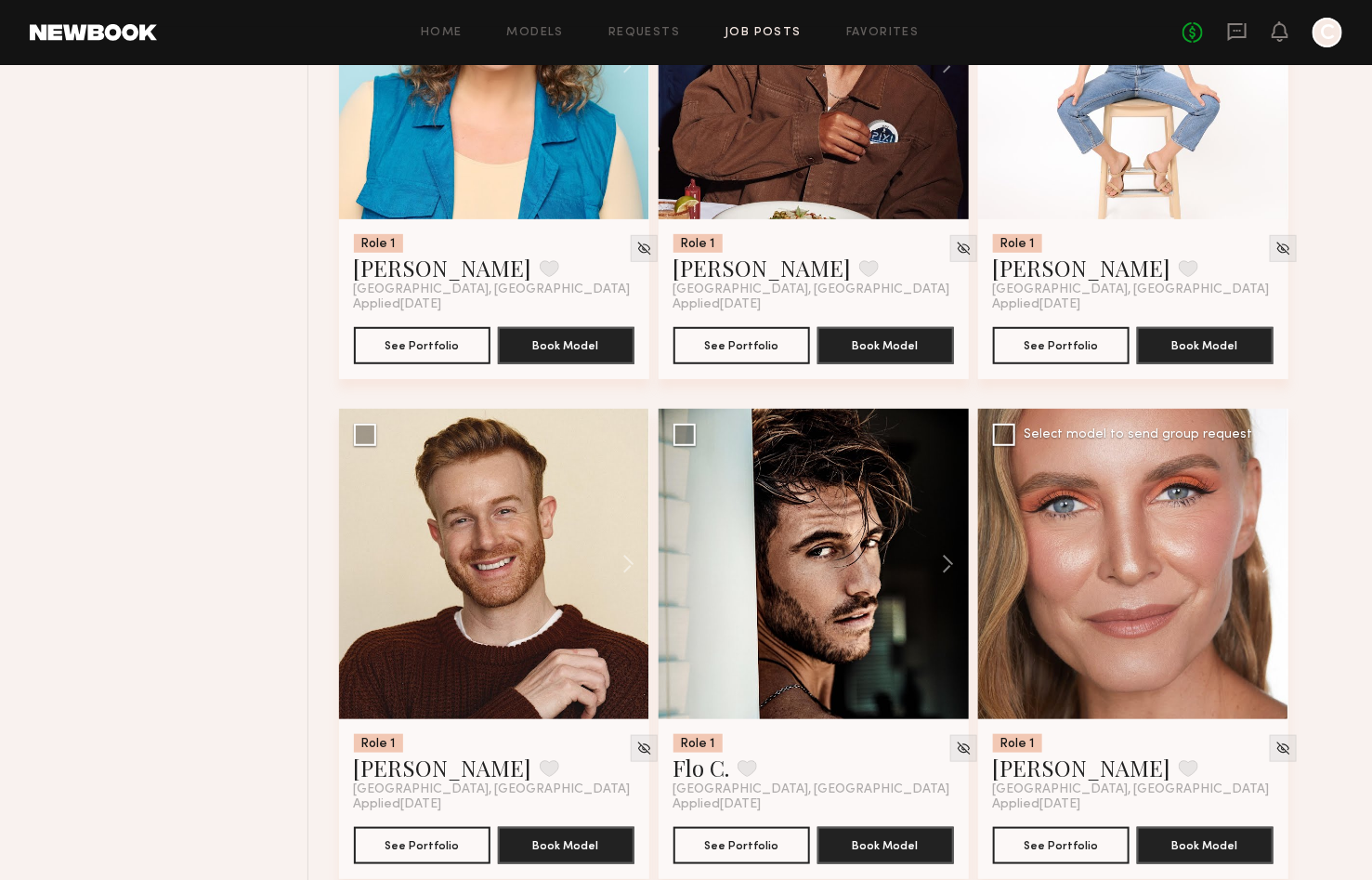 scroll, scrollTop: 13620, scrollLeft: 0, axis: vertical 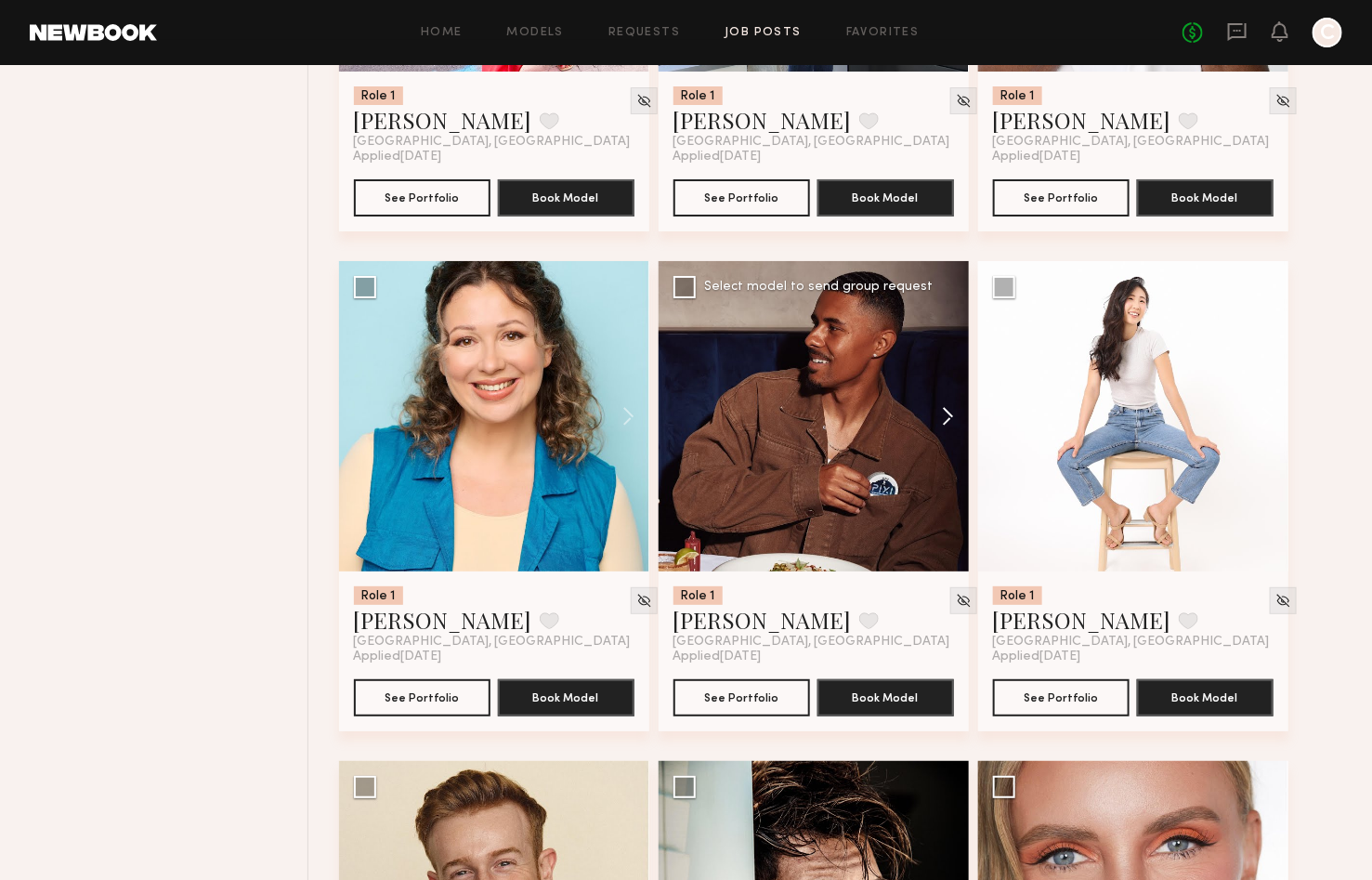 click 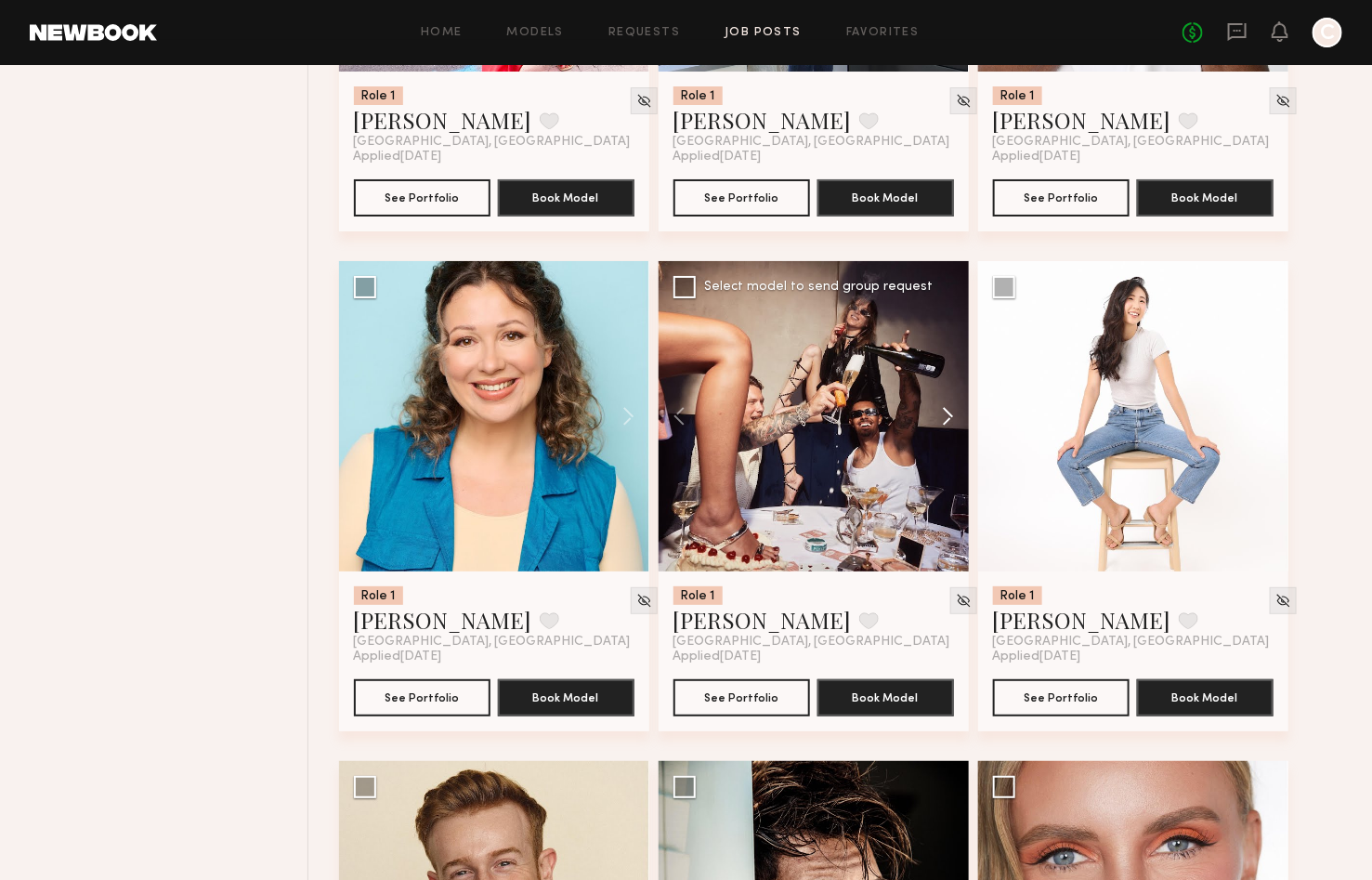 click 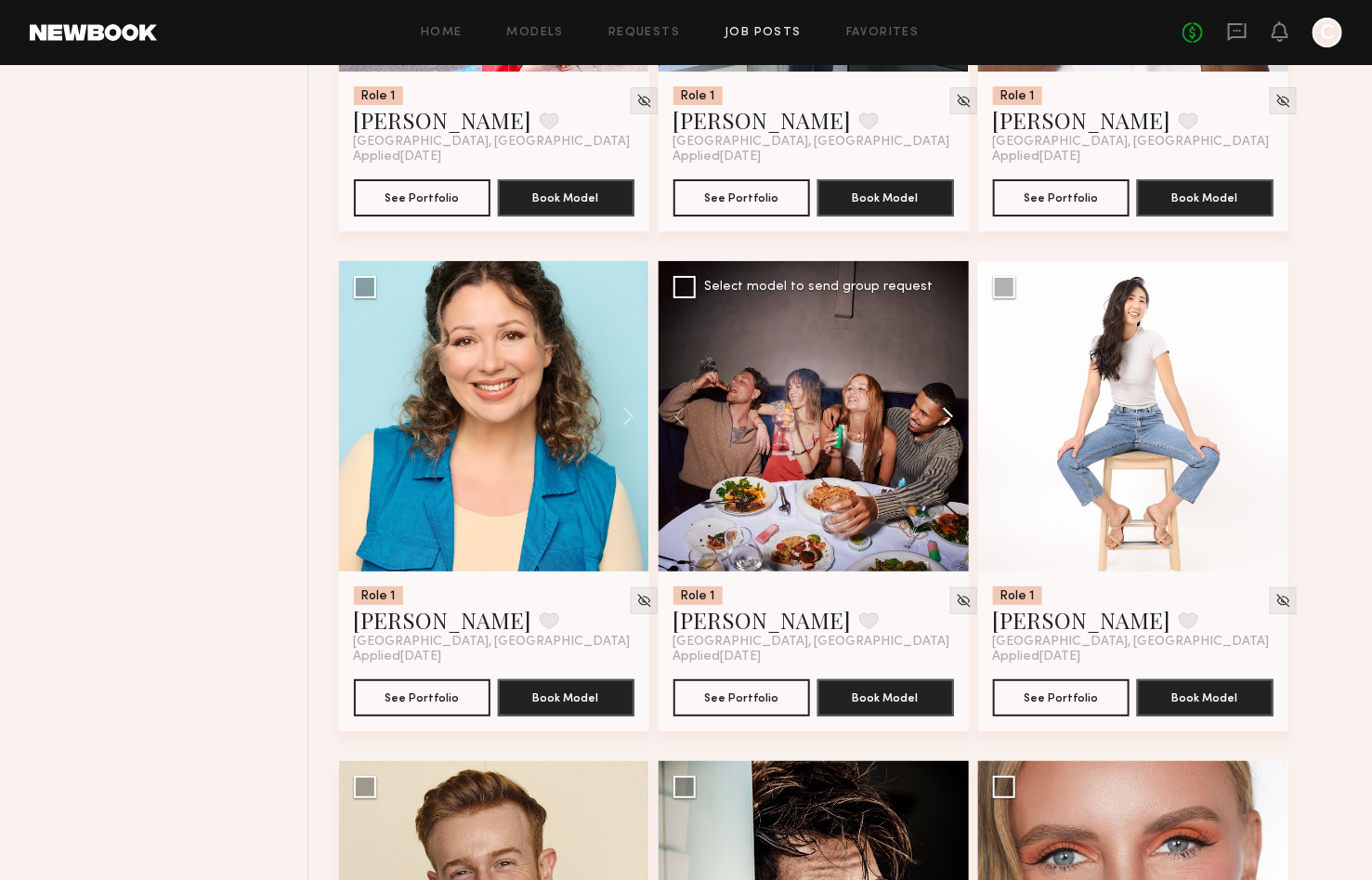 click 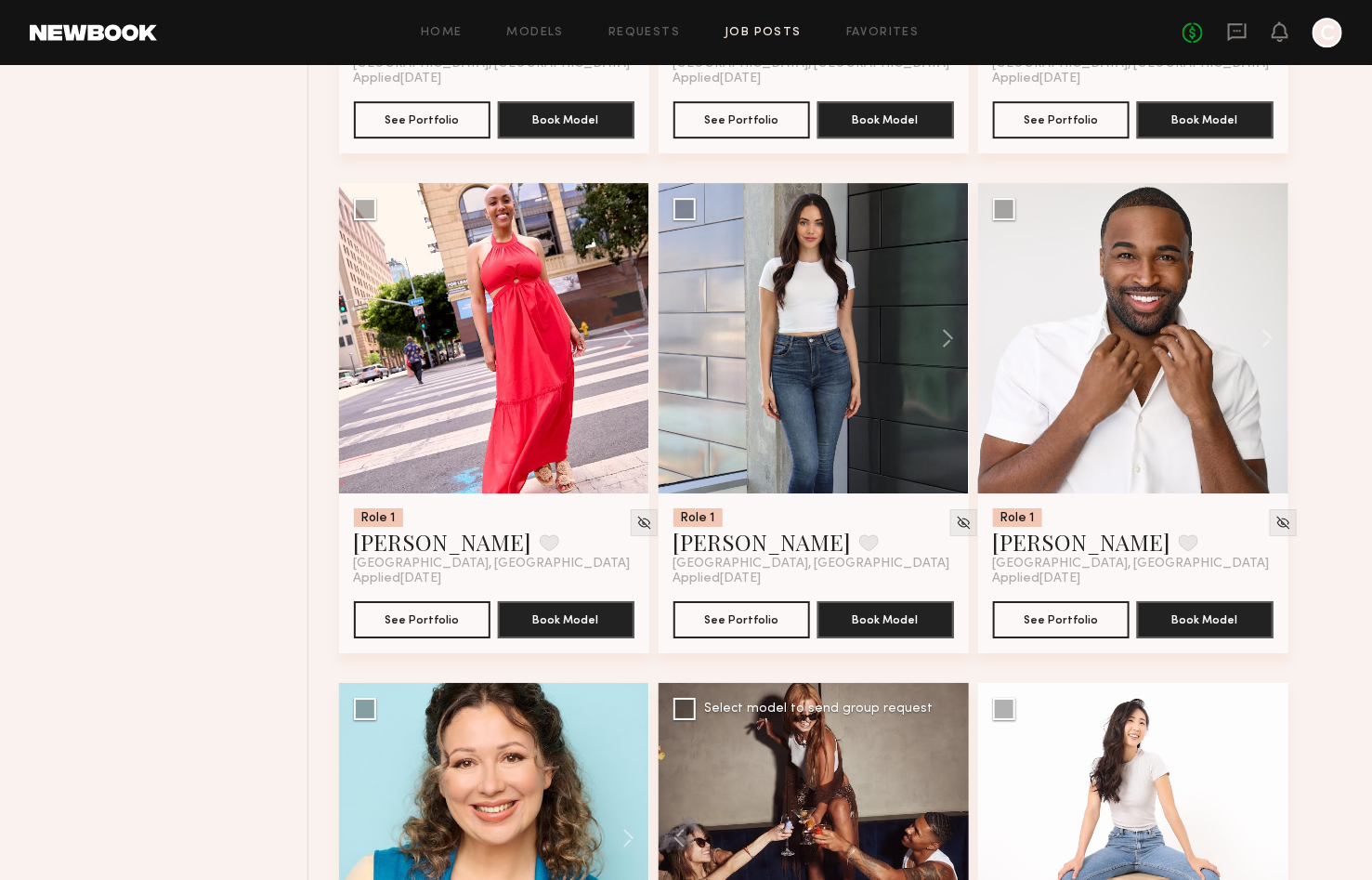 scroll, scrollTop: 13191, scrollLeft: 0, axis: vertical 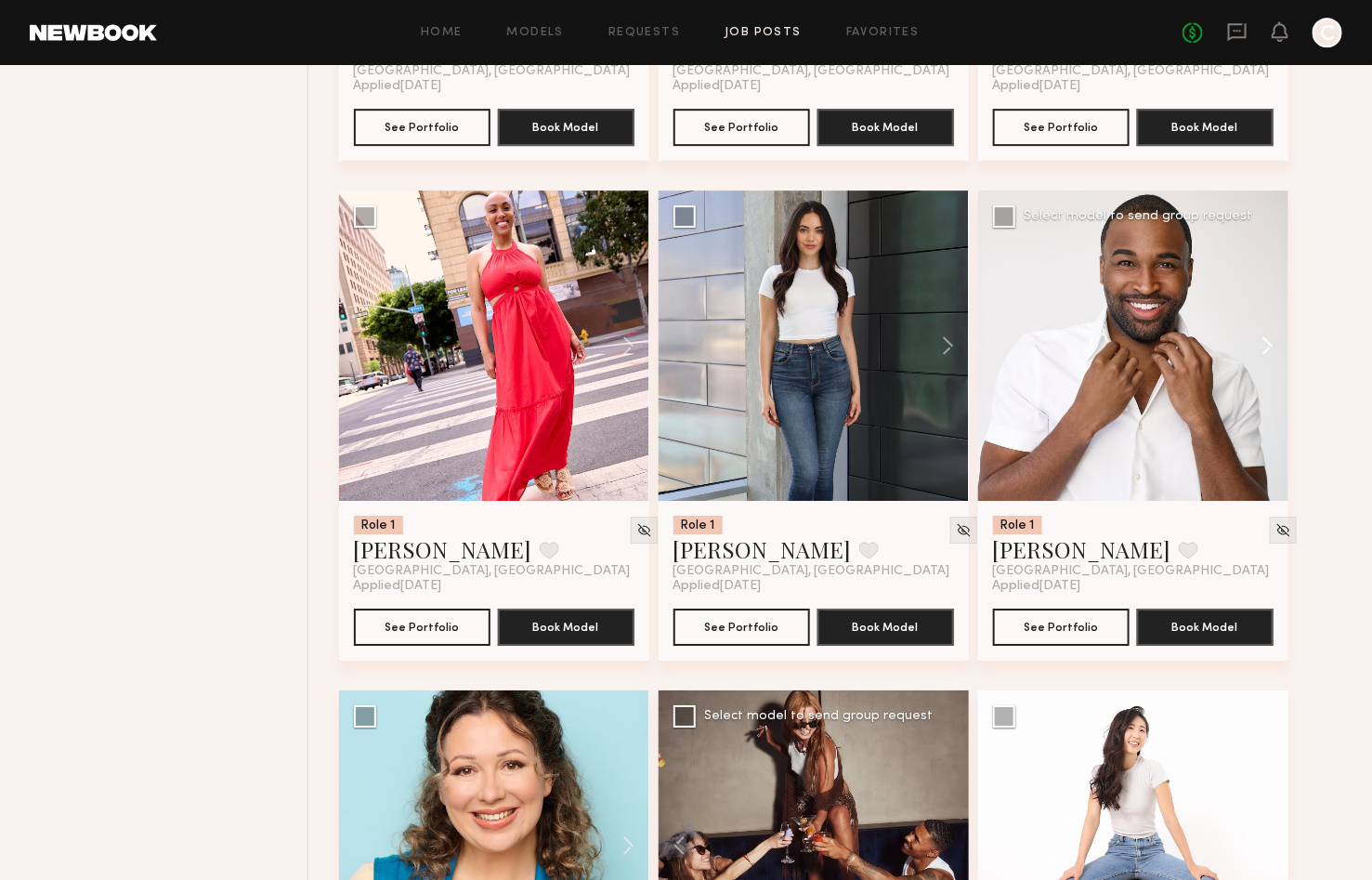 click 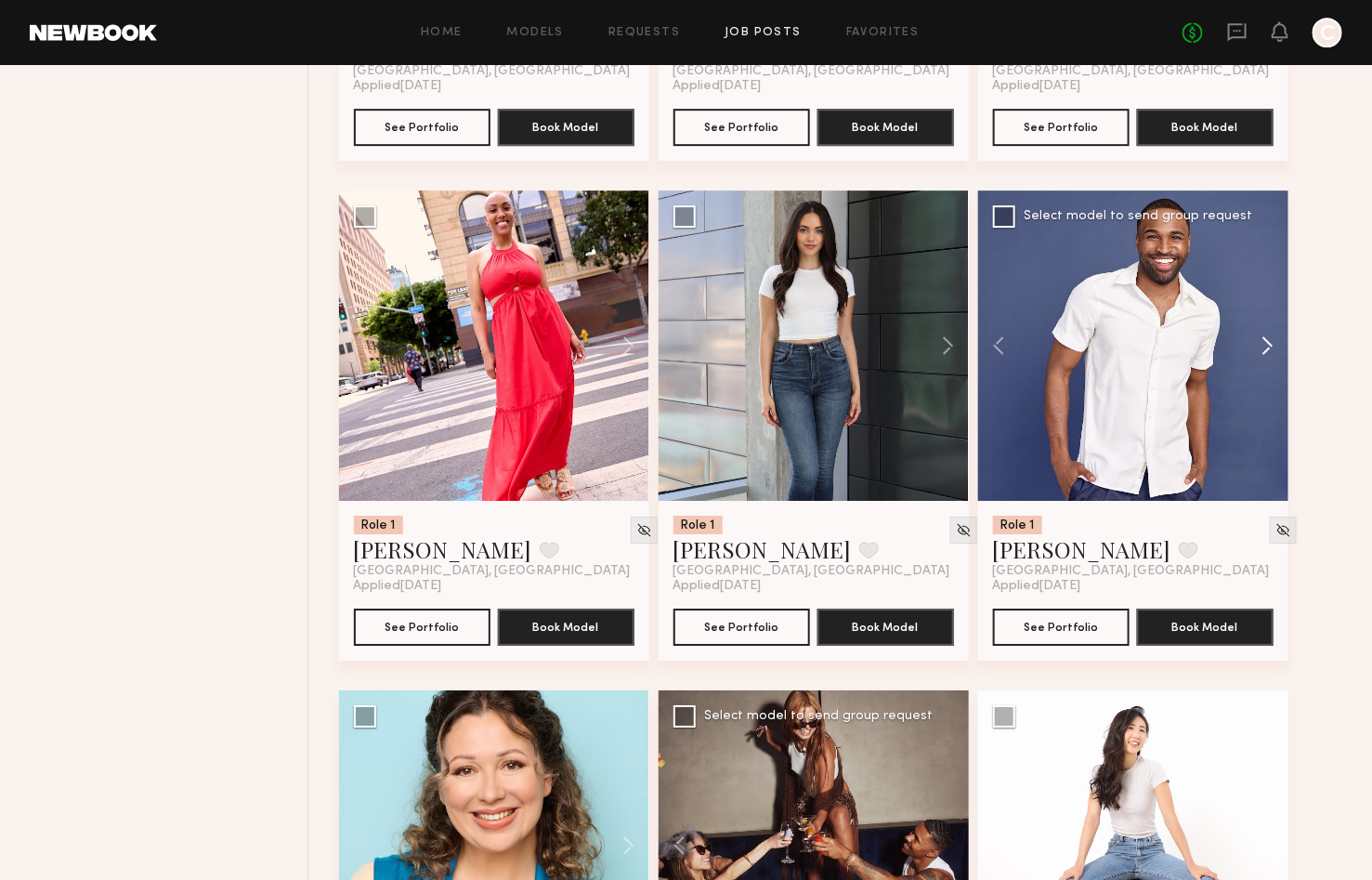 click 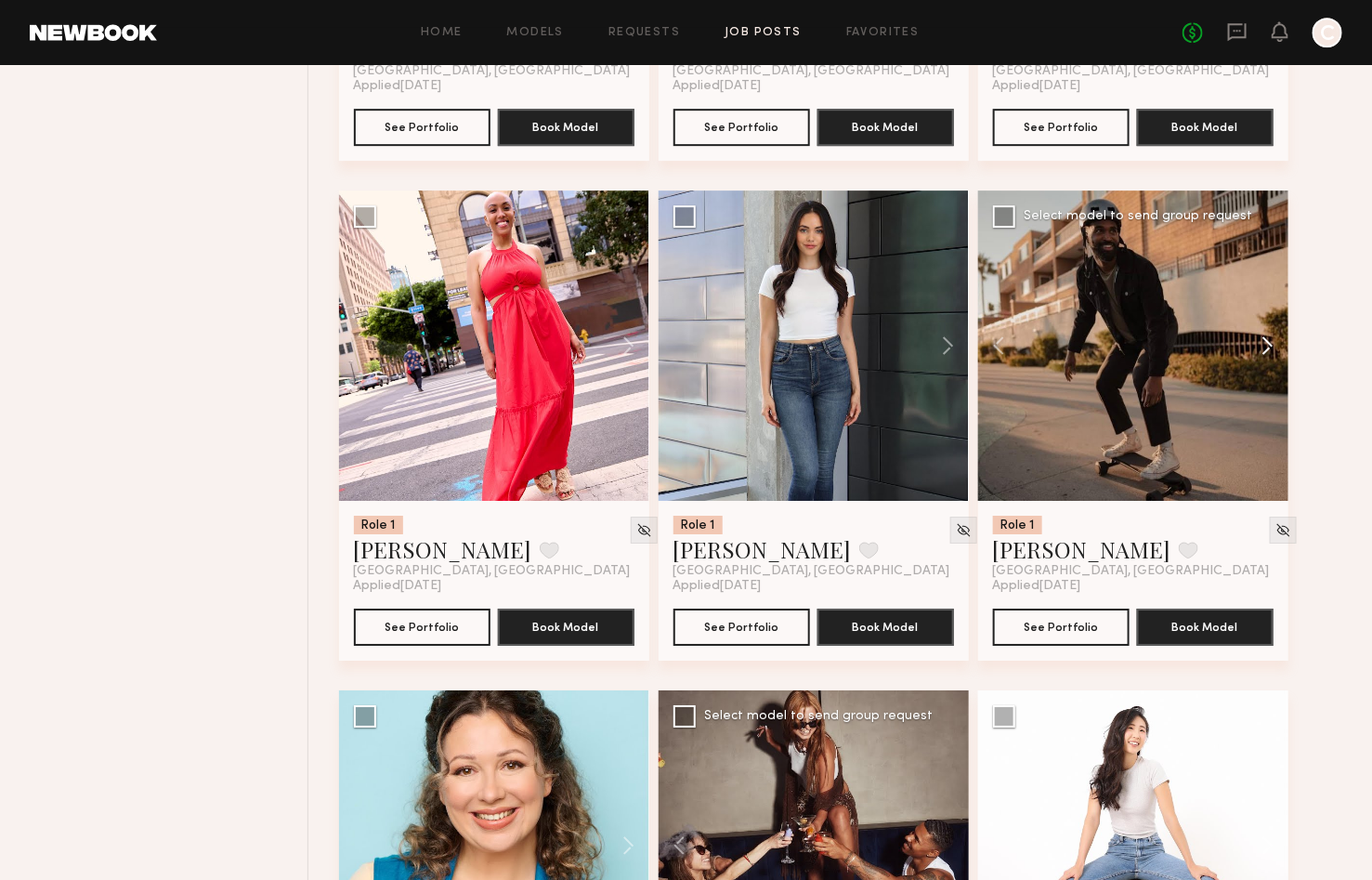 click 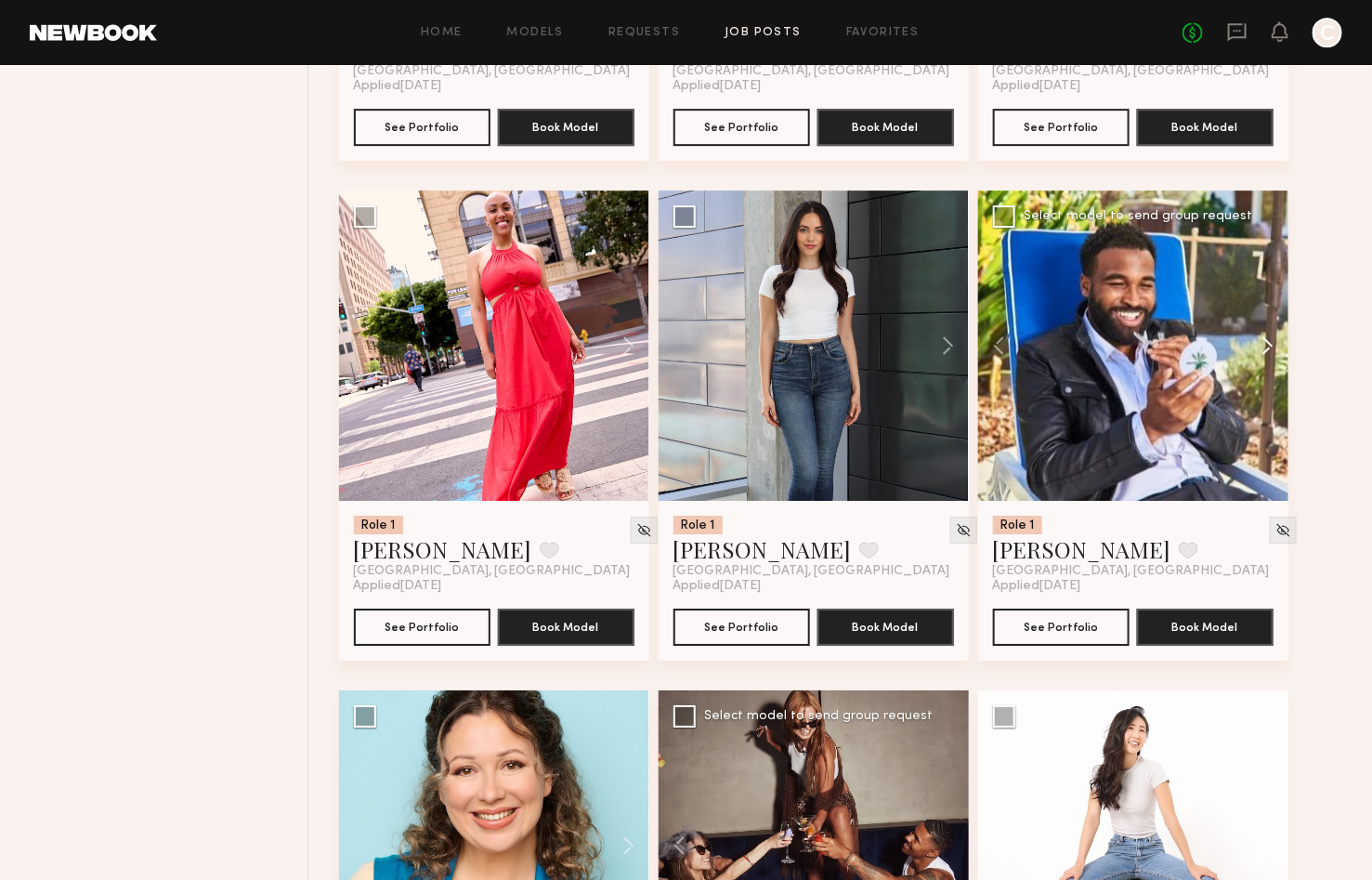 click 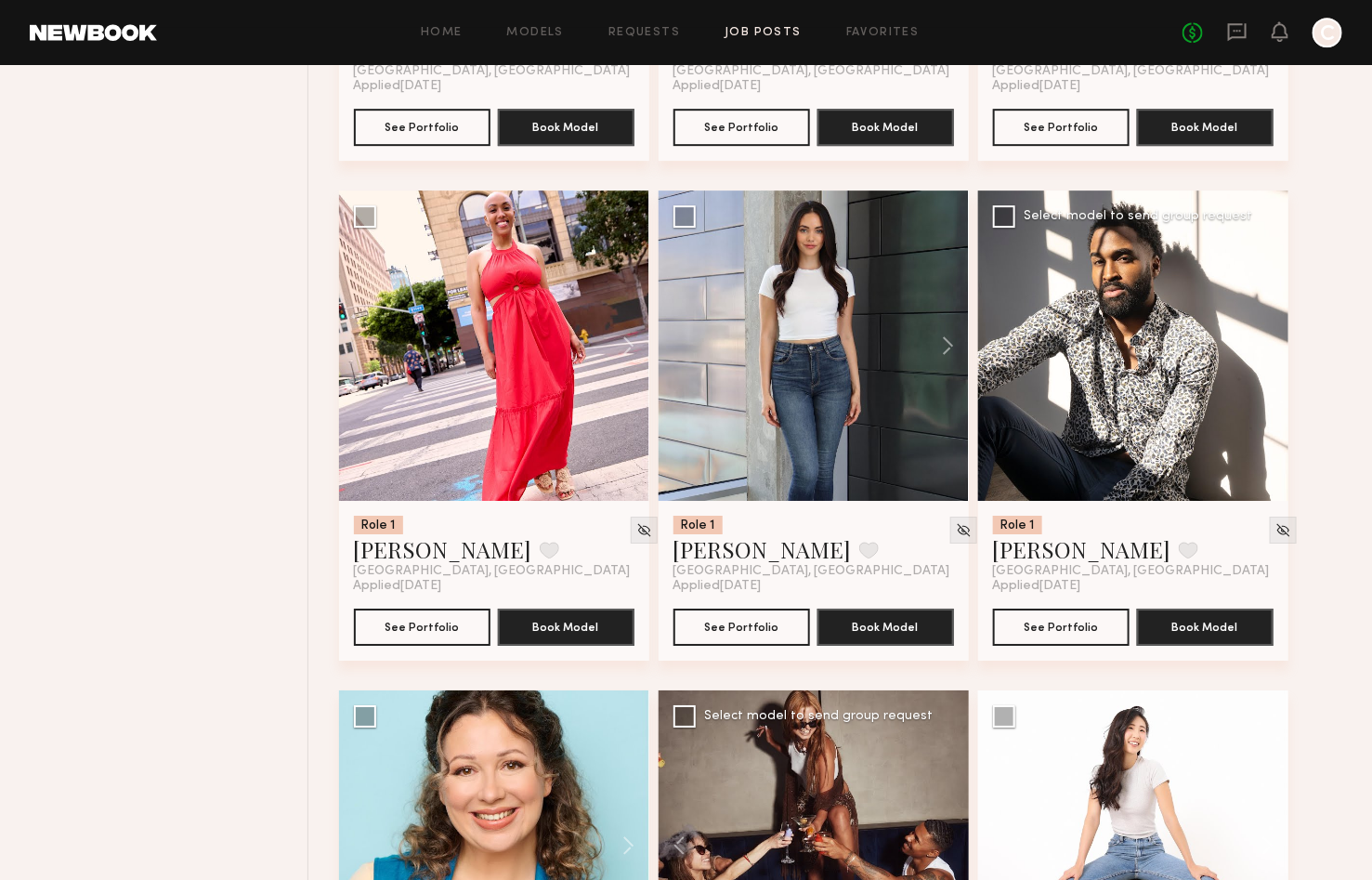click 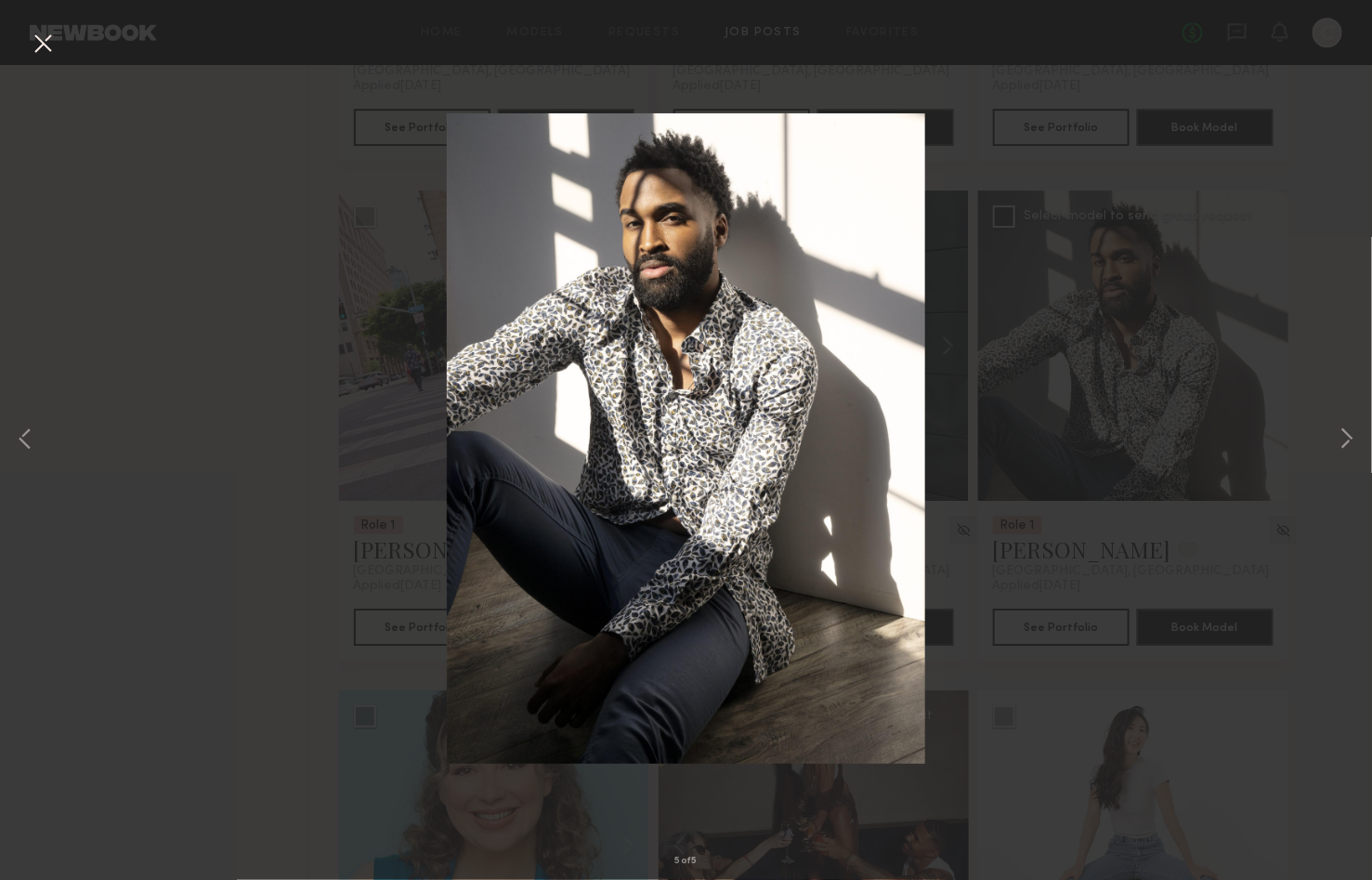 click at bounding box center (43, 45) 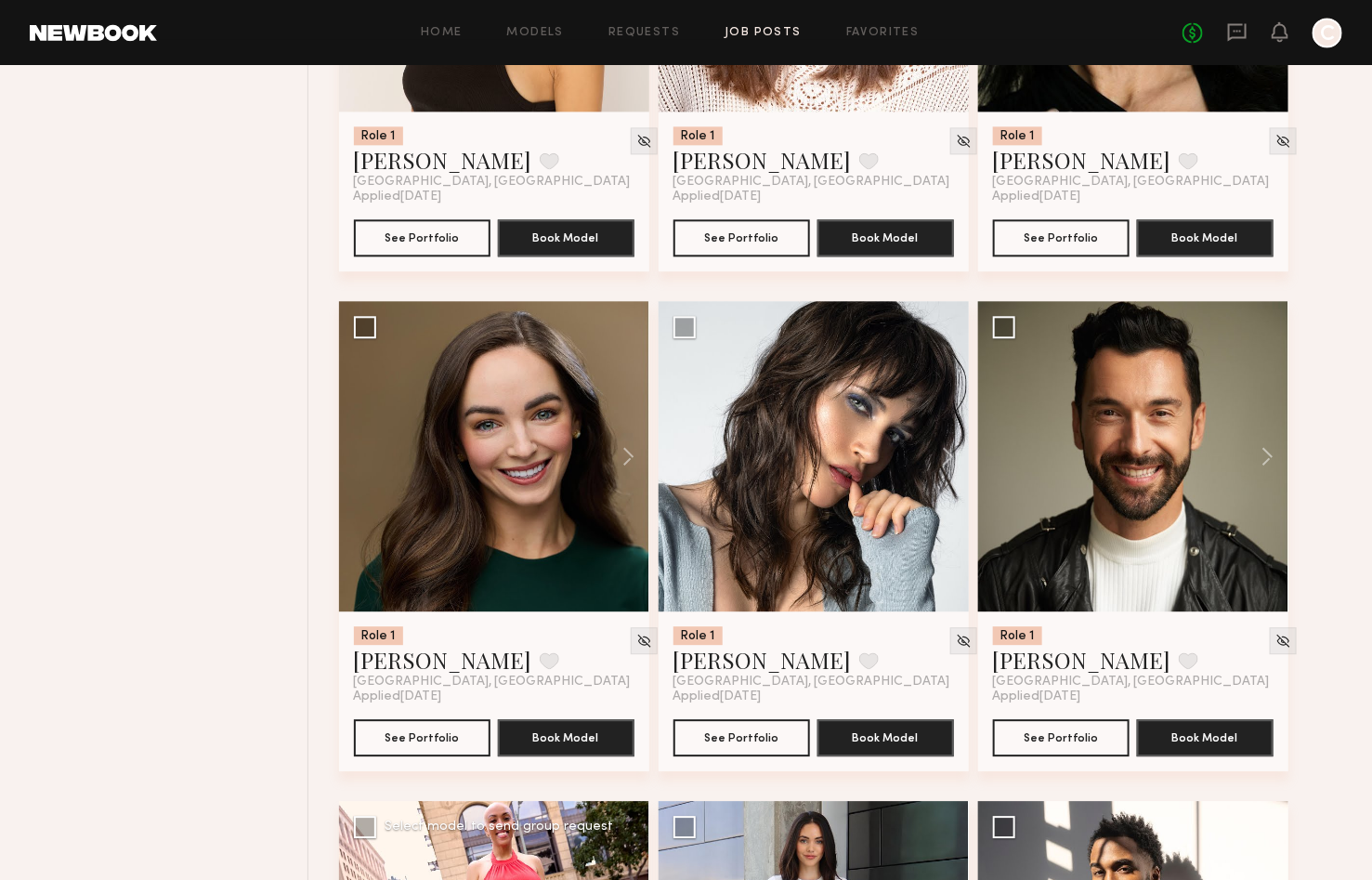 scroll, scrollTop: 12583, scrollLeft: 0, axis: vertical 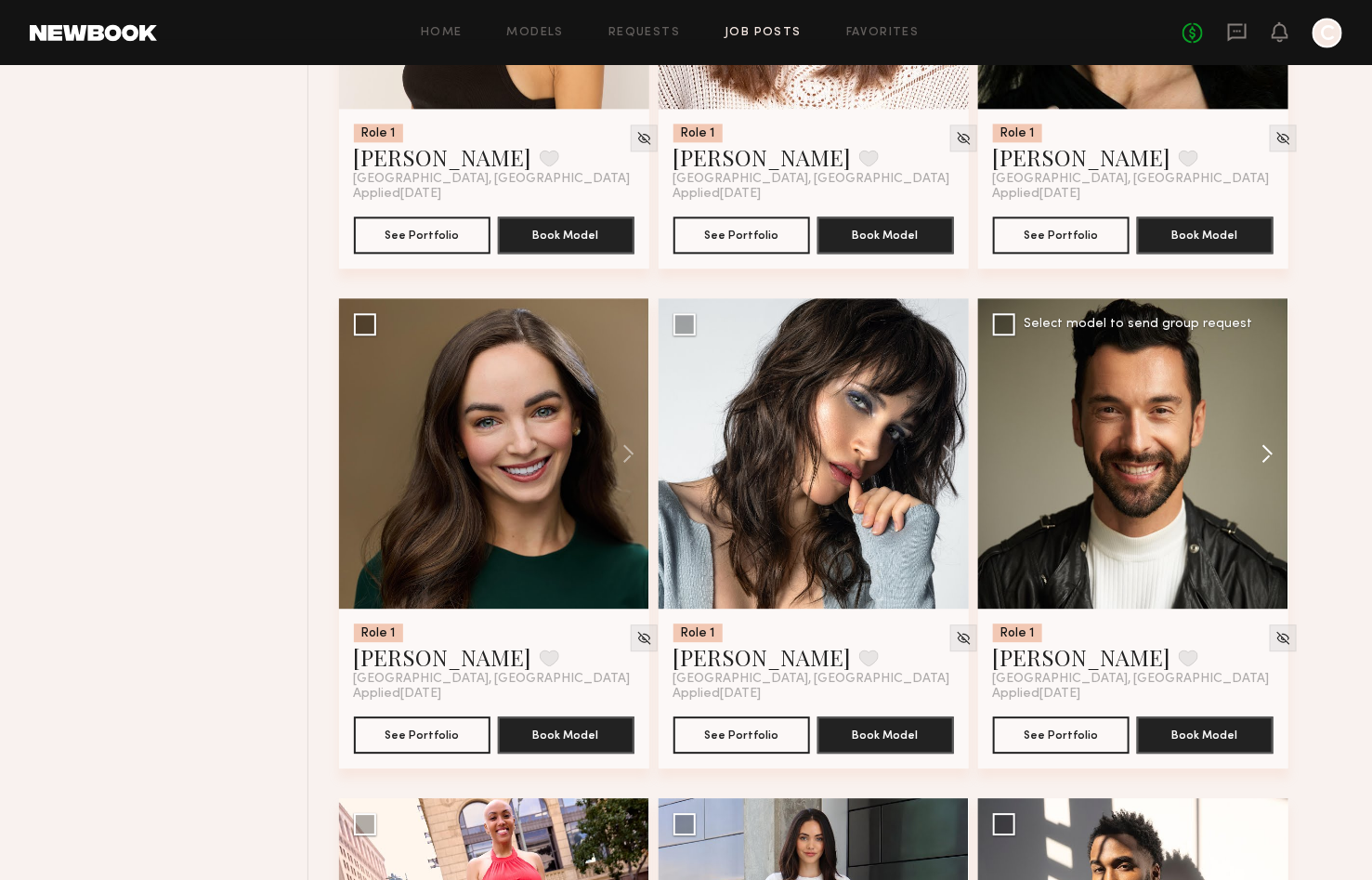click 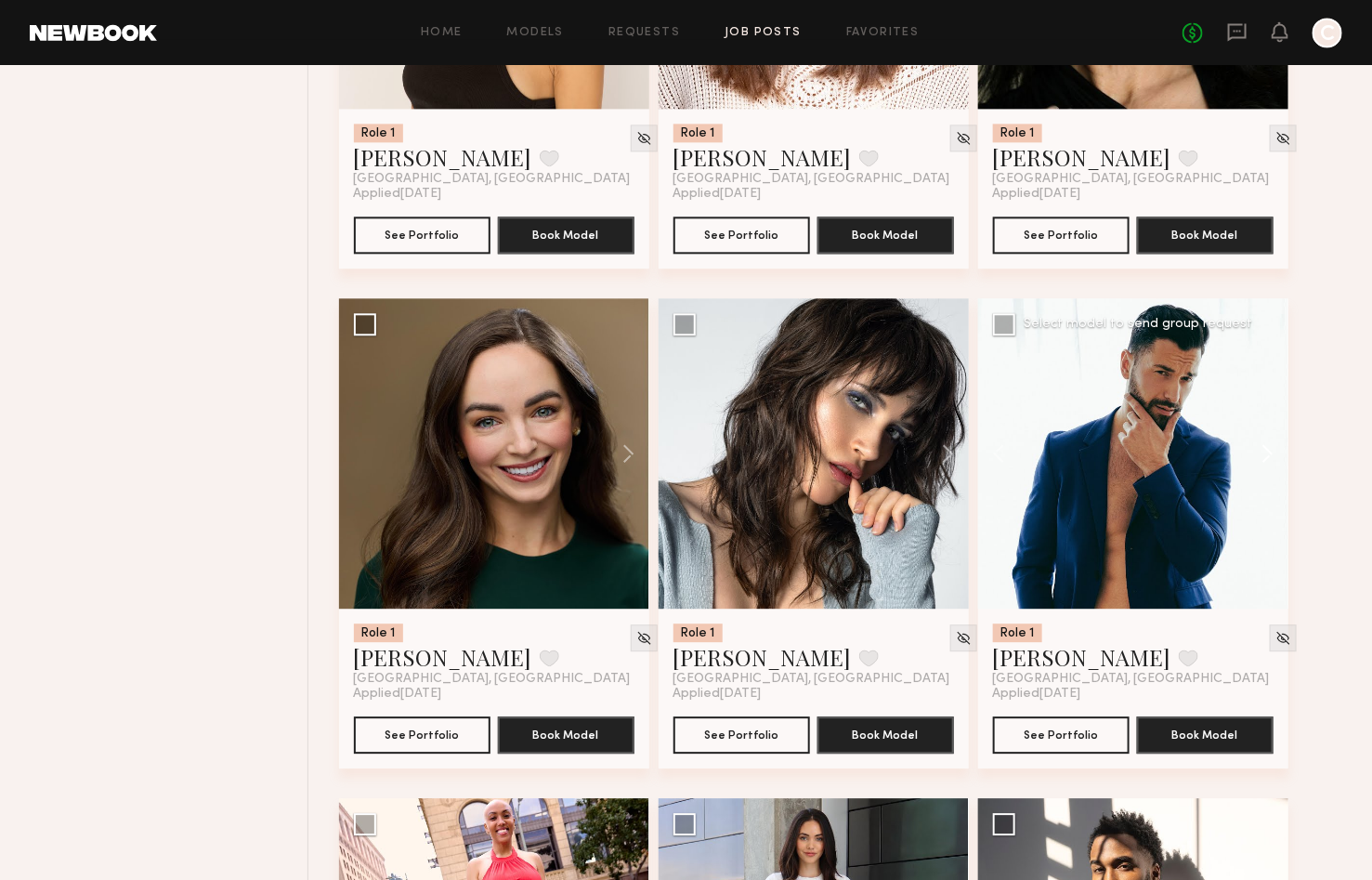 click 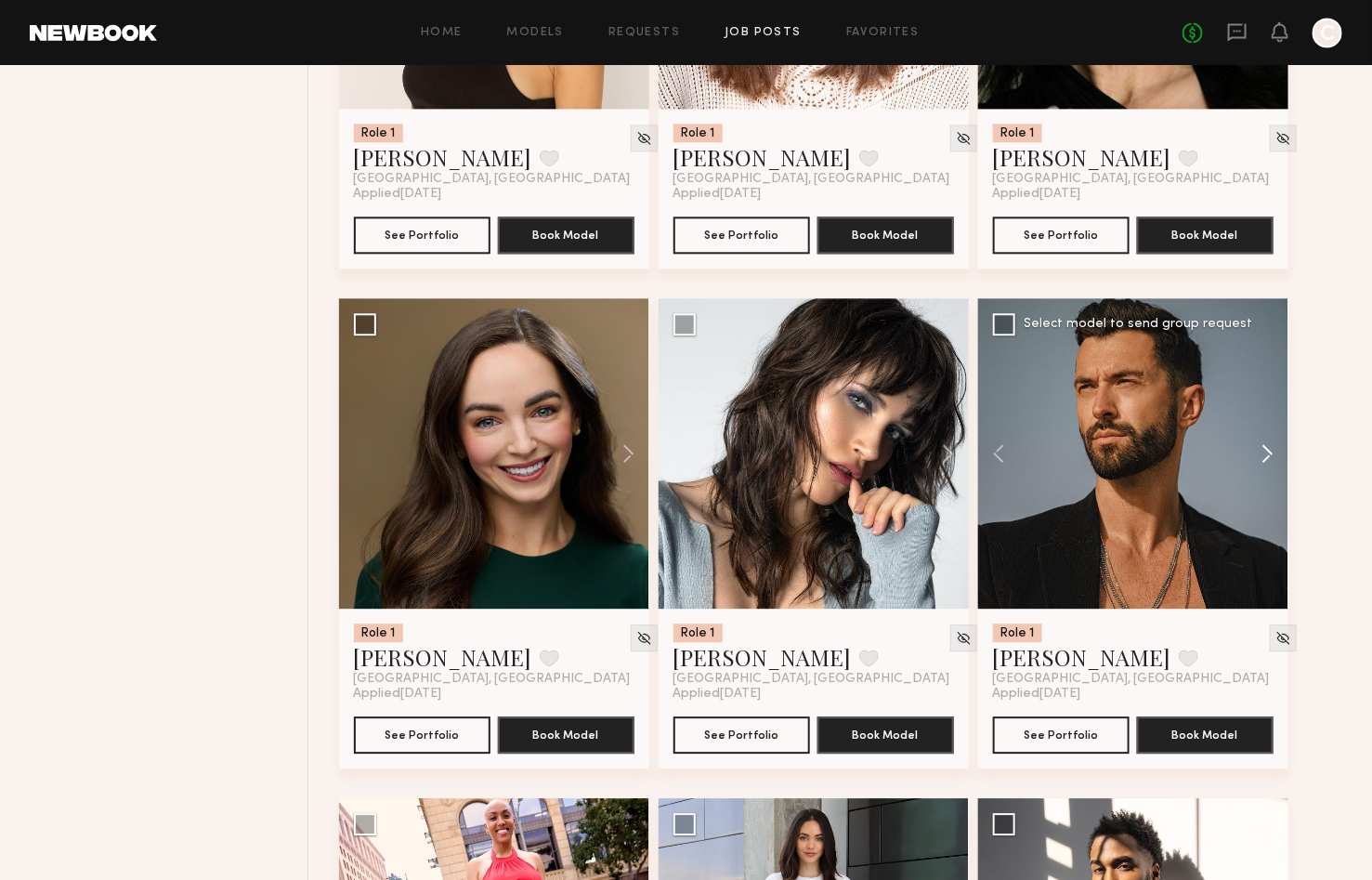 click 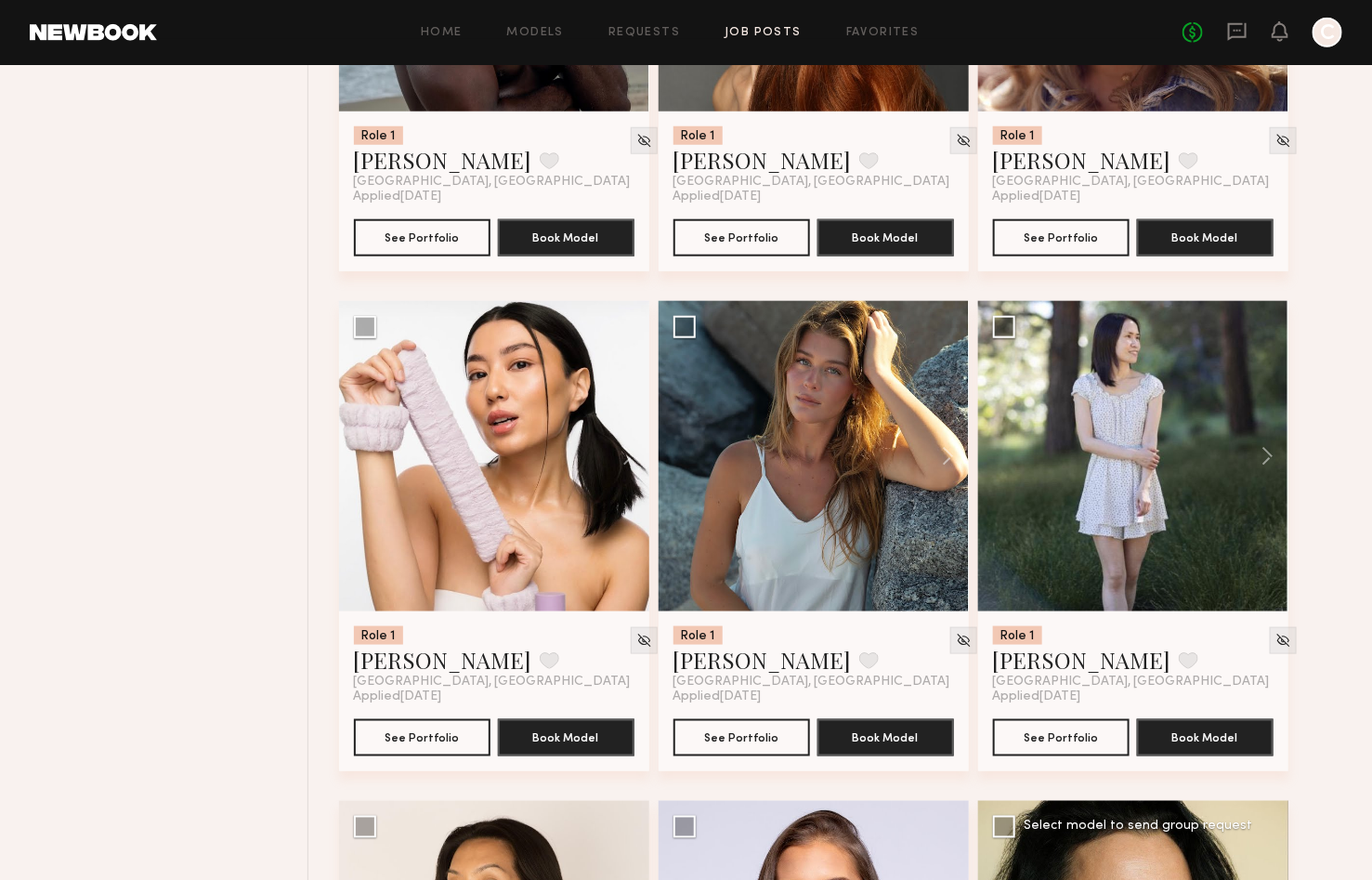 scroll, scrollTop: 11572, scrollLeft: 0, axis: vertical 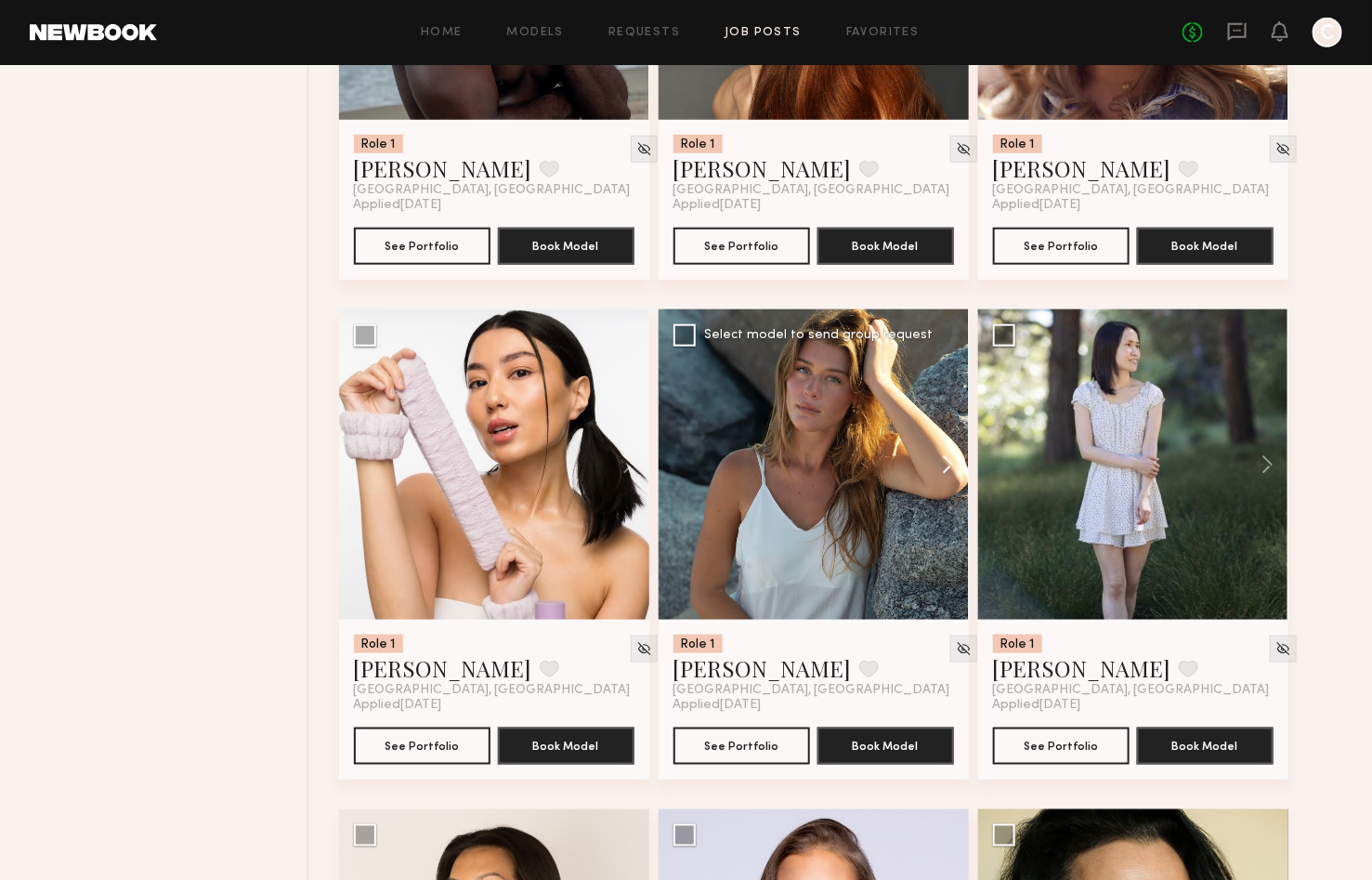 click 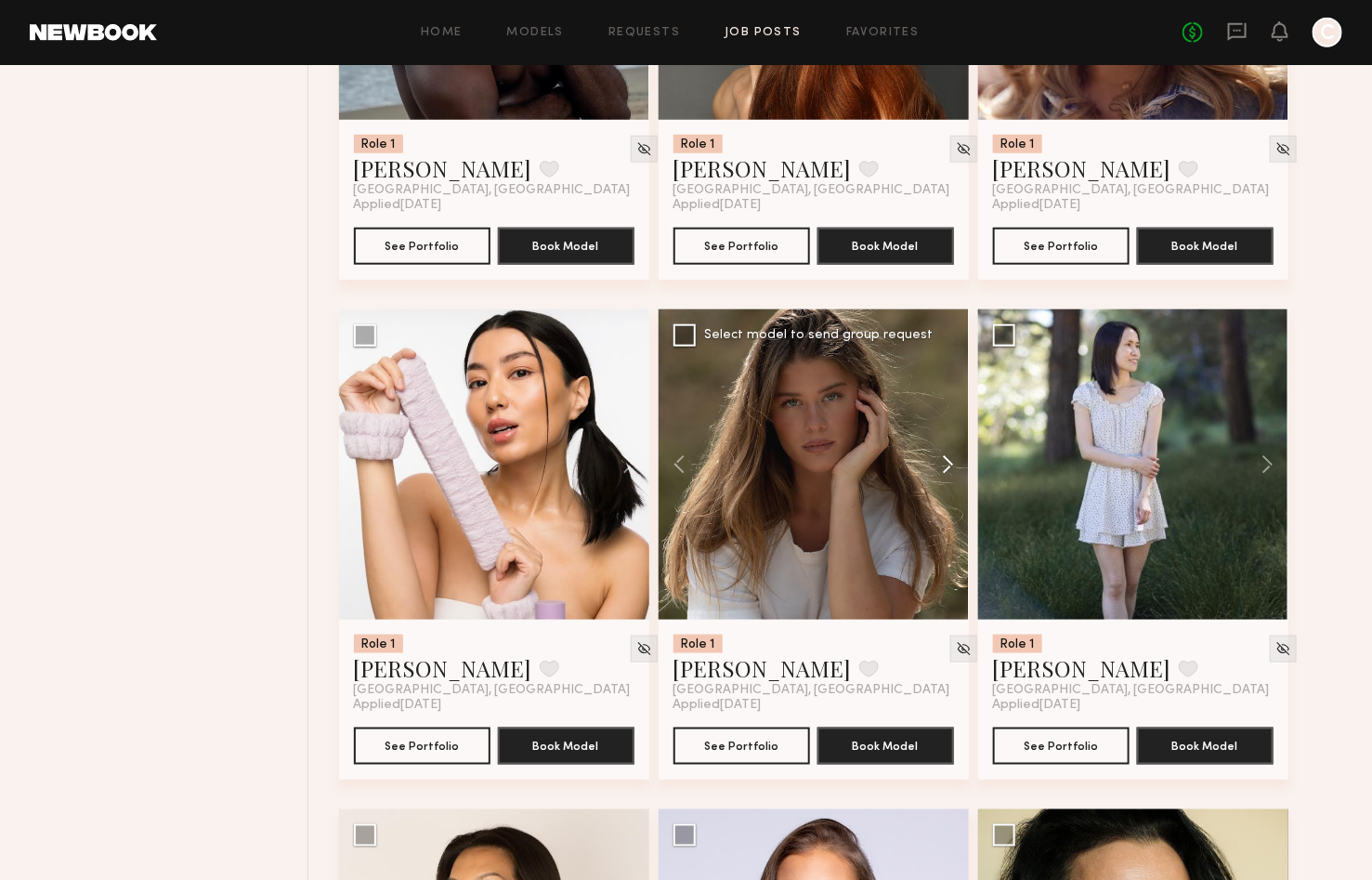 click 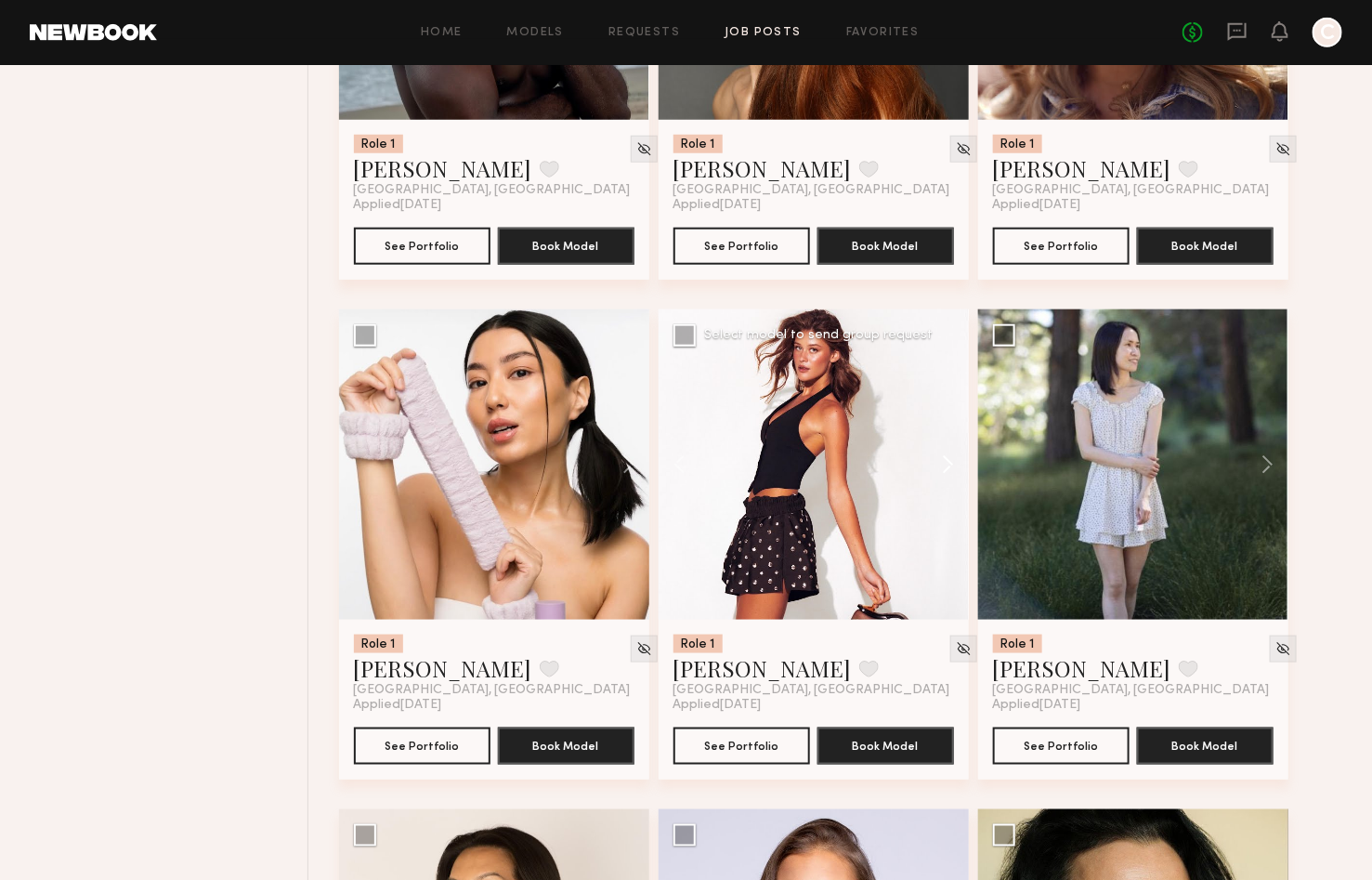 click 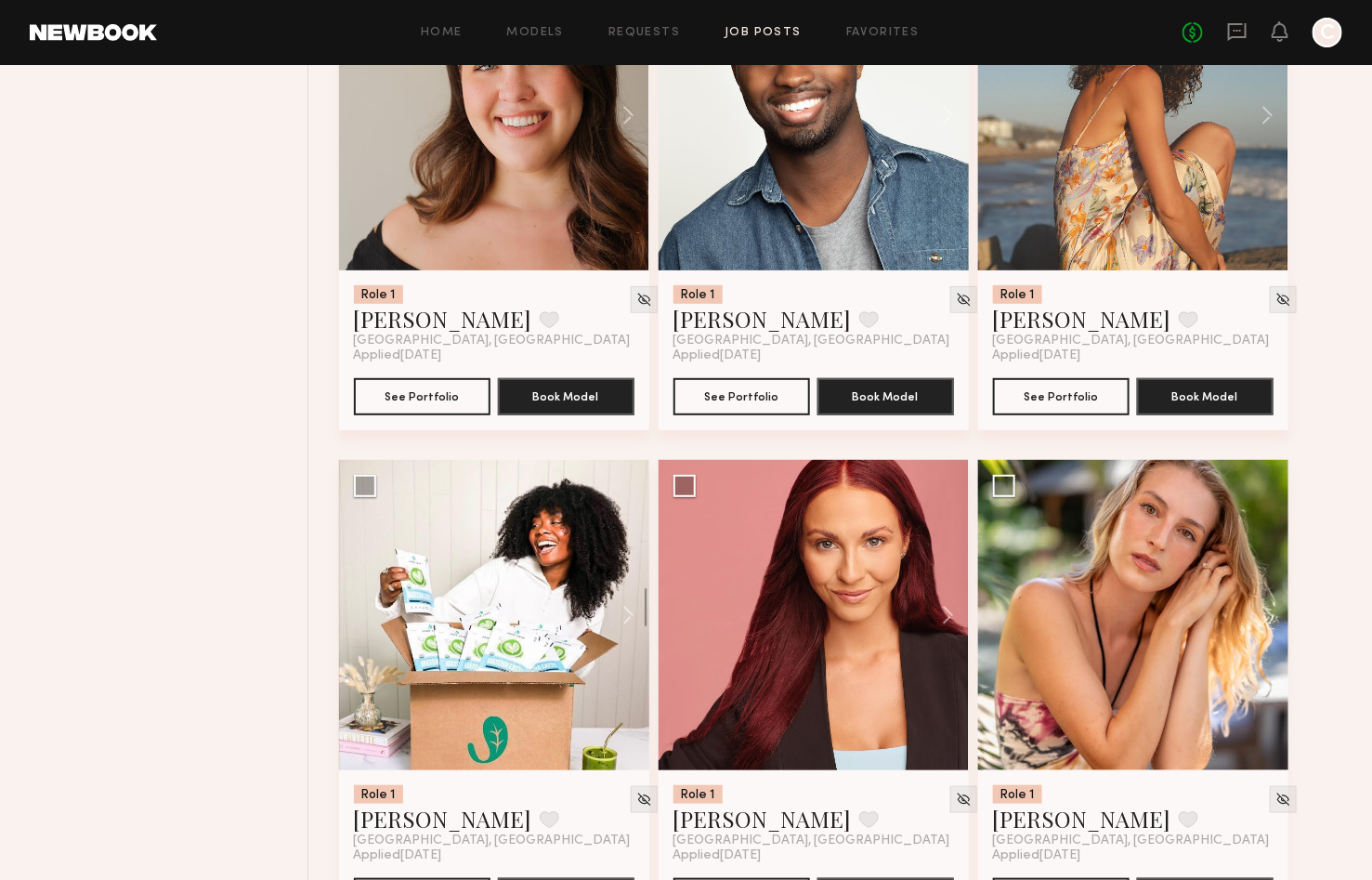 scroll, scrollTop: 8442, scrollLeft: 0, axis: vertical 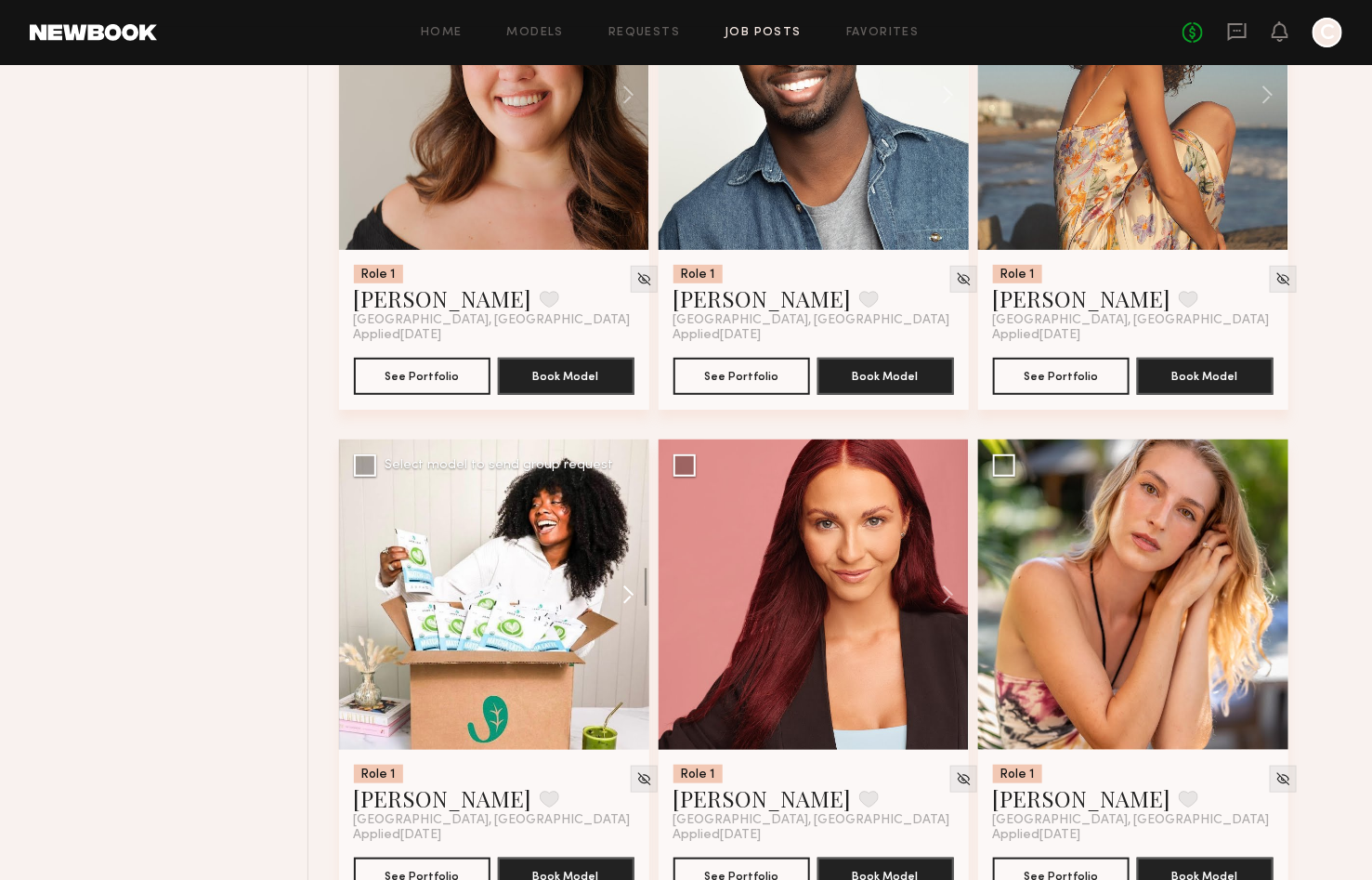 click 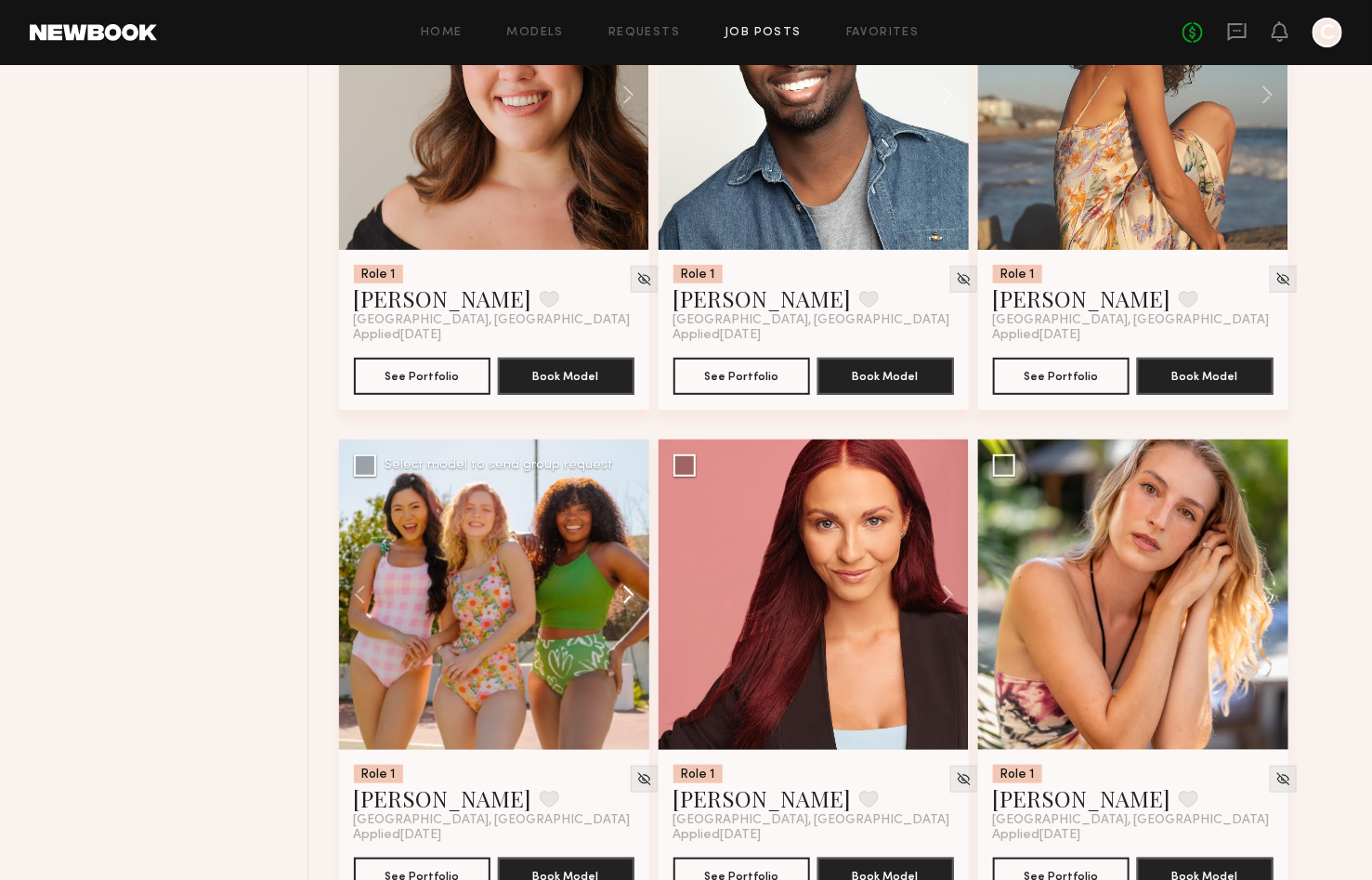 click 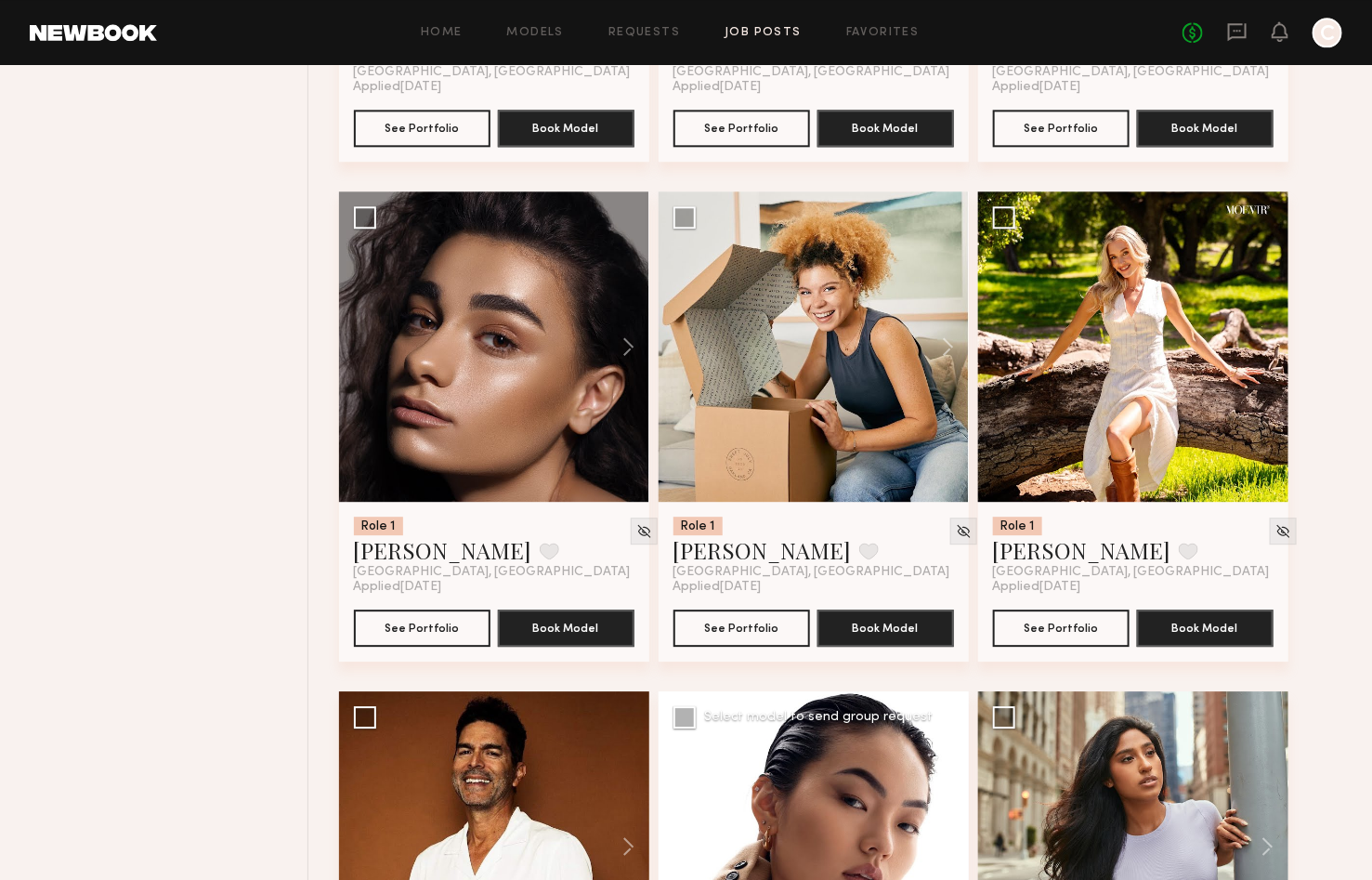 scroll, scrollTop: 7186, scrollLeft: 0, axis: vertical 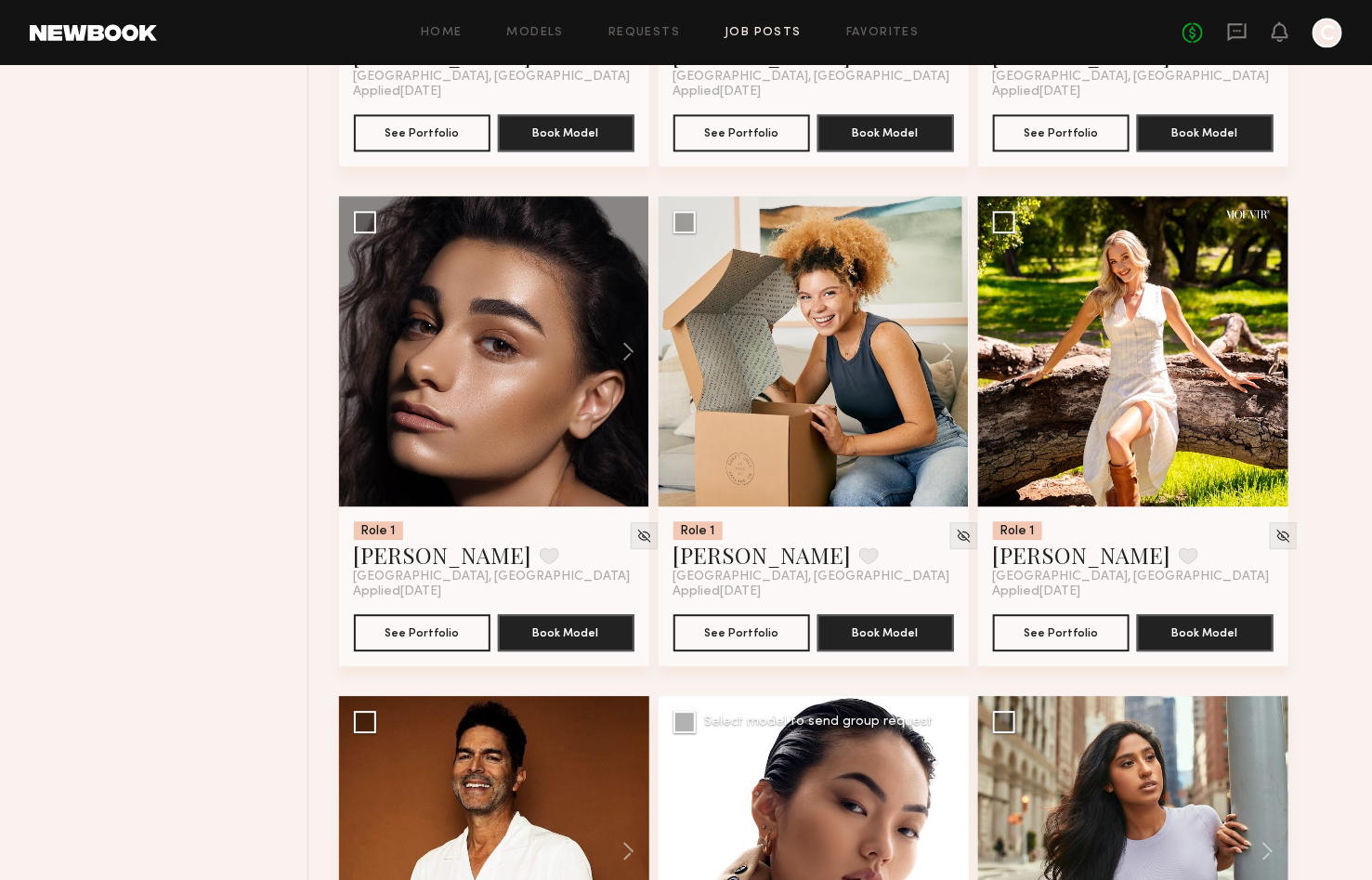 type 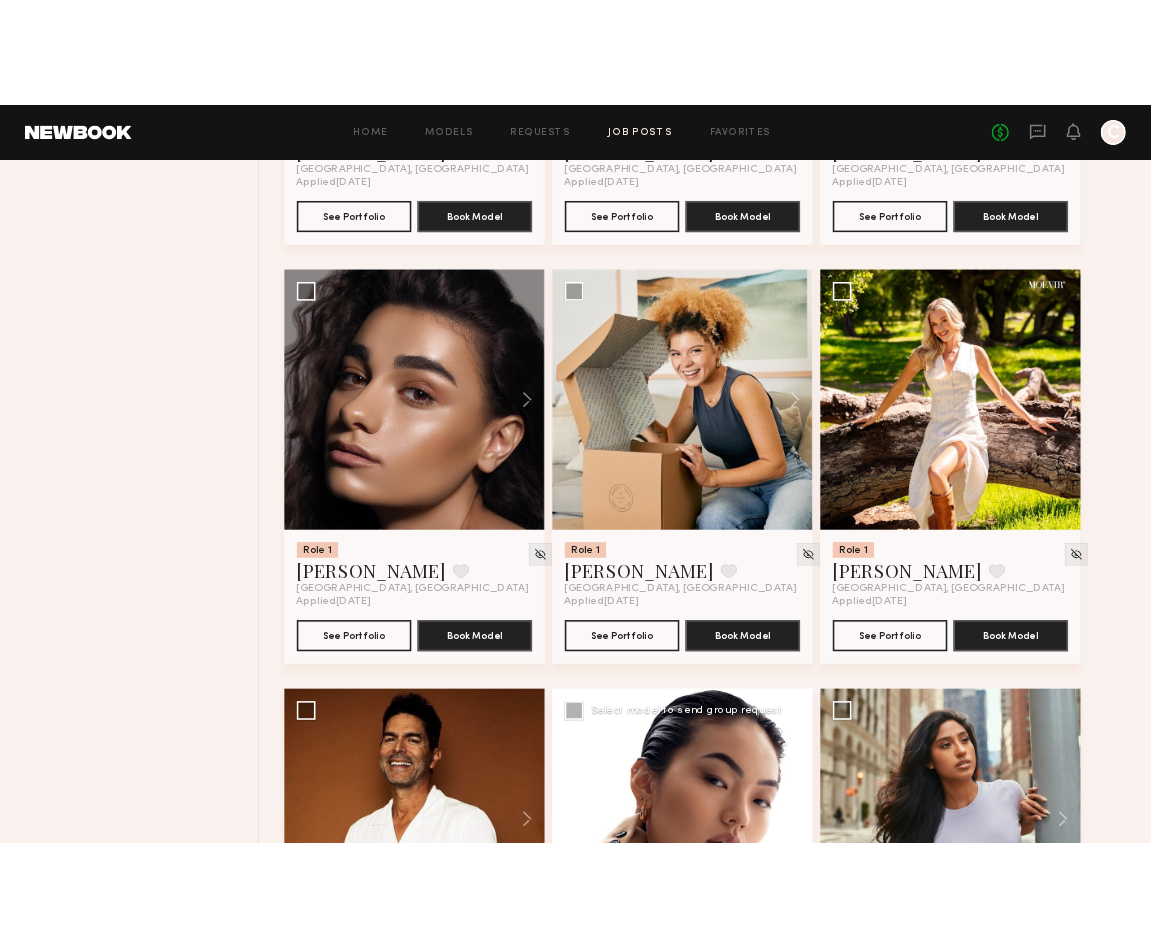 scroll, scrollTop: 10591, scrollLeft: 0, axis: vertical 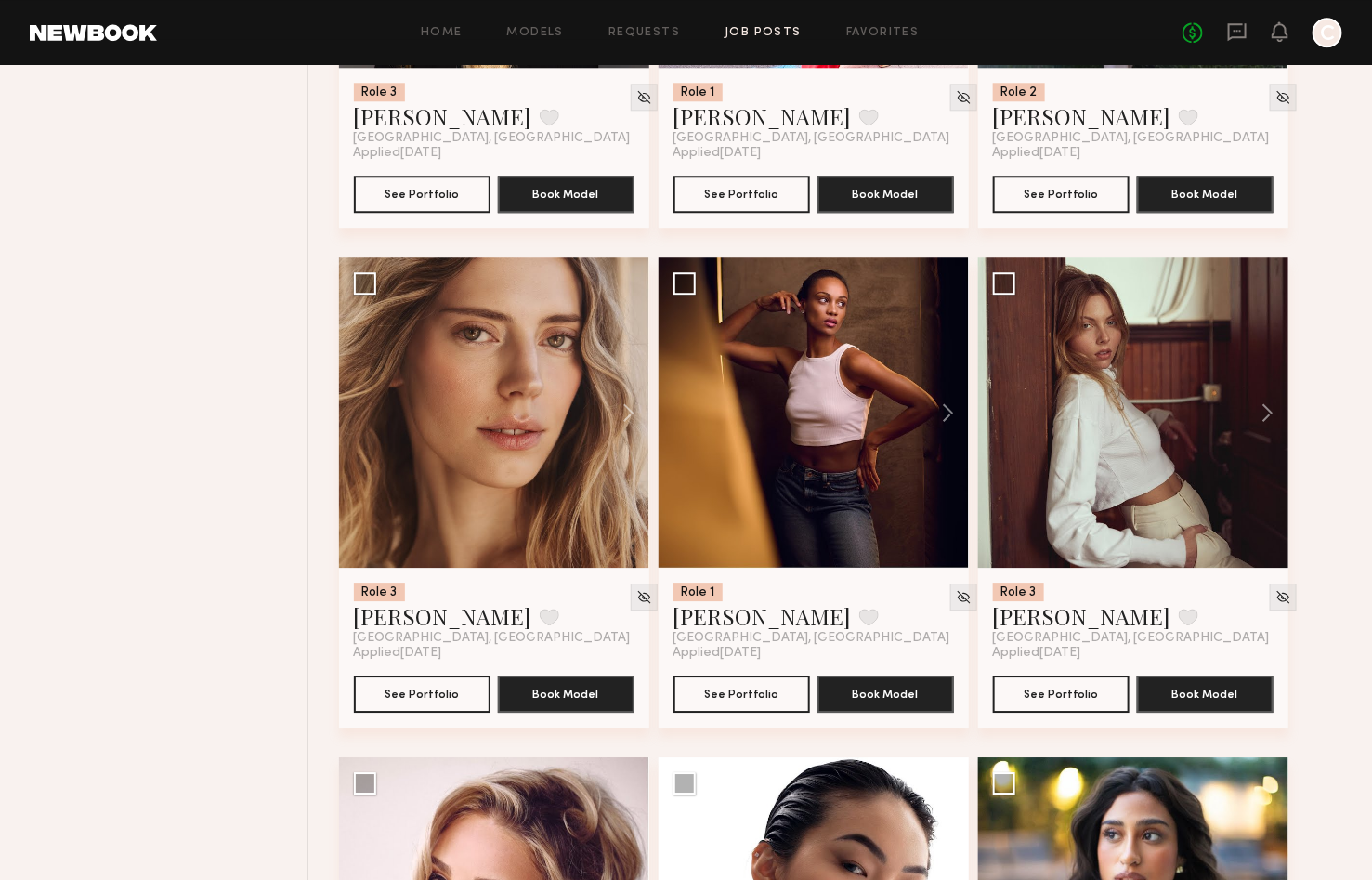 click on "Filter Applications Showing  138   models Experienced Talent we’ve deemed to have ample paid, professional modeling experience 92 New Faces Talent we’ve deemed to be in the early stages of their professional careers 46 Order By Newest to Oldest Newest to Oldest Oldest to Newest Show Less Best Matches Models shown below match all requirements specified in your job post 43 Other Submissions Models shown below have applied to this job but do not match all requirements specified in your job posting 94 Role 1 [DEMOGRAPHIC_DATA], 25–35, Black/ [DEMOGRAPHIC_DATA] 36 Role 2 [DEMOGRAPHIC_DATA], 25–35, [DEMOGRAPHIC_DATA] 30 Role 3 [DEMOGRAPHIC_DATA], 32–45, White / Caucasian 55 Role 4 [DEMOGRAPHIC_DATA], 35–45, [DEMOGRAPHIC_DATA]/ [DEMOGRAPHIC_DATA] 17 Show Hidden Talent you’ve removed from consideration 0" 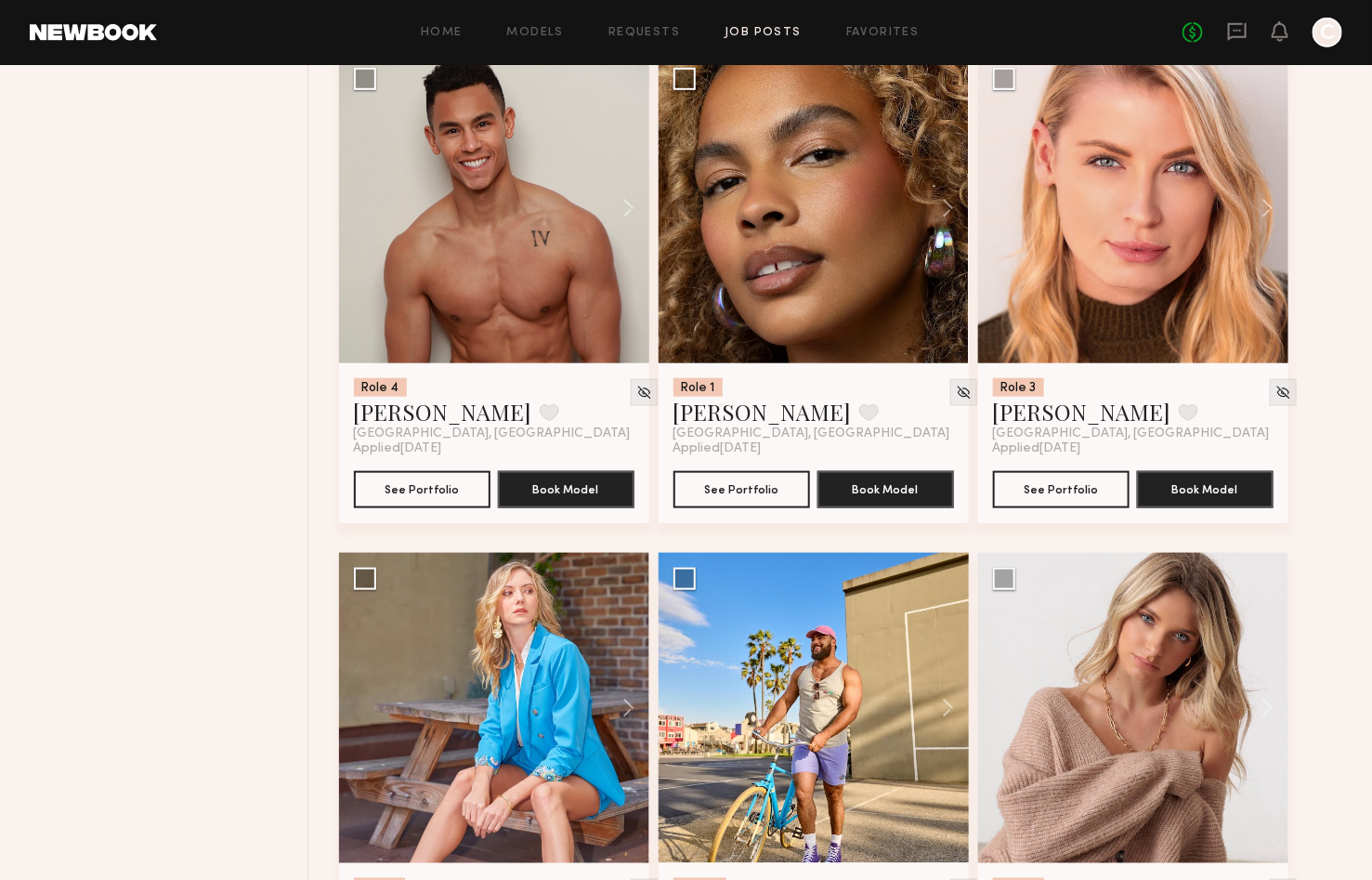 scroll, scrollTop: 8270, scrollLeft: 0, axis: vertical 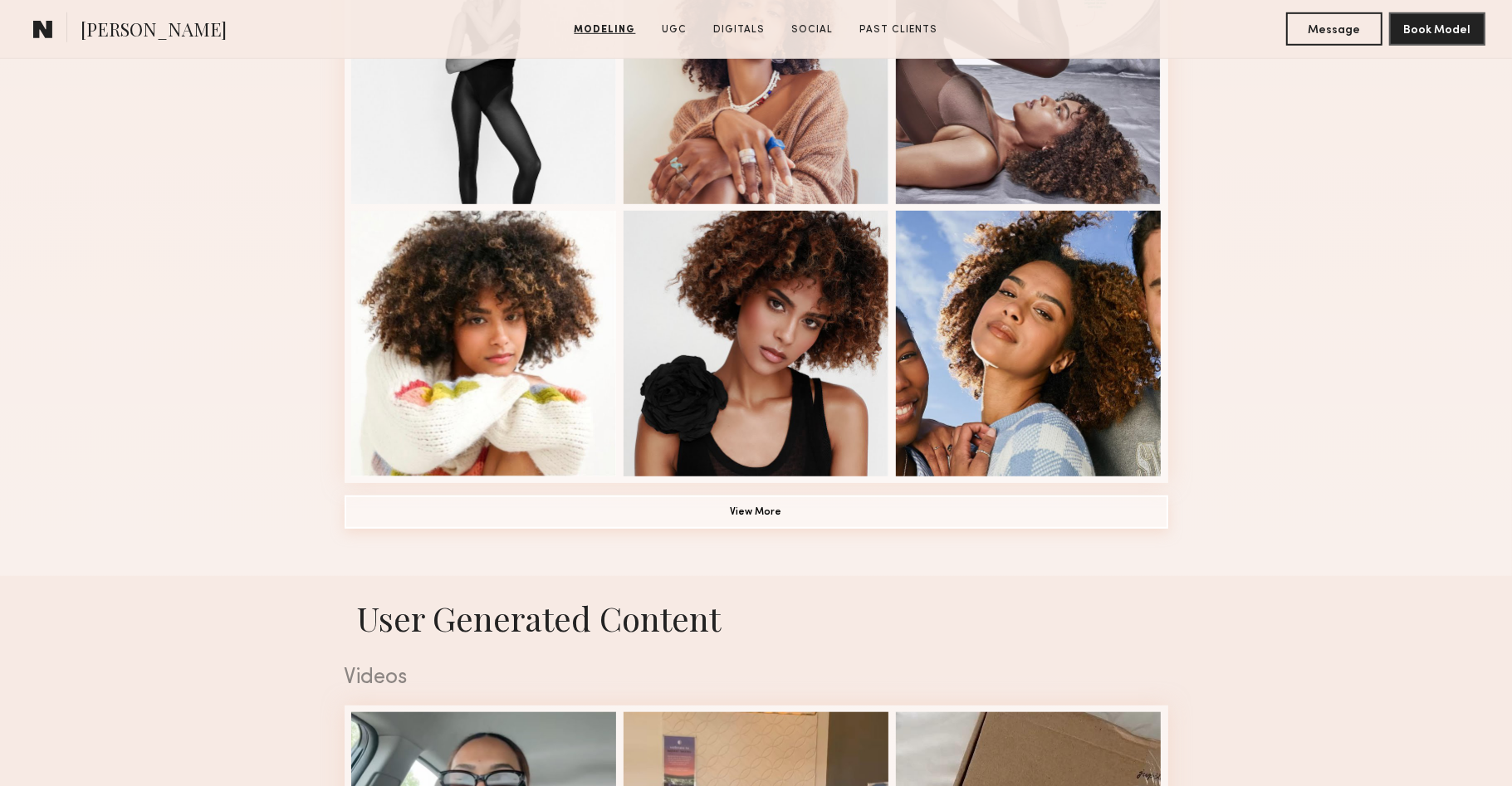 click on "View More" 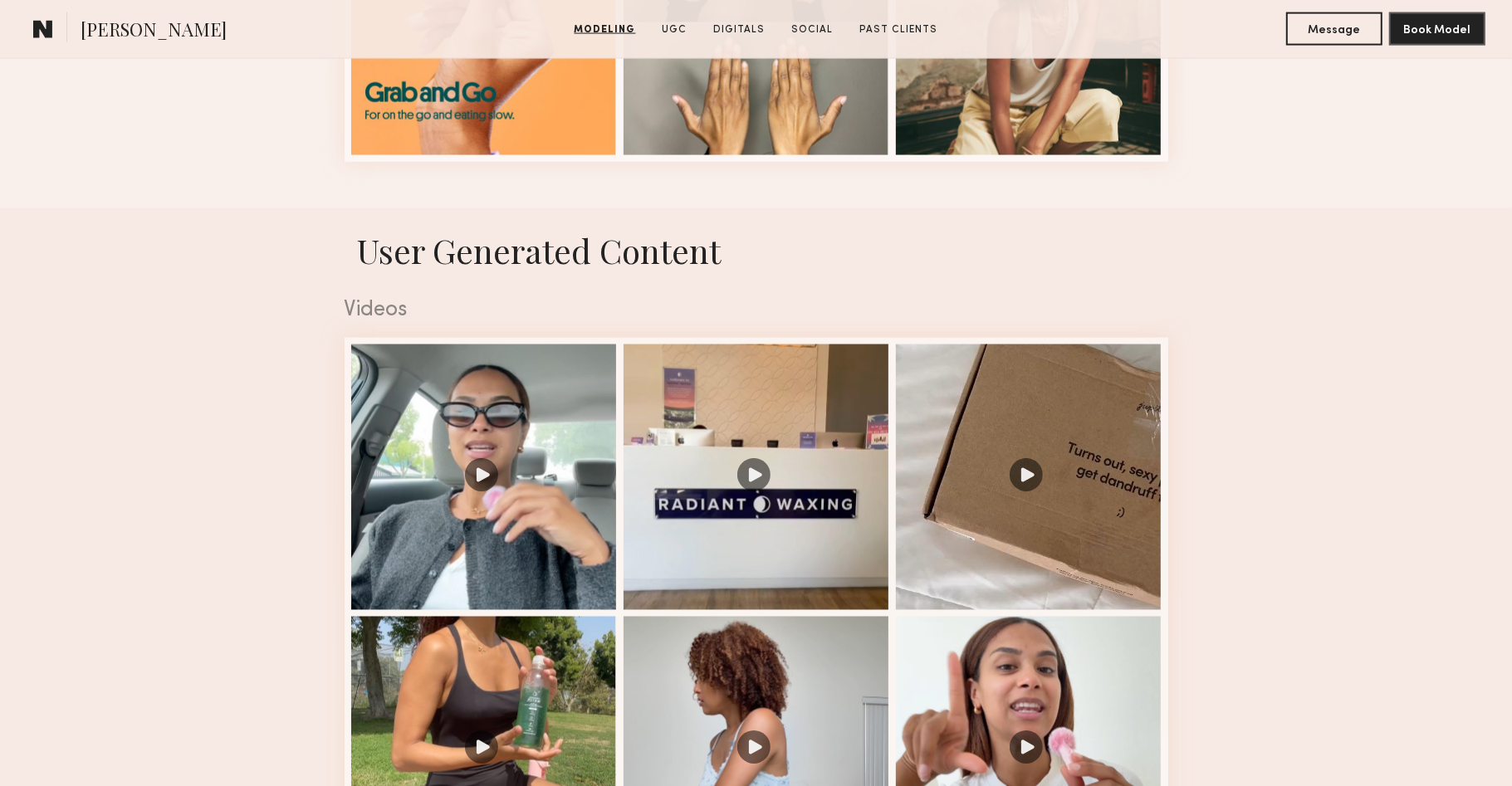 scroll, scrollTop: 2509, scrollLeft: 0, axis: vertical 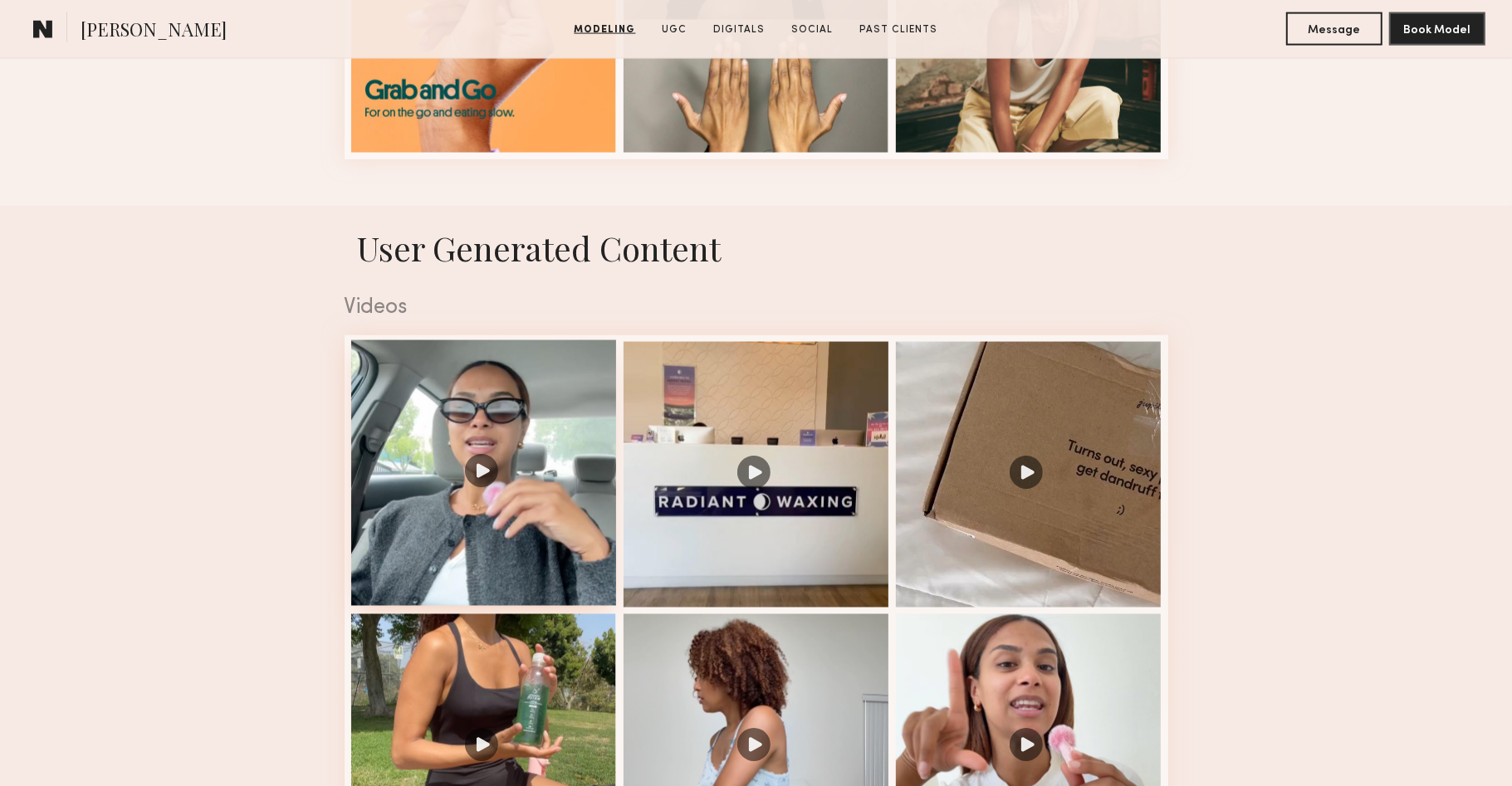click at bounding box center (484, 473) 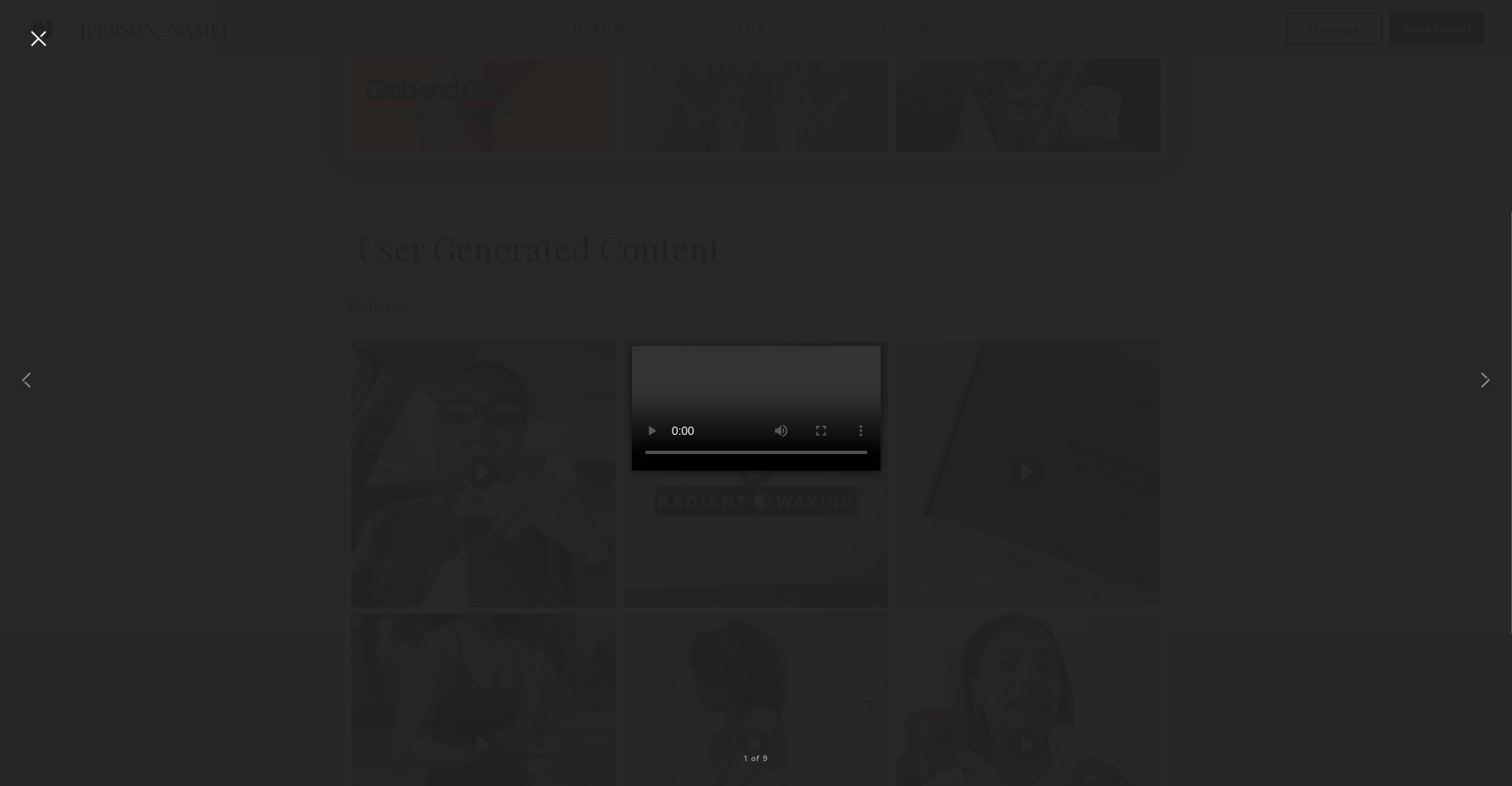 click at bounding box center [756, 379] 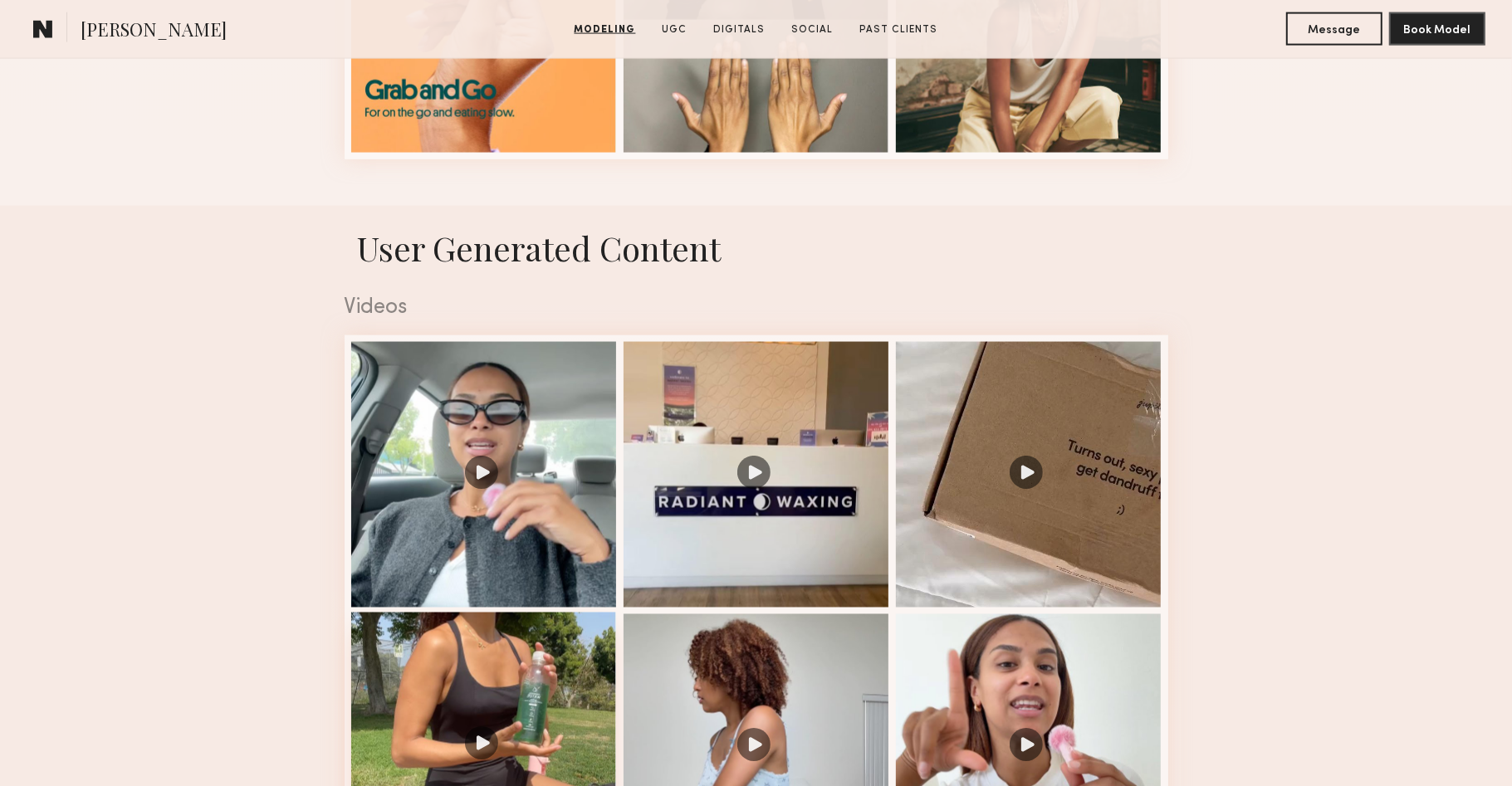 click at bounding box center [484, 745] 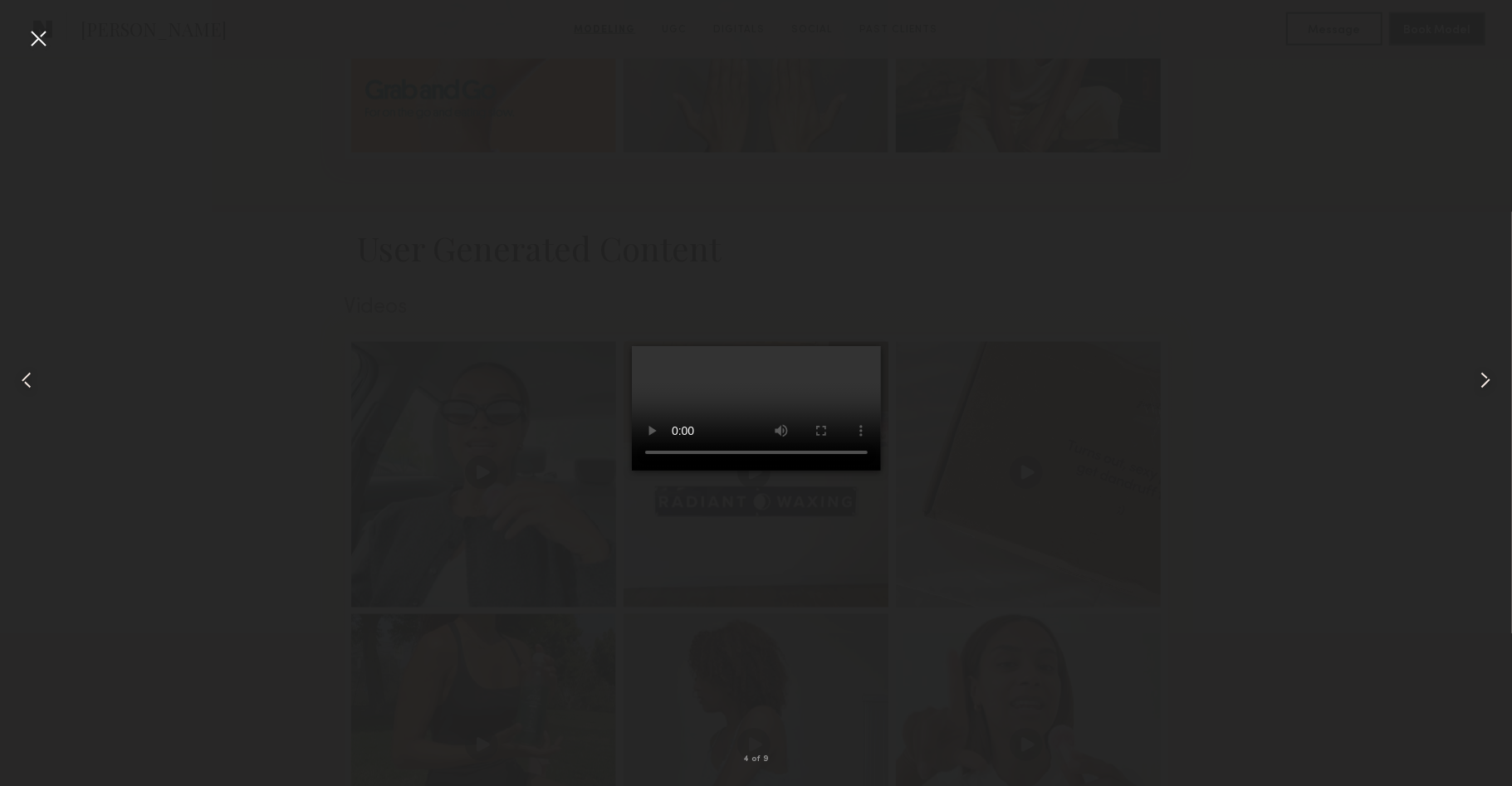 click at bounding box center [756, 408] 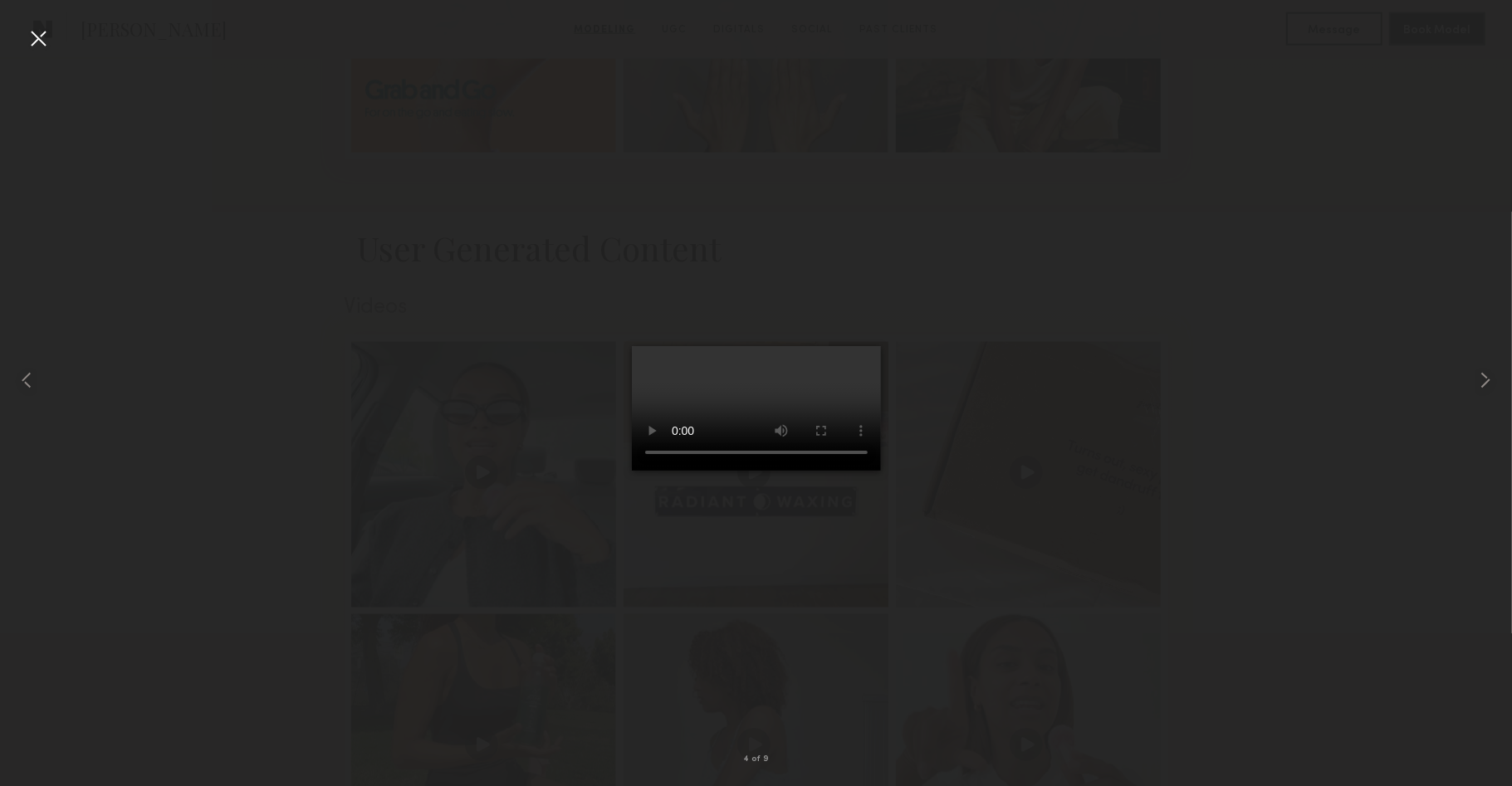 click at bounding box center (756, 379) 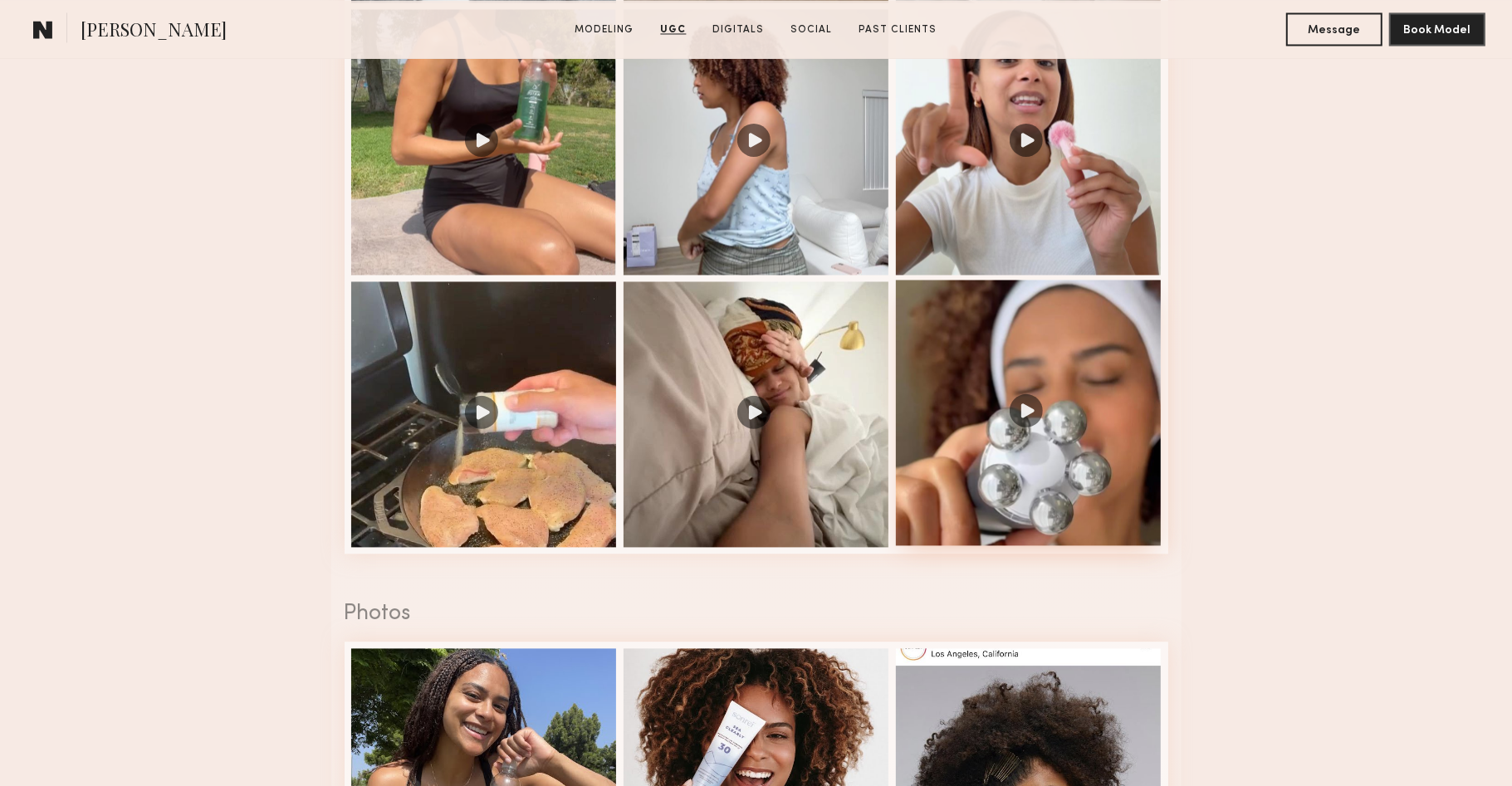 scroll, scrollTop: 3117, scrollLeft: 0, axis: vertical 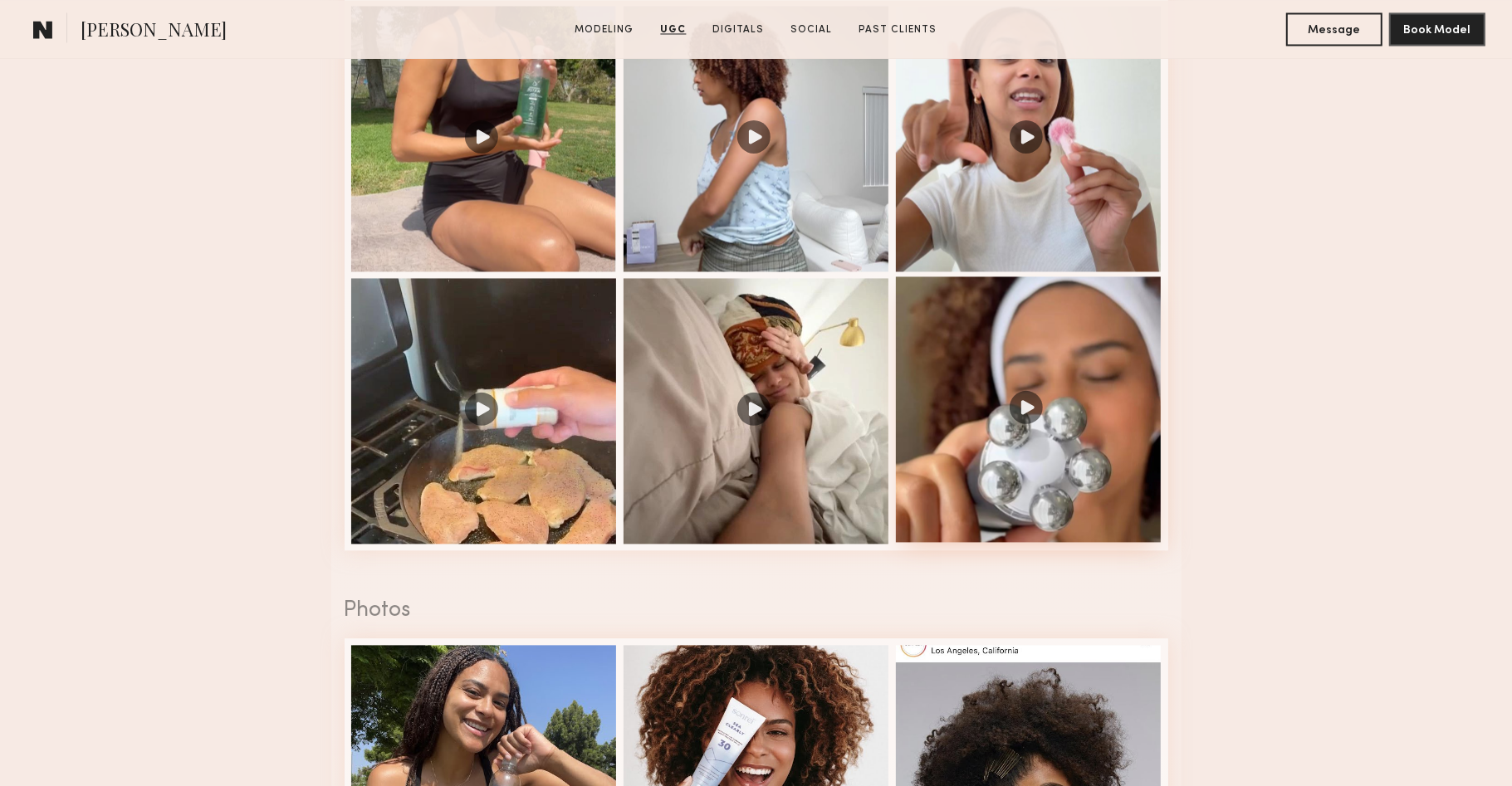 click at bounding box center (1029, 409) 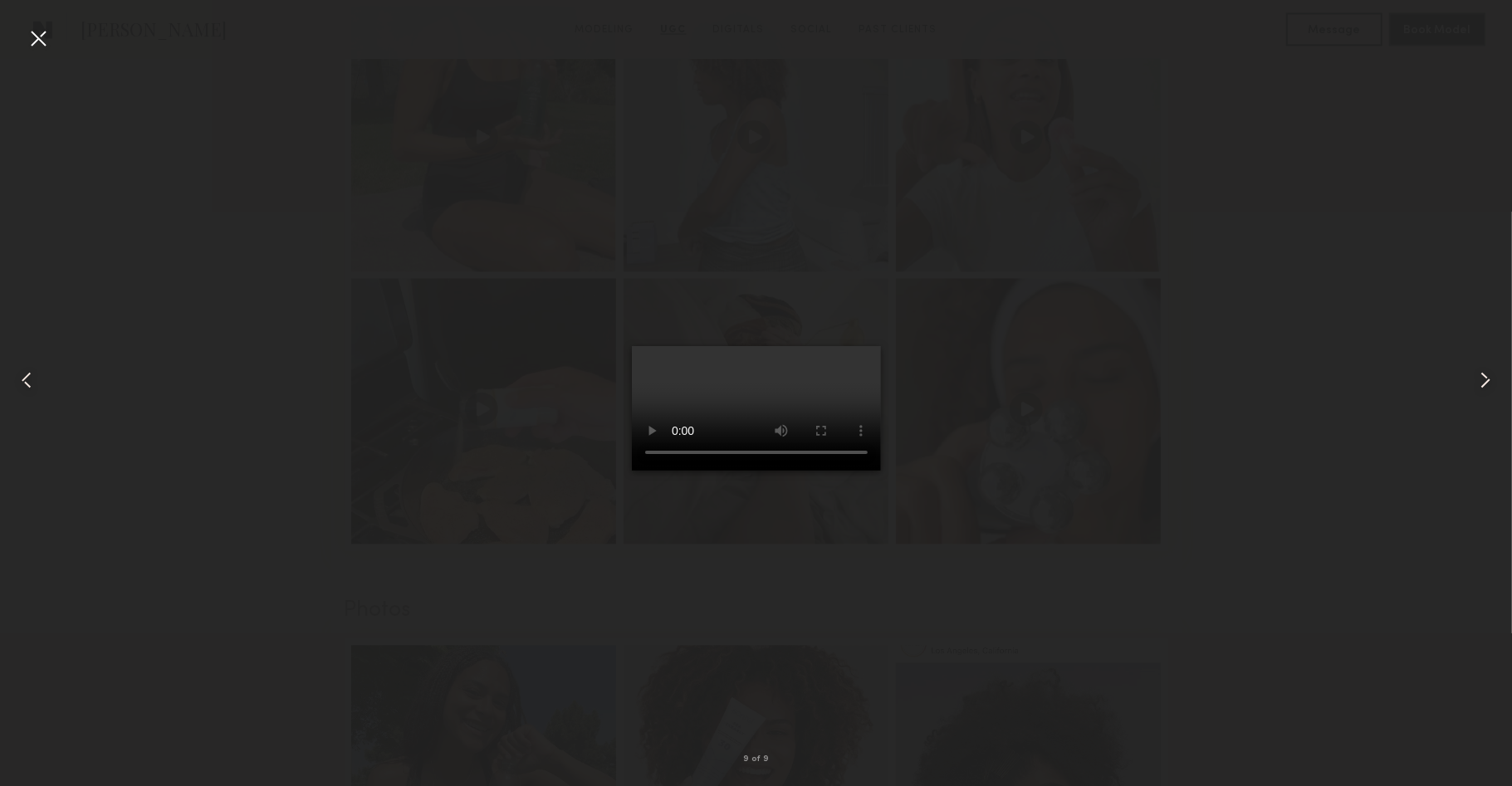 click at bounding box center [756, 379] 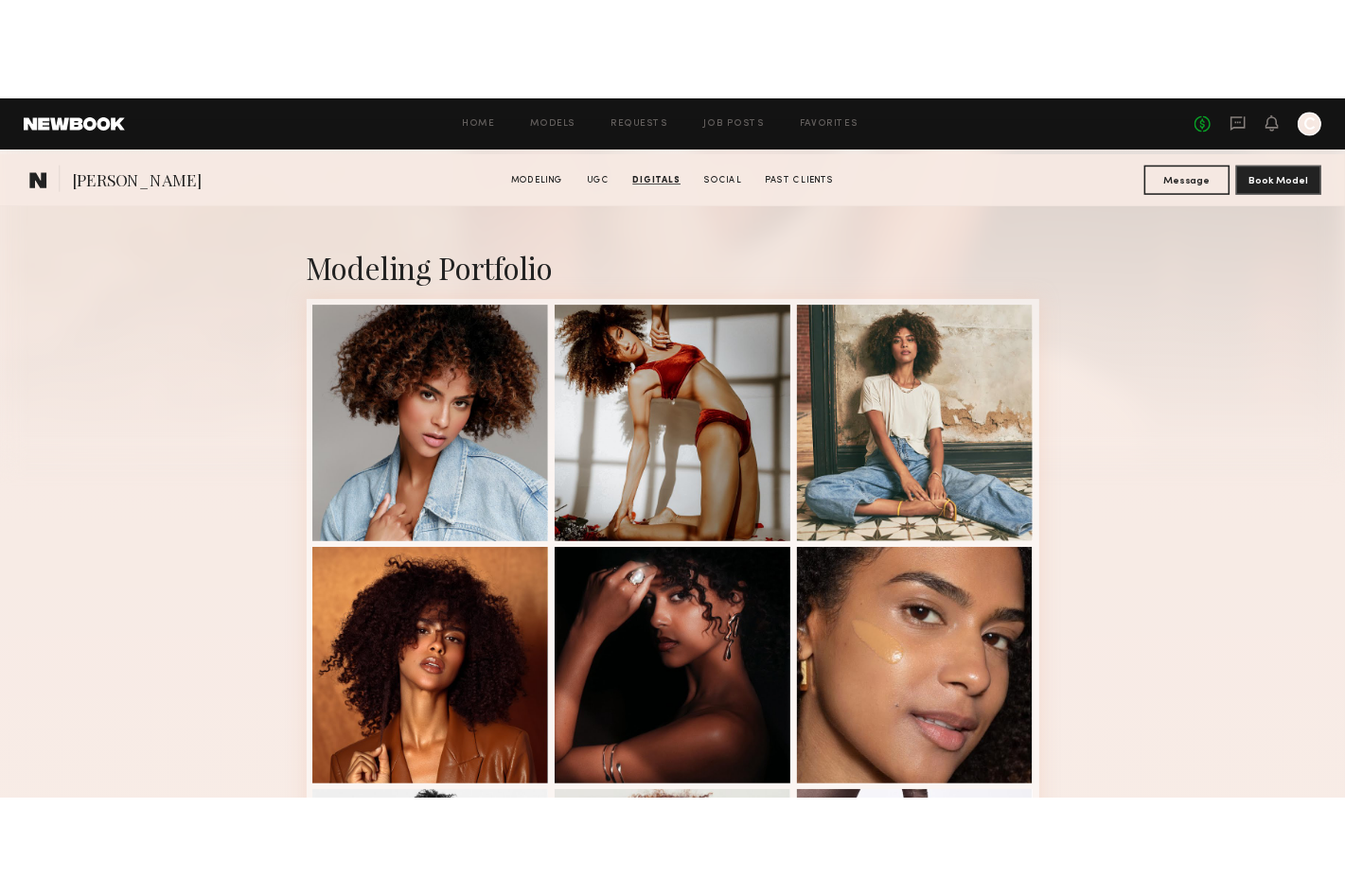 scroll, scrollTop: 0, scrollLeft: 0, axis: both 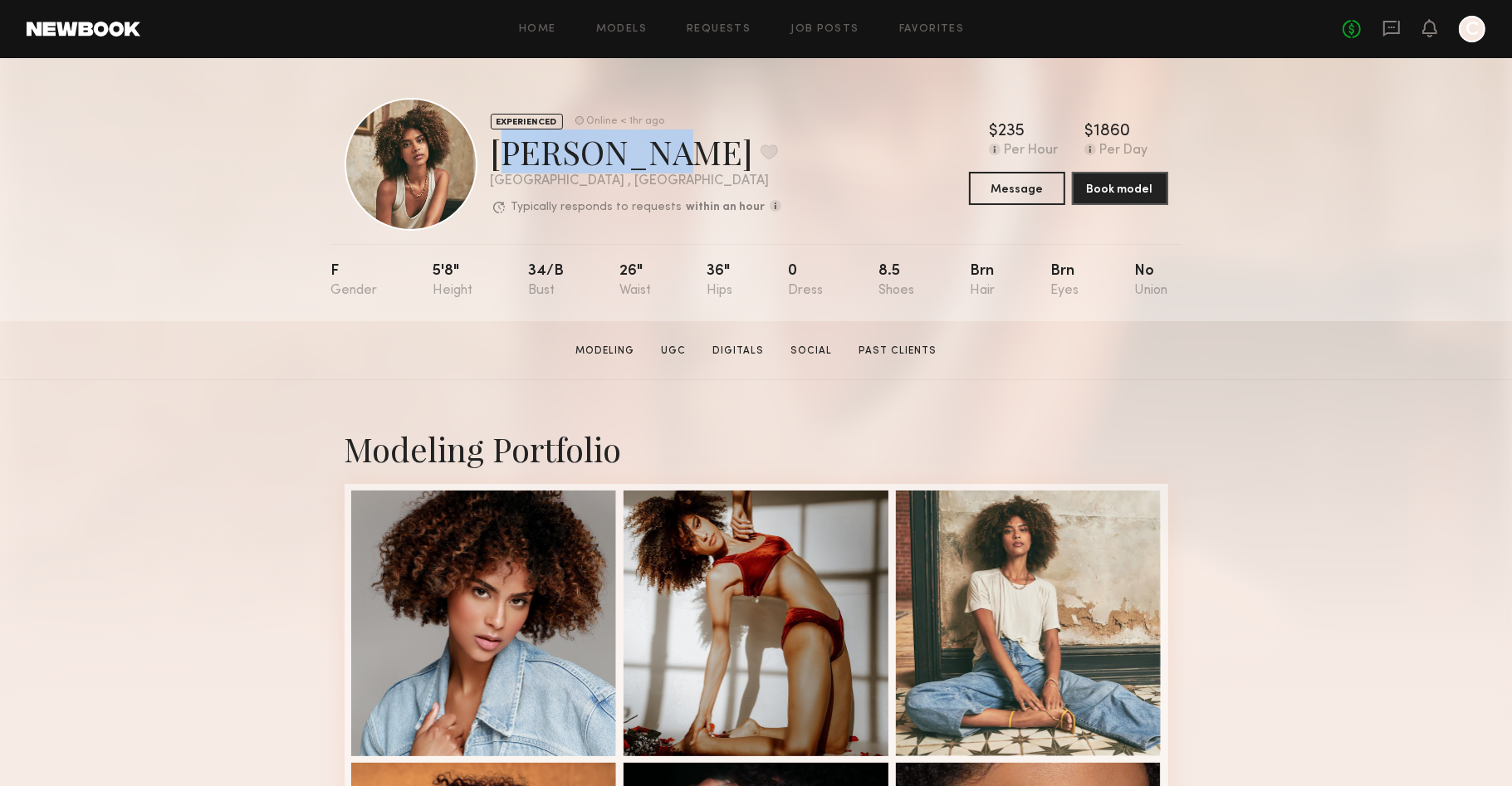 drag, startPoint x: 645, startPoint y: 158, endPoint x: 498, endPoint y: 161, distance: 147.0306 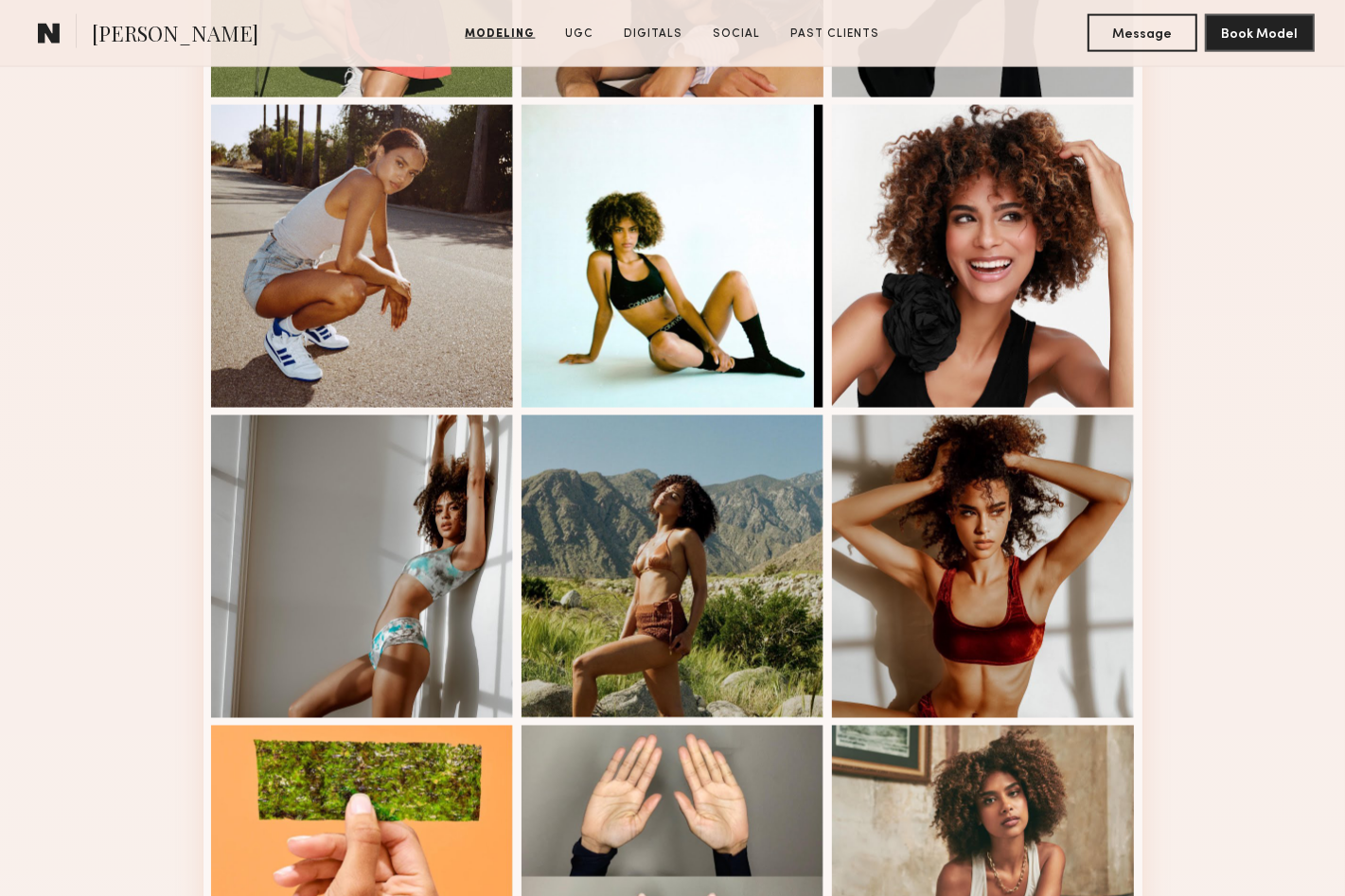 scroll, scrollTop: 1363, scrollLeft: 0, axis: vertical 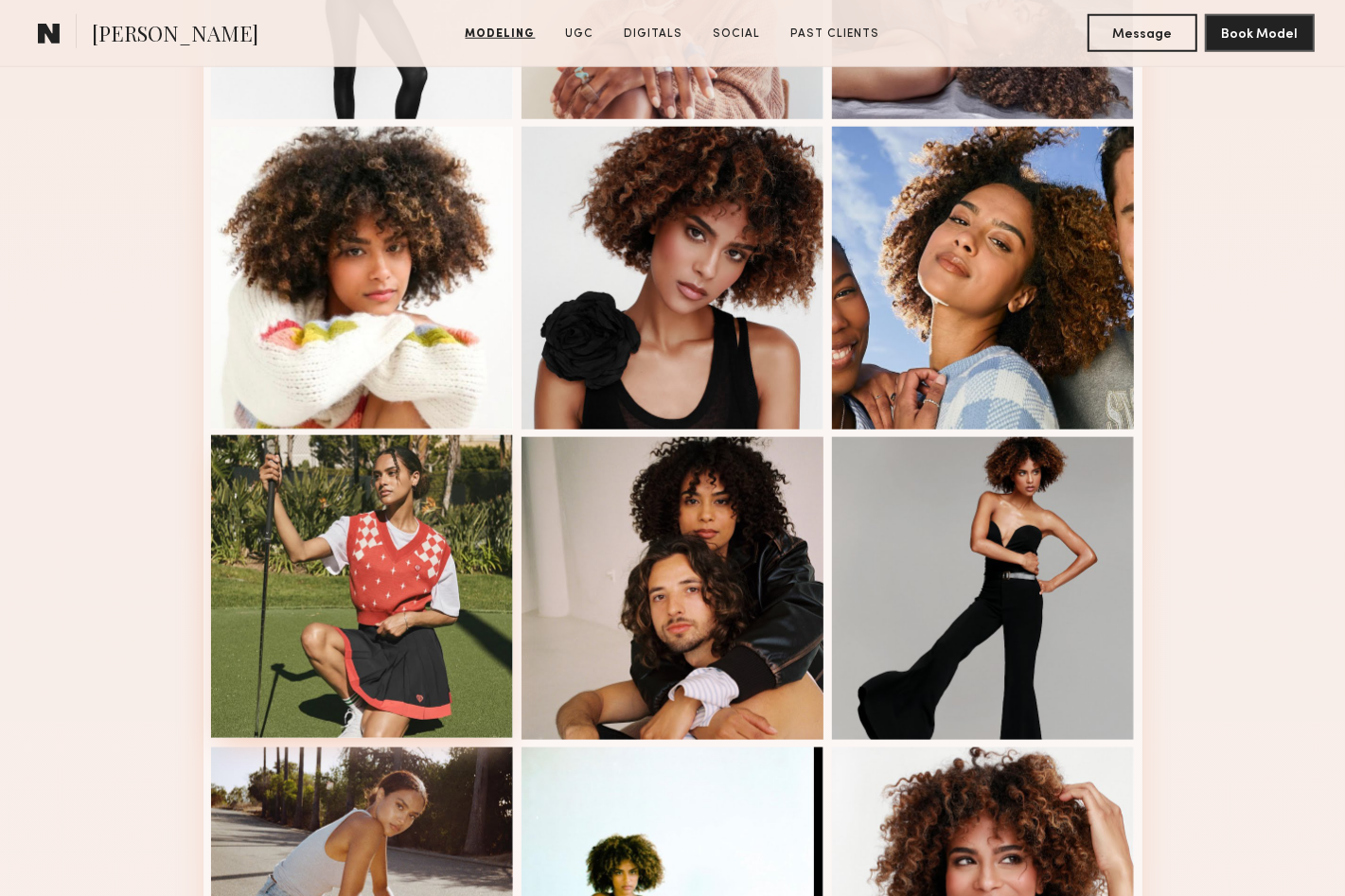 click at bounding box center [363, 587] 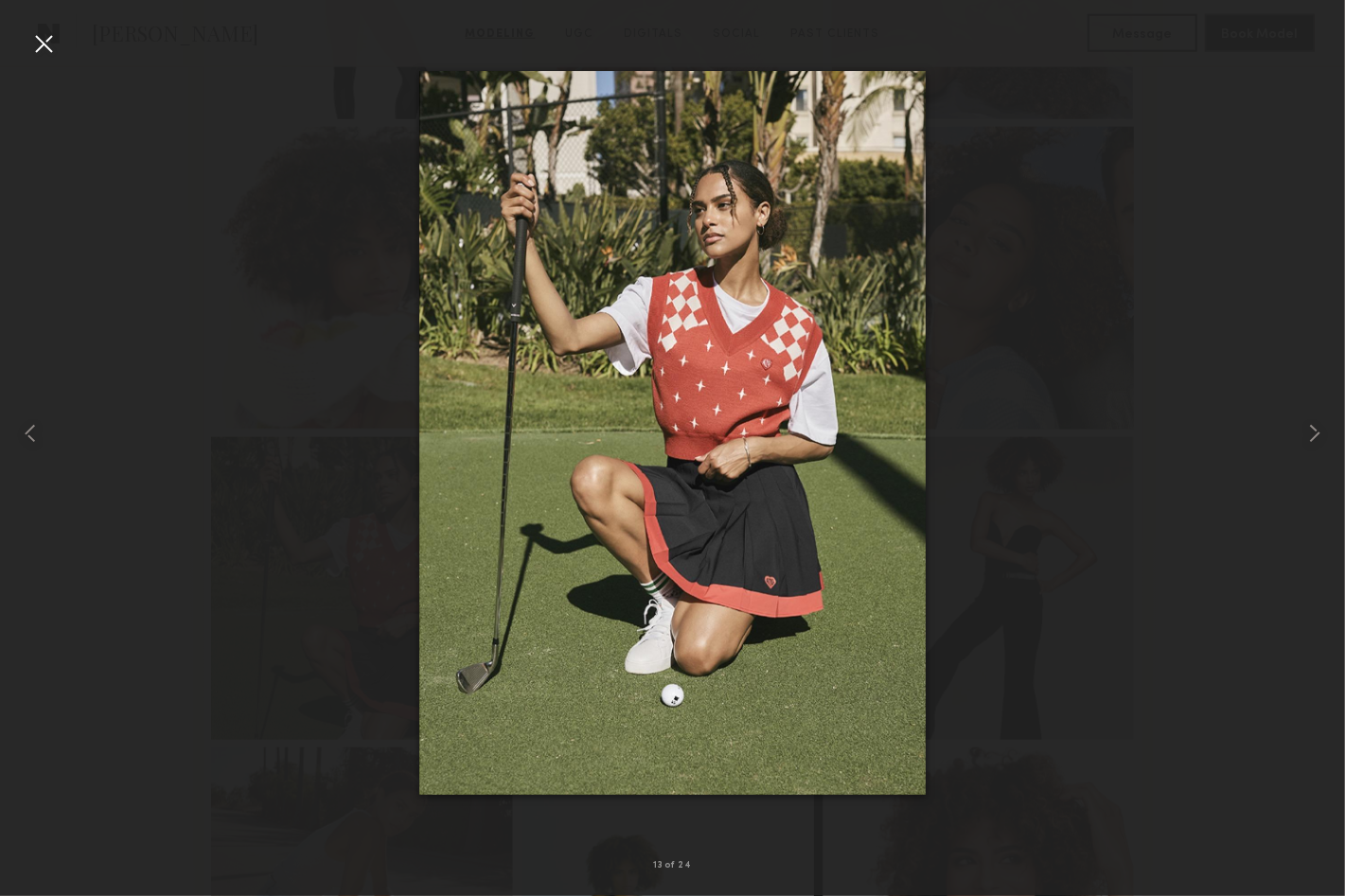 click at bounding box center [44, 44] 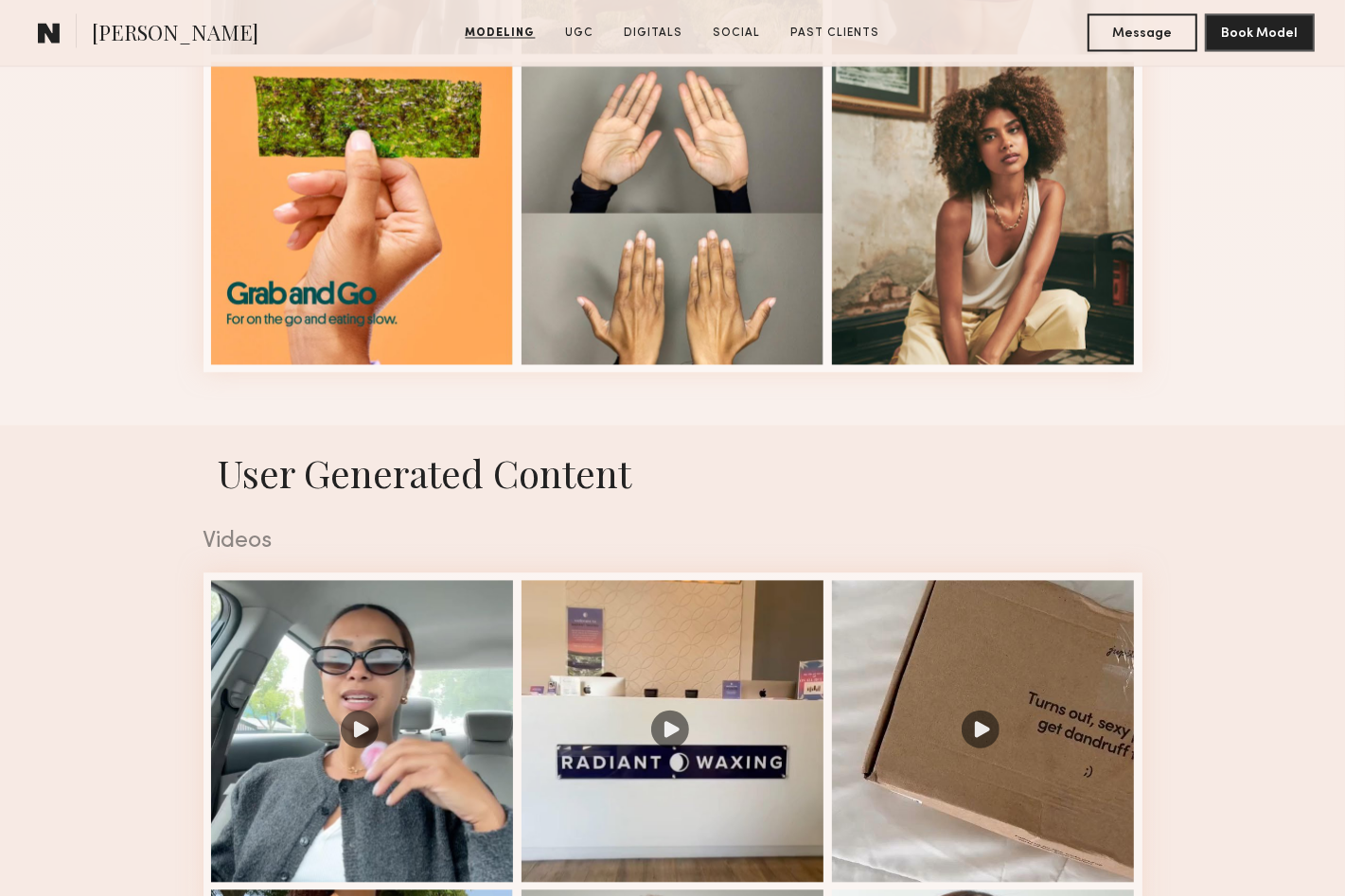 scroll, scrollTop: 2846, scrollLeft: 0, axis: vertical 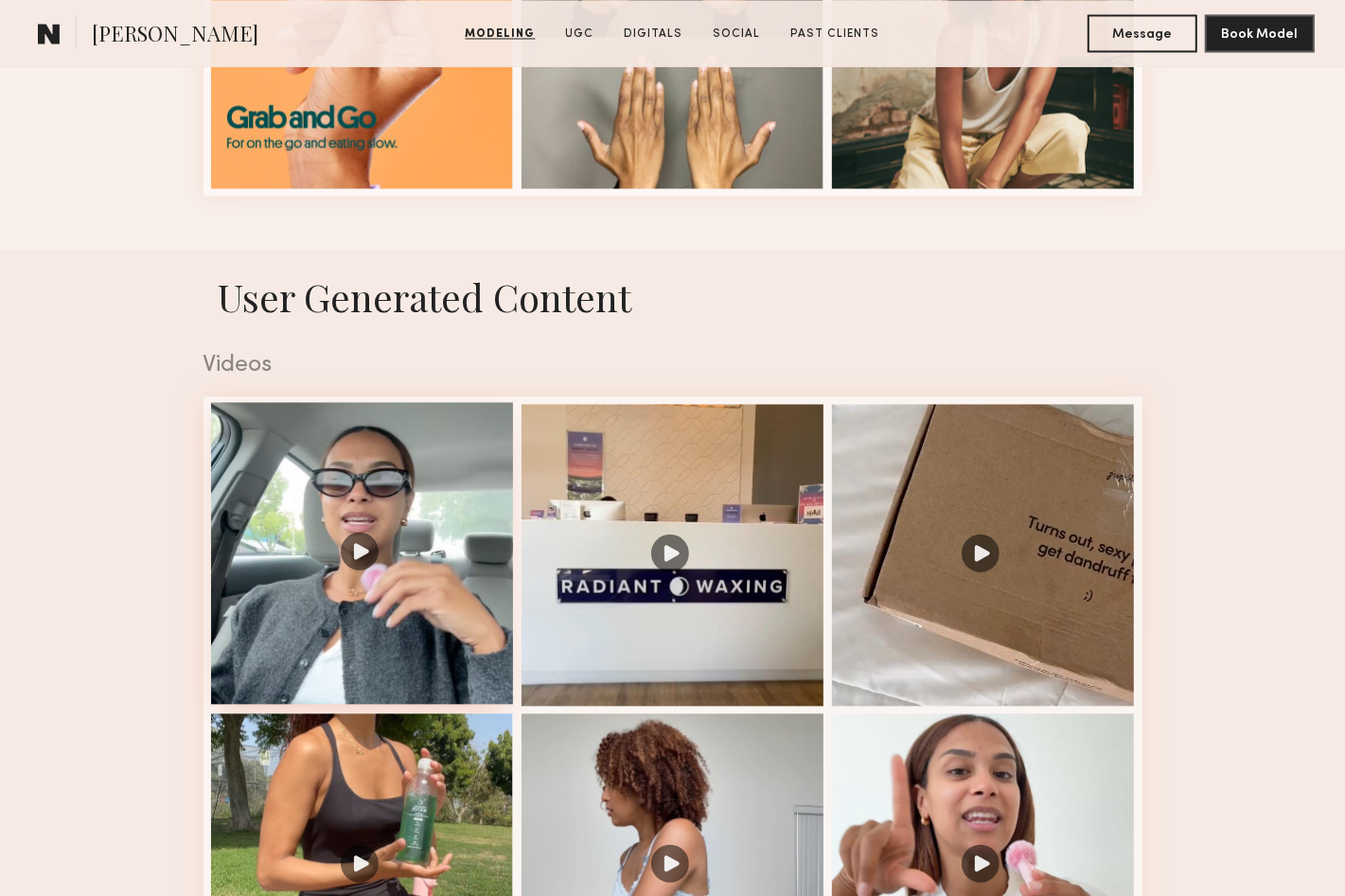 click at bounding box center (363, 553) 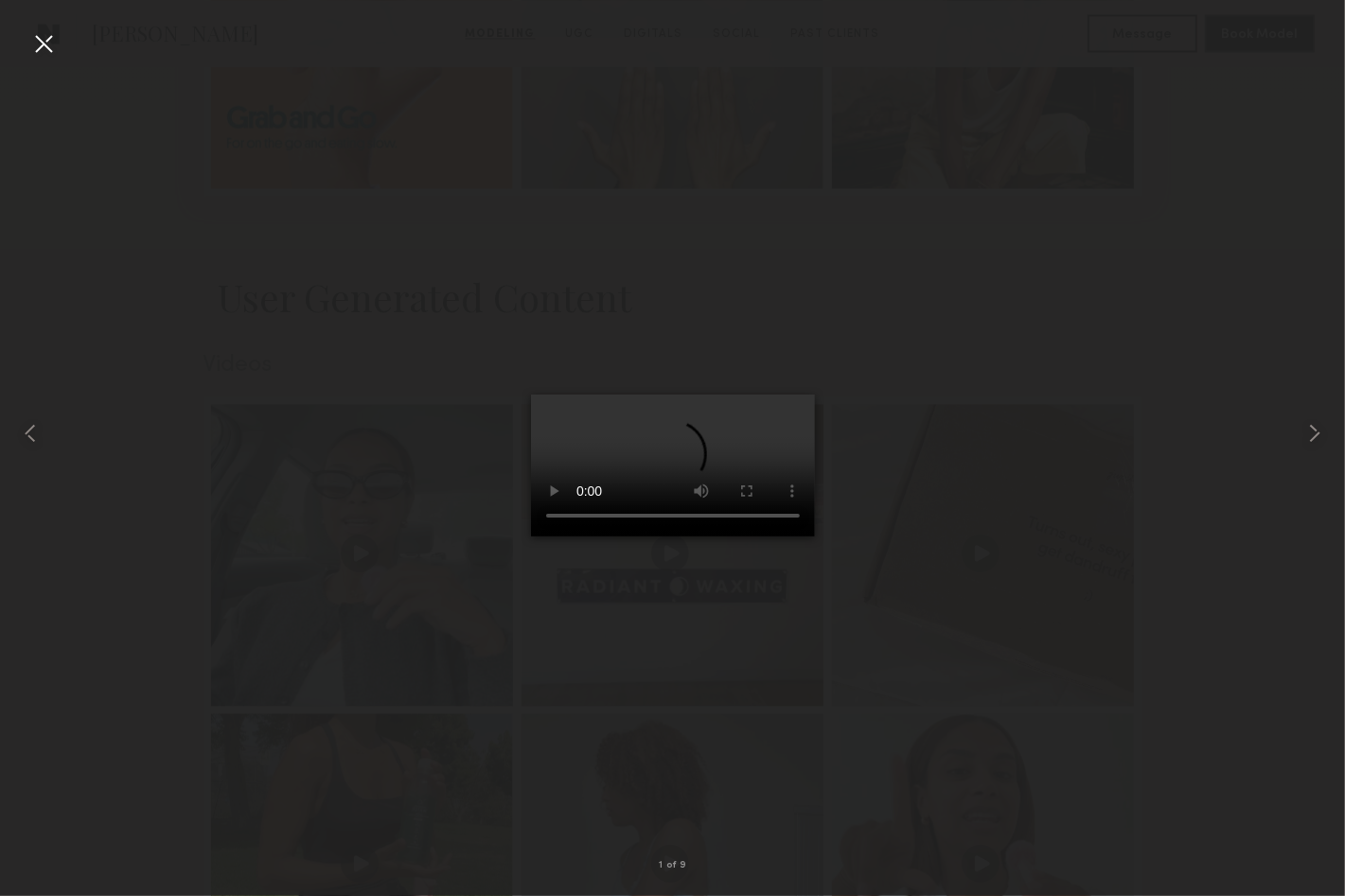 type 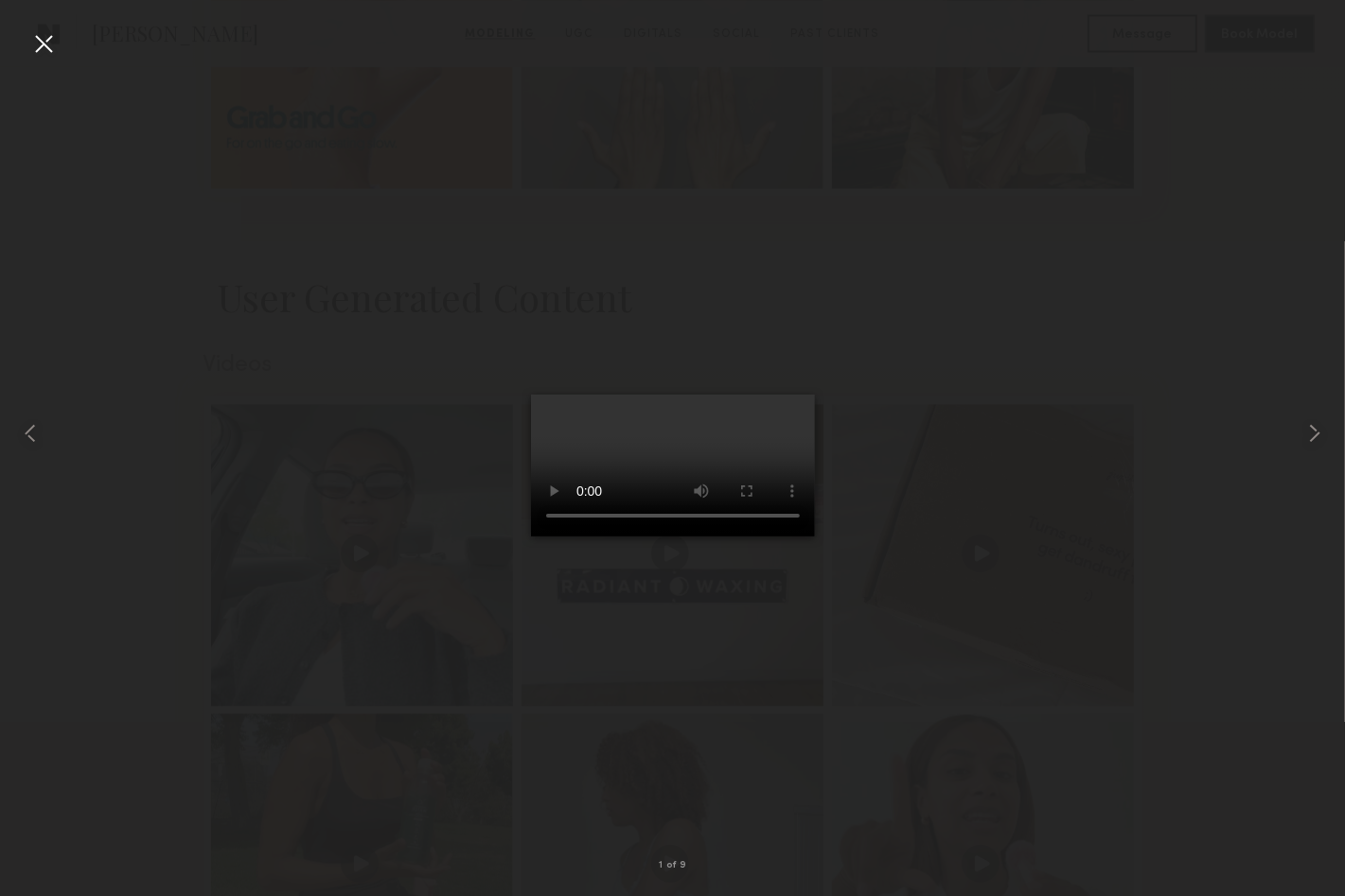 click at bounding box center (44, 44) 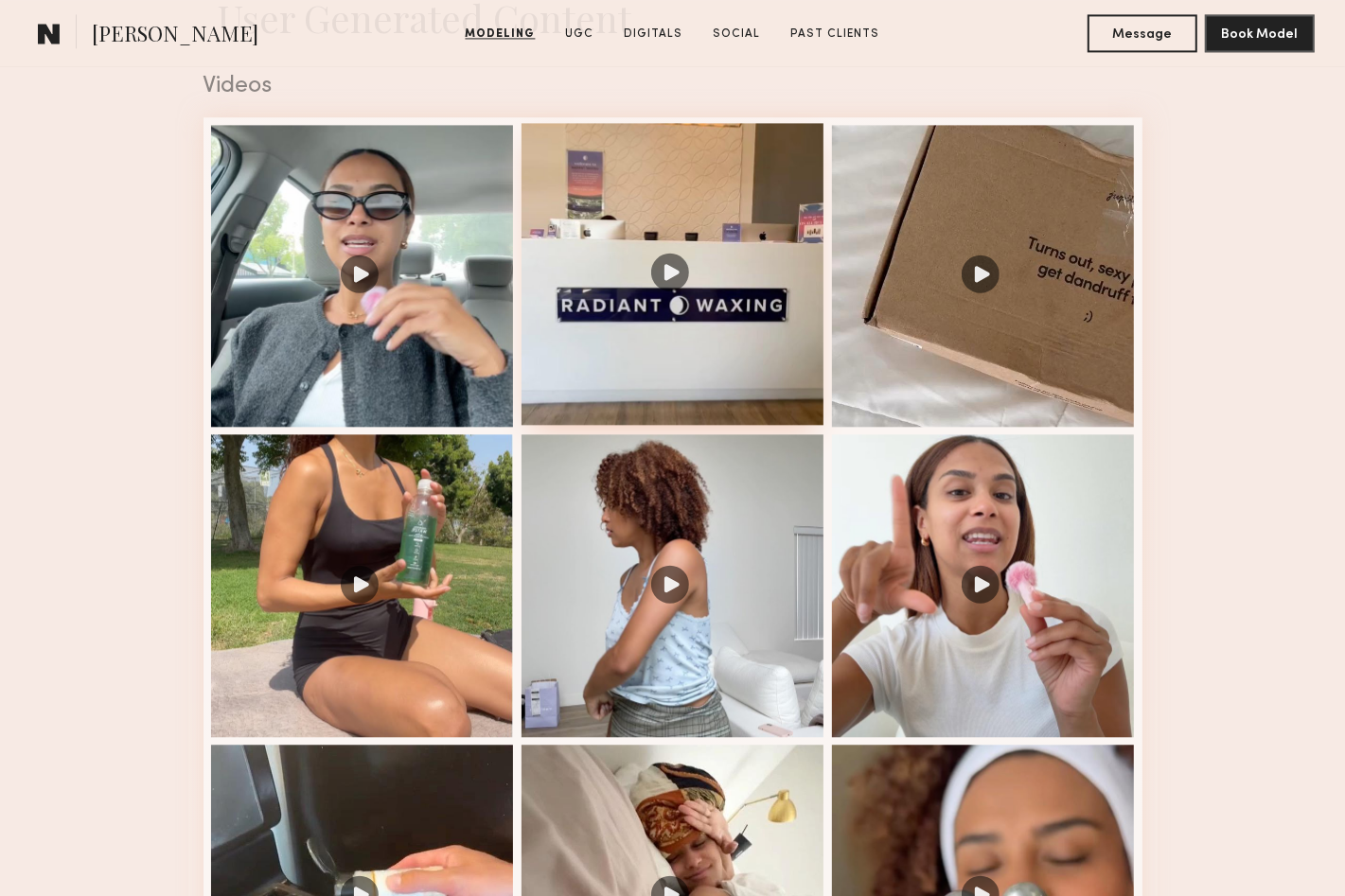 scroll, scrollTop: 3127, scrollLeft: 0, axis: vertical 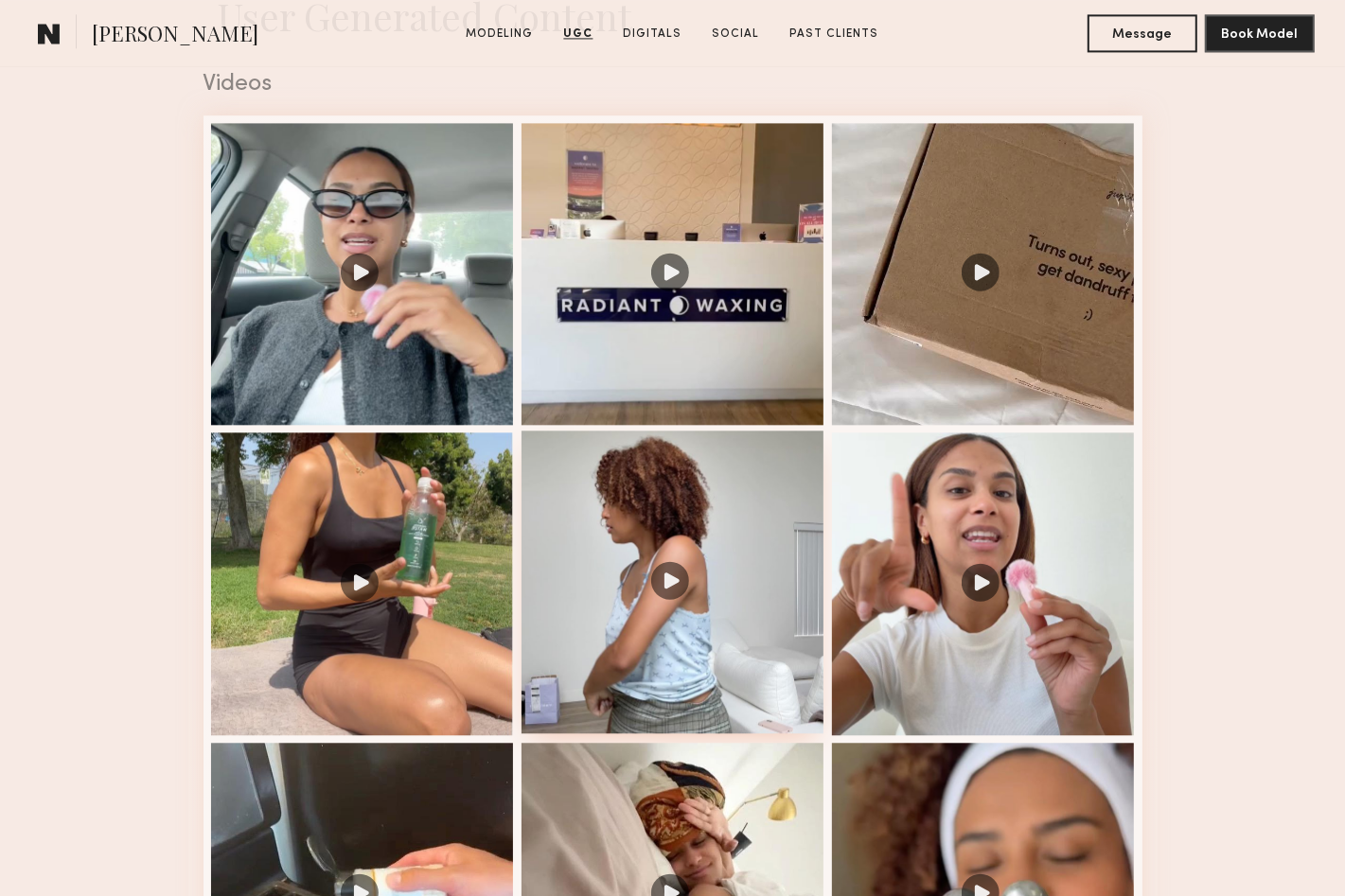 click at bounding box center (673, 582) 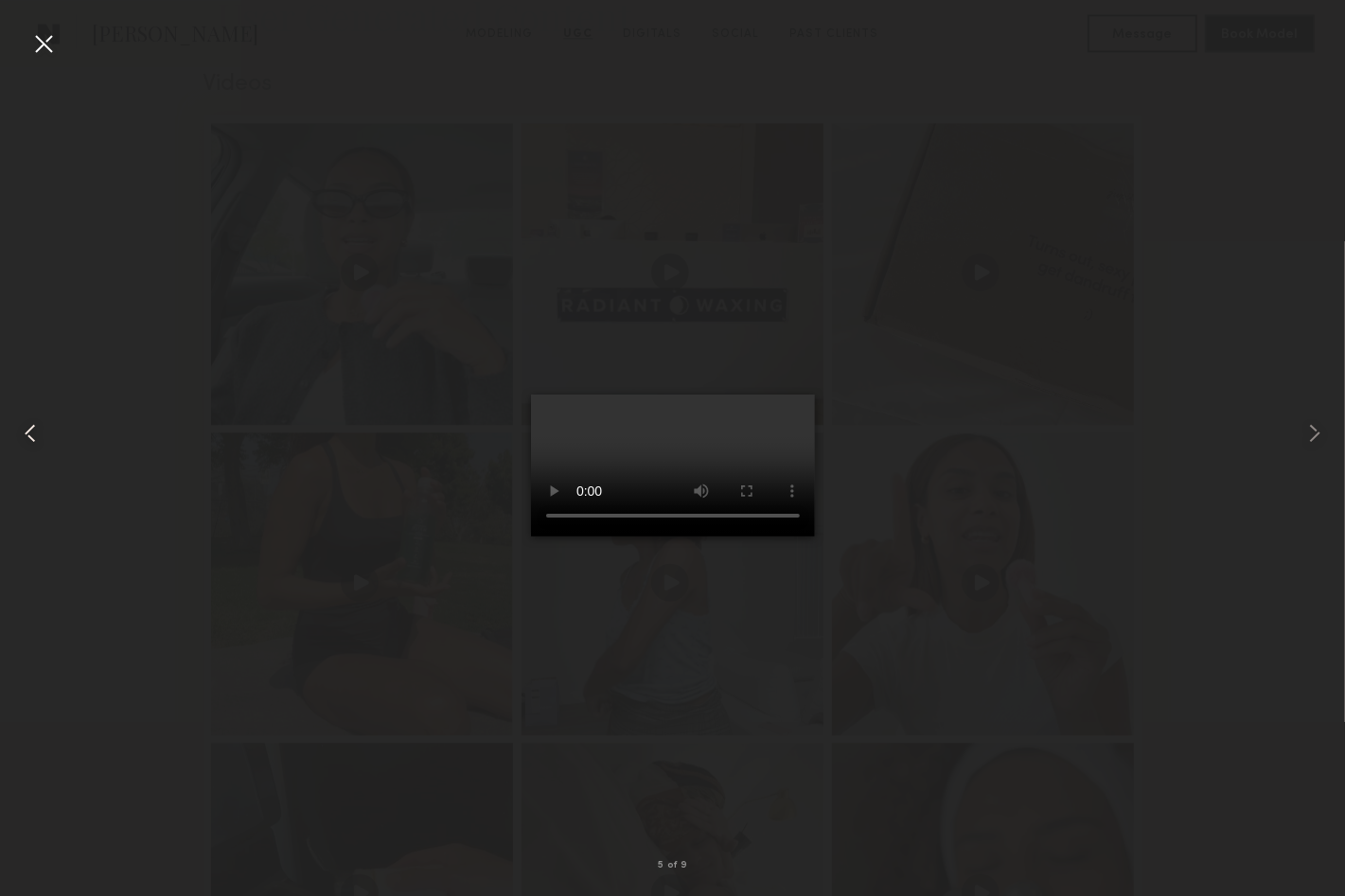 click at bounding box center [27, 432] 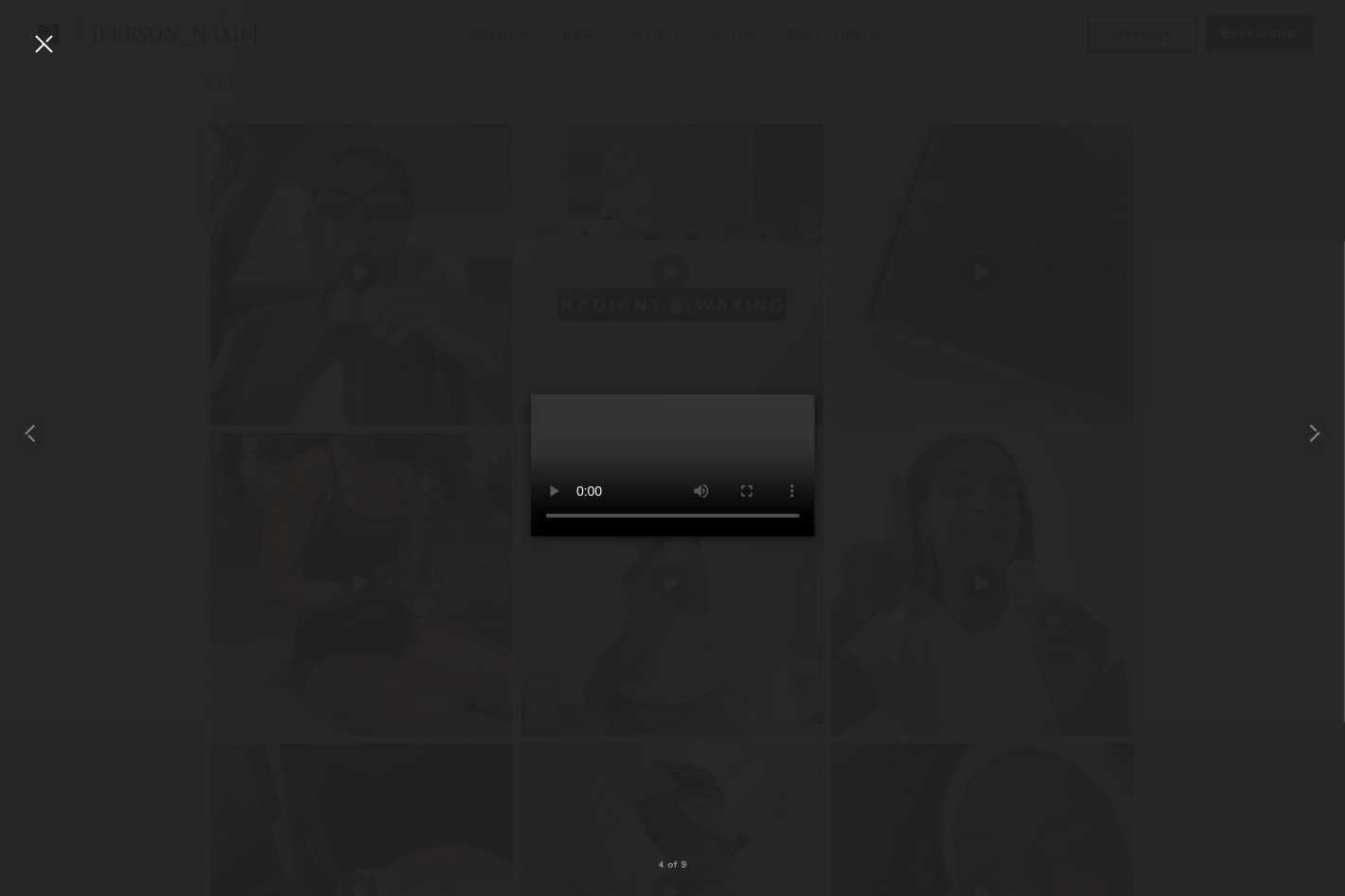click at bounding box center [44, 44] 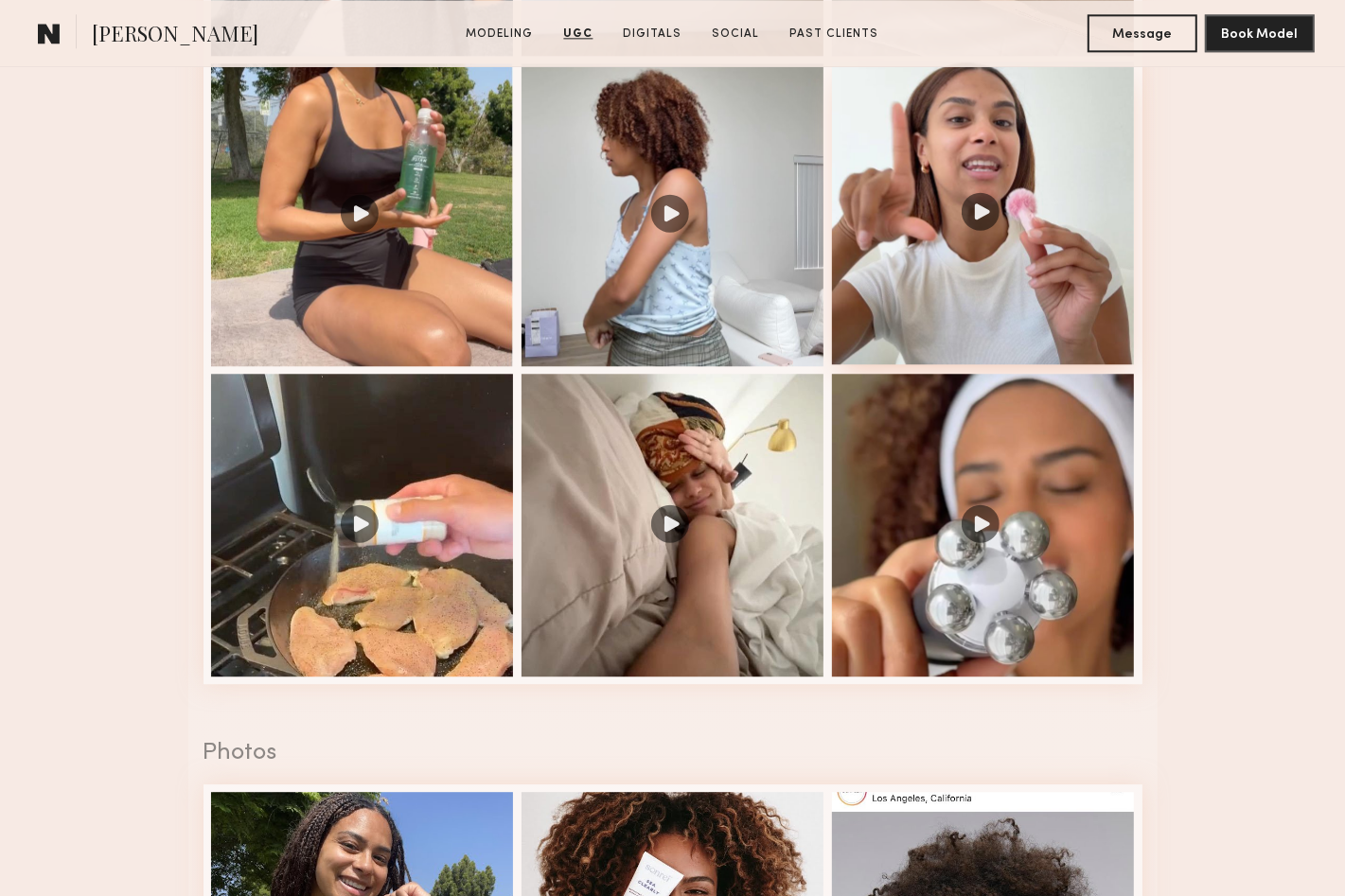 scroll, scrollTop: 3498, scrollLeft: 0, axis: vertical 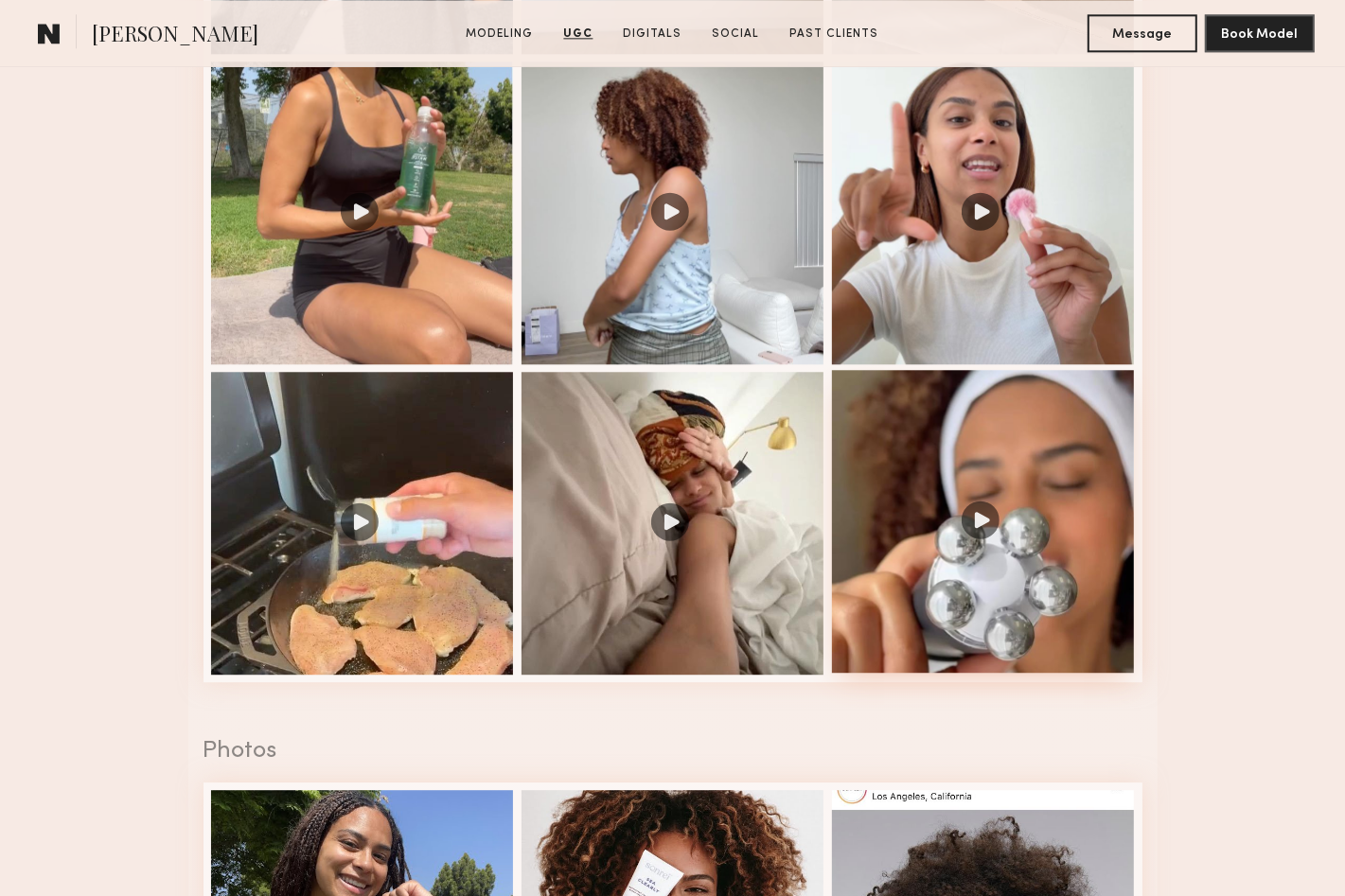 click at bounding box center [983, 521] 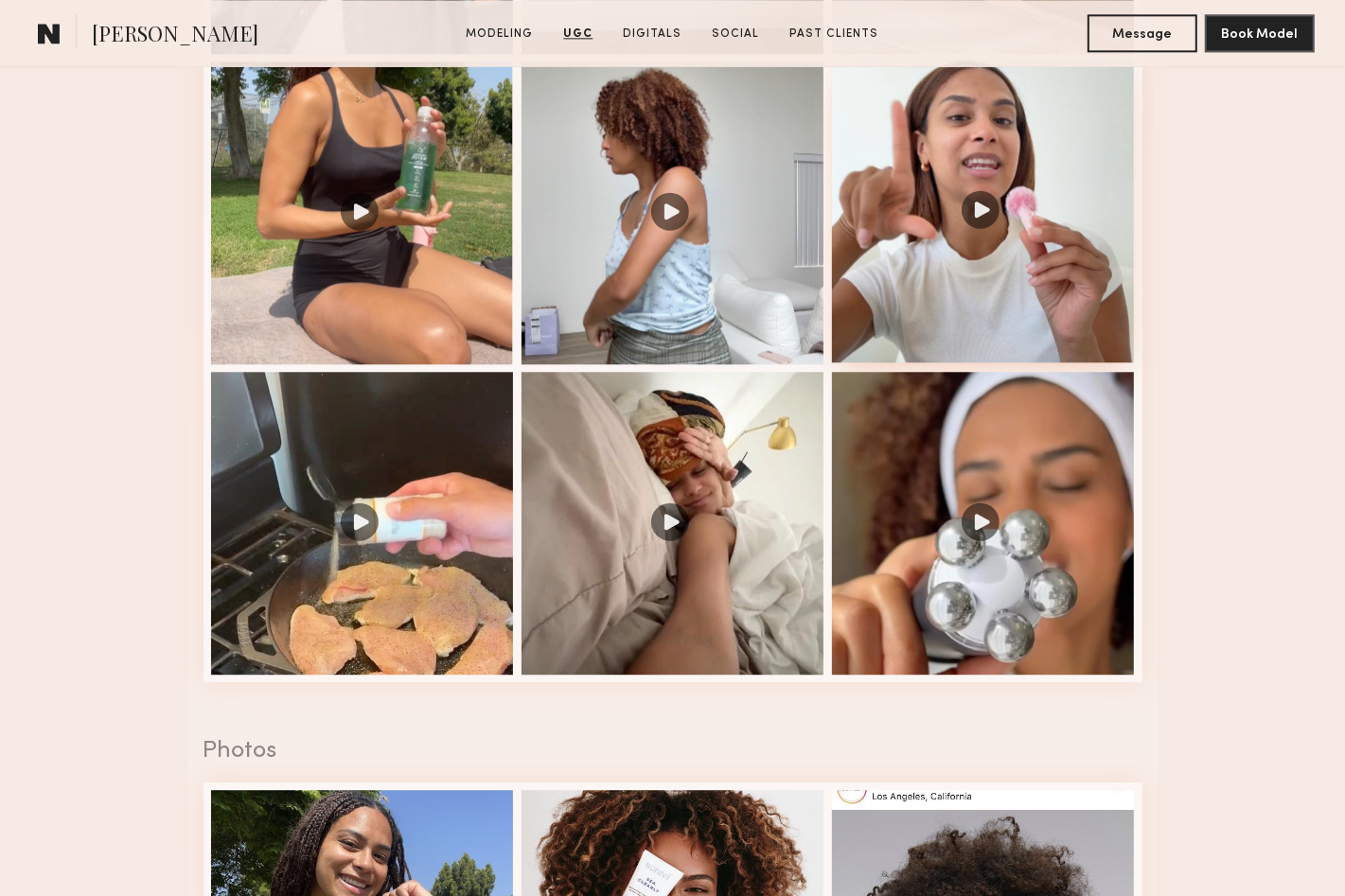 scroll, scrollTop: 3328, scrollLeft: 0, axis: vertical 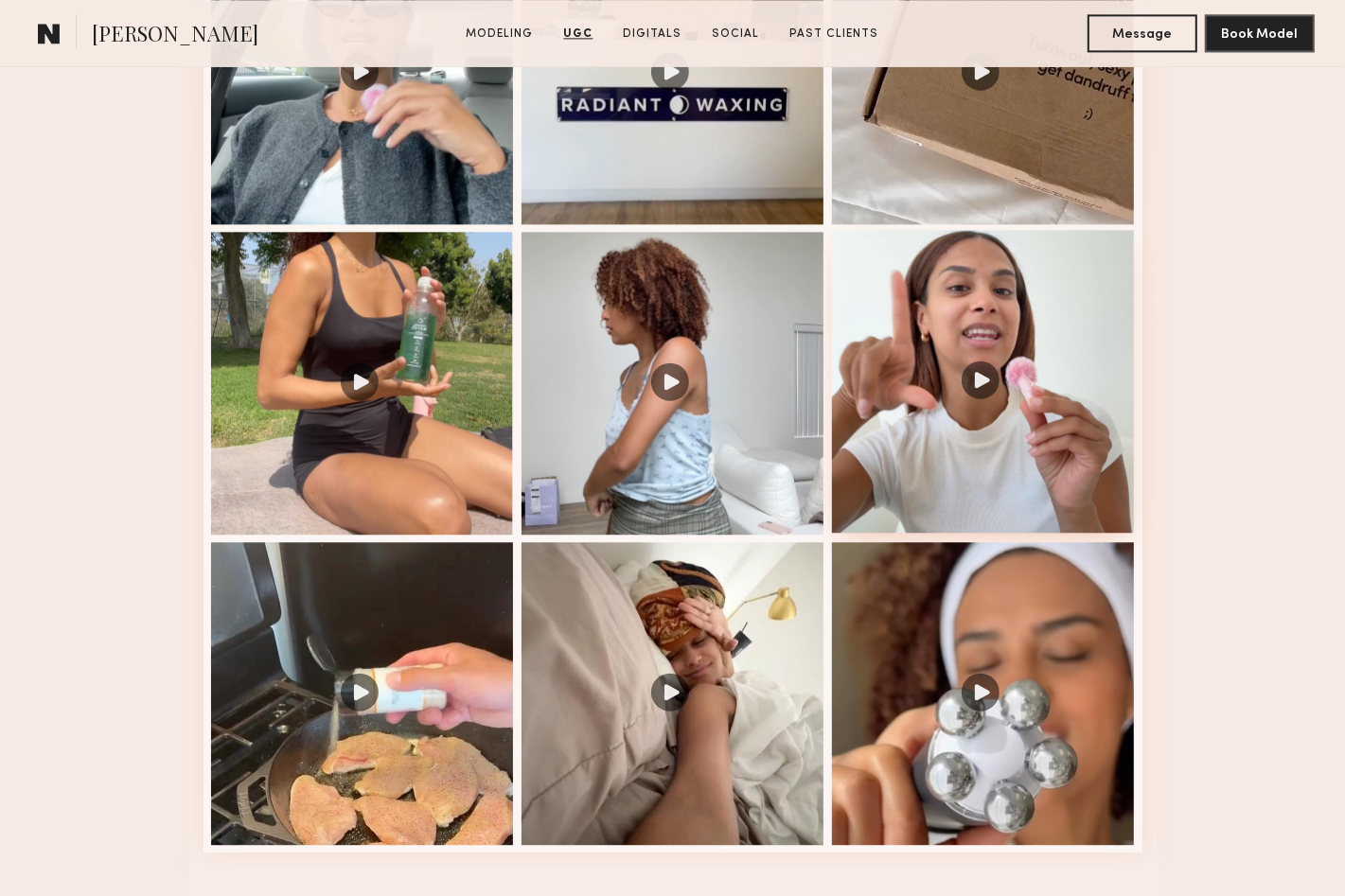 click at bounding box center [983, 381] 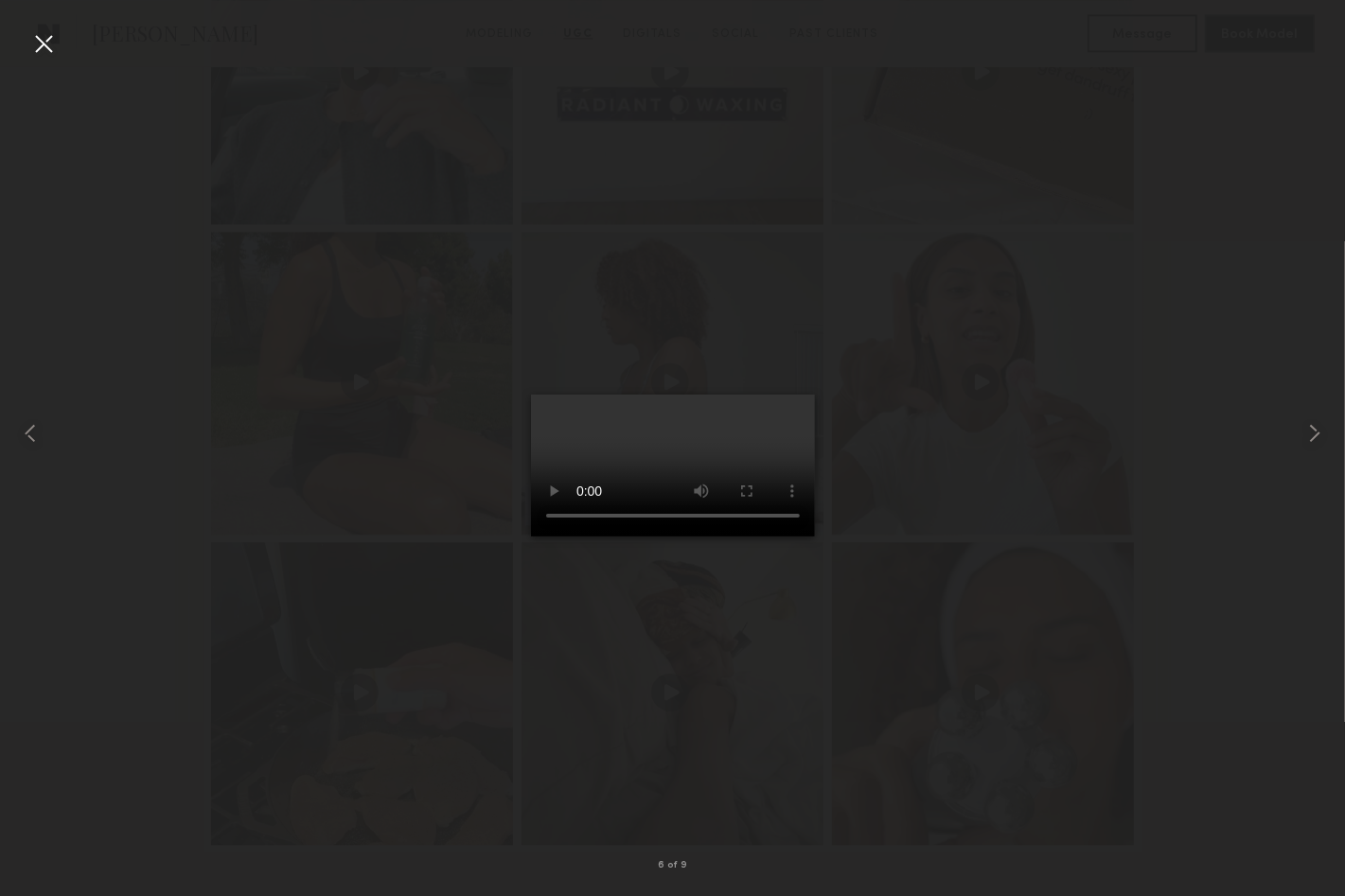 click at bounding box center [44, 44] 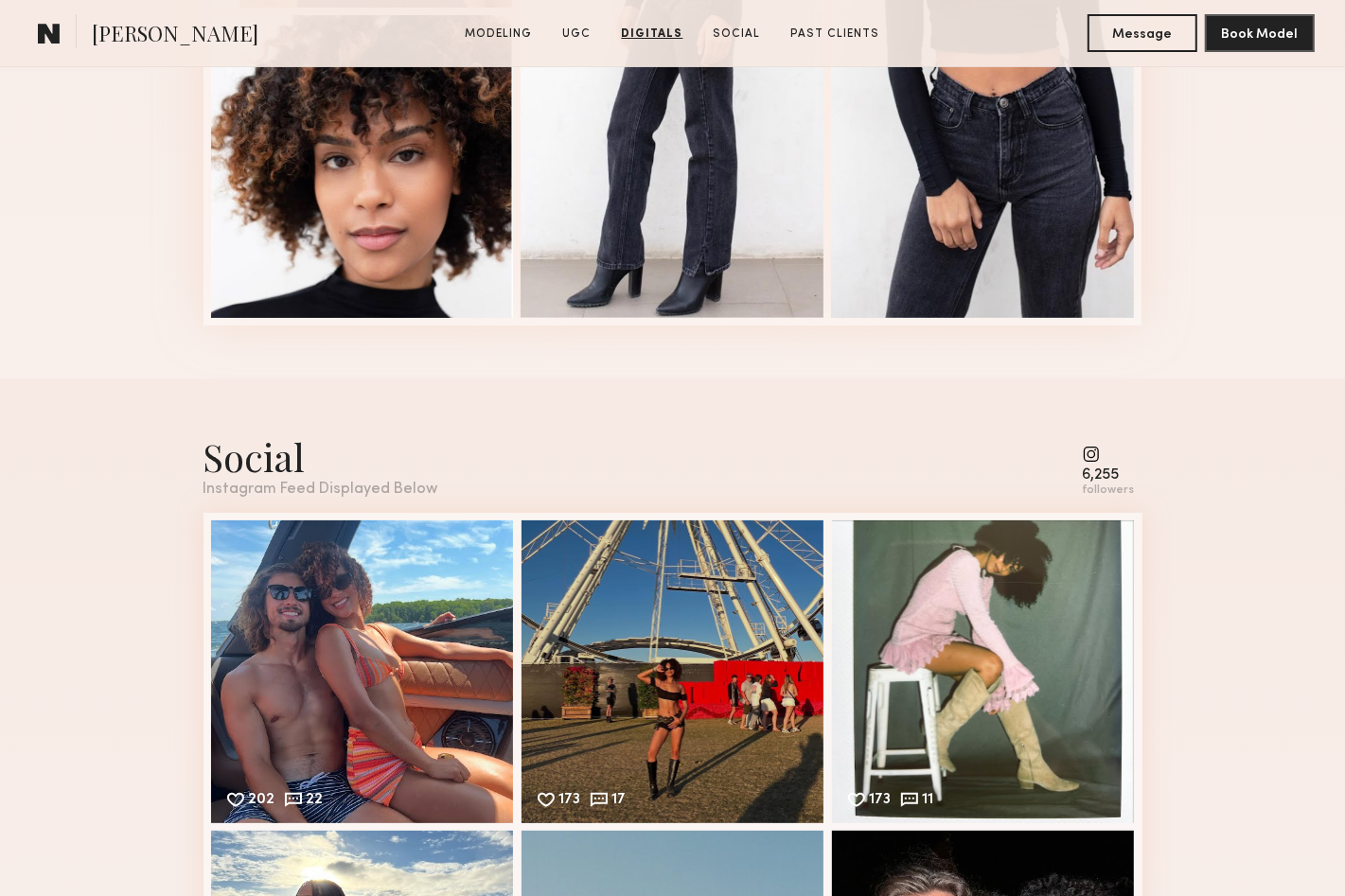 scroll, scrollTop: 5636, scrollLeft: 0, axis: vertical 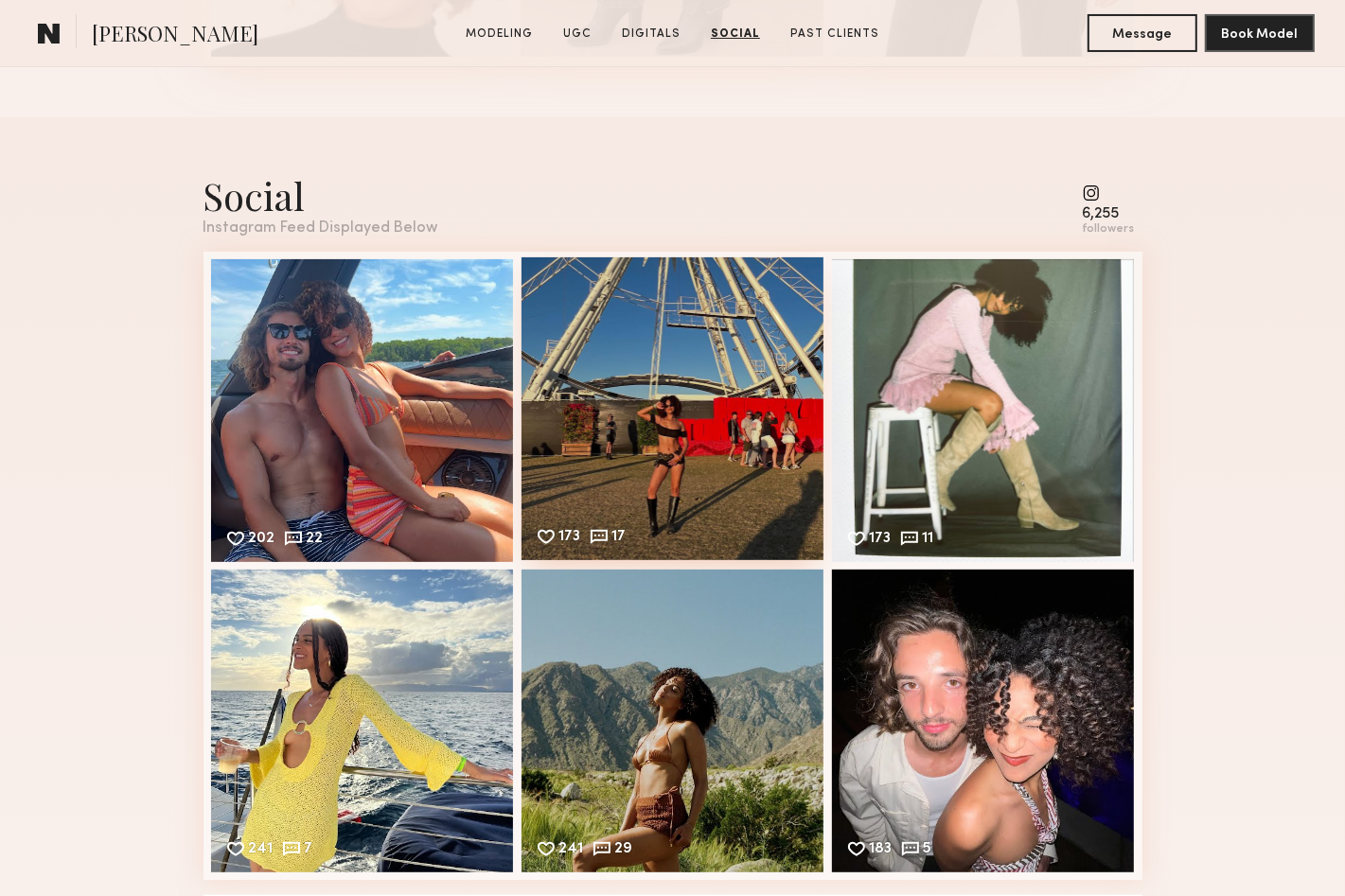 click on "173 17  Likes & comments displayed  to show model’s engagement" at bounding box center [673, 409] 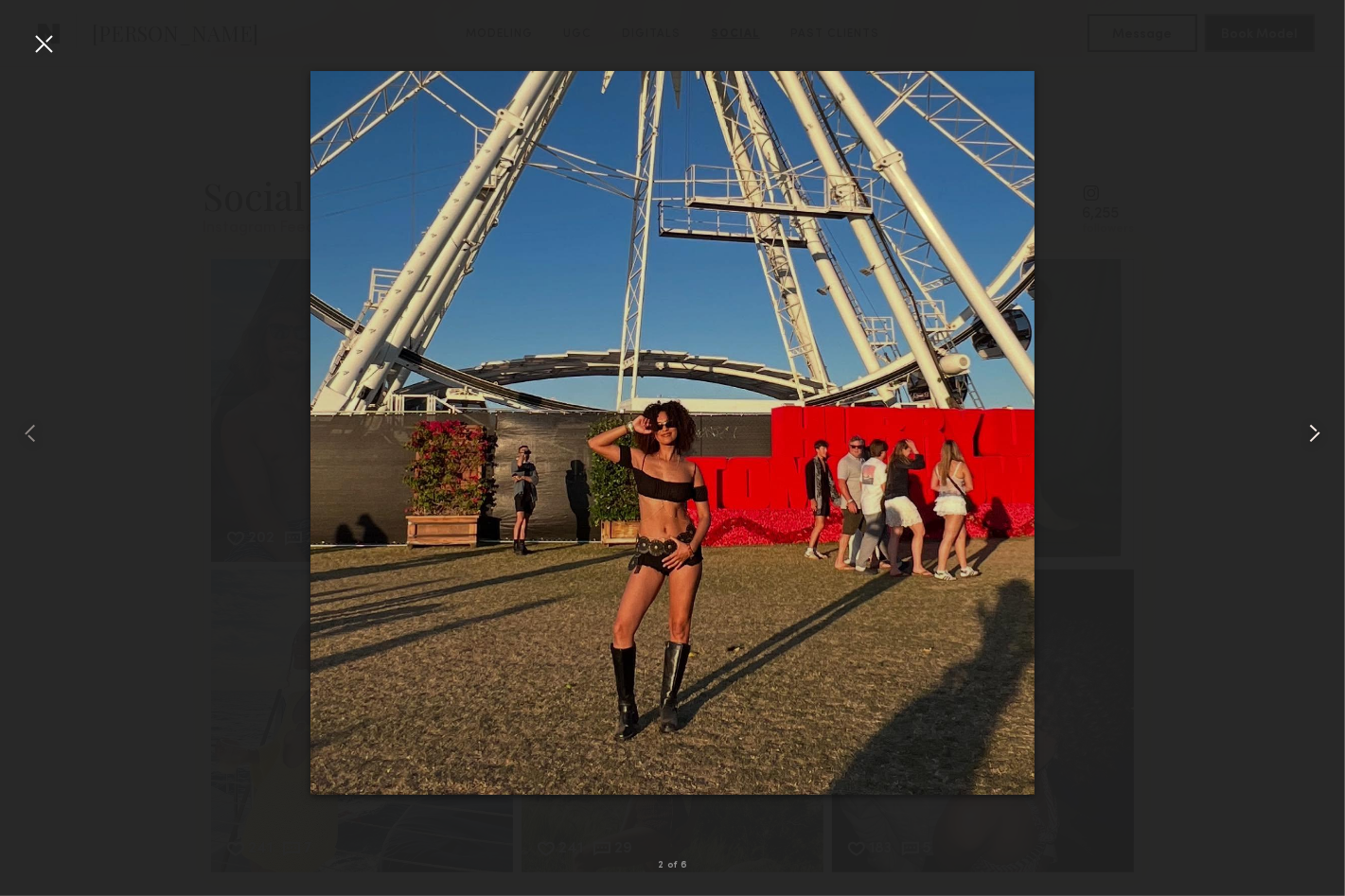 click at bounding box center (1315, 433) 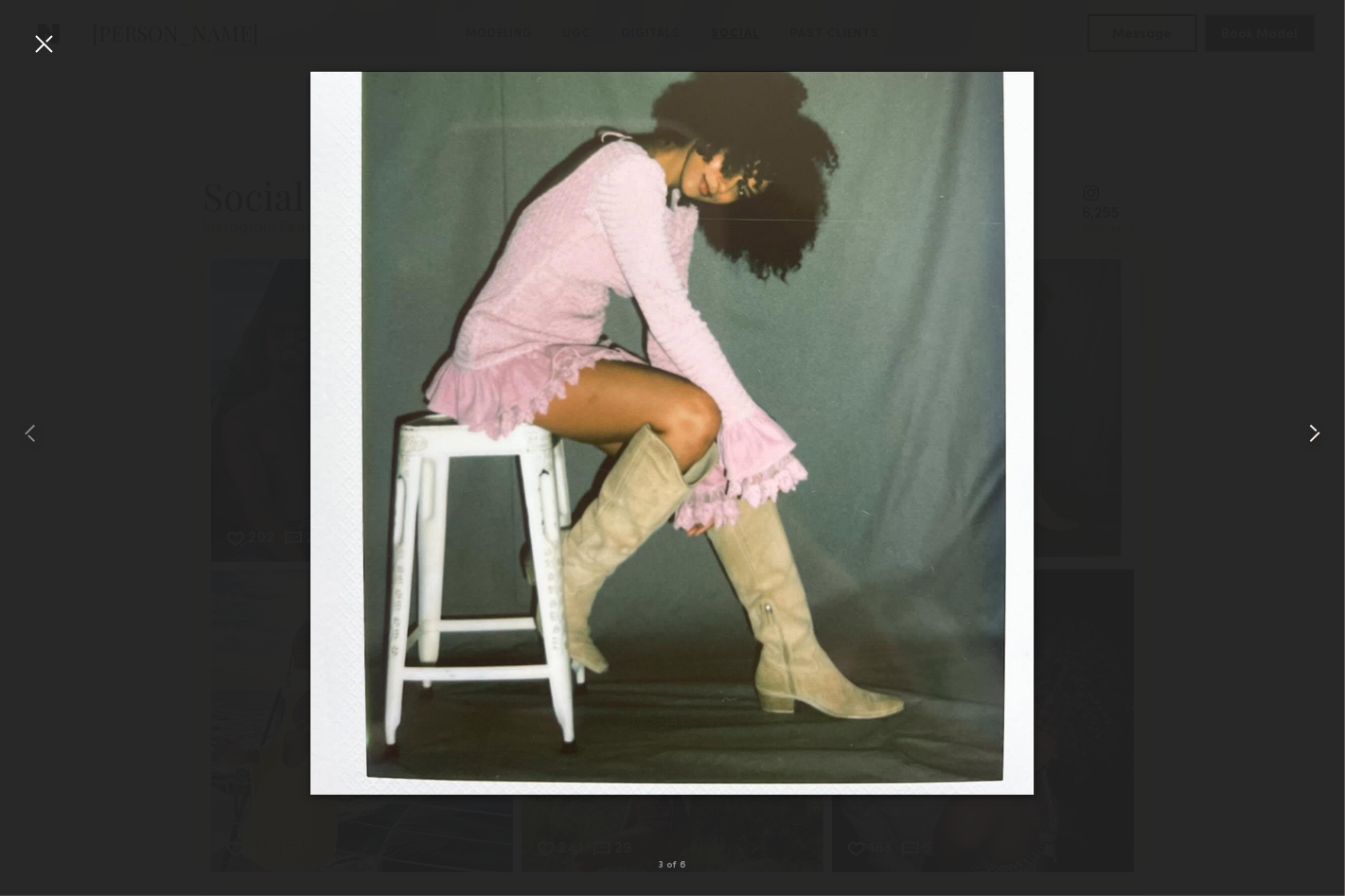 click at bounding box center [1315, 433] 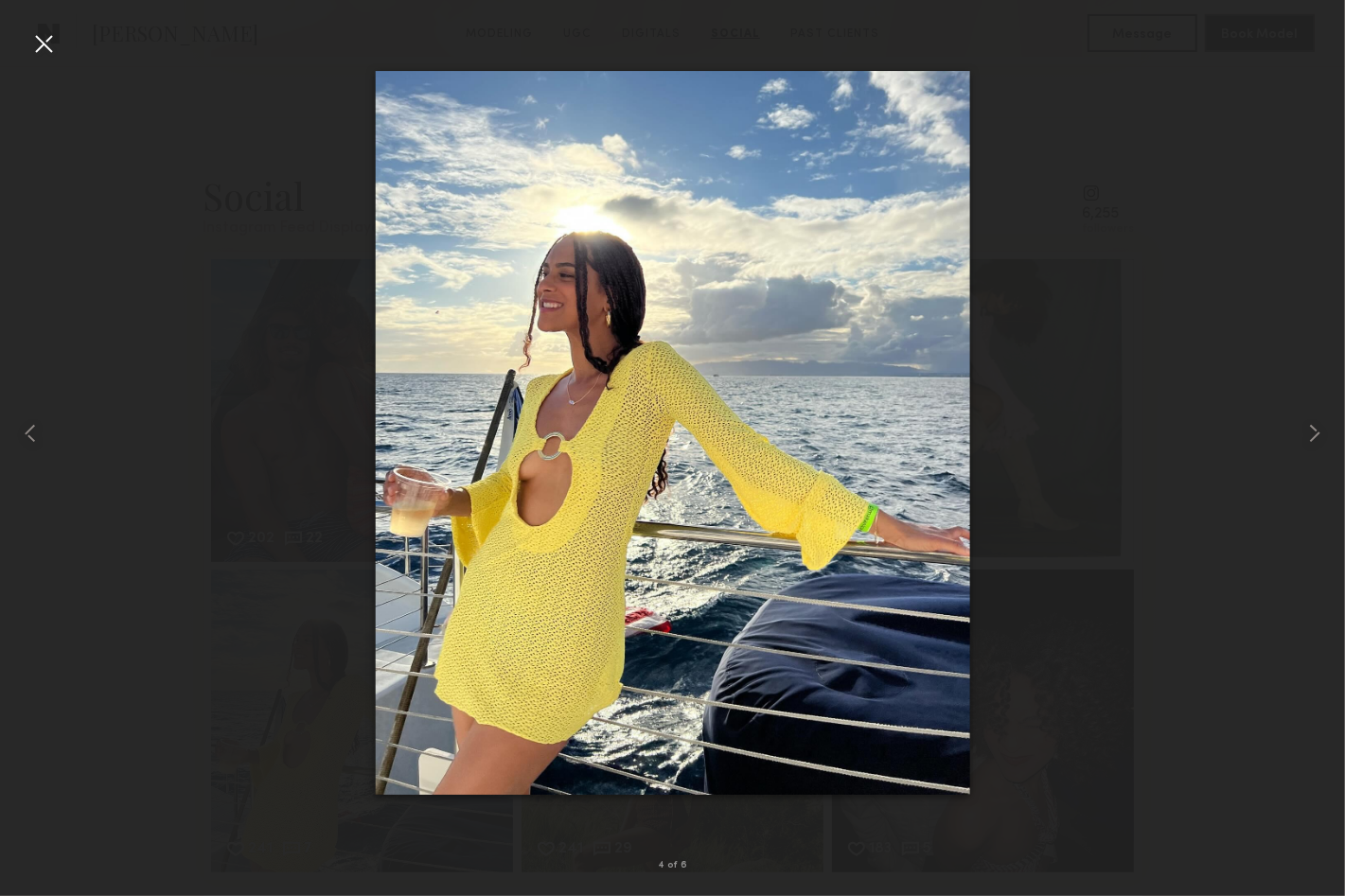 click at bounding box center [44, 44] 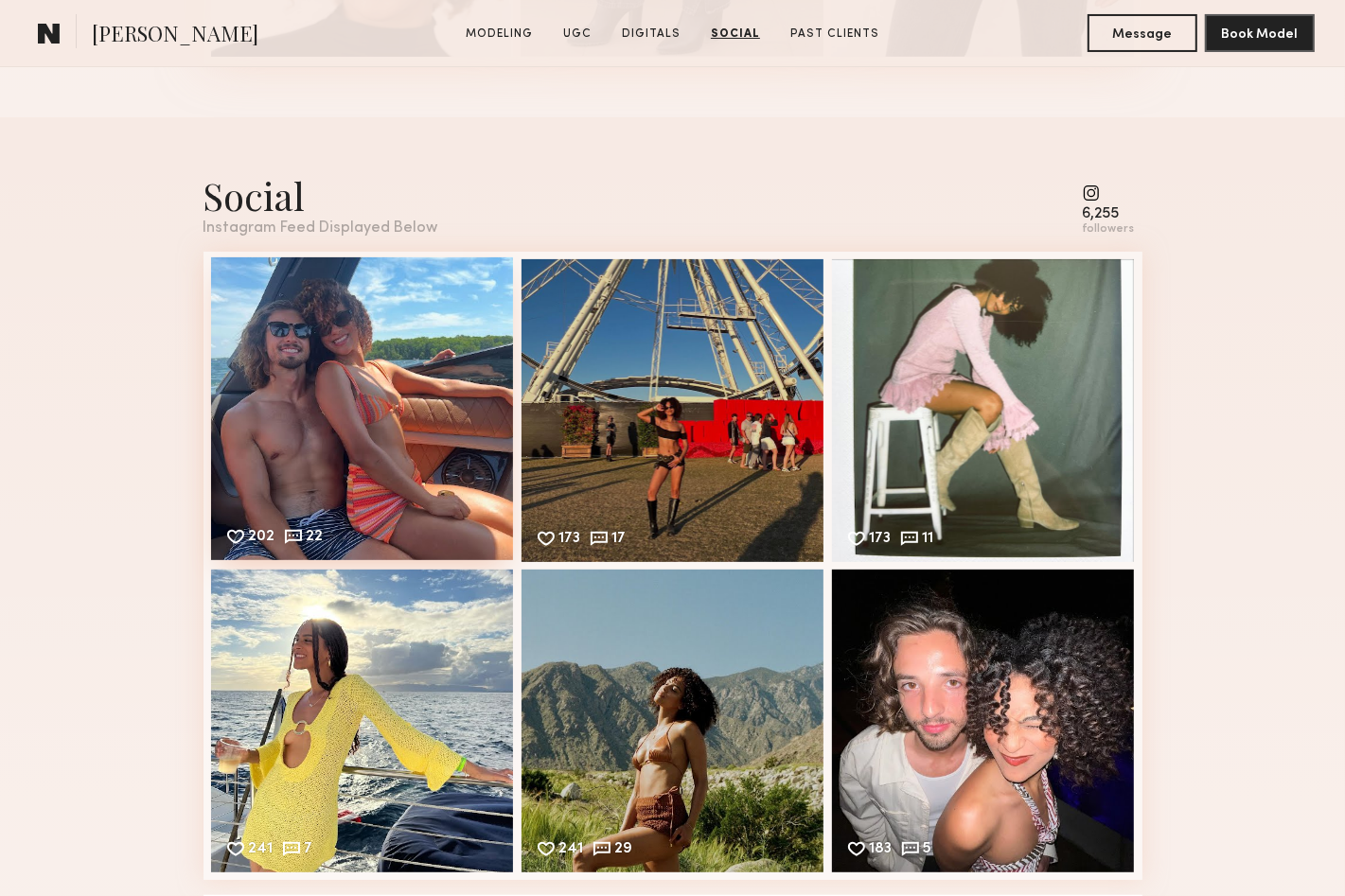 click on "202 22  Likes & comments displayed  to show model’s engagement" at bounding box center (363, 409) 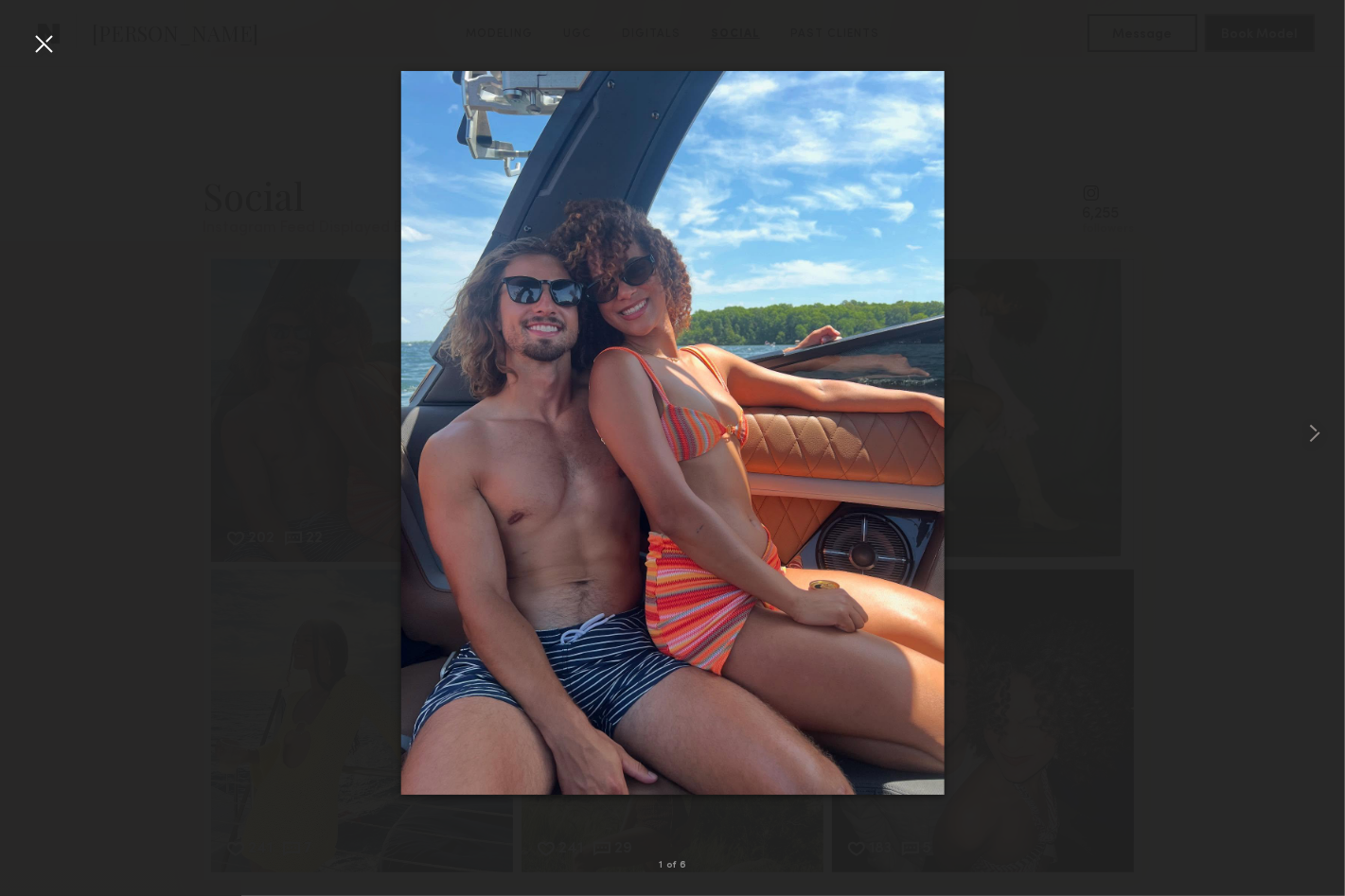 click at bounding box center (44, 44) 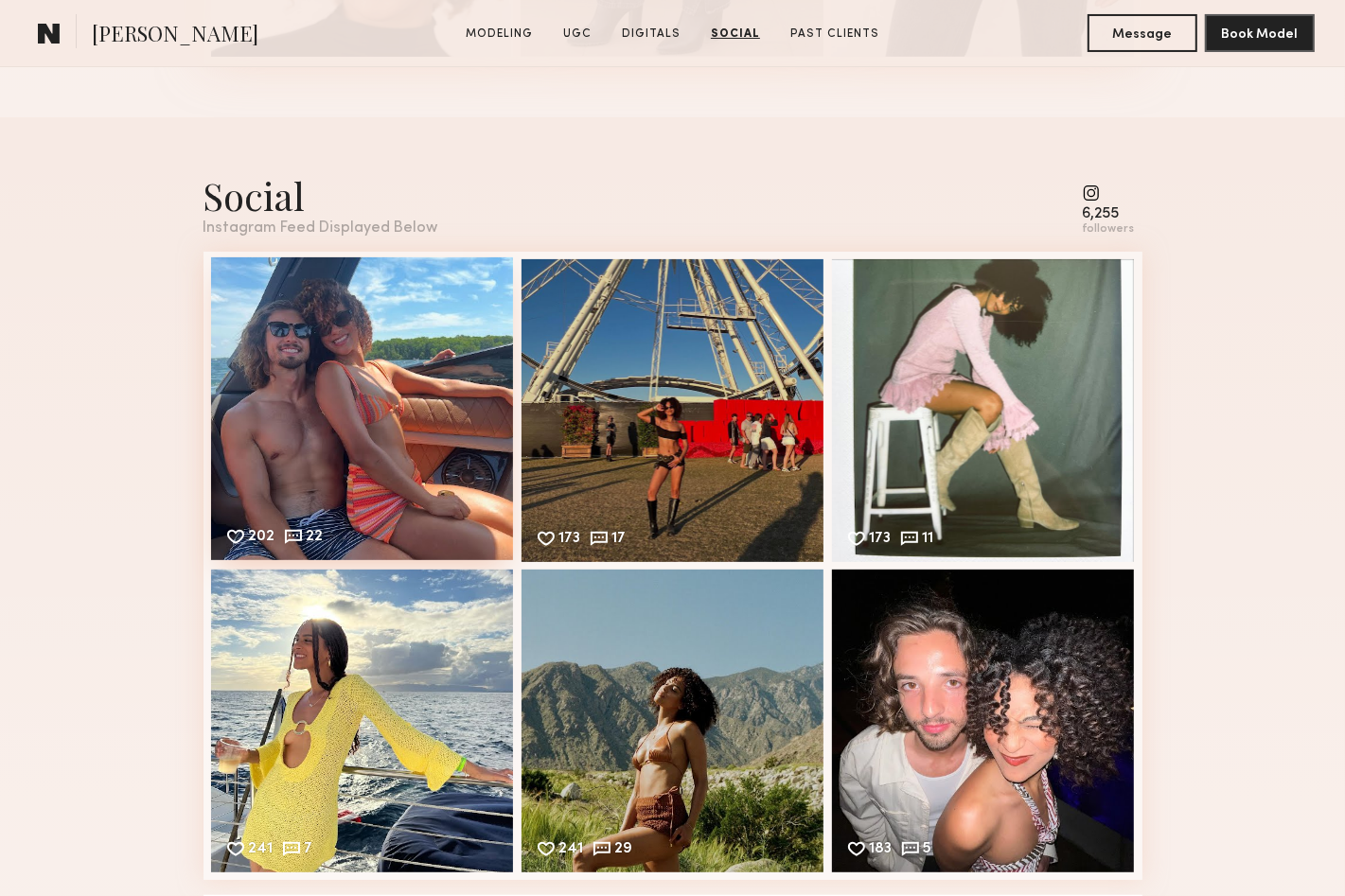 click on "202 22  Likes & comments displayed  to show model’s engagement" at bounding box center (363, 409) 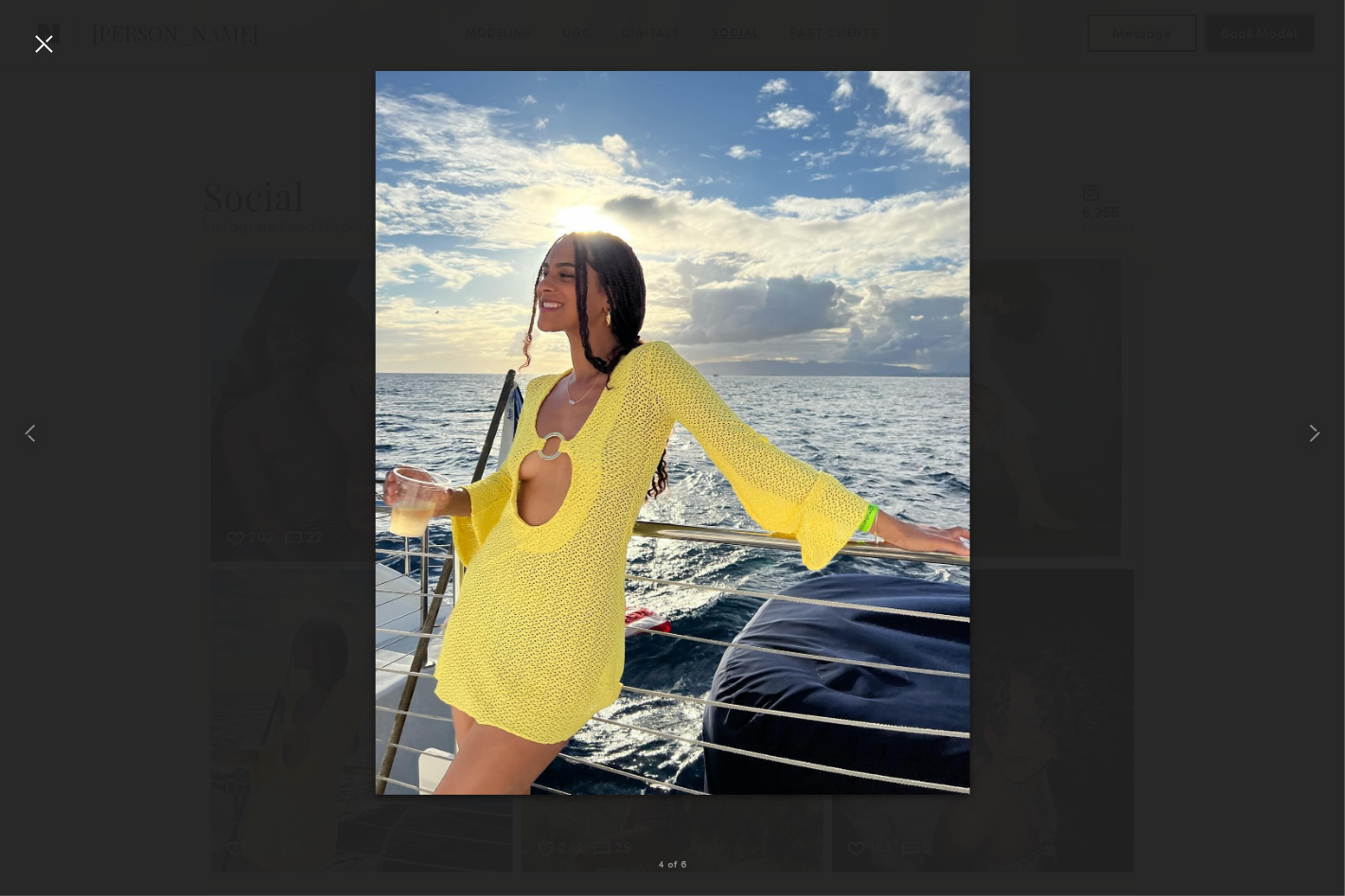 click at bounding box center (44, 44) 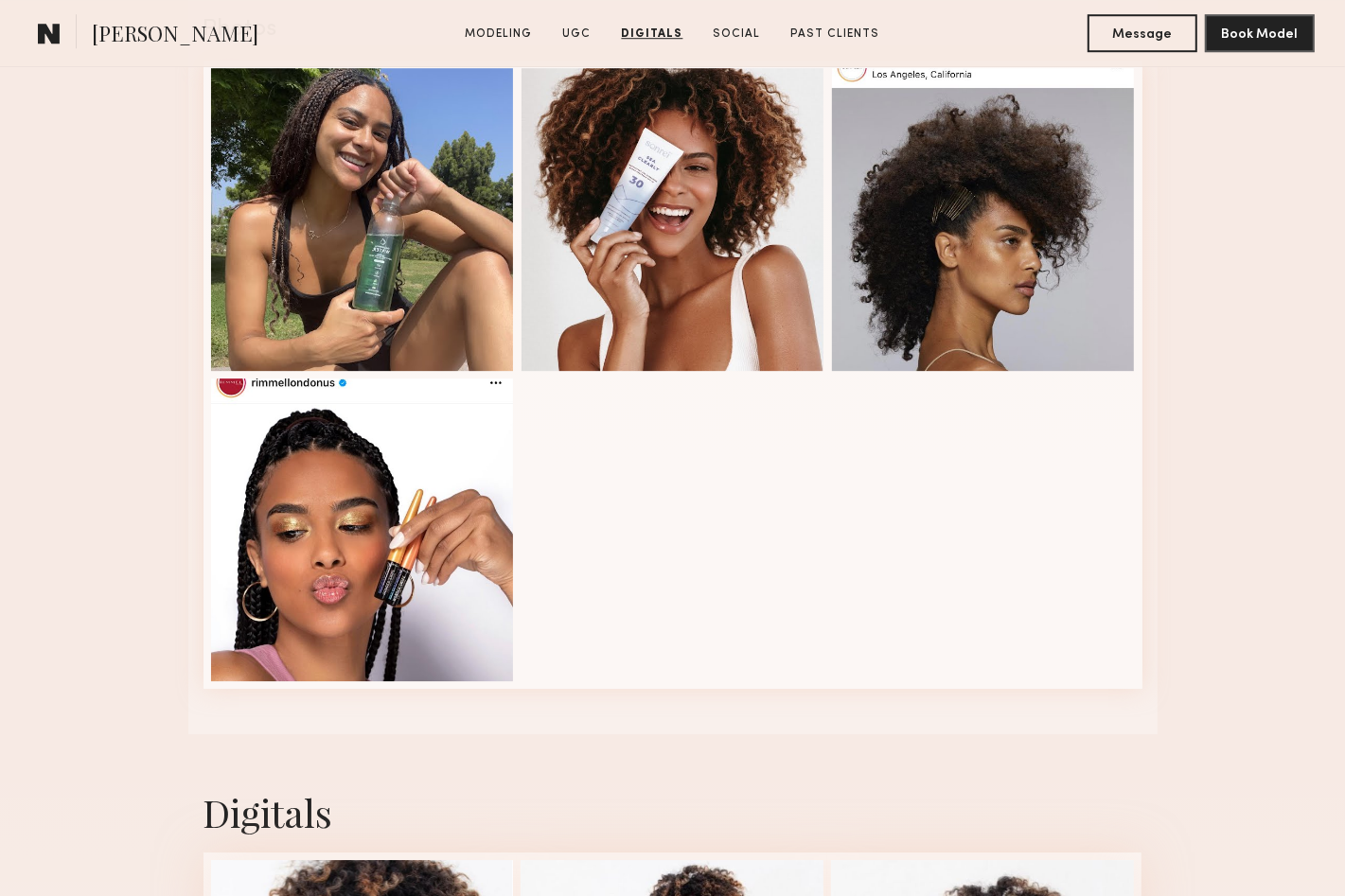 scroll, scrollTop: 3882, scrollLeft: 0, axis: vertical 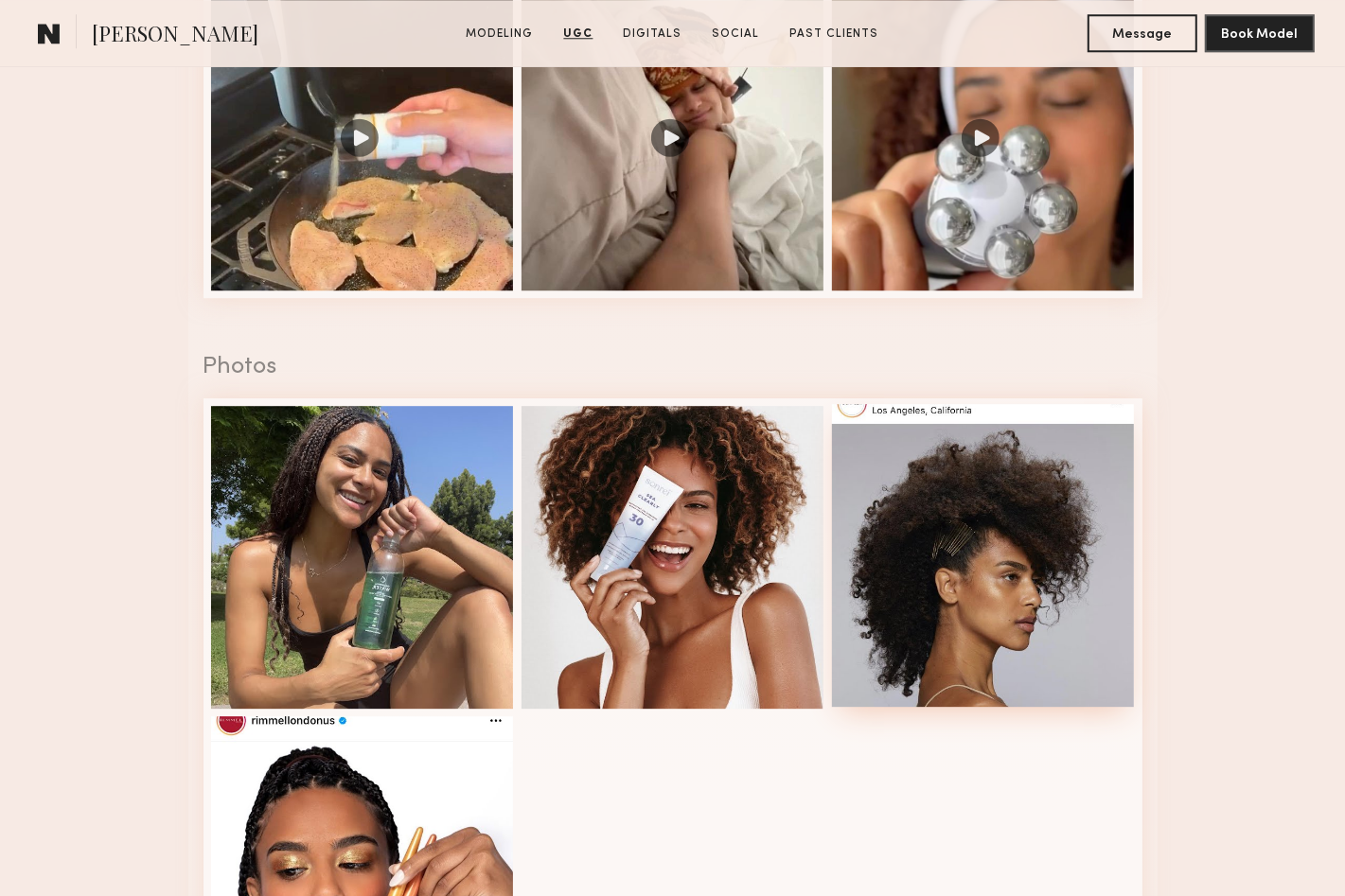click 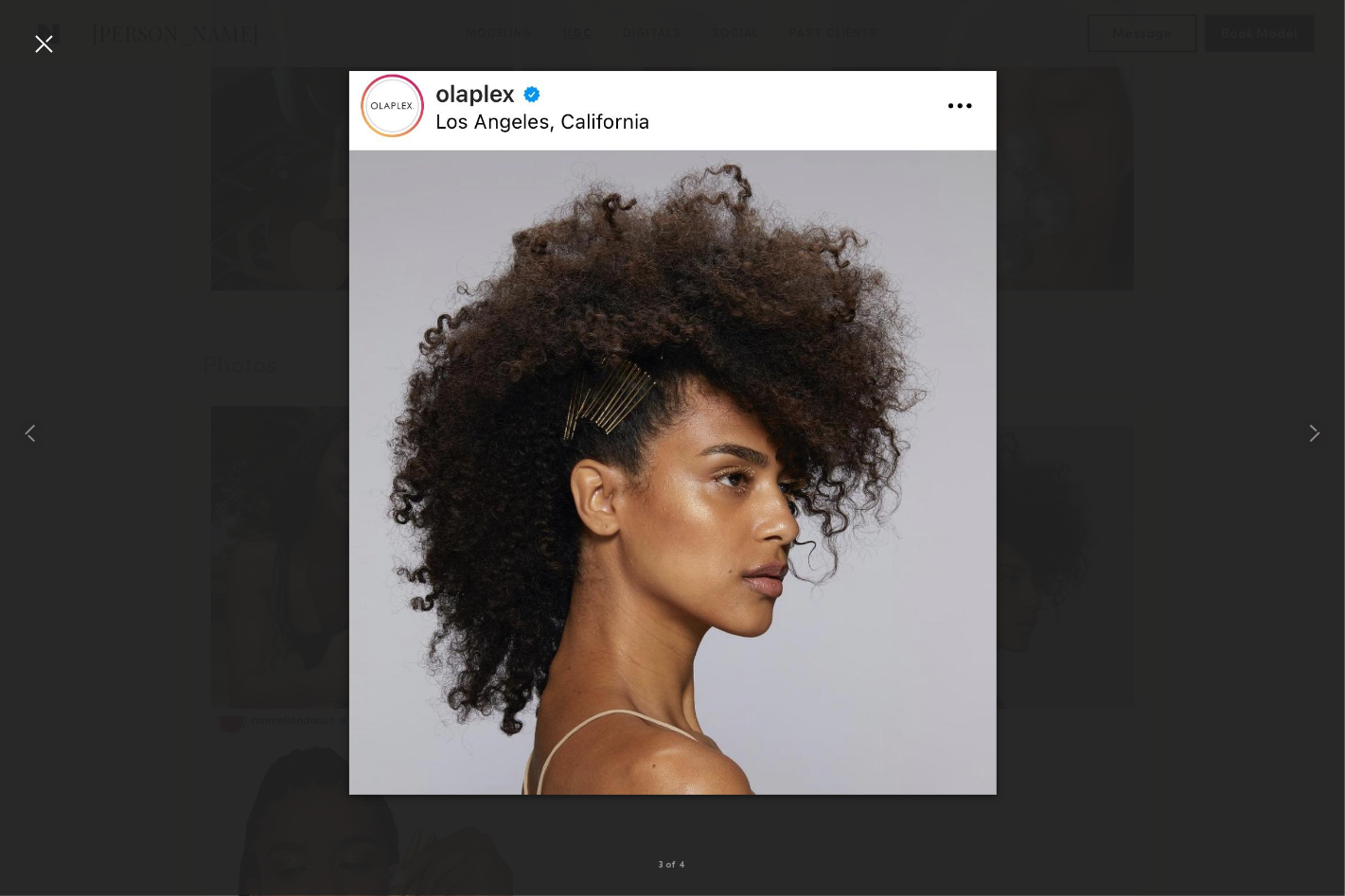 click at bounding box center (672, 432) 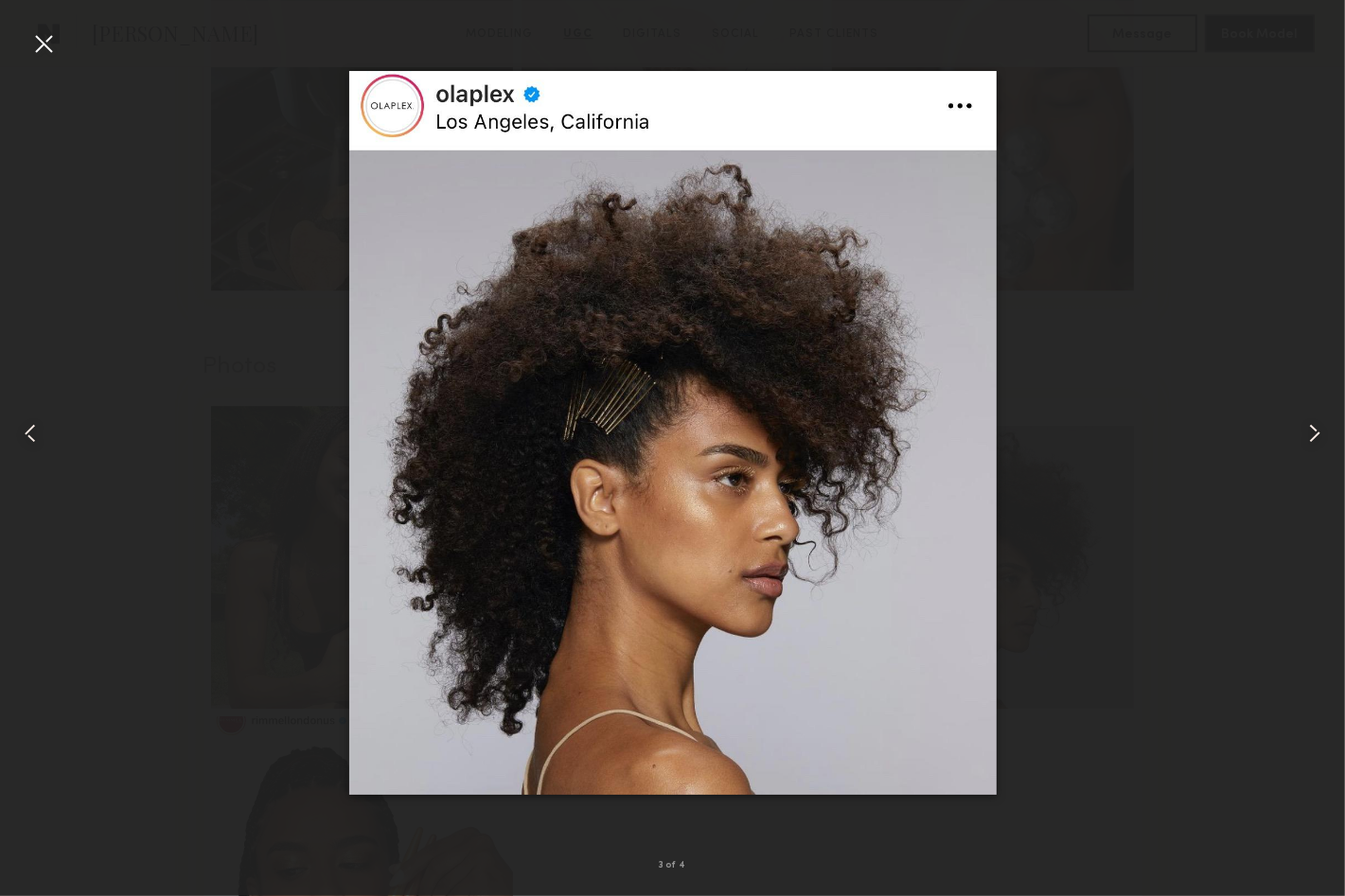 click at bounding box center [44, 44] 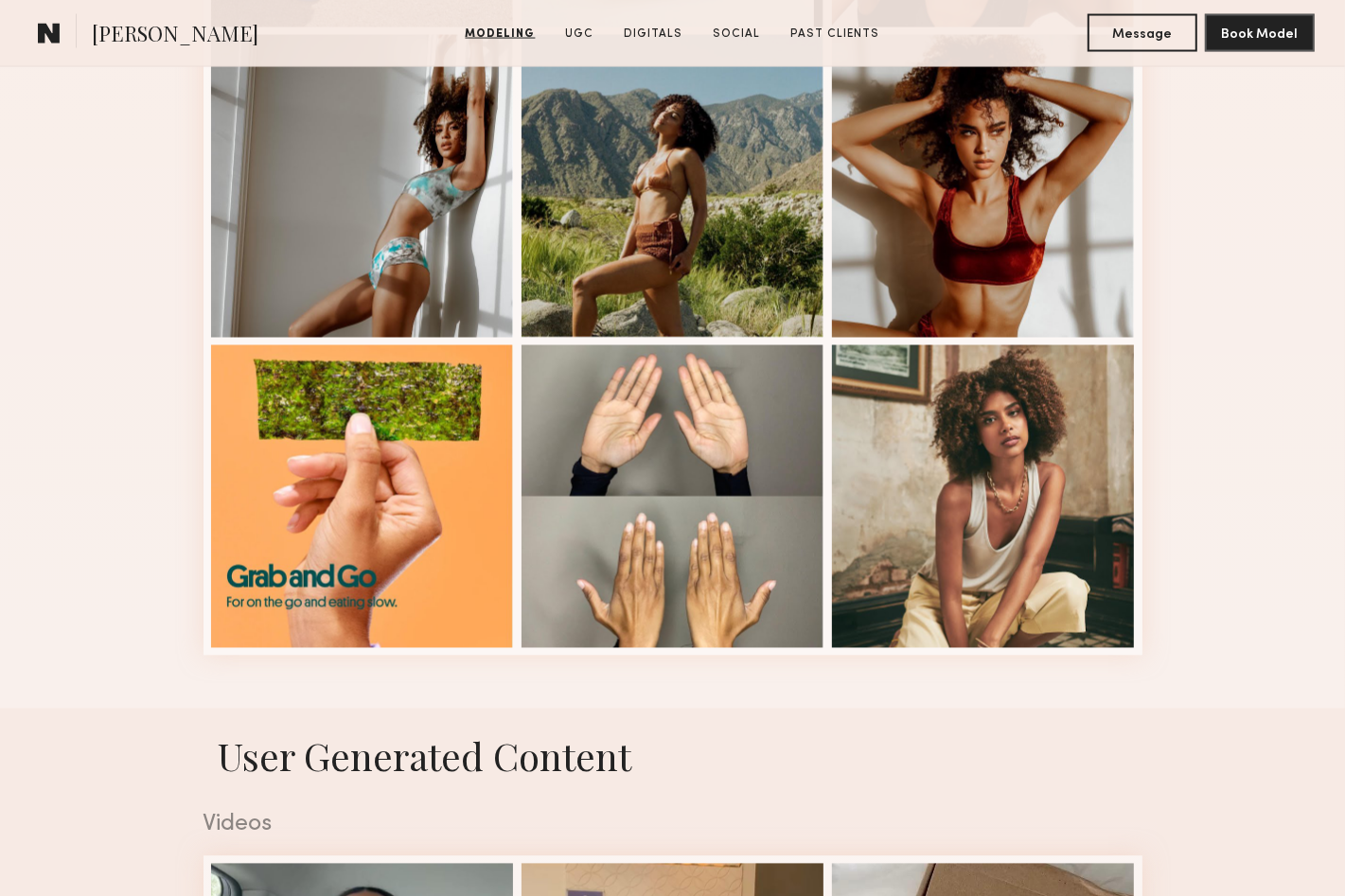 scroll, scrollTop: 3422, scrollLeft: 0, axis: vertical 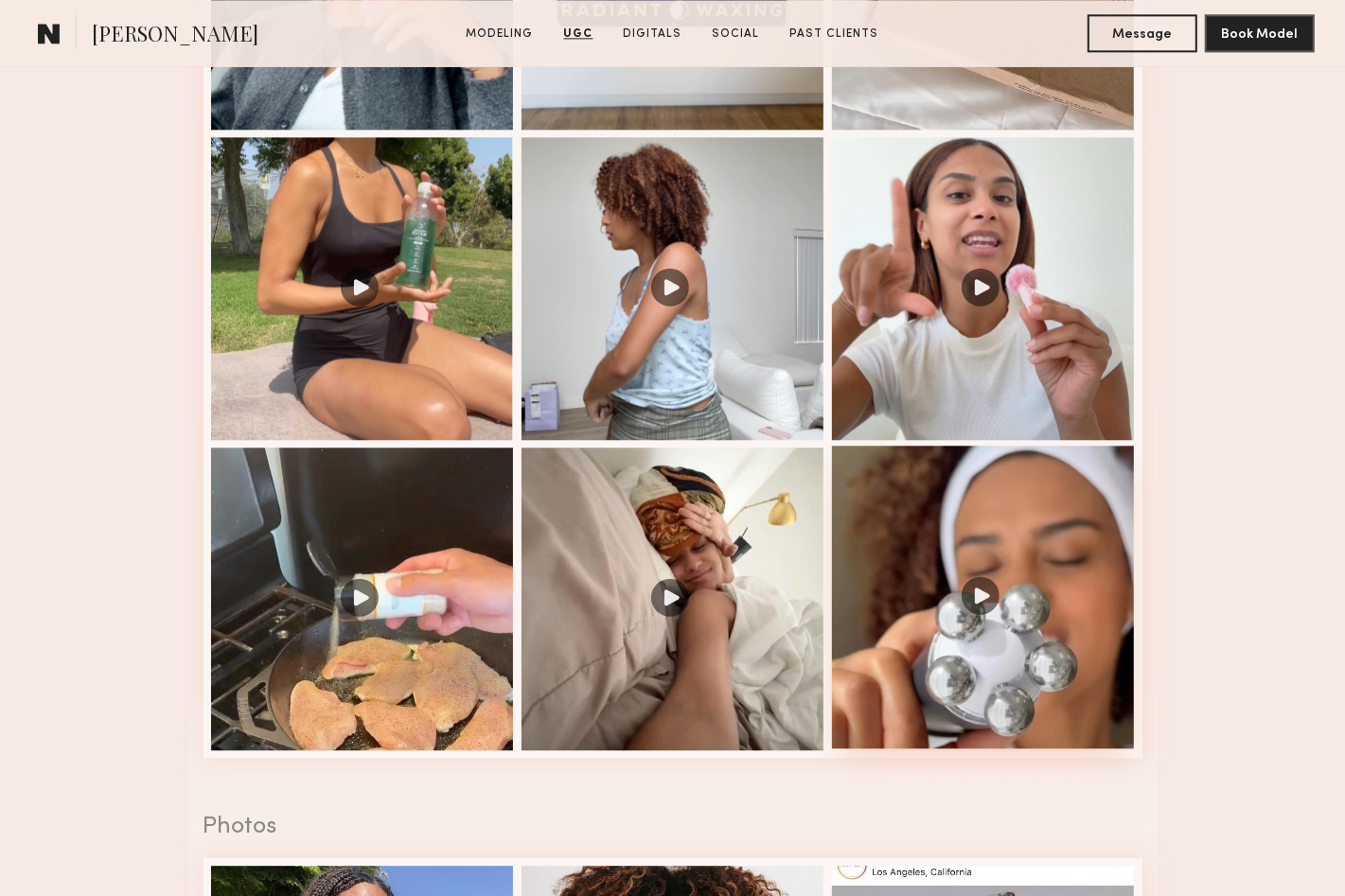 click at bounding box center [983, 597] 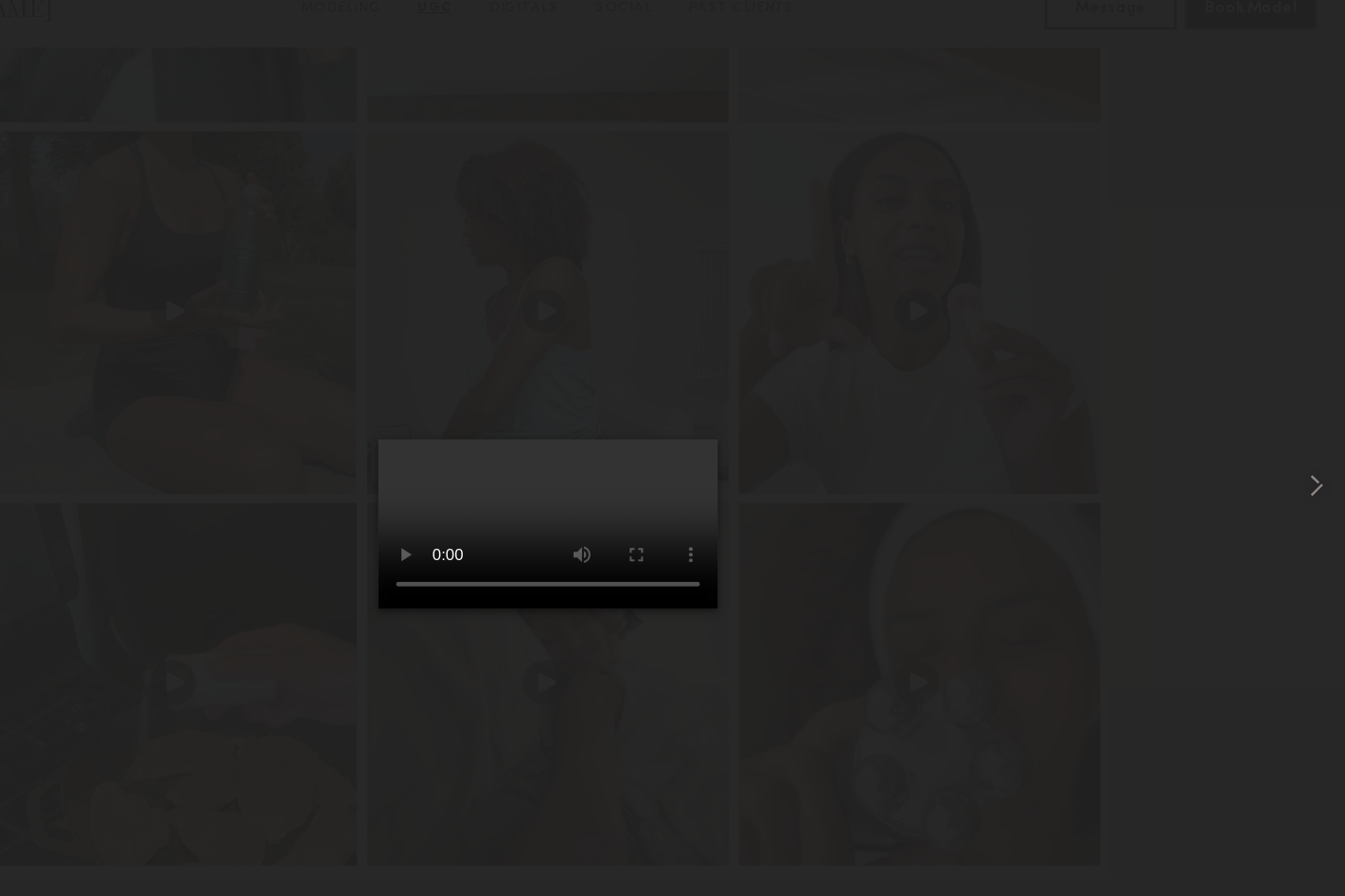 scroll, scrollTop: 3422, scrollLeft: 0, axis: vertical 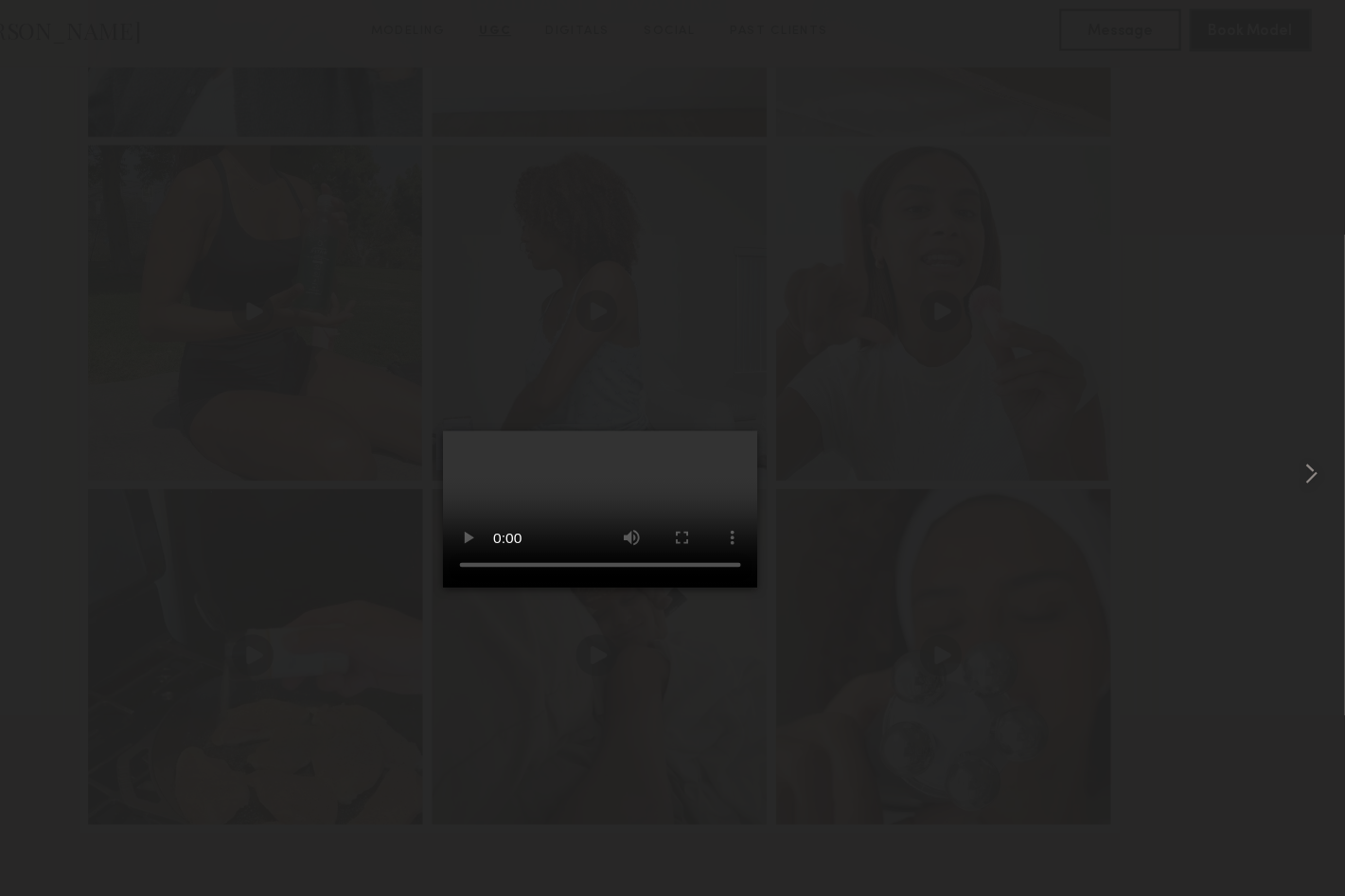 click at bounding box center [672, 432] 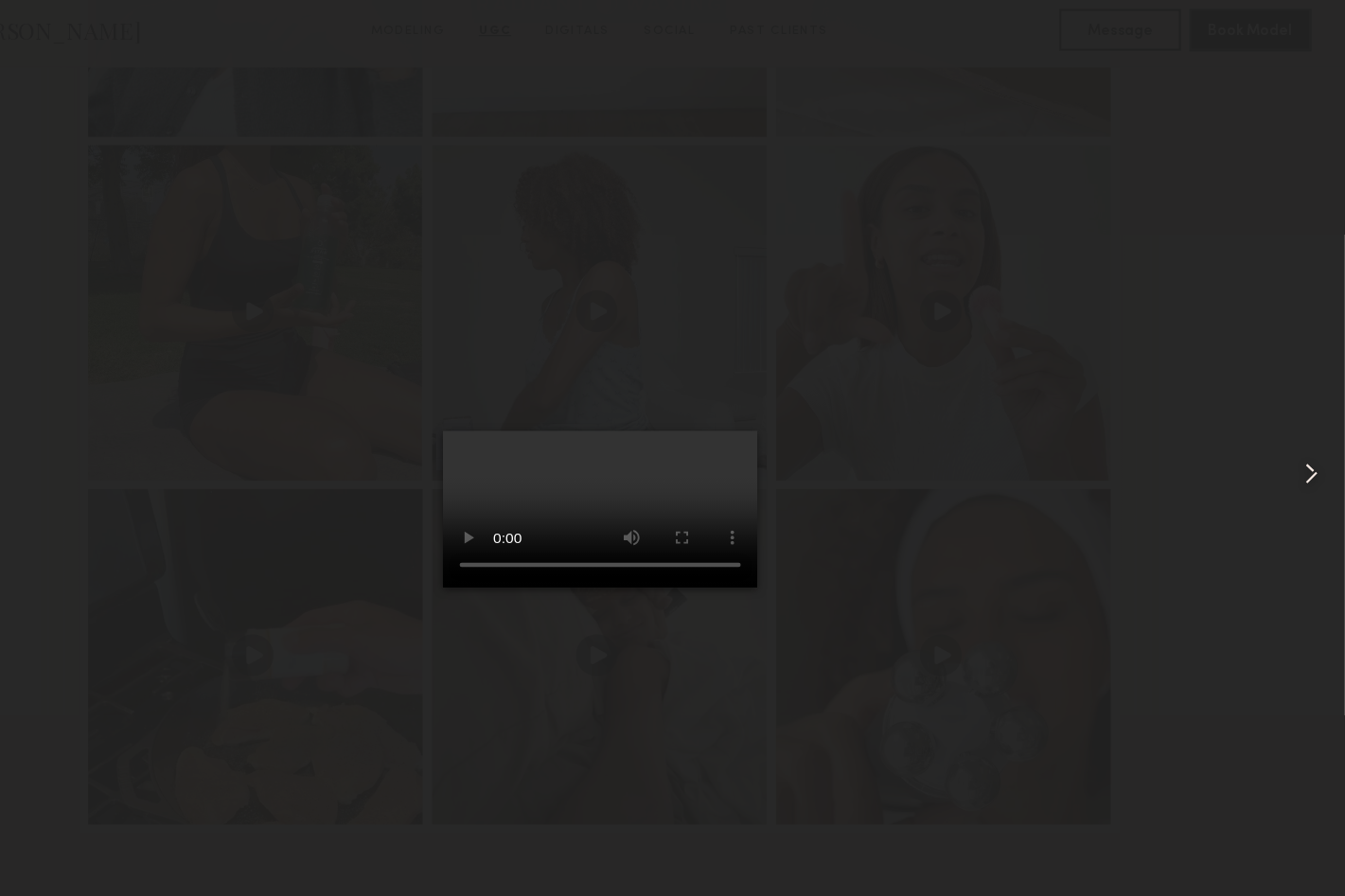 click at bounding box center (672, 432) 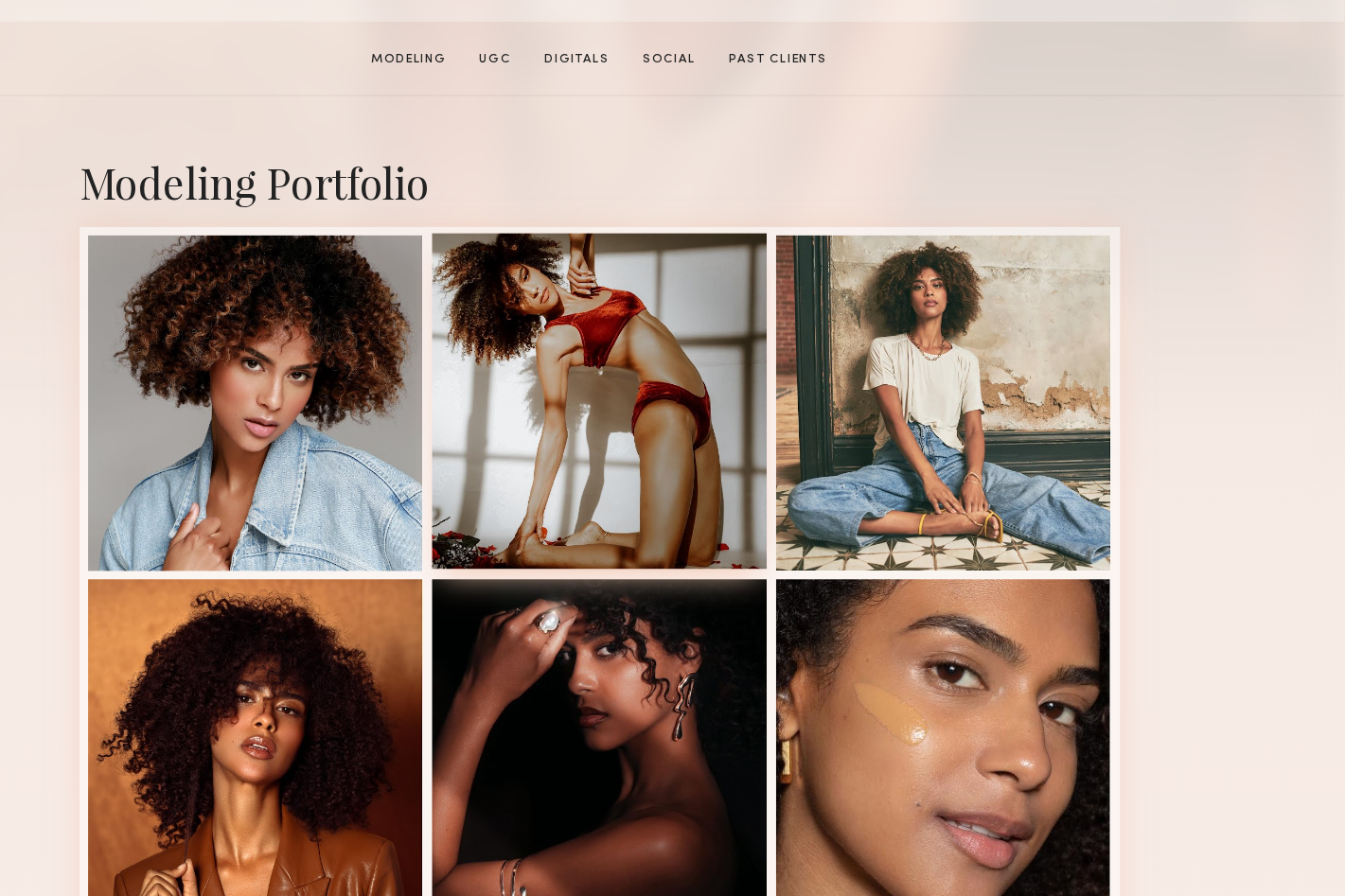 scroll, scrollTop: 601, scrollLeft: 0, axis: vertical 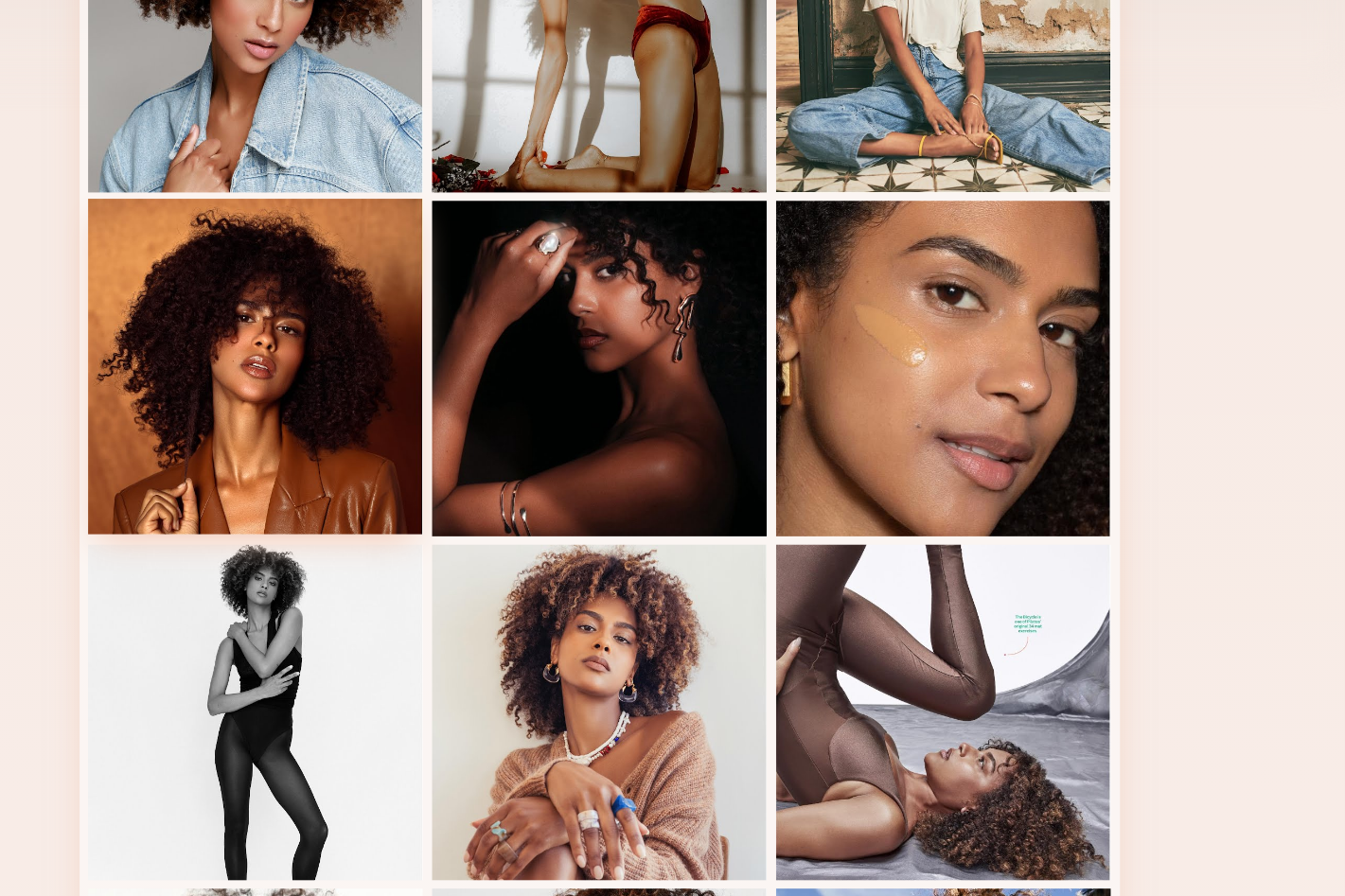 click at bounding box center (363, 418) 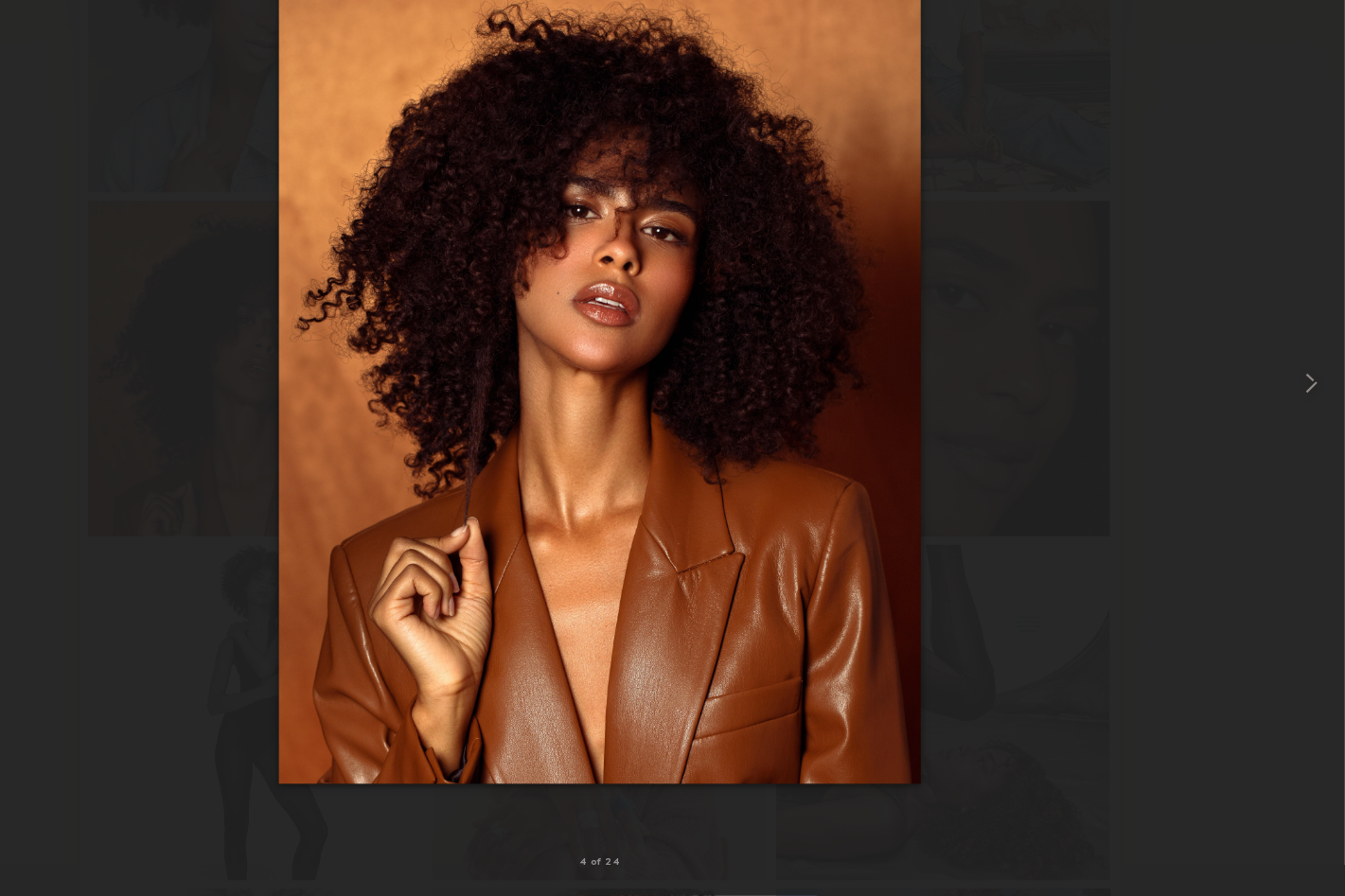 click at bounding box center [672, 432] 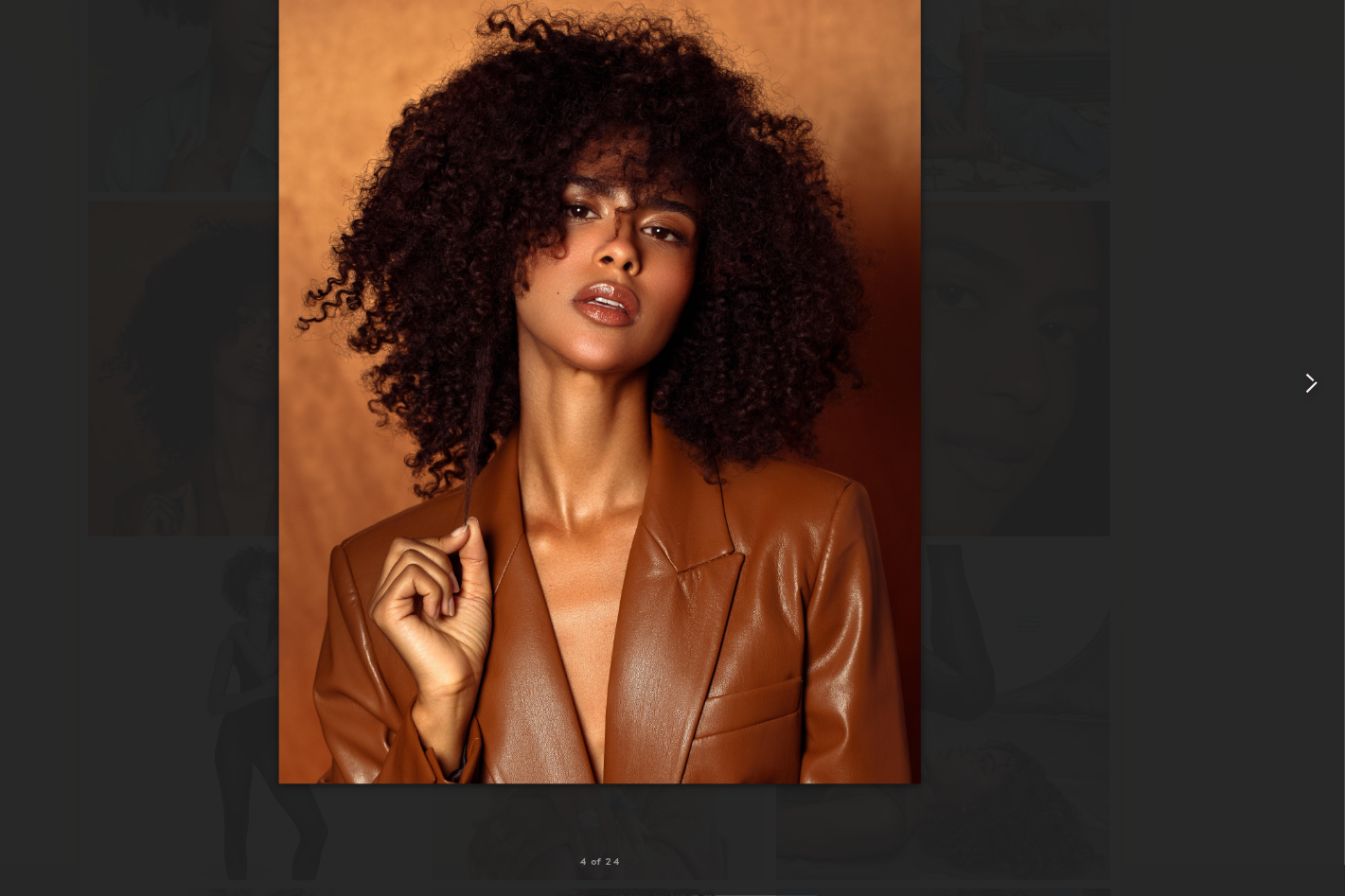 click at bounding box center (672, 432) 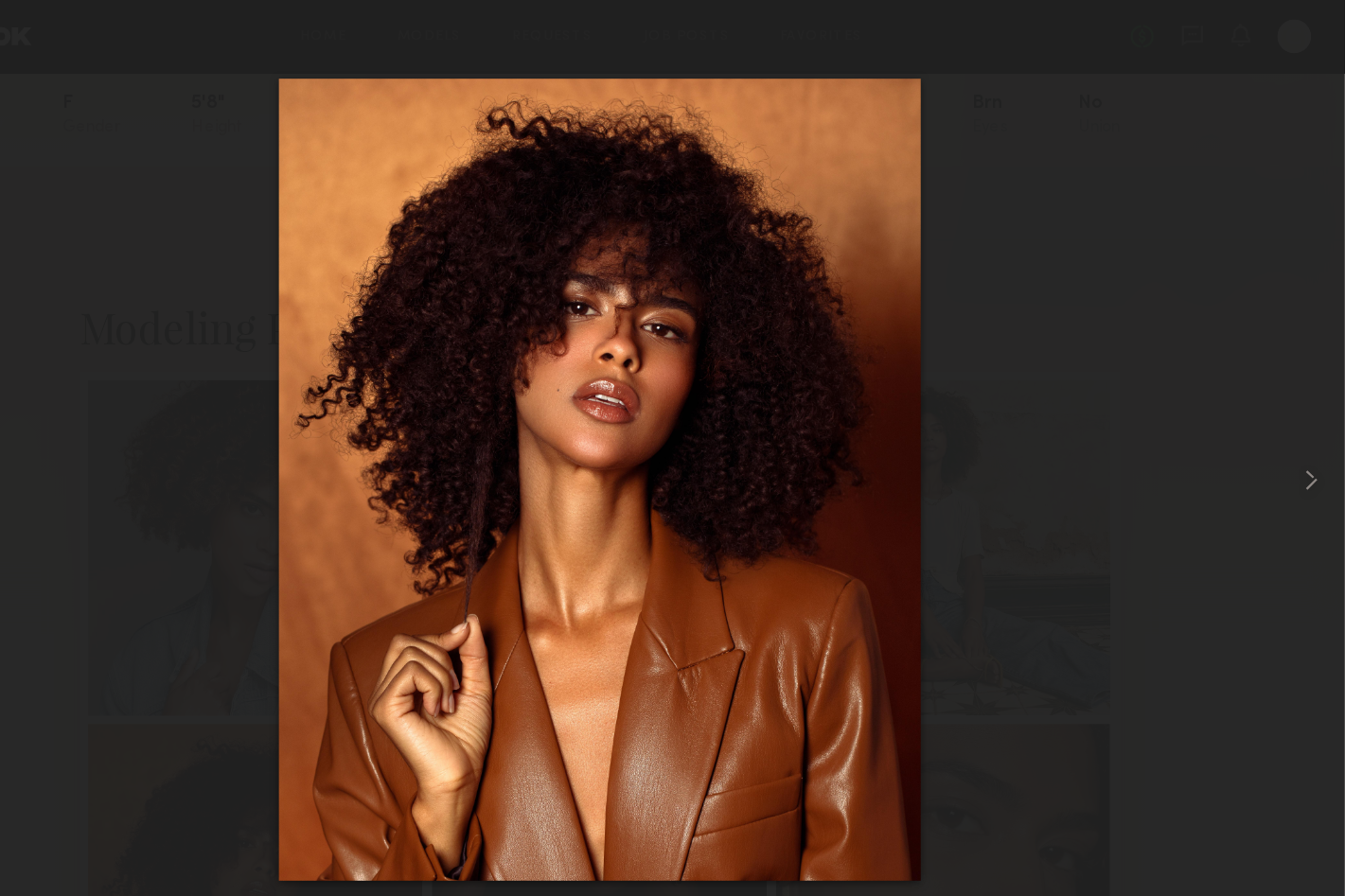 scroll, scrollTop: 0, scrollLeft: 0, axis: both 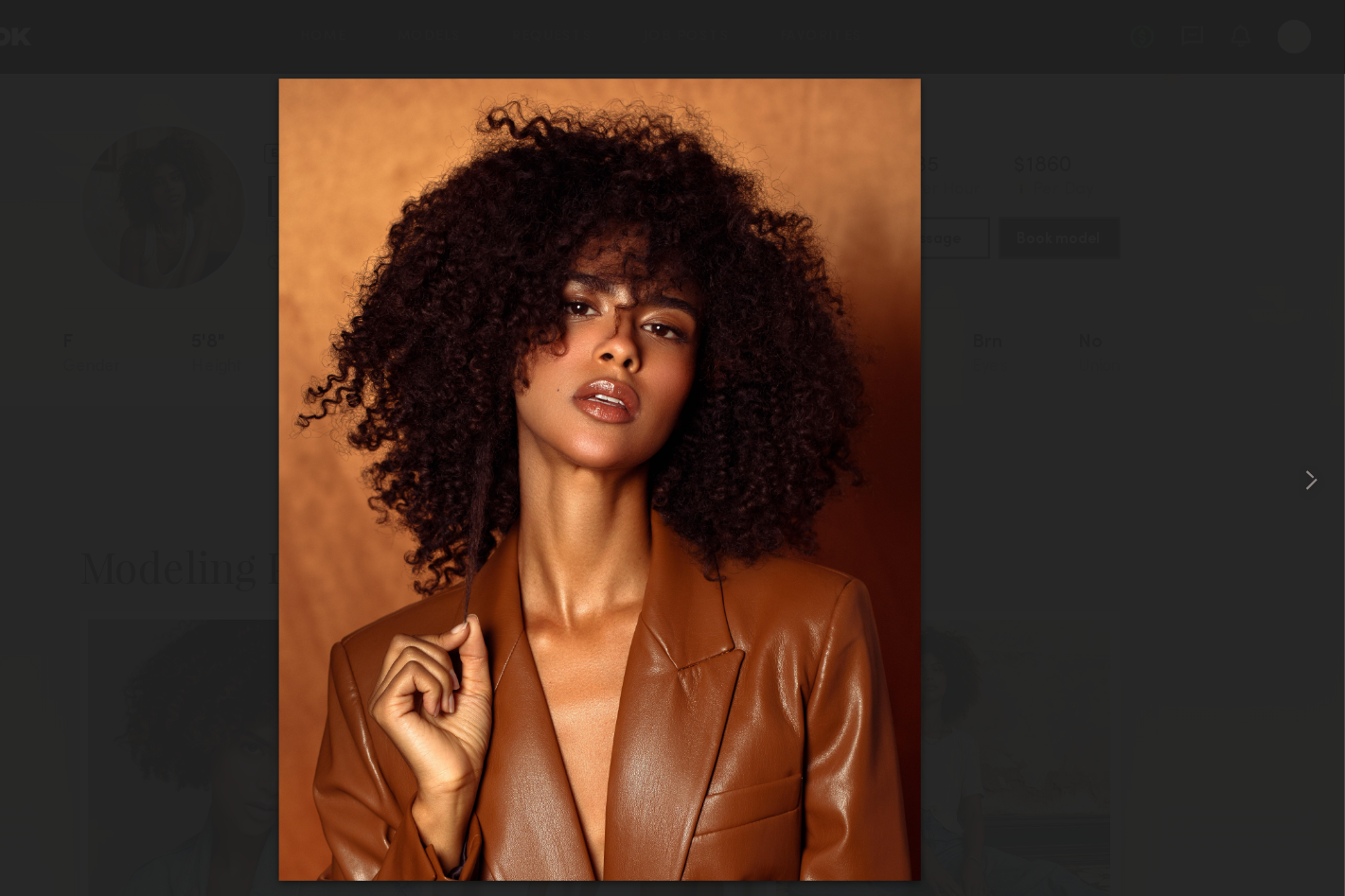 click at bounding box center (672, 432) 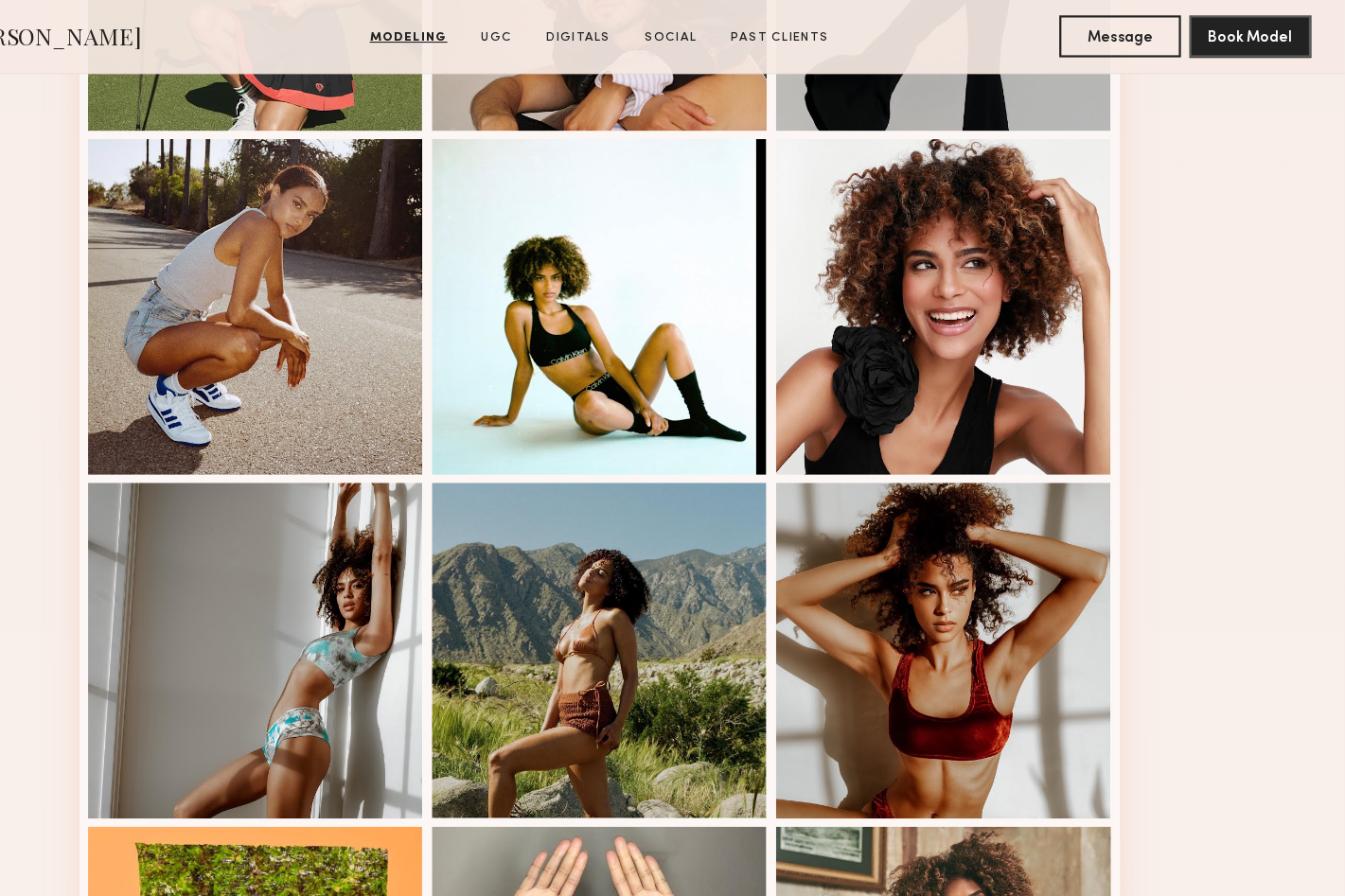 scroll, scrollTop: 1950, scrollLeft: 0, axis: vertical 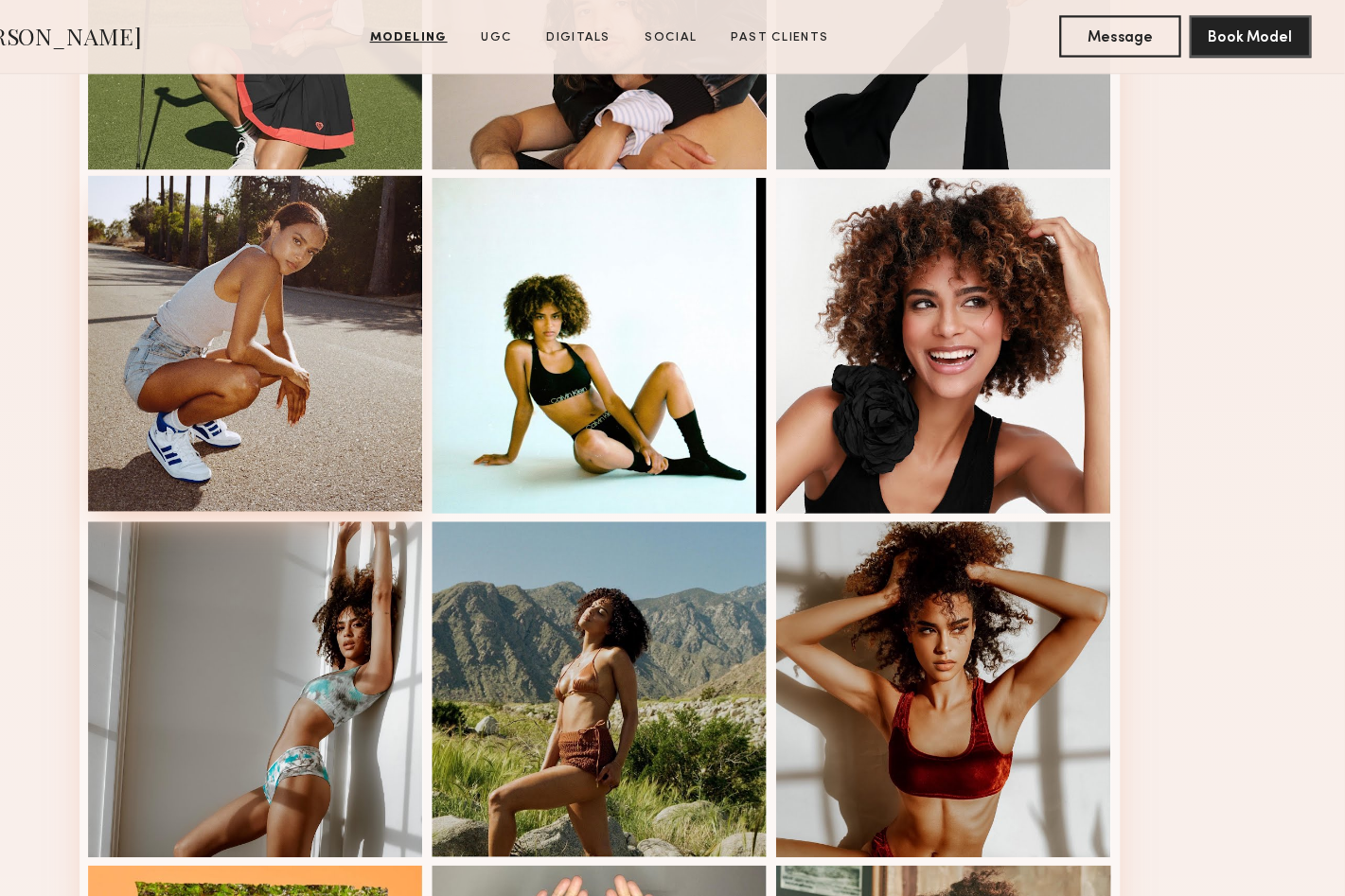 click at bounding box center (363, 310) 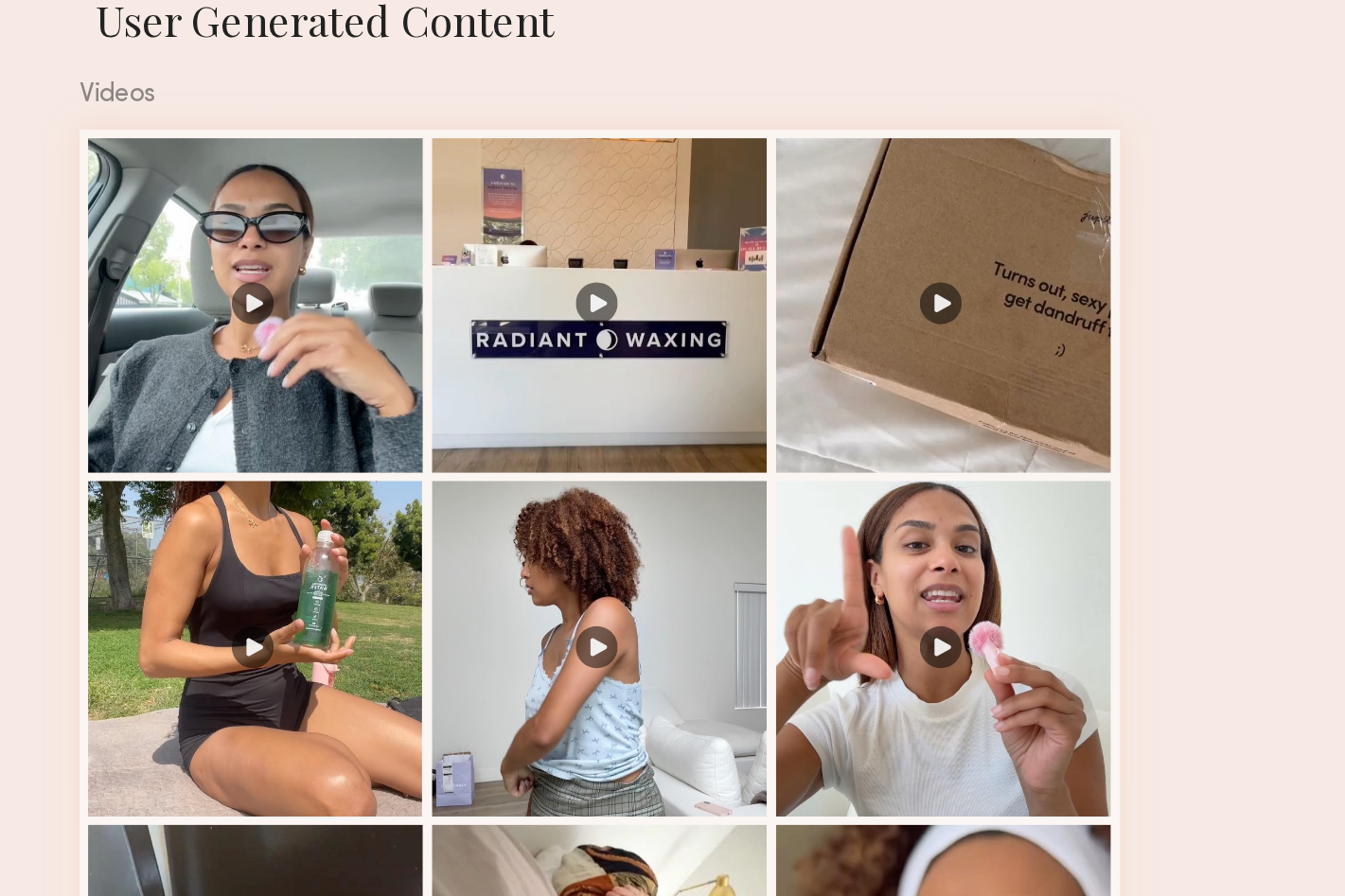 scroll, scrollTop: 3045, scrollLeft: 0, axis: vertical 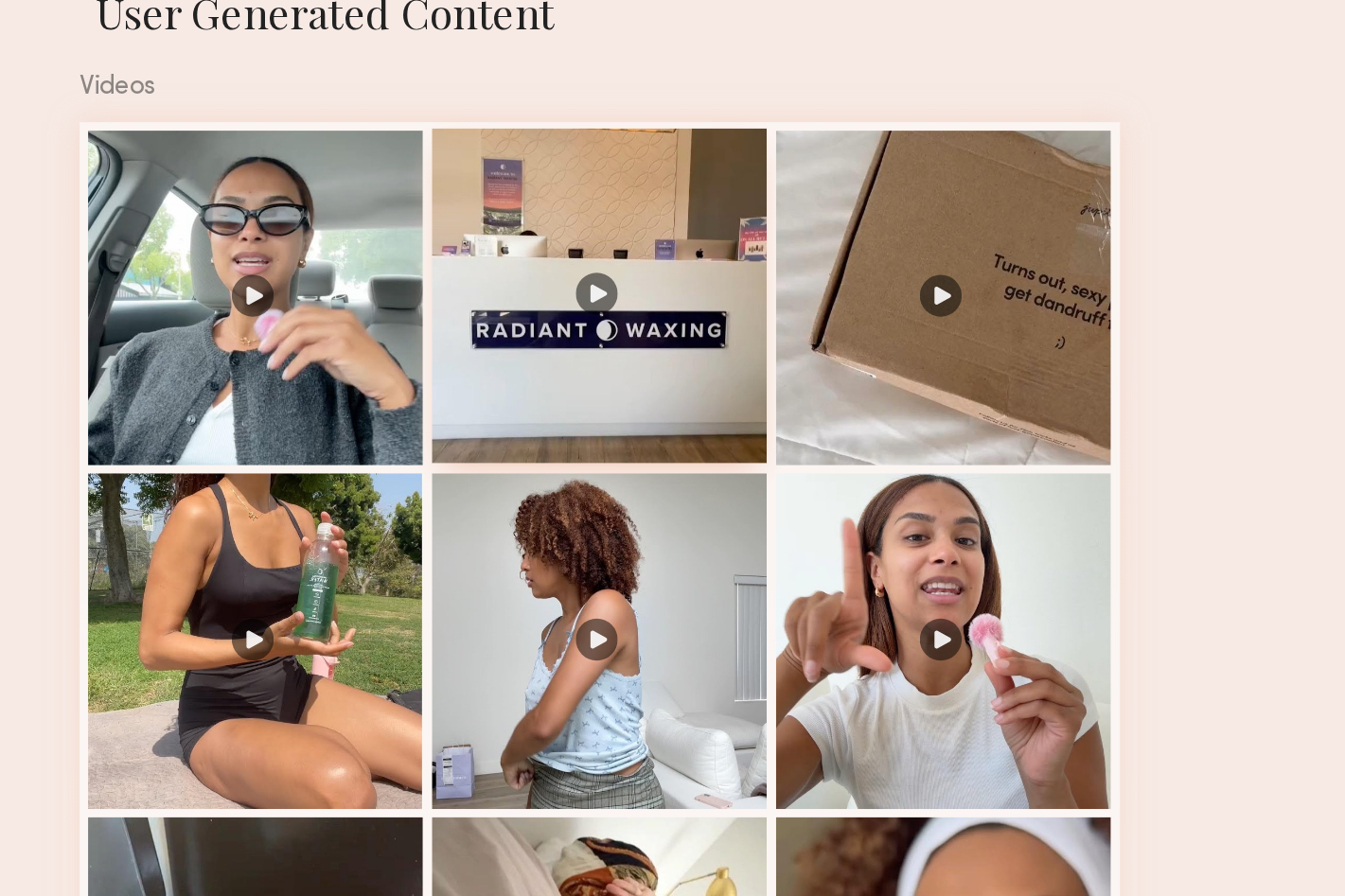 click at bounding box center [673, 355] 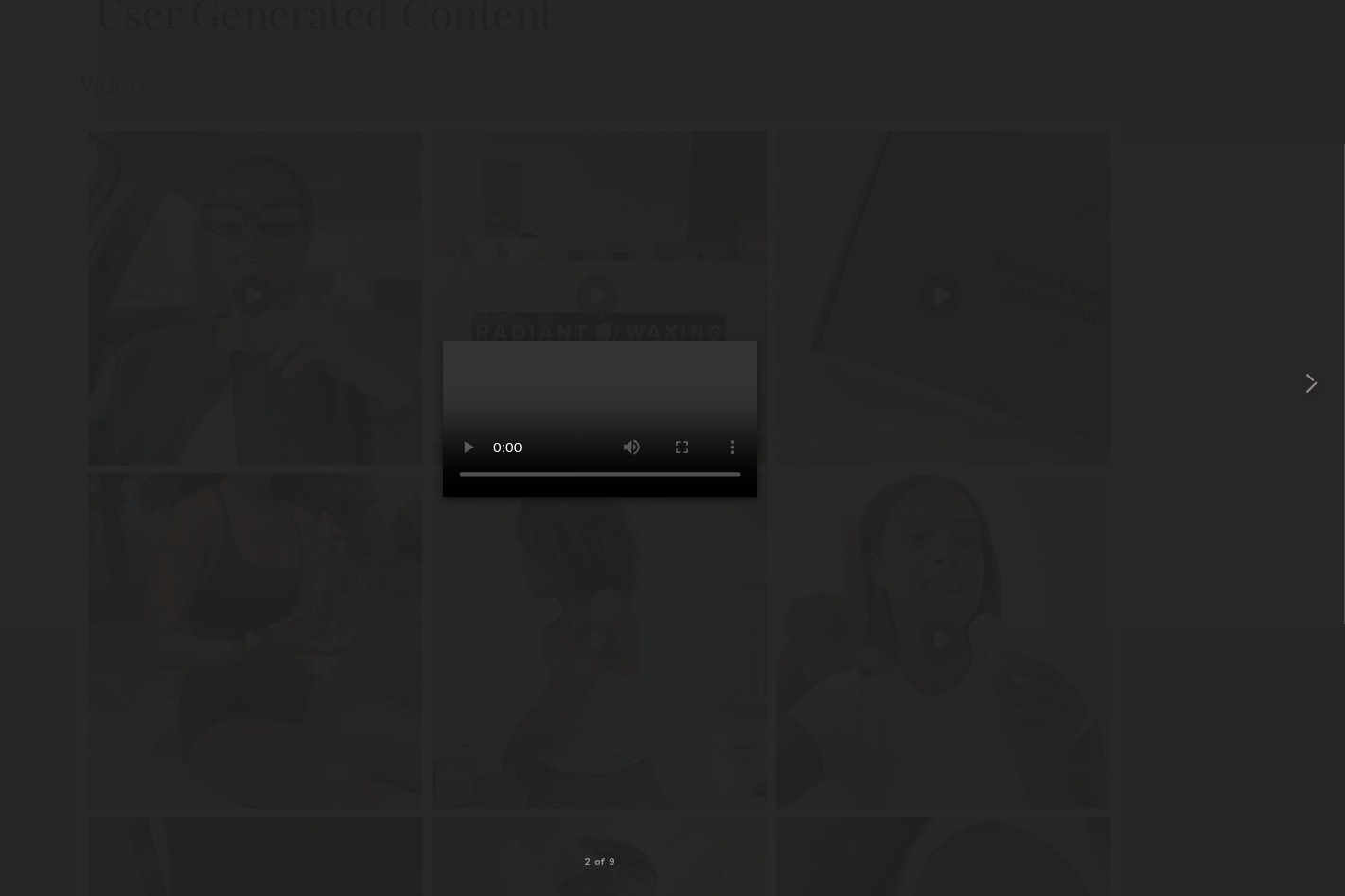 click at bounding box center (672, 432) 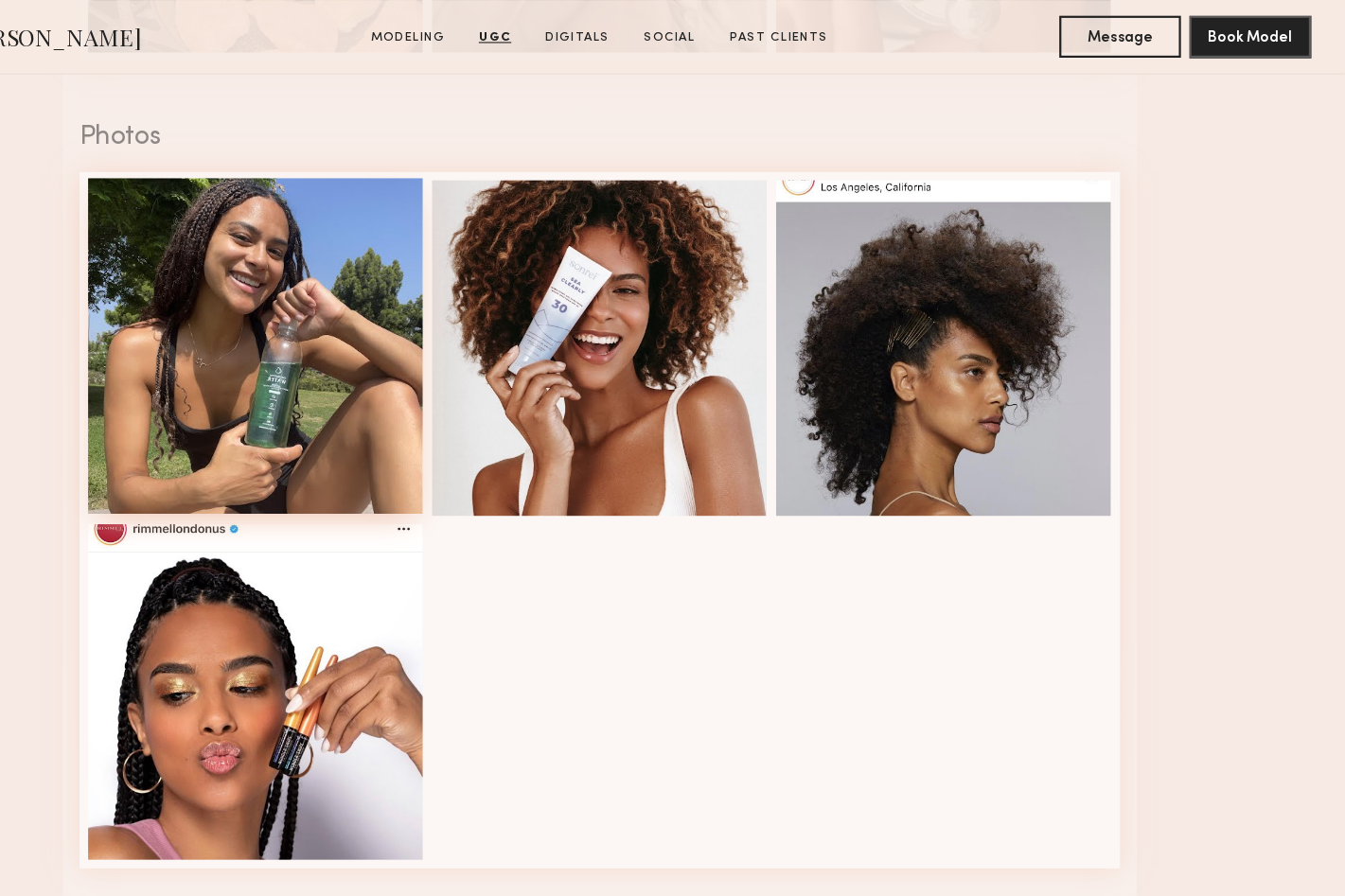 scroll, scrollTop: 4046, scrollLeft: 0, axis: vertical 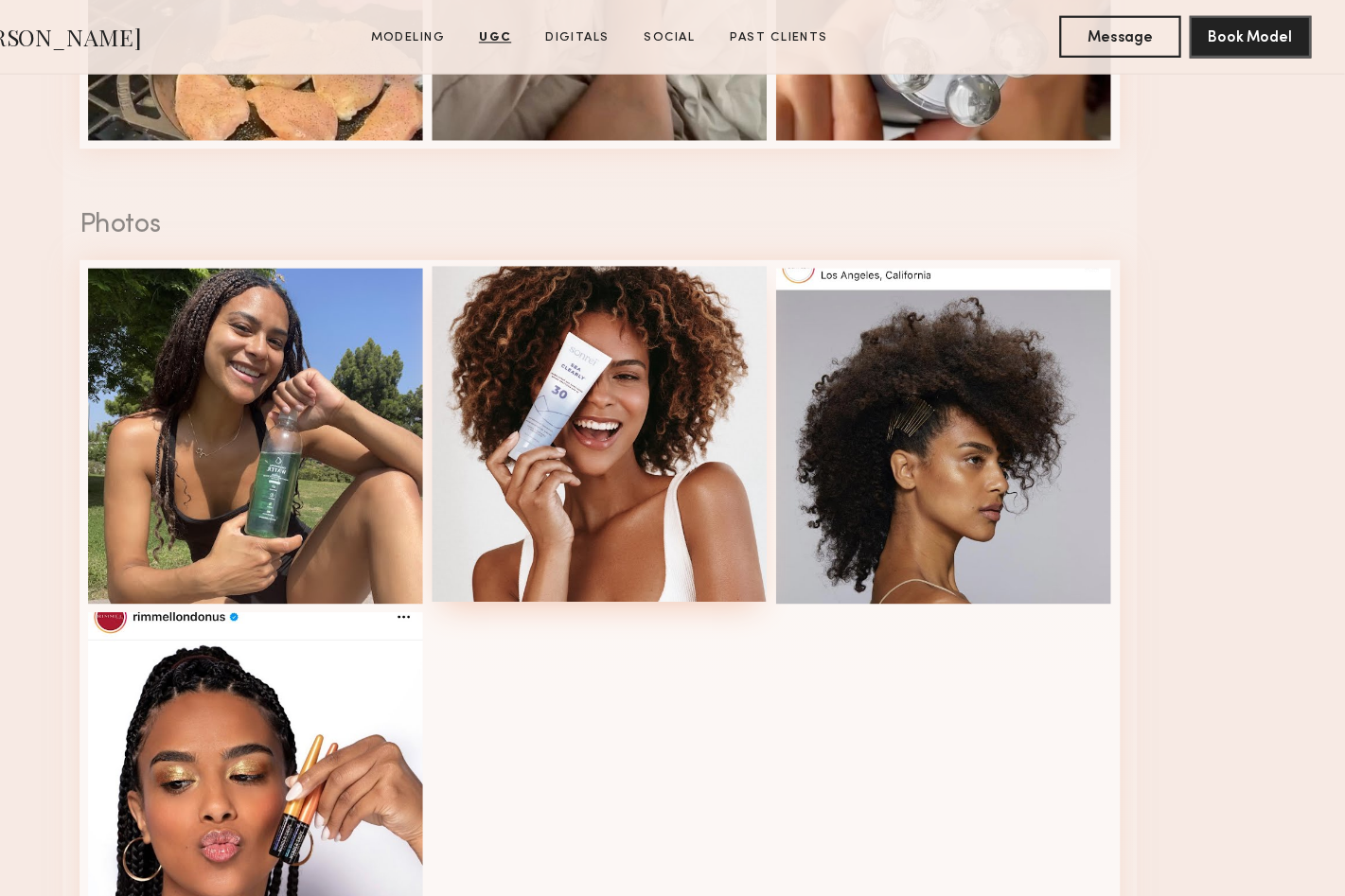 click 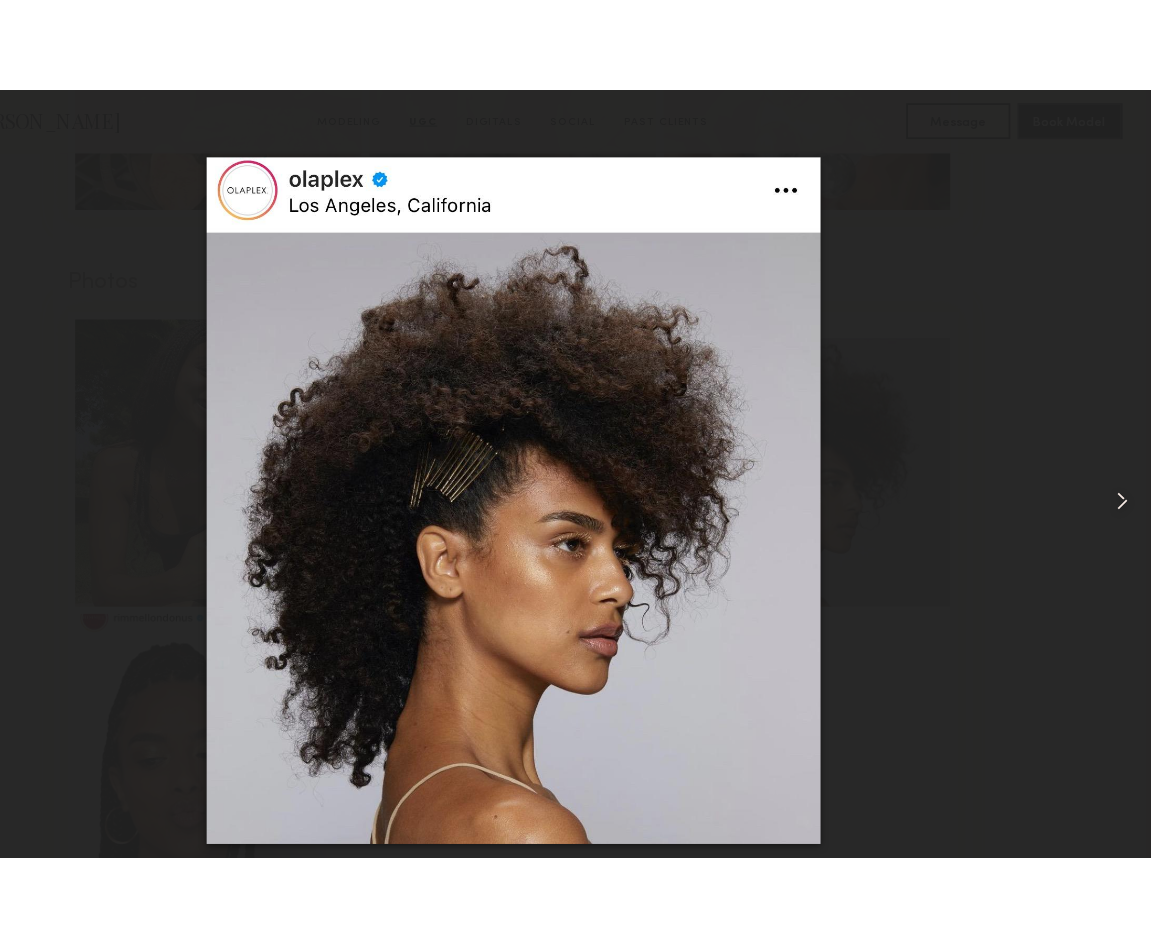 scroll, scrollTop: 4276, scrollLeft: 0, axis: vertical 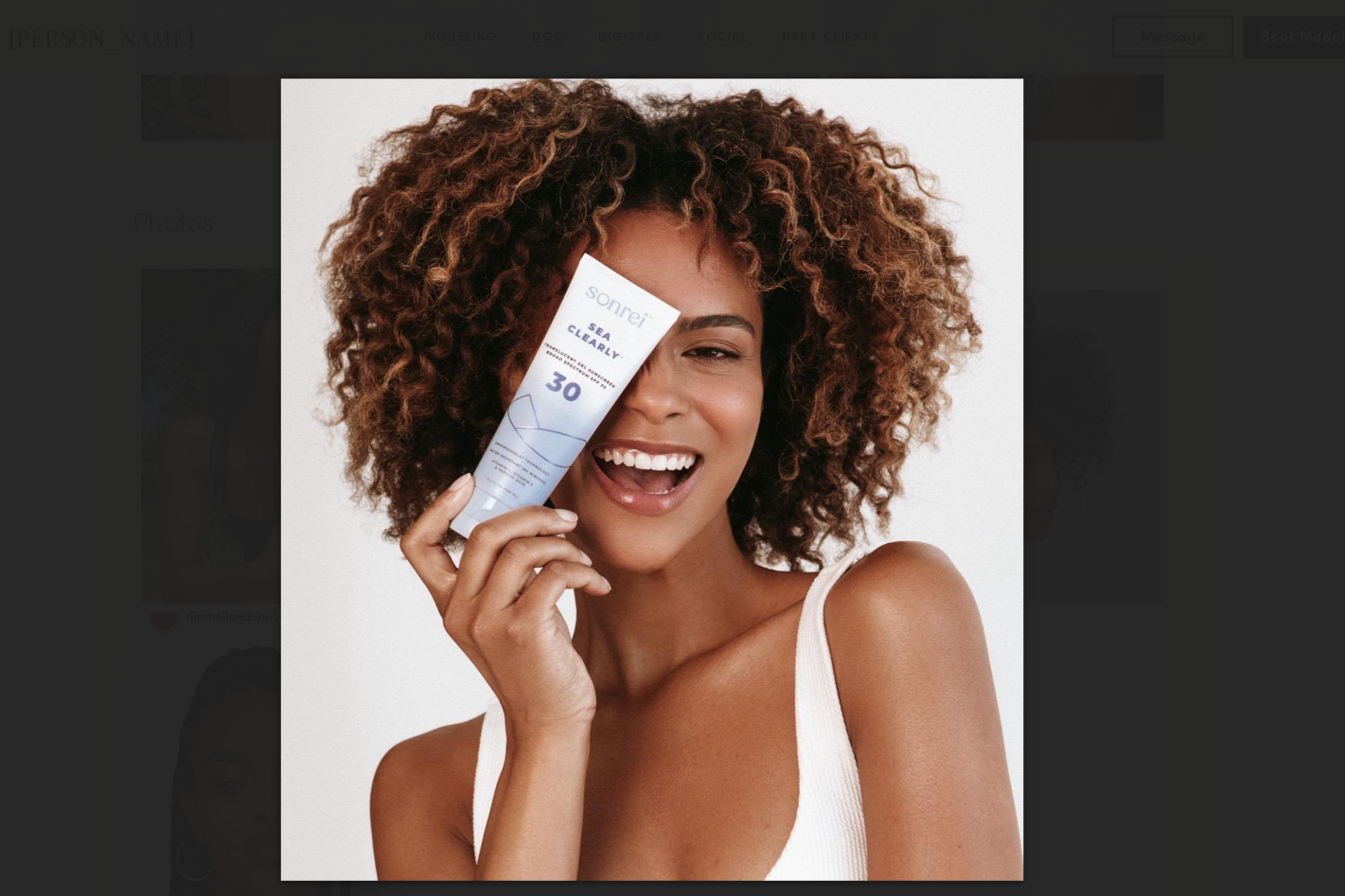 click at bounding box center [672, 432] 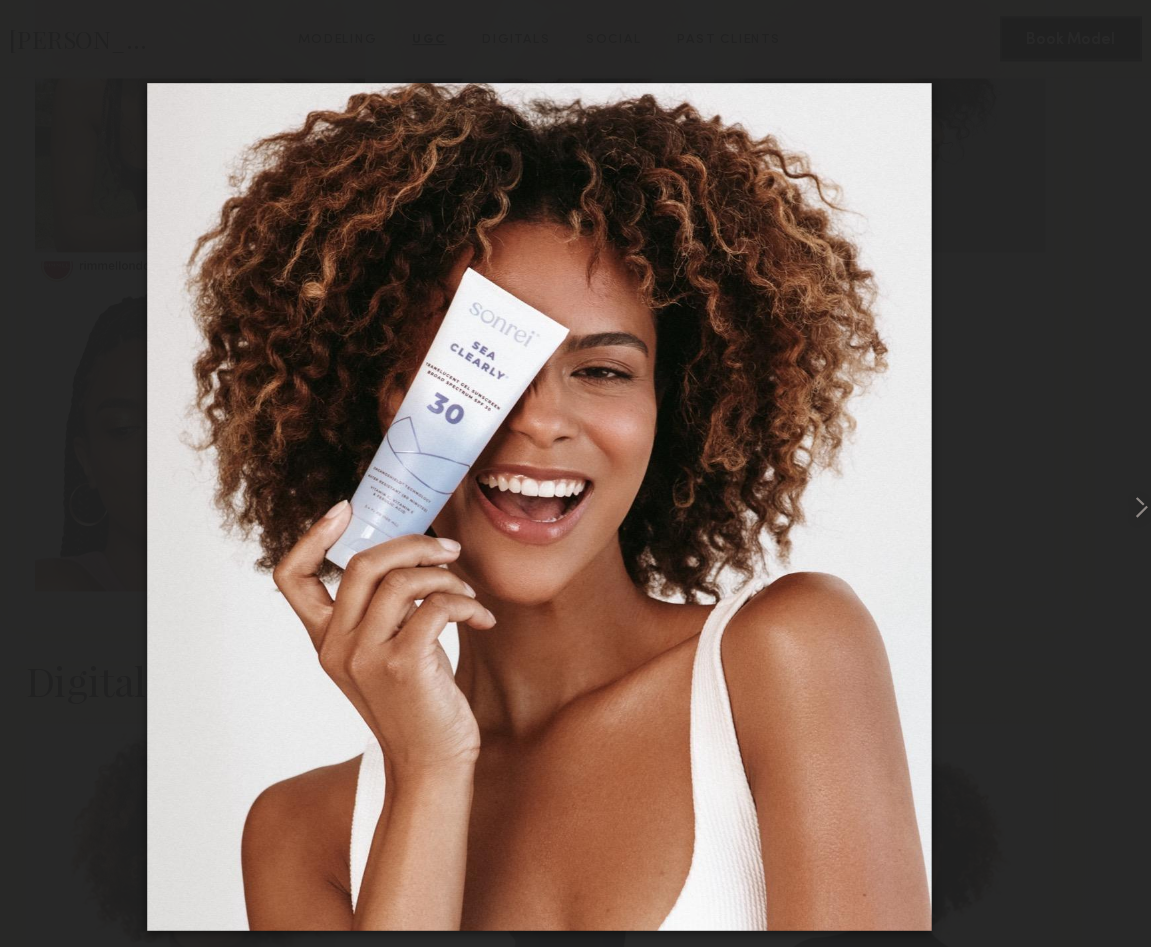 click at bounding box center [575, 457] 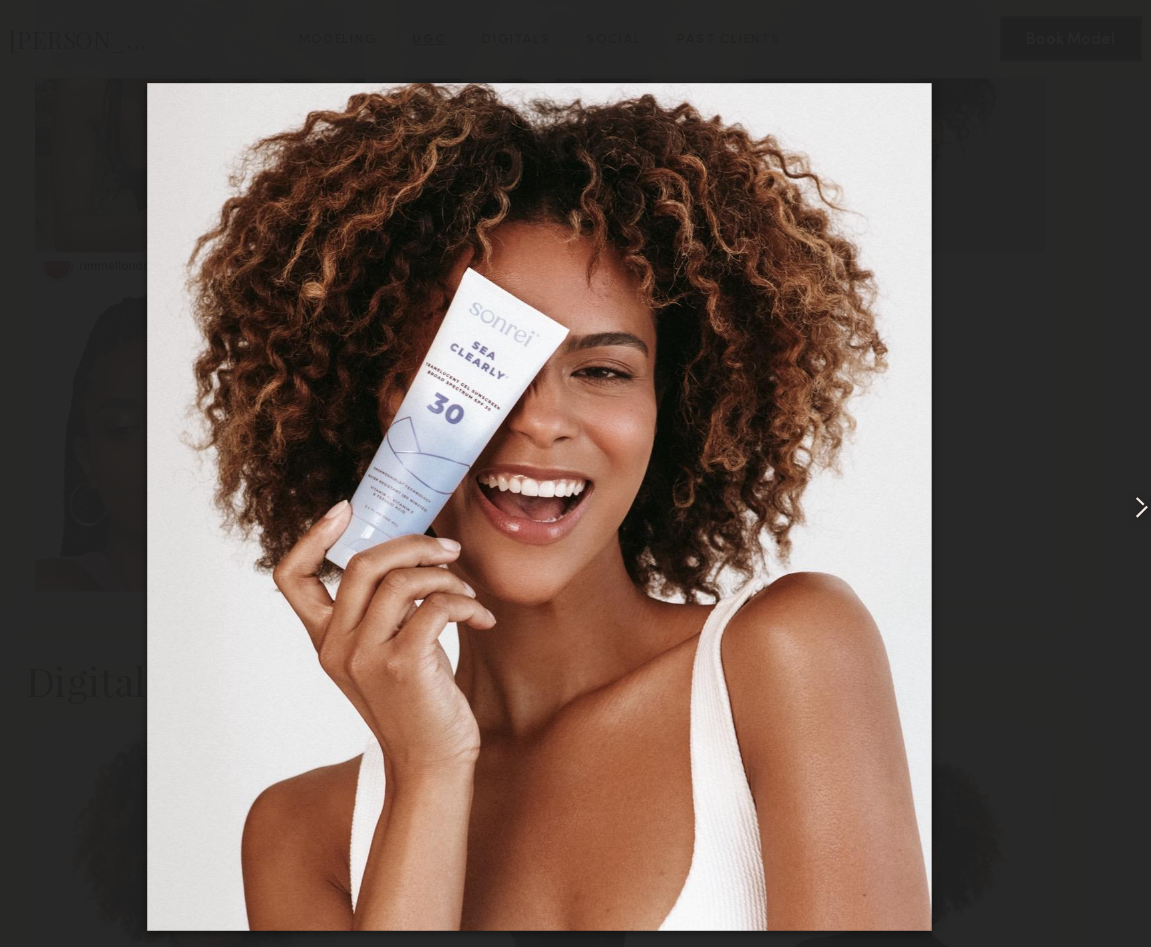 click at bounding box center (575, 457) 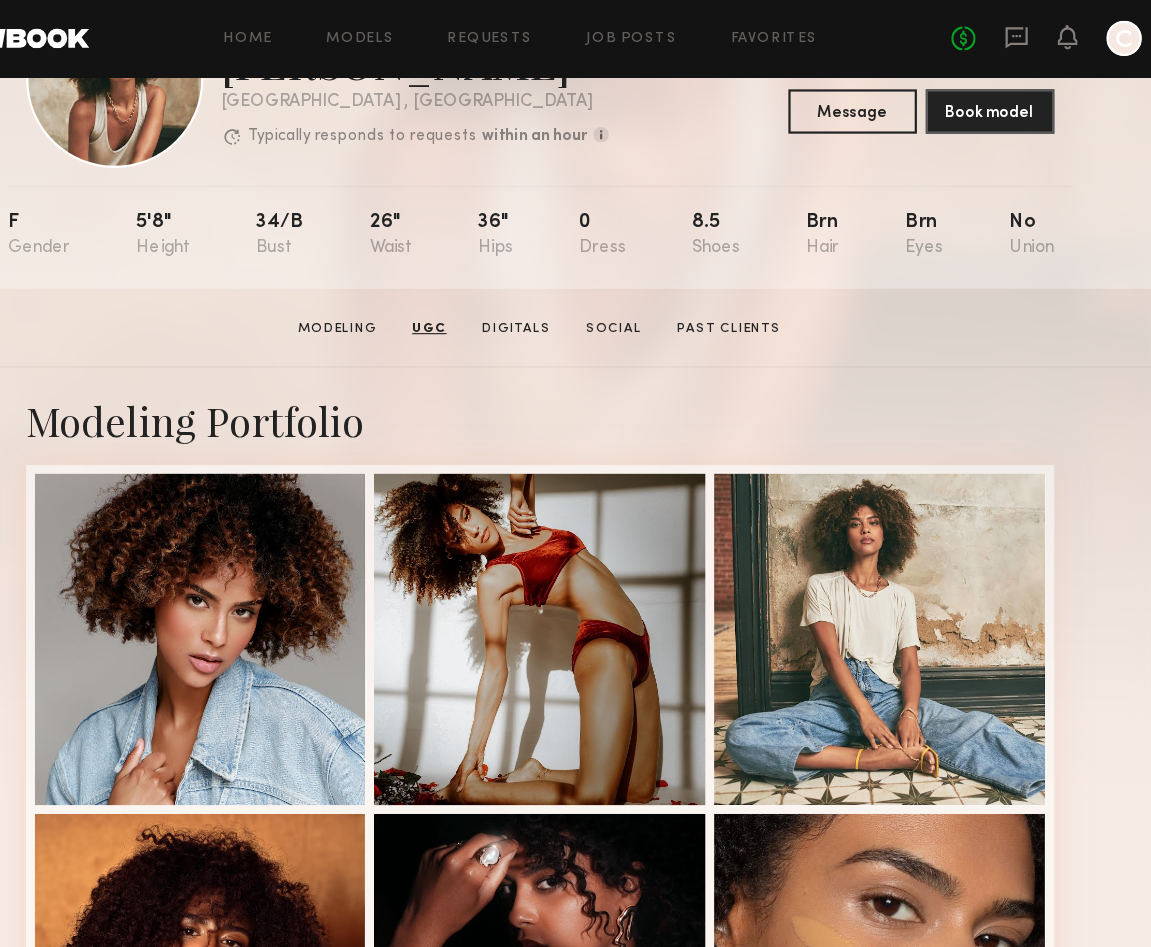 scroll, scrollTop: 0, scrollLeft: 0, axis: both 